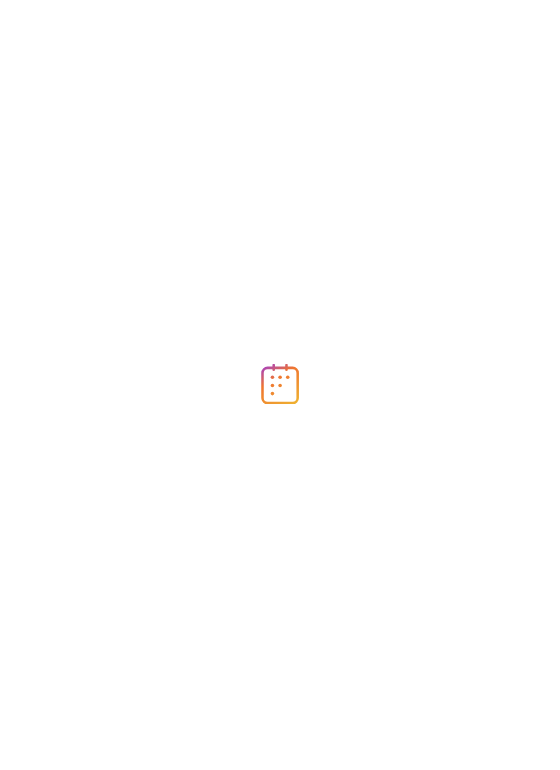 scroll, scrollTop: 0, scrollLeft: 0, axis: both 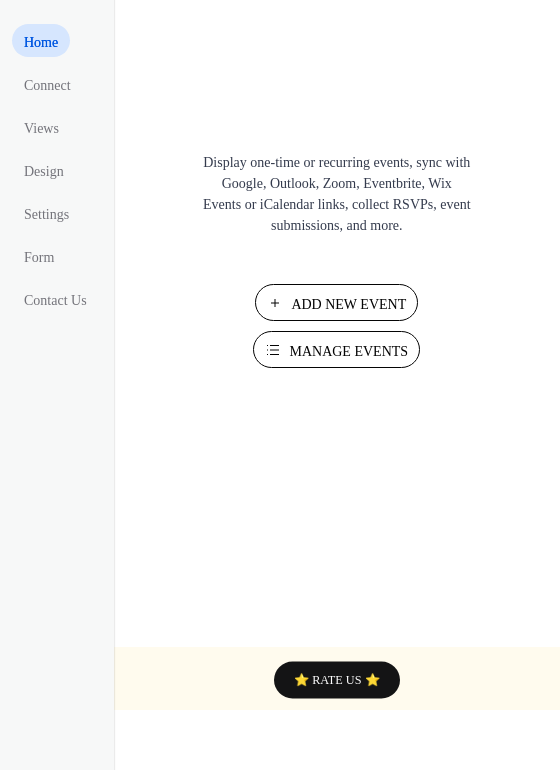 click on "Manage Events" at bounding box center (348, 351) 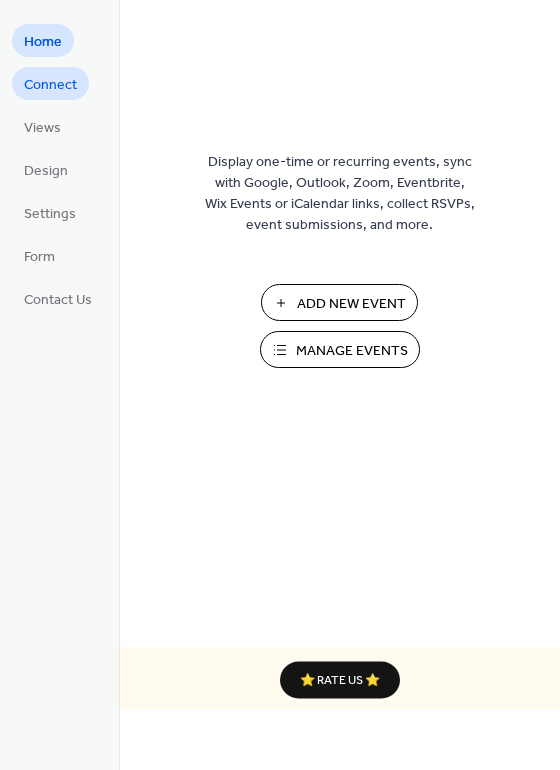 click on "Connect" at bounding box center [50, 85] 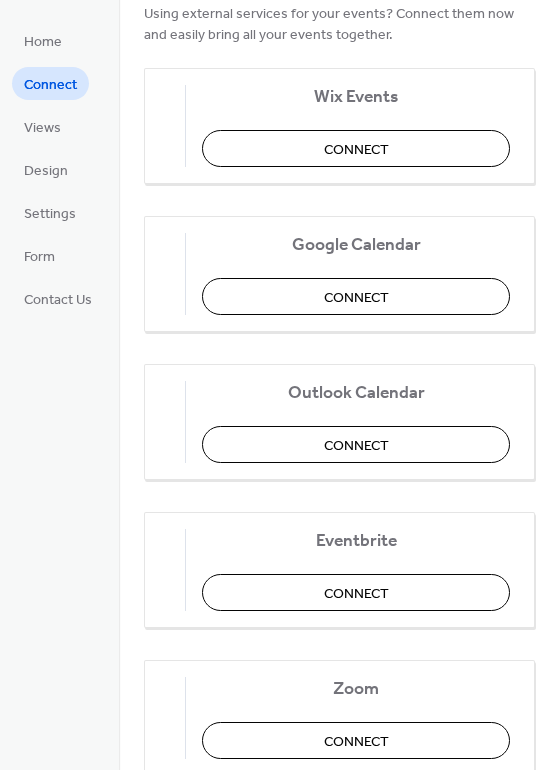 scroll, scrollTop: 0, scrollLeft: 0, axis: both 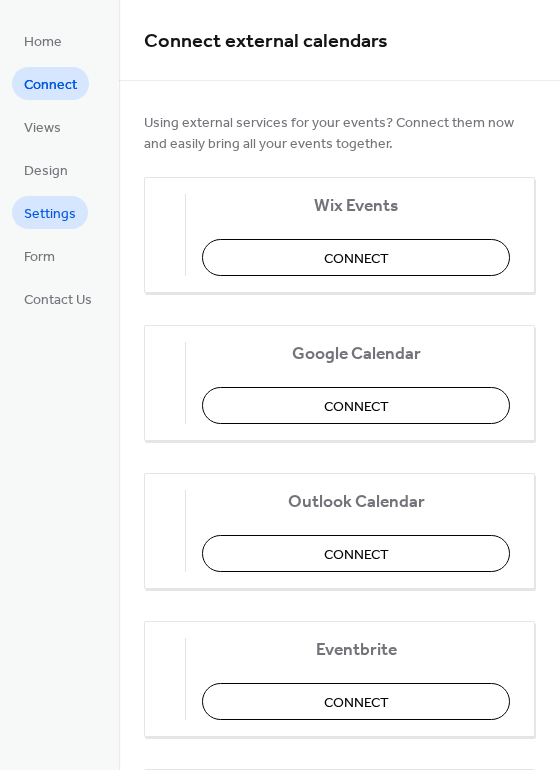 click on "Settings" at bounding box center [50, 214] 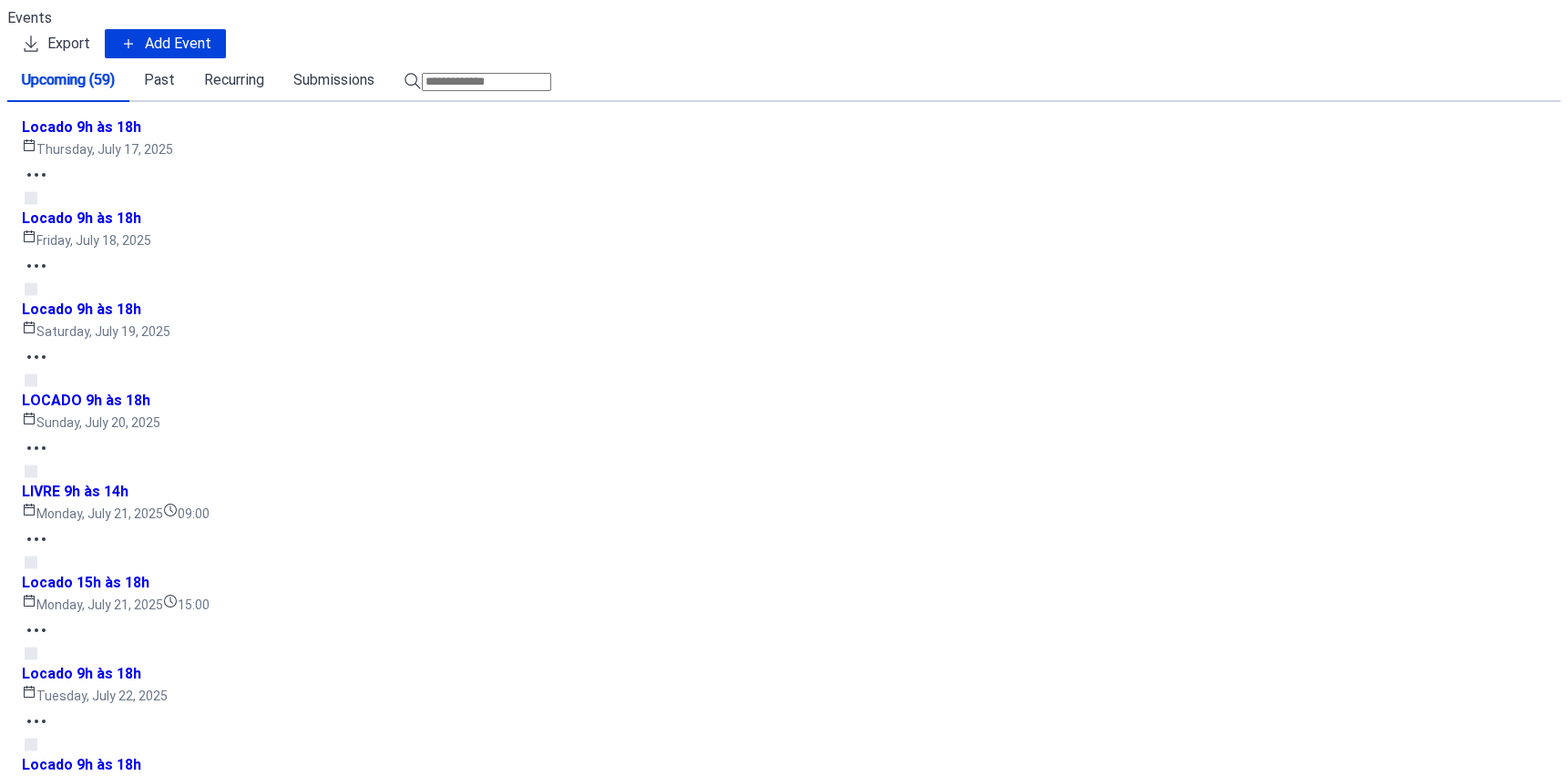 scroll, scrollTop: 0, scrollLeft: 0, axis: both 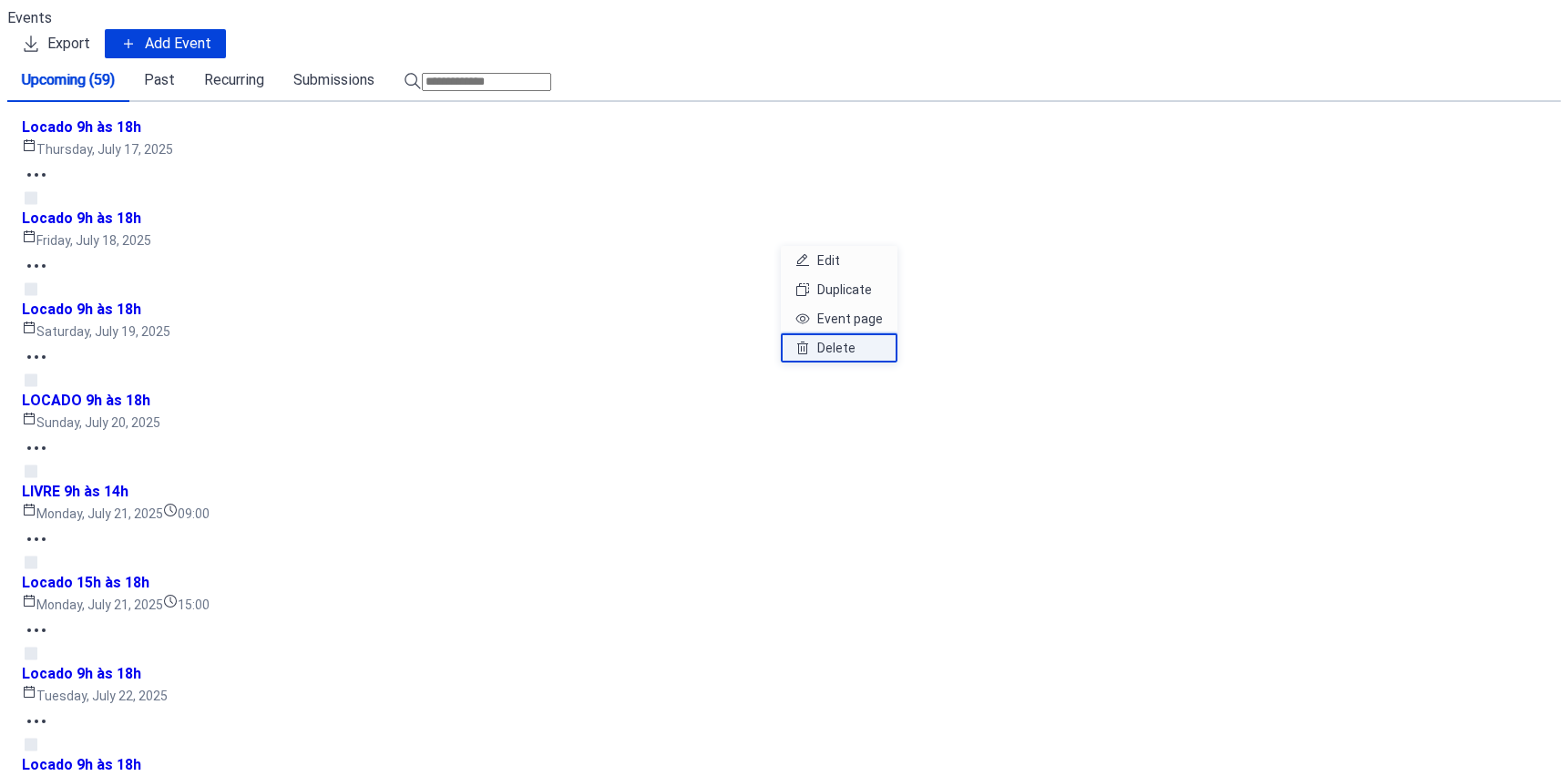 click on "Delete" at bounding box center (832, 340) 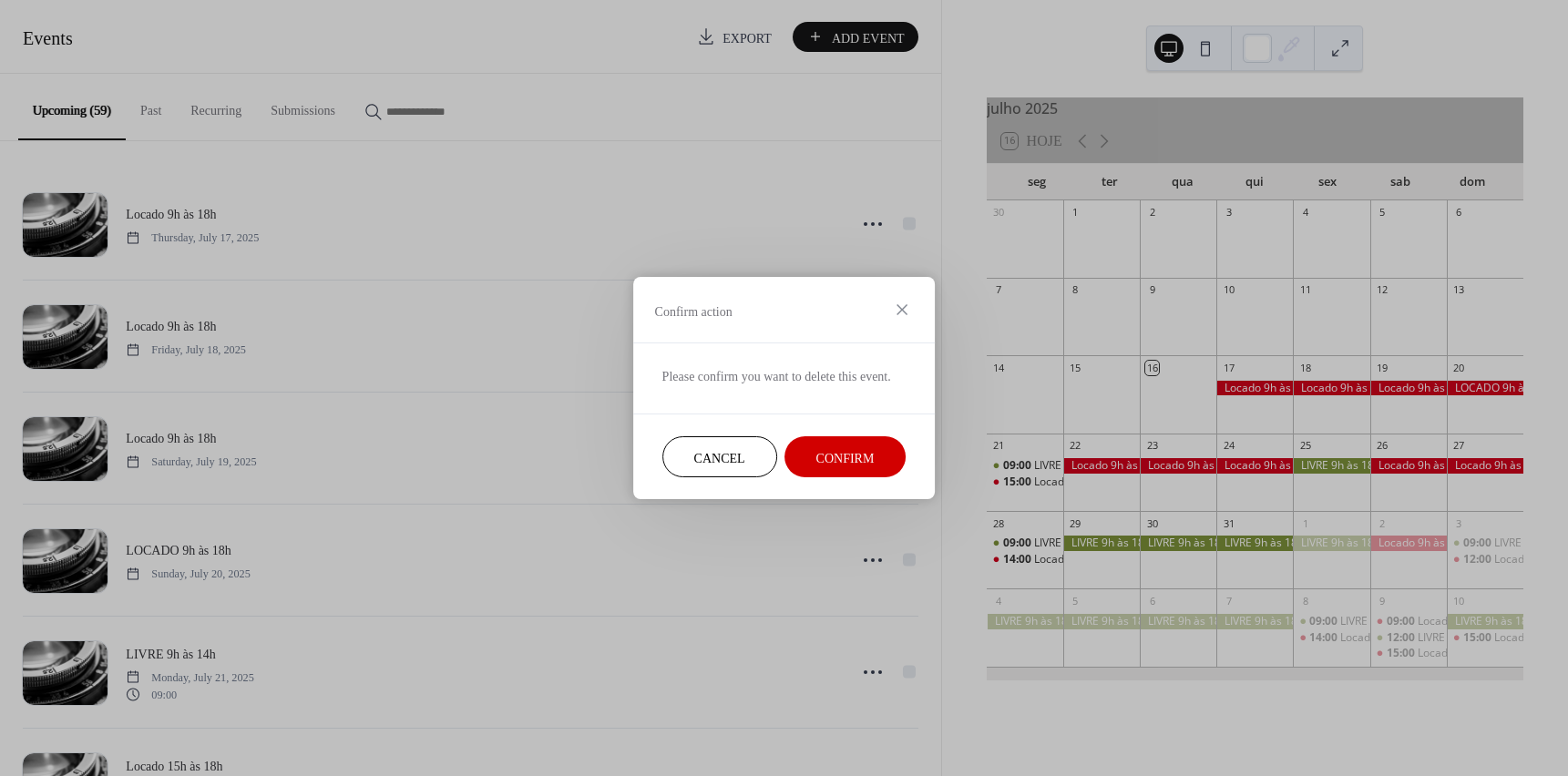 click on "Confirm" at bounding box center (845, 458) 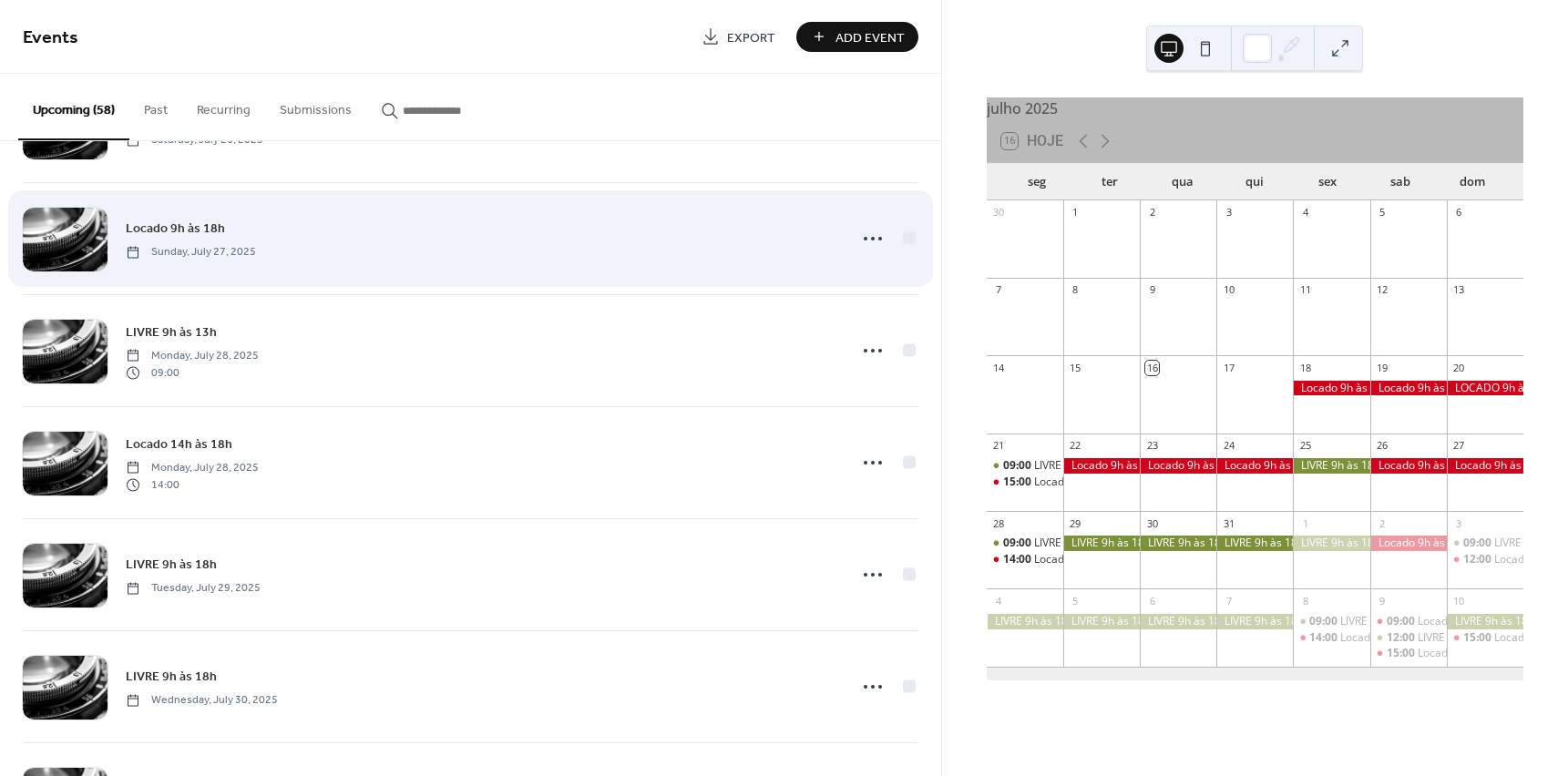 scroll, scrollTop: 1275, scrollLeft: 0, axis: vertical 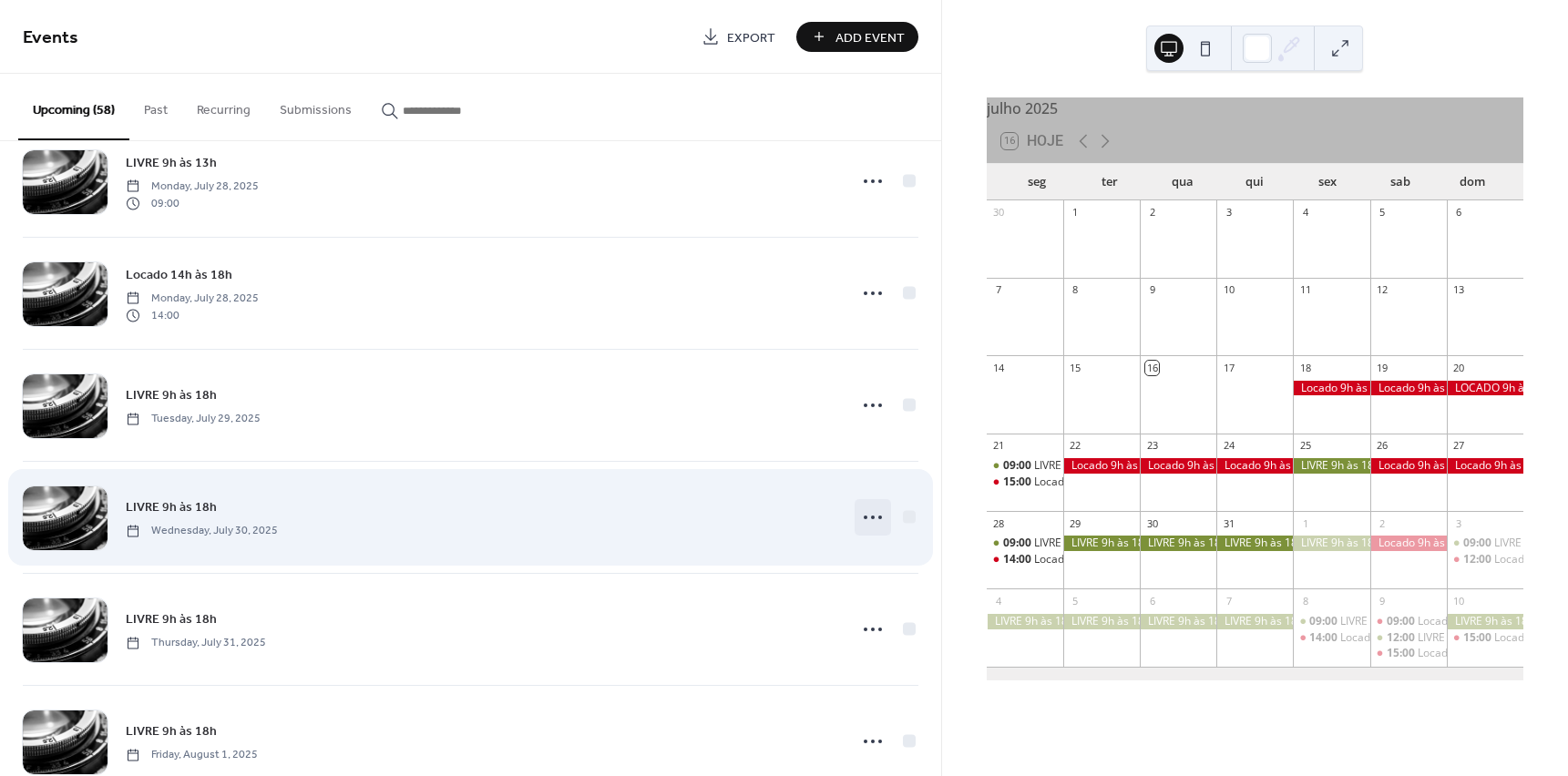click 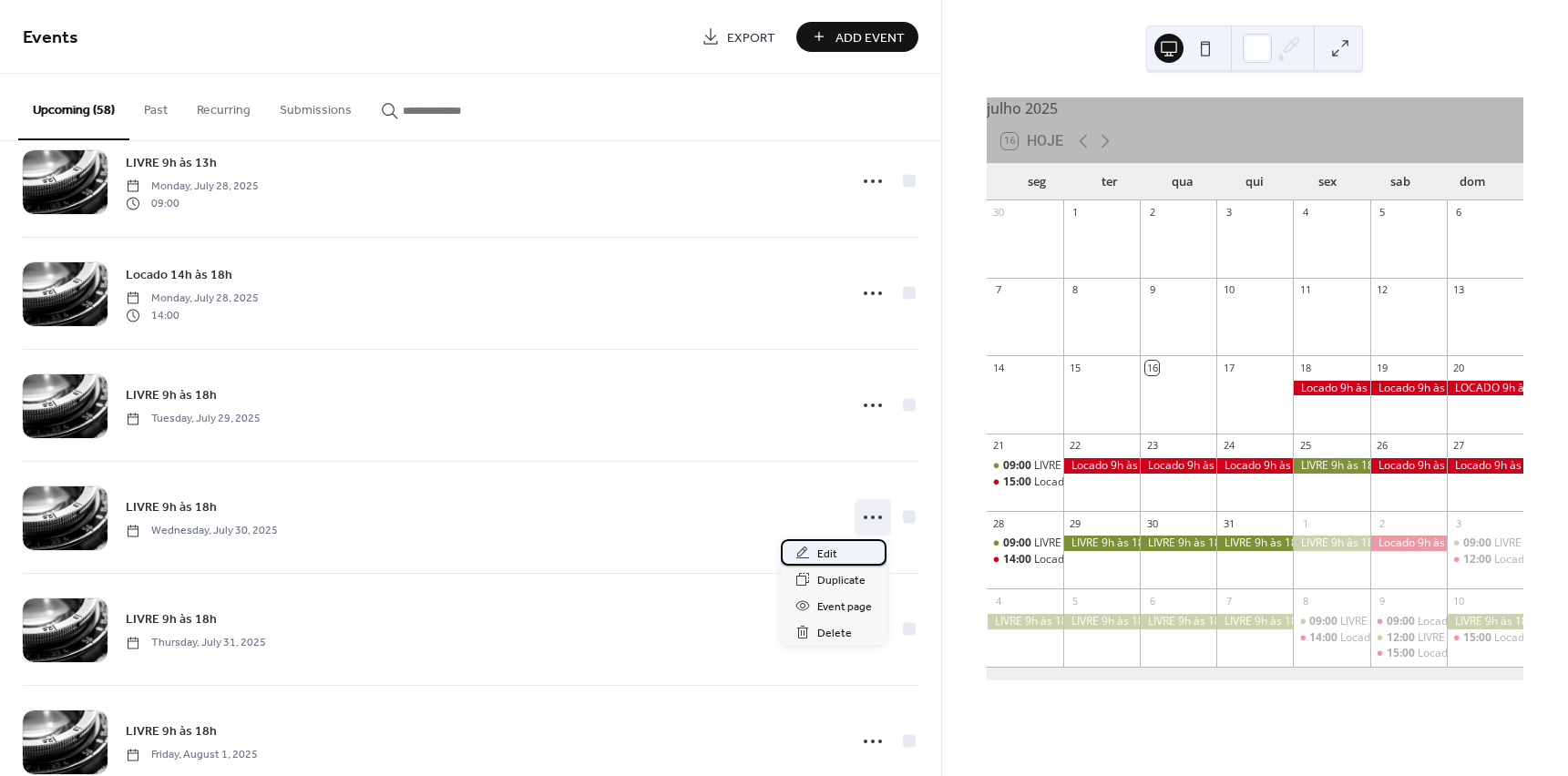 click on "Edit" at bounding box center [827, 554] 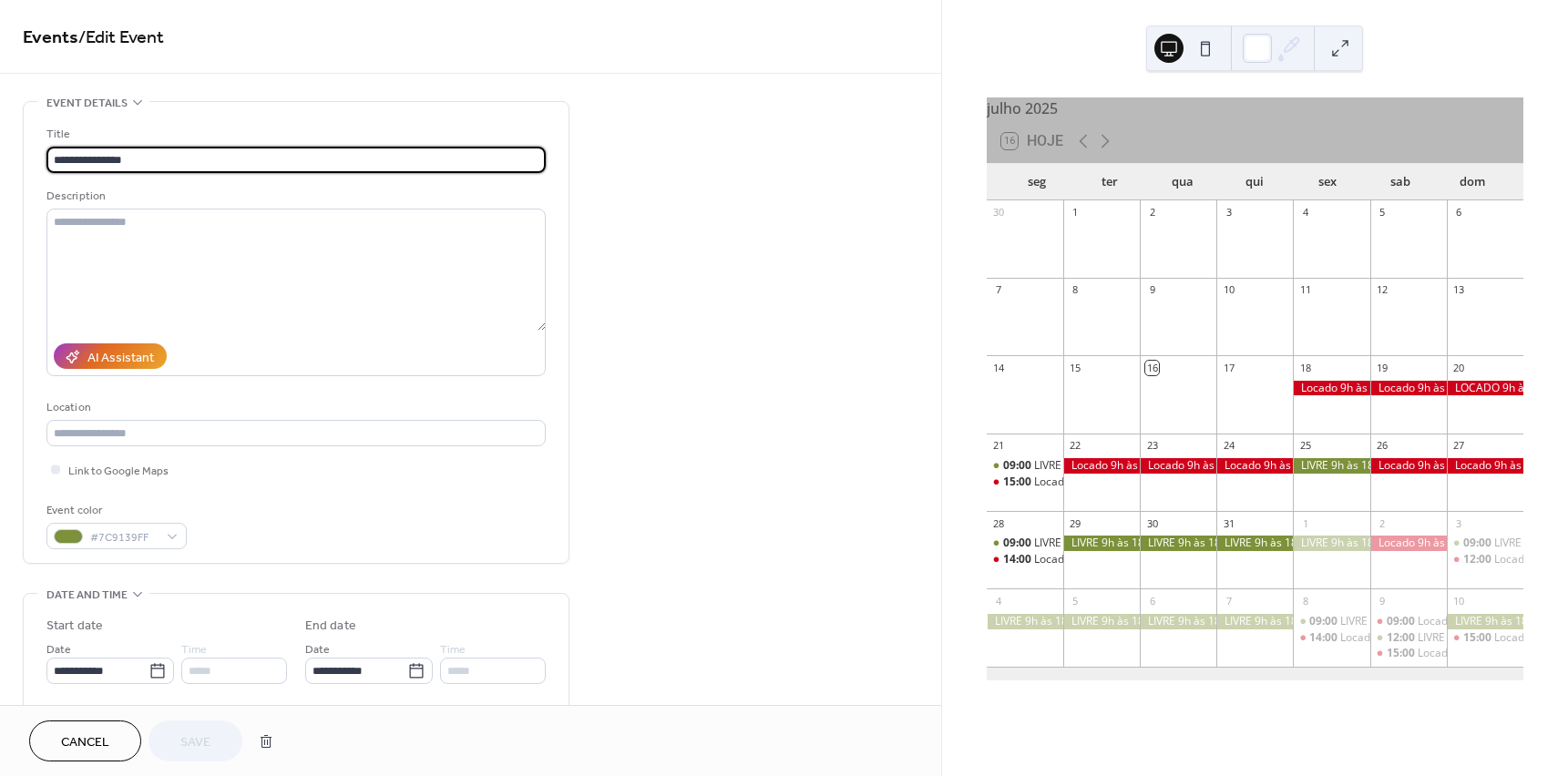 drag, startPoint x: 86, startPoint y: 162, endPoint x: 218, endPoint y: 163, distance: 132.00379 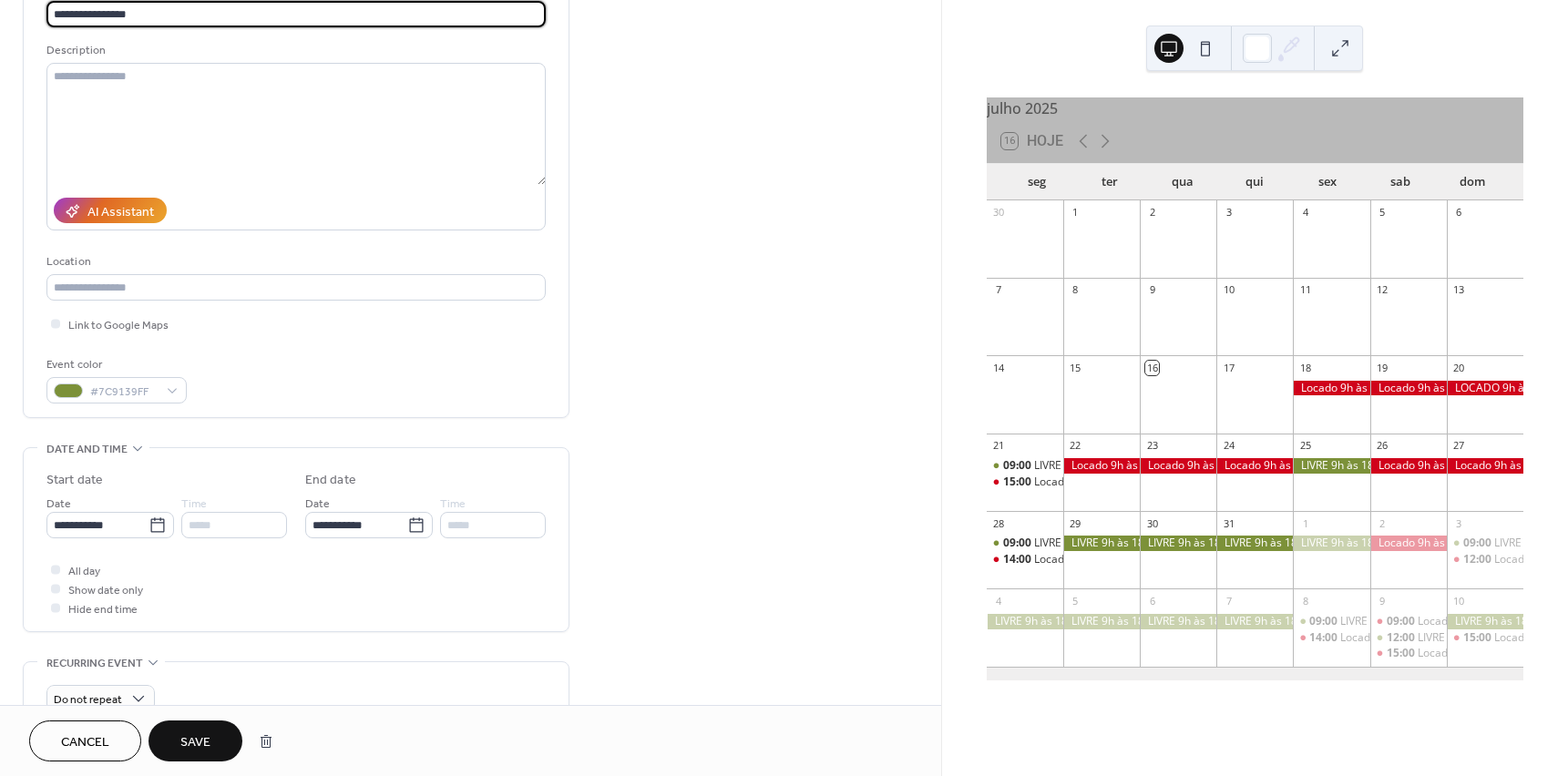 scroll, scrollTop: 182, scrollLeft: 0, axis: vertical 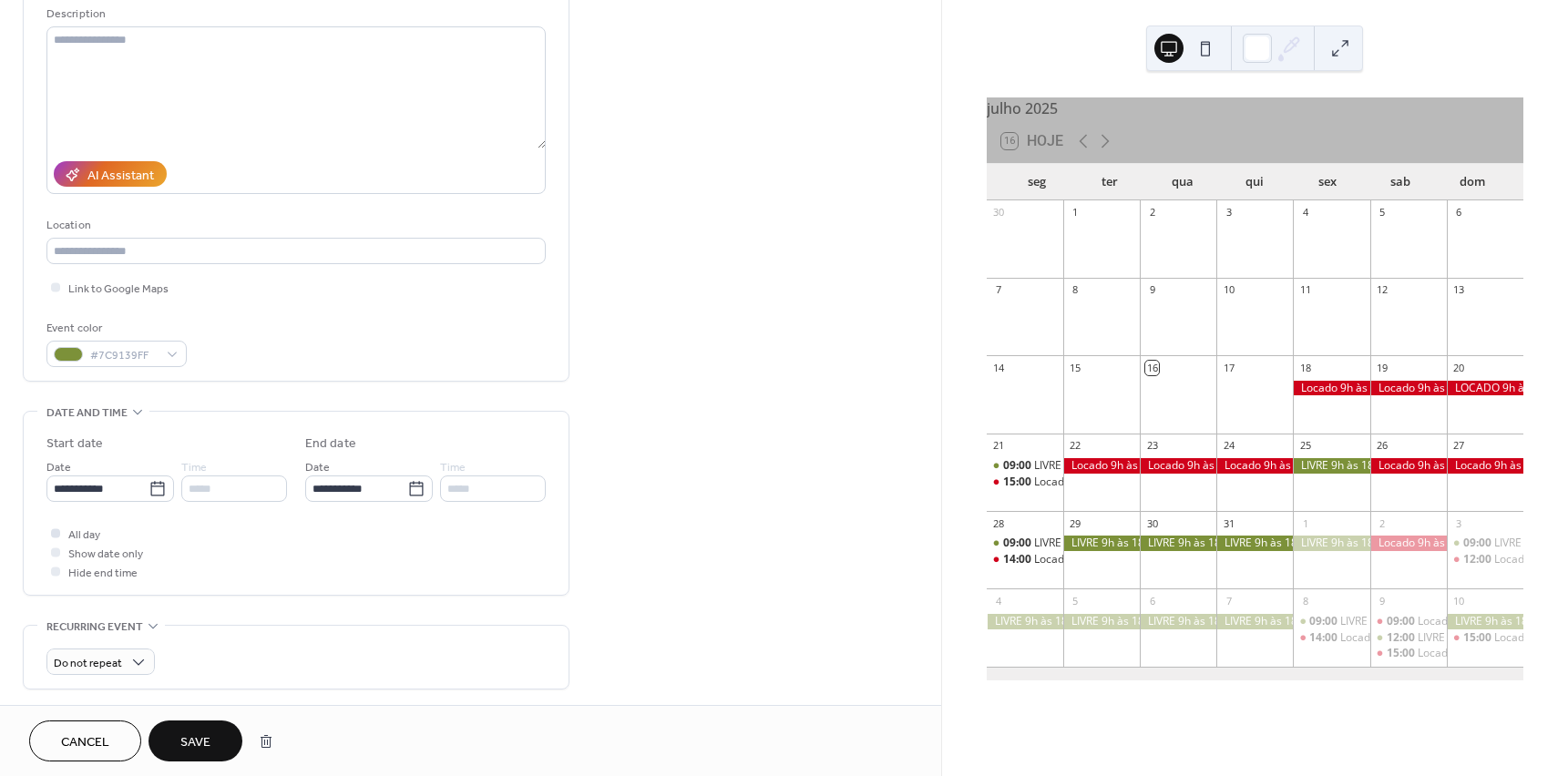 type on "**********" 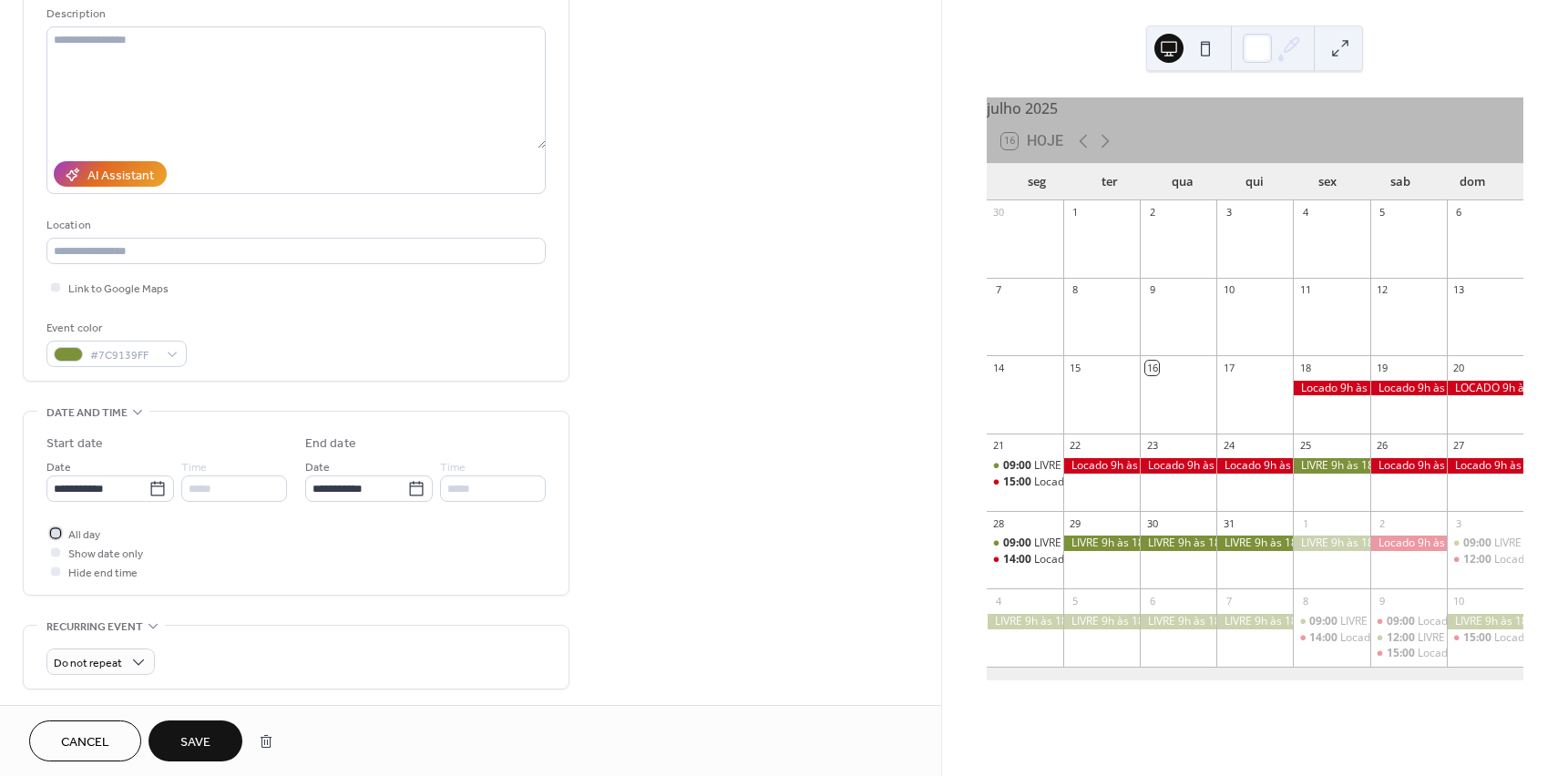 click 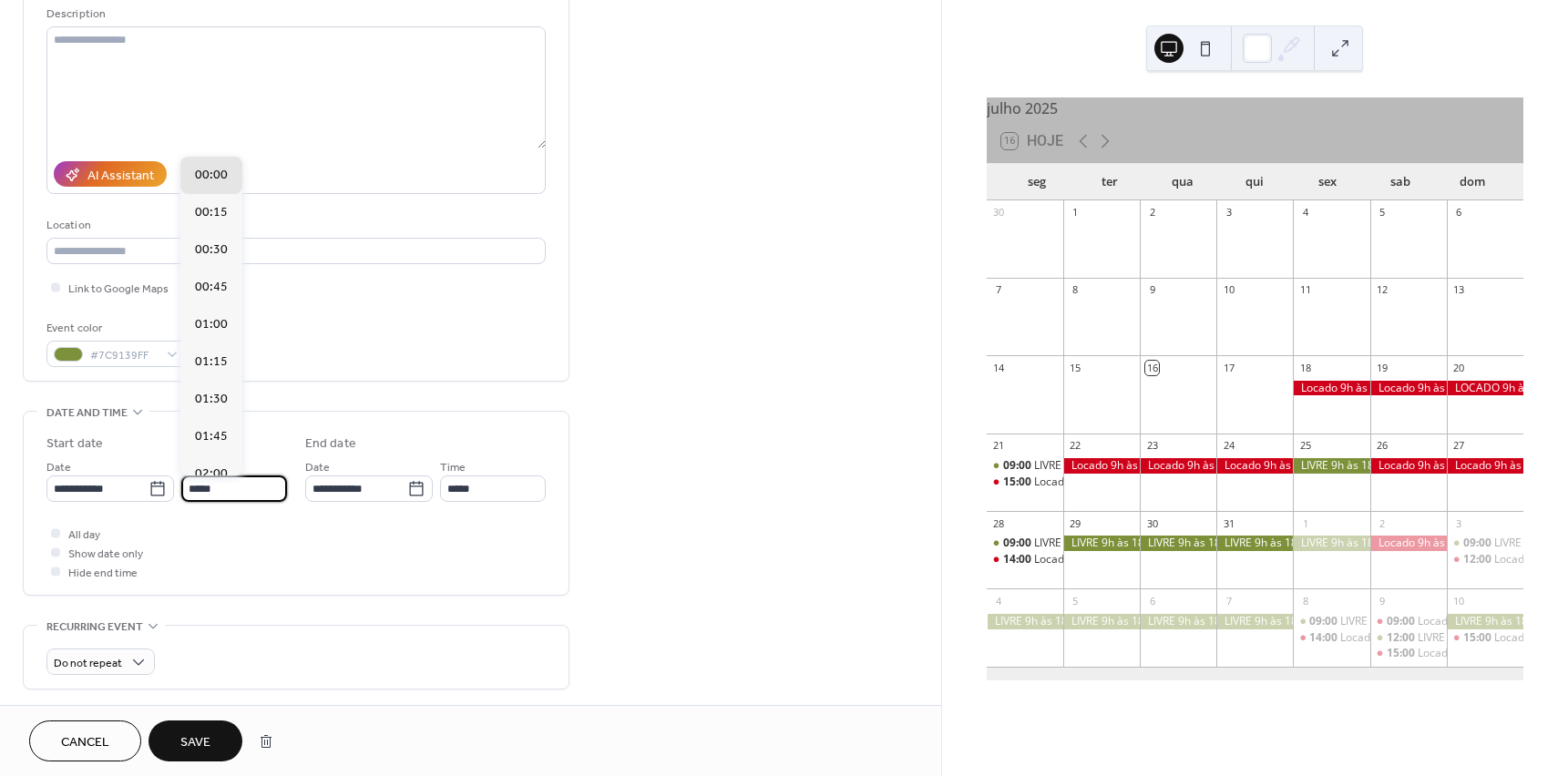 click on "*****" at bounding box center [234, 488] 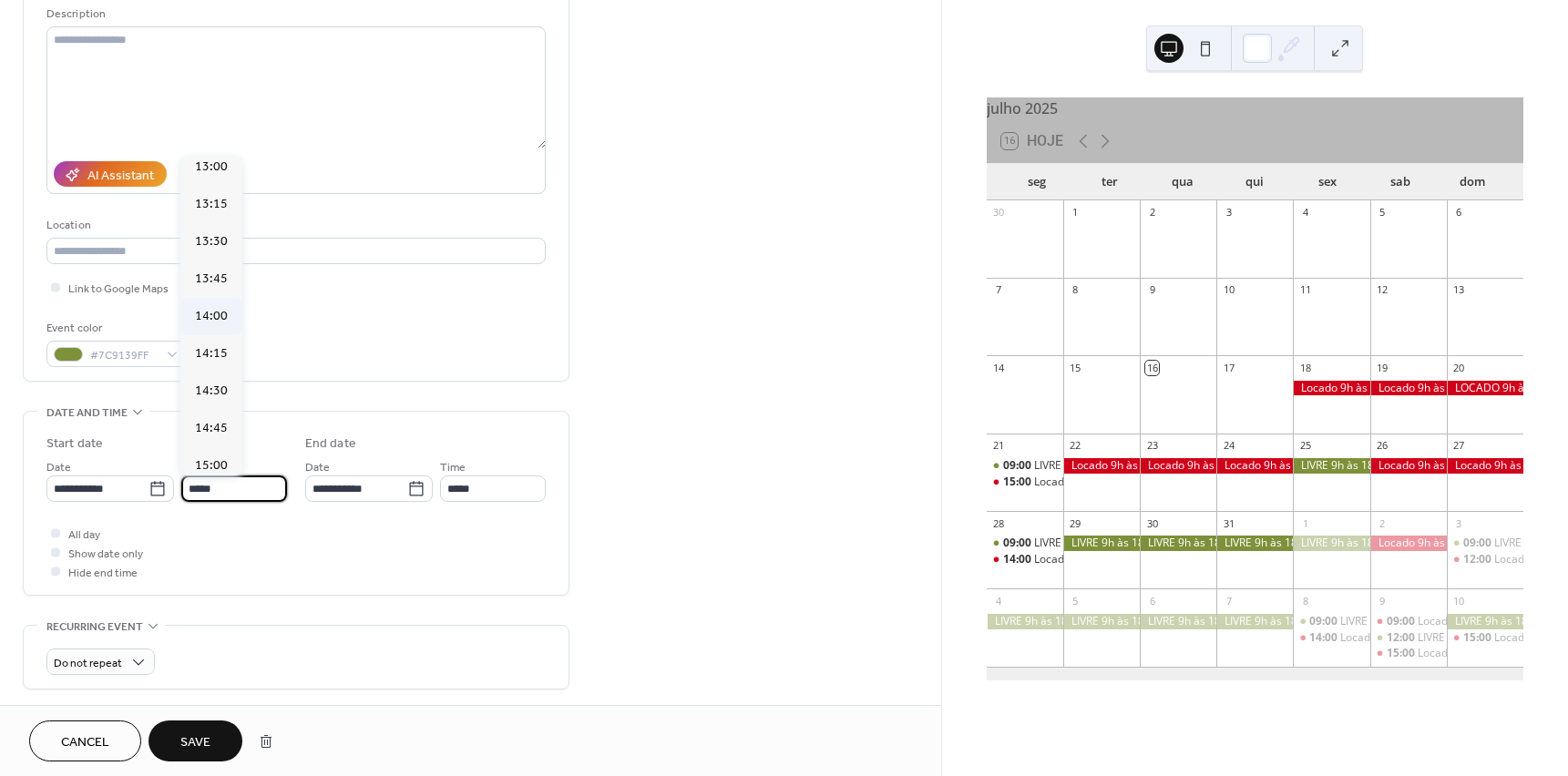 scroll, scrollTop: 2004, scrollLeft: 0, axis: vertical 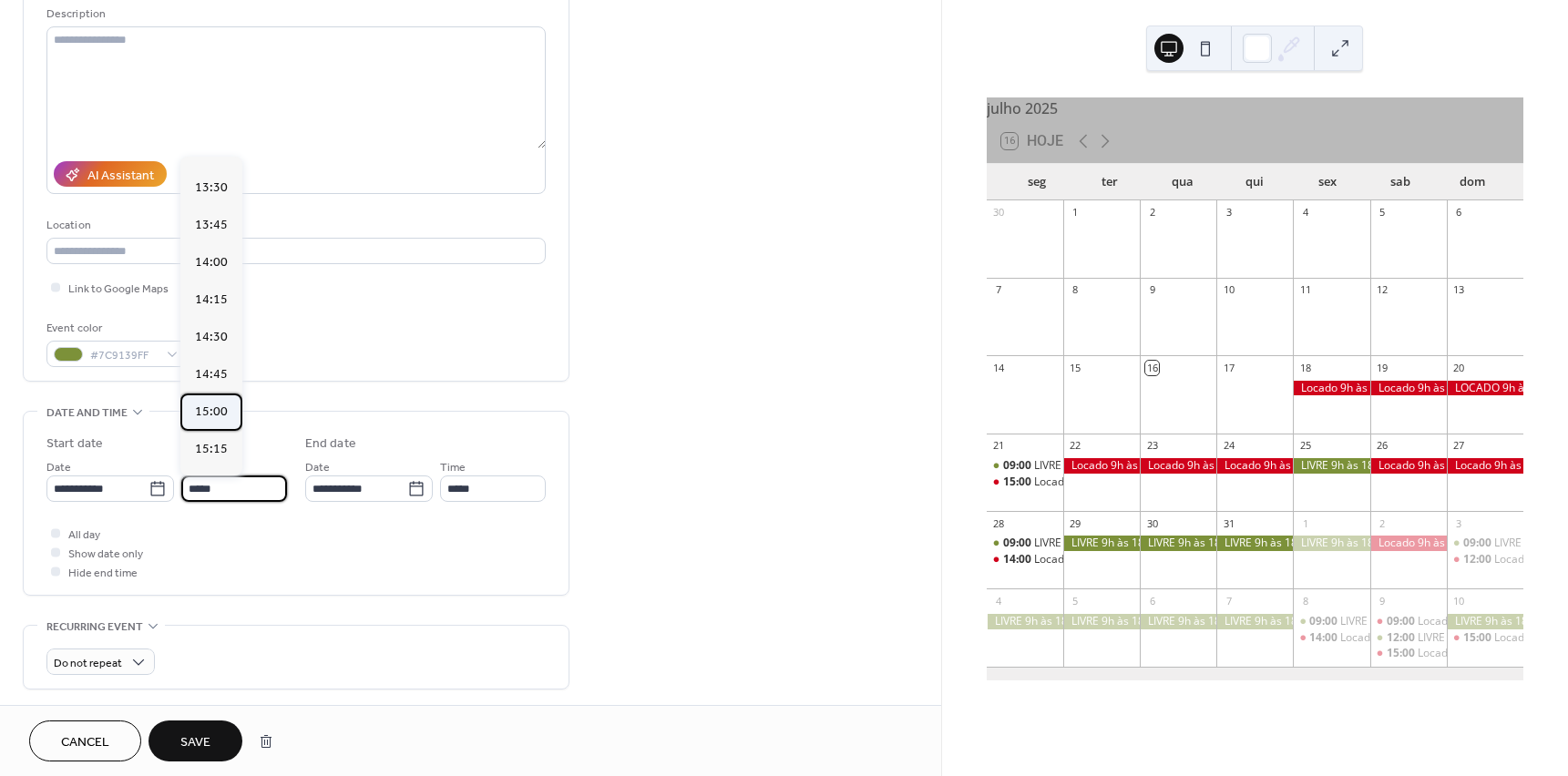 click on "15:00" at bounding box center [211, 412] 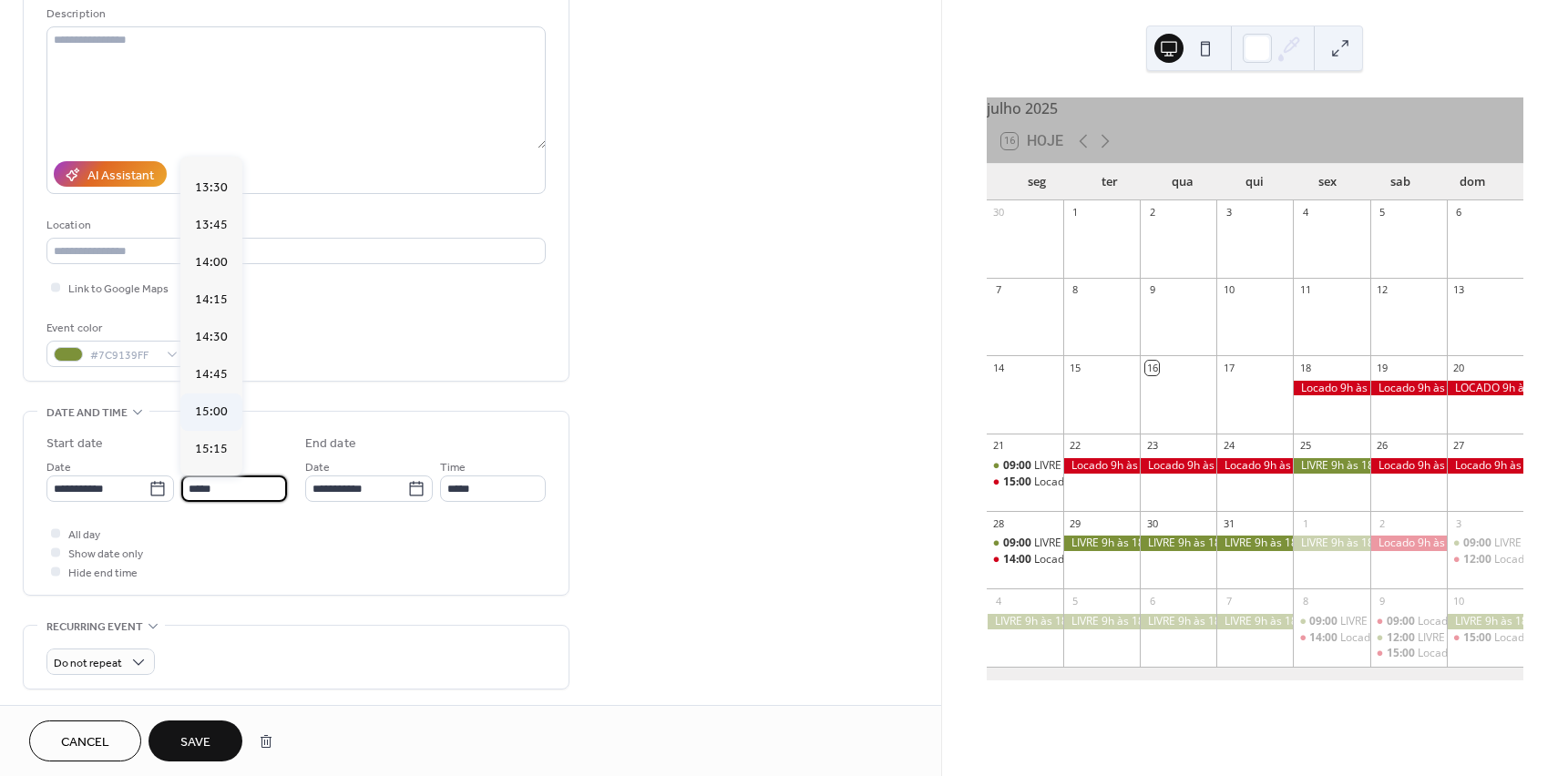 type on "*****" 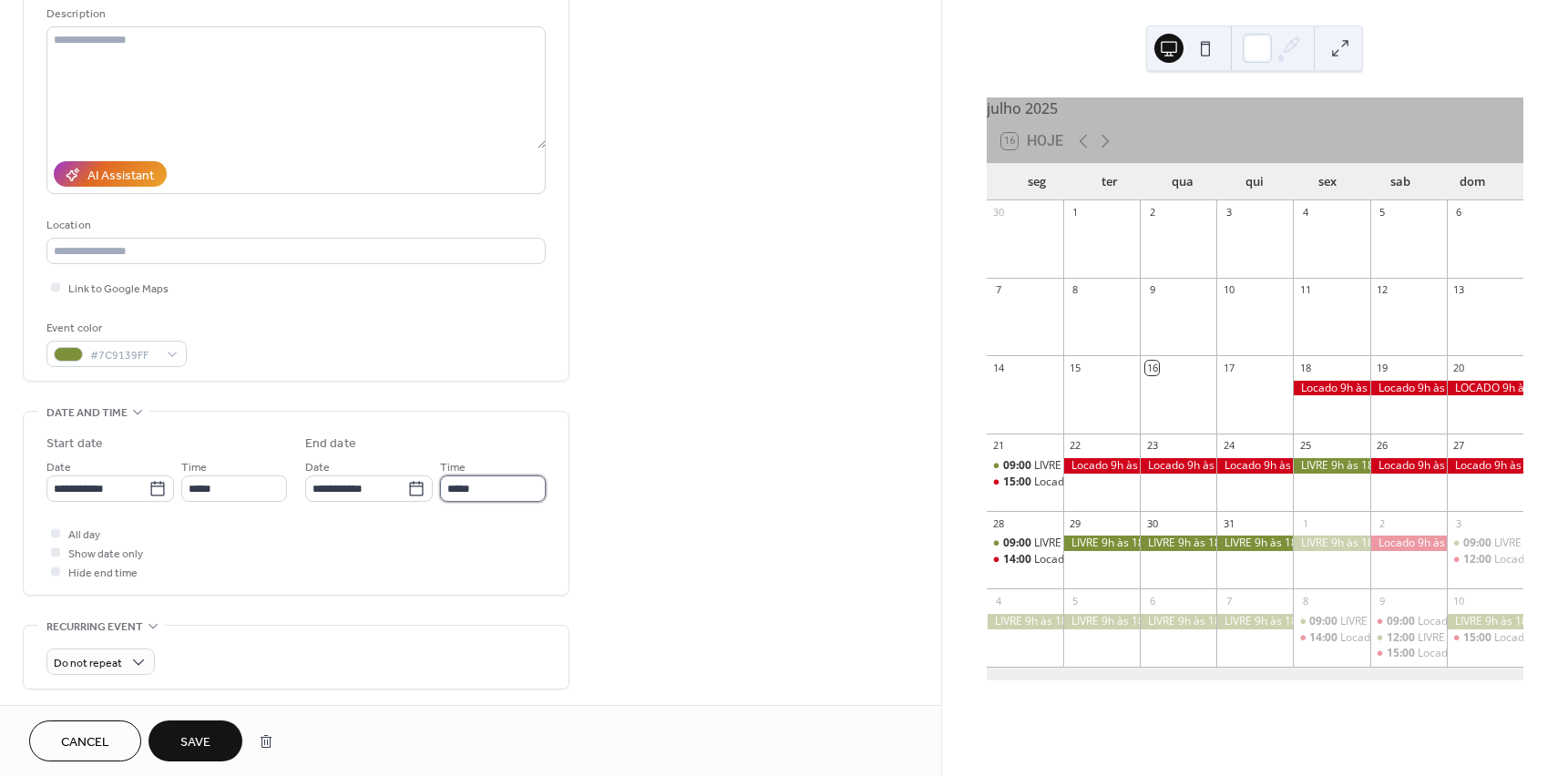 click on "*****" at bounding box center [493, 488] 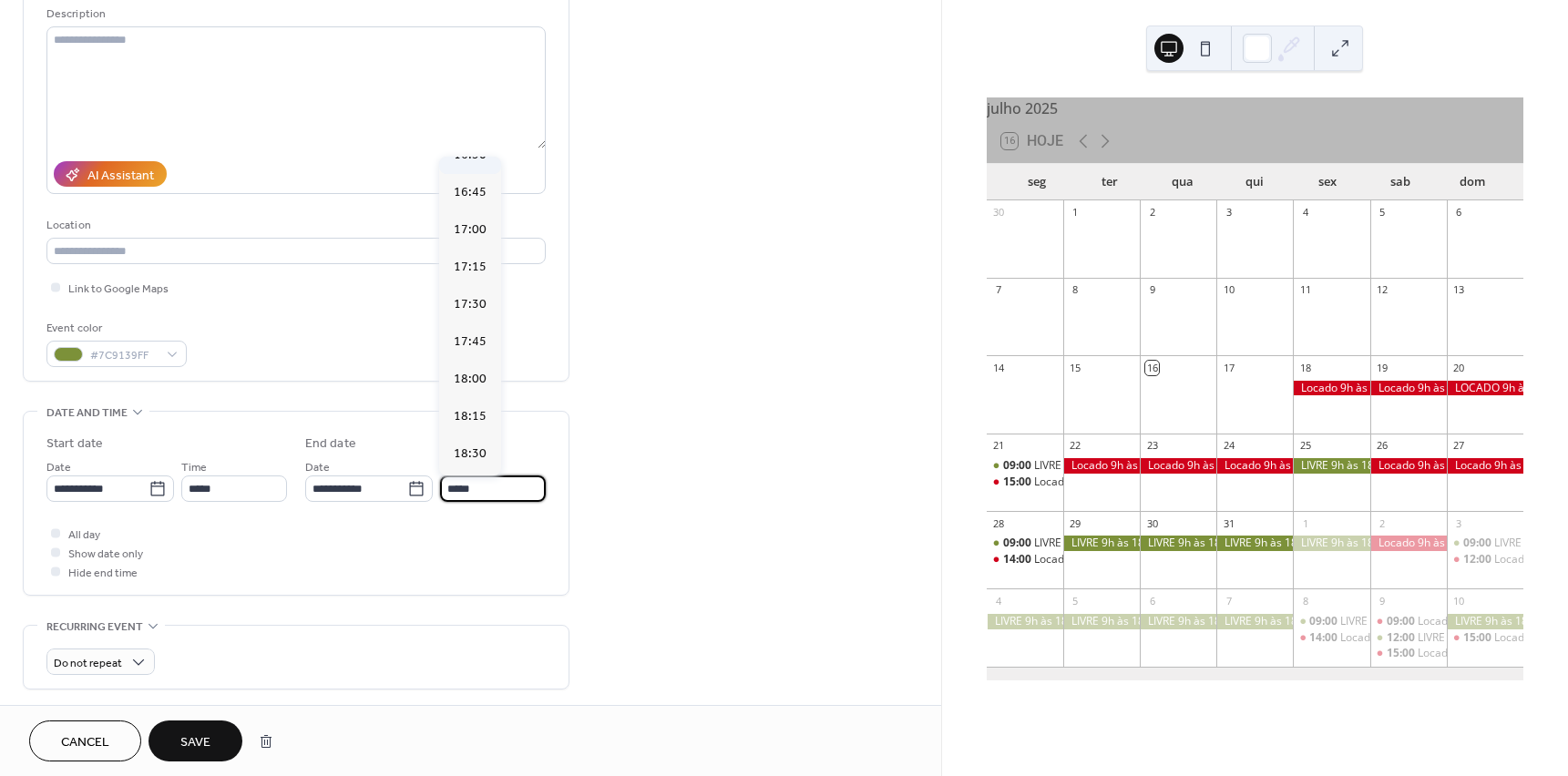 scroll, scrollTop: 273, scrollLeft: 0, axis: vertical 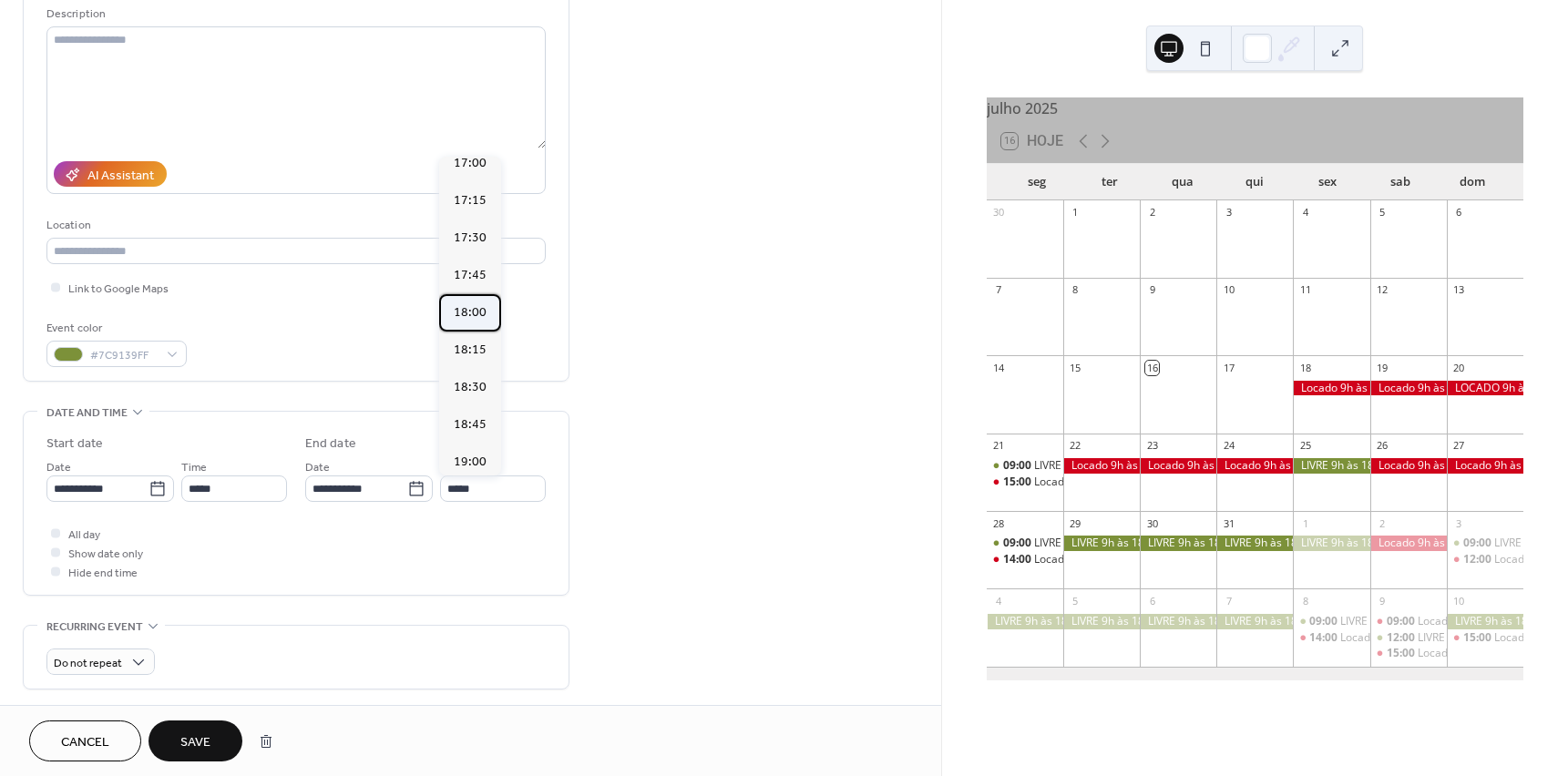 click on "18:00" at bounding box center (470, 312) 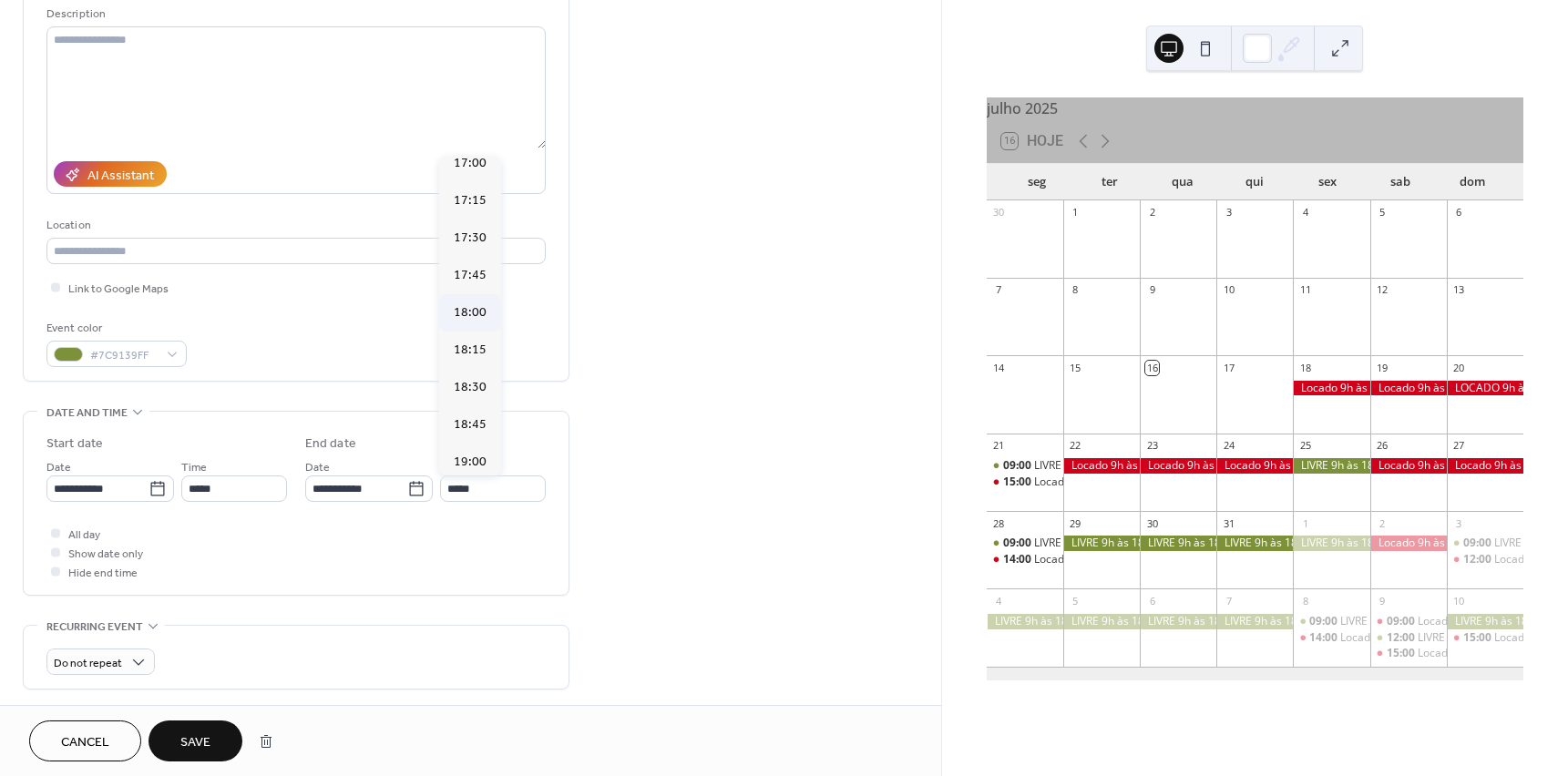 type on "*****" 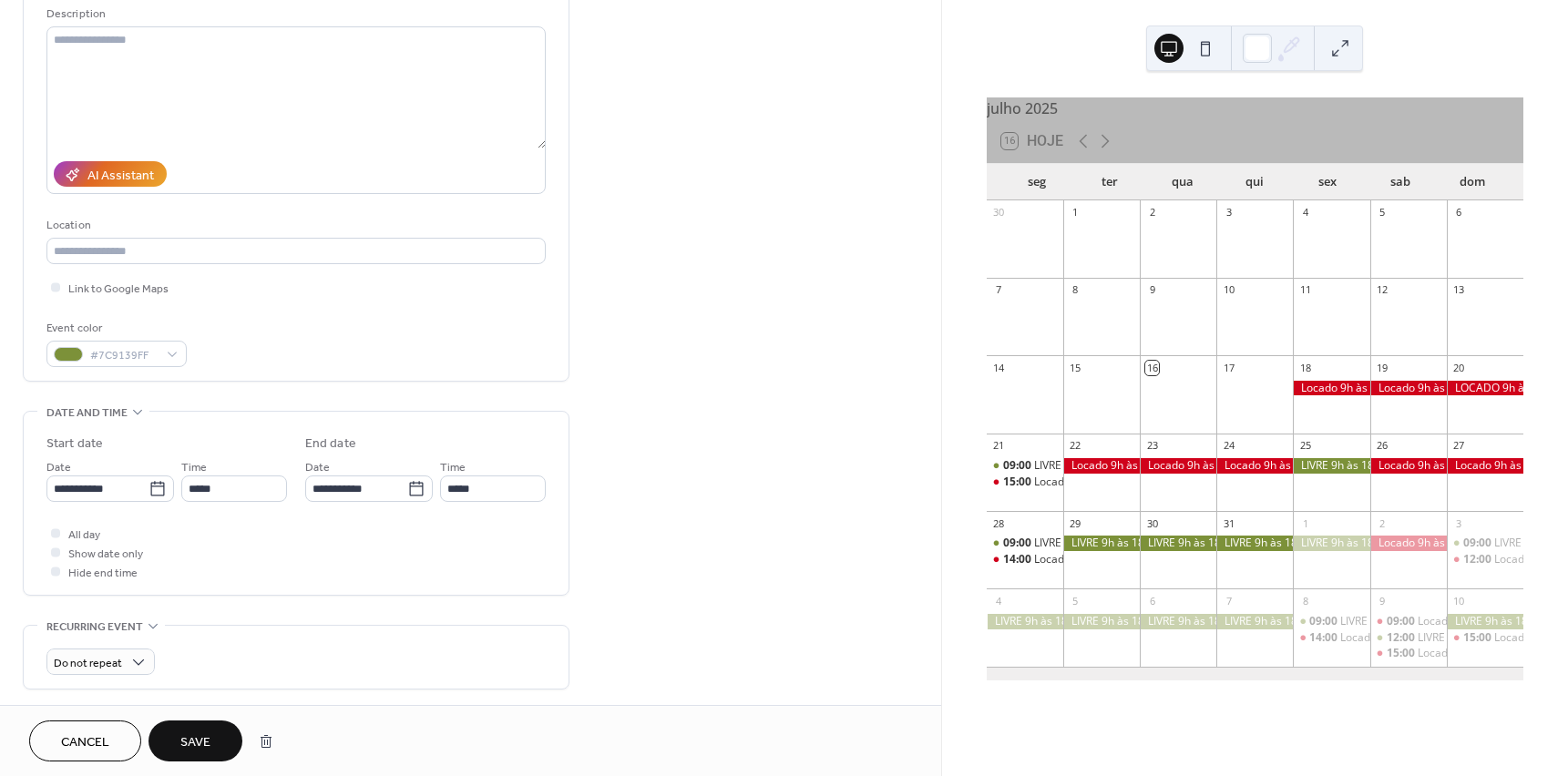 click on "Save" at bounding box center (195, 742) 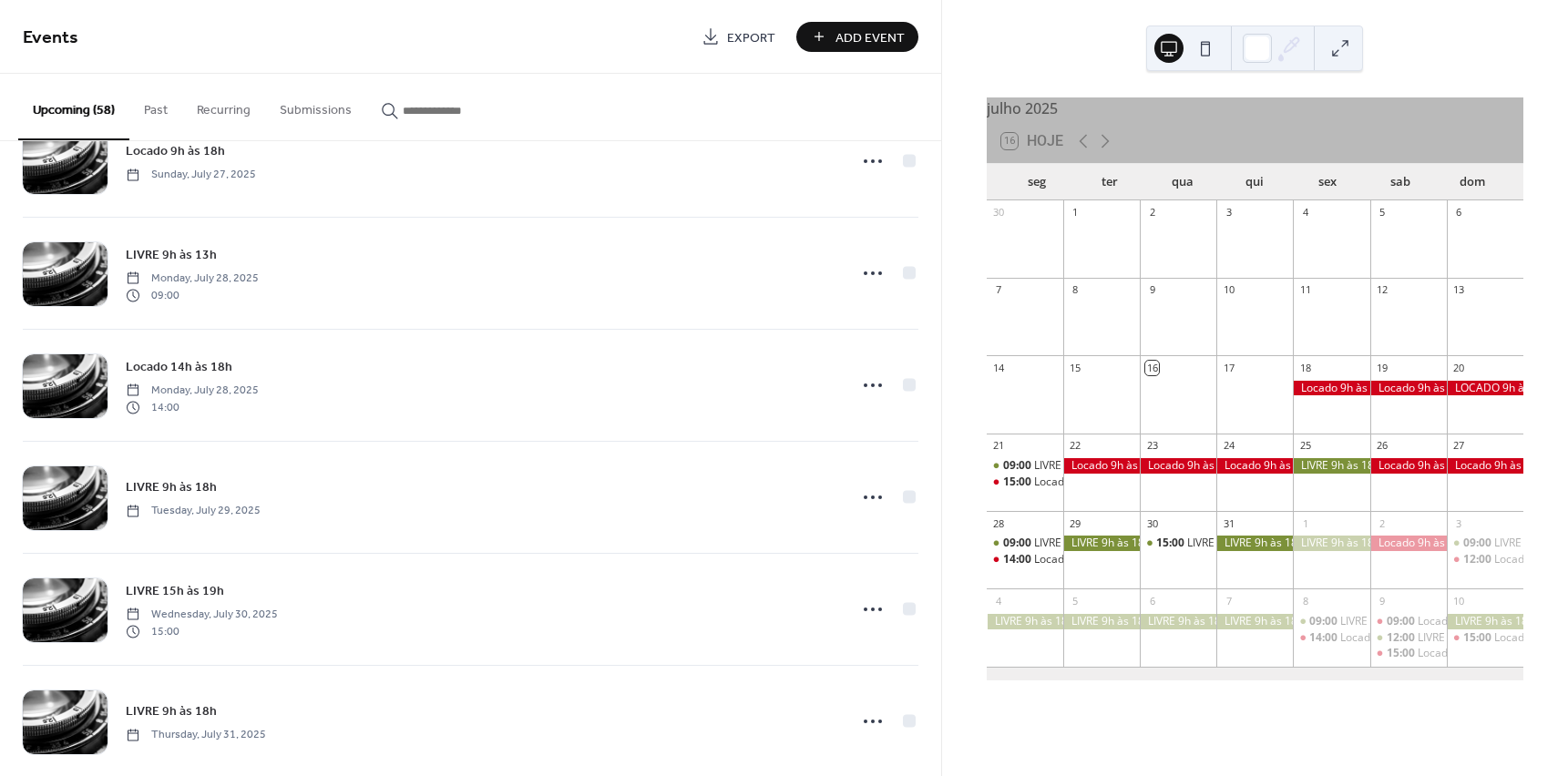 scroll, scrollTop: 1366, scrollLeft: 0, axis: vertical 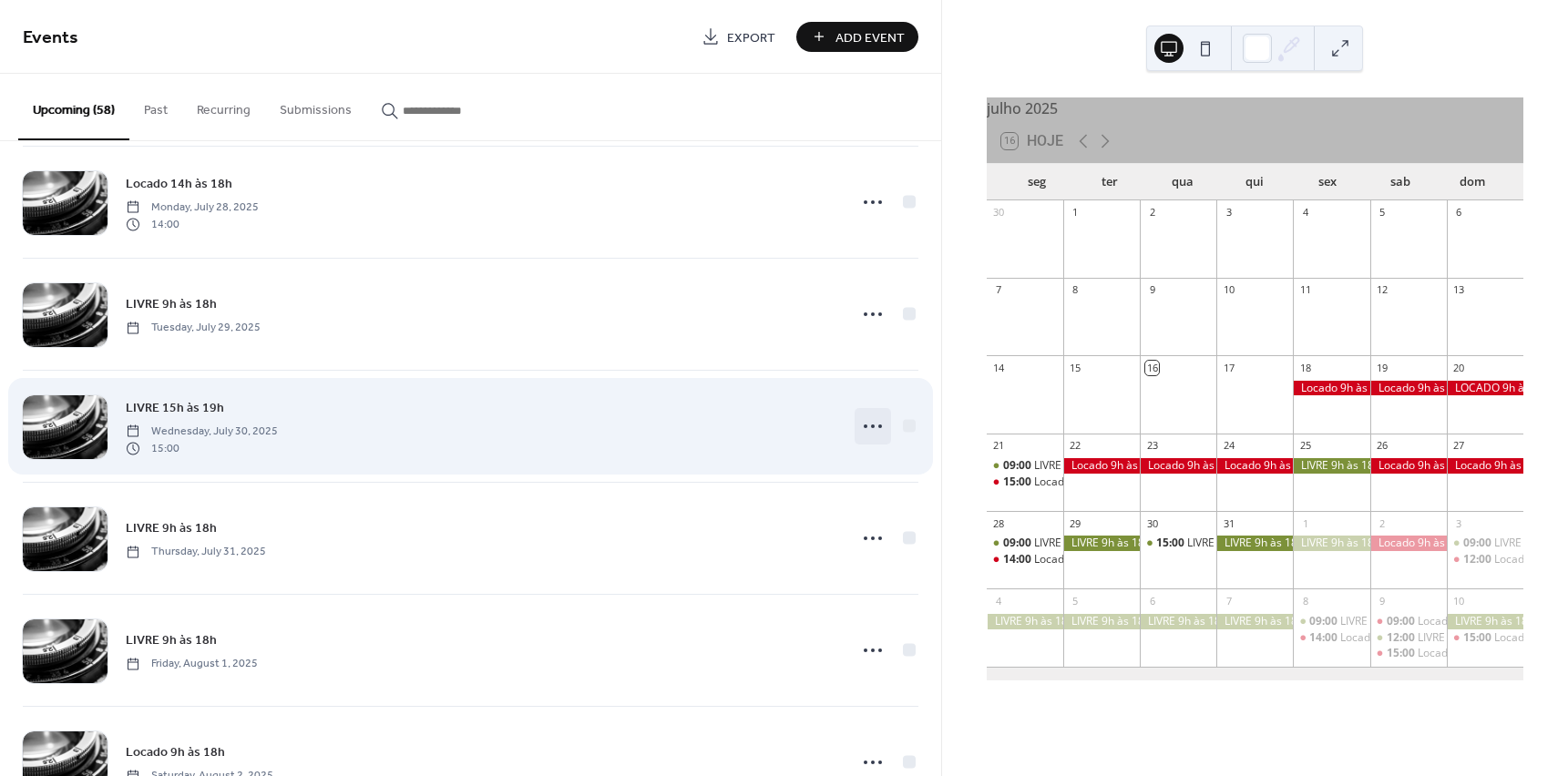 click 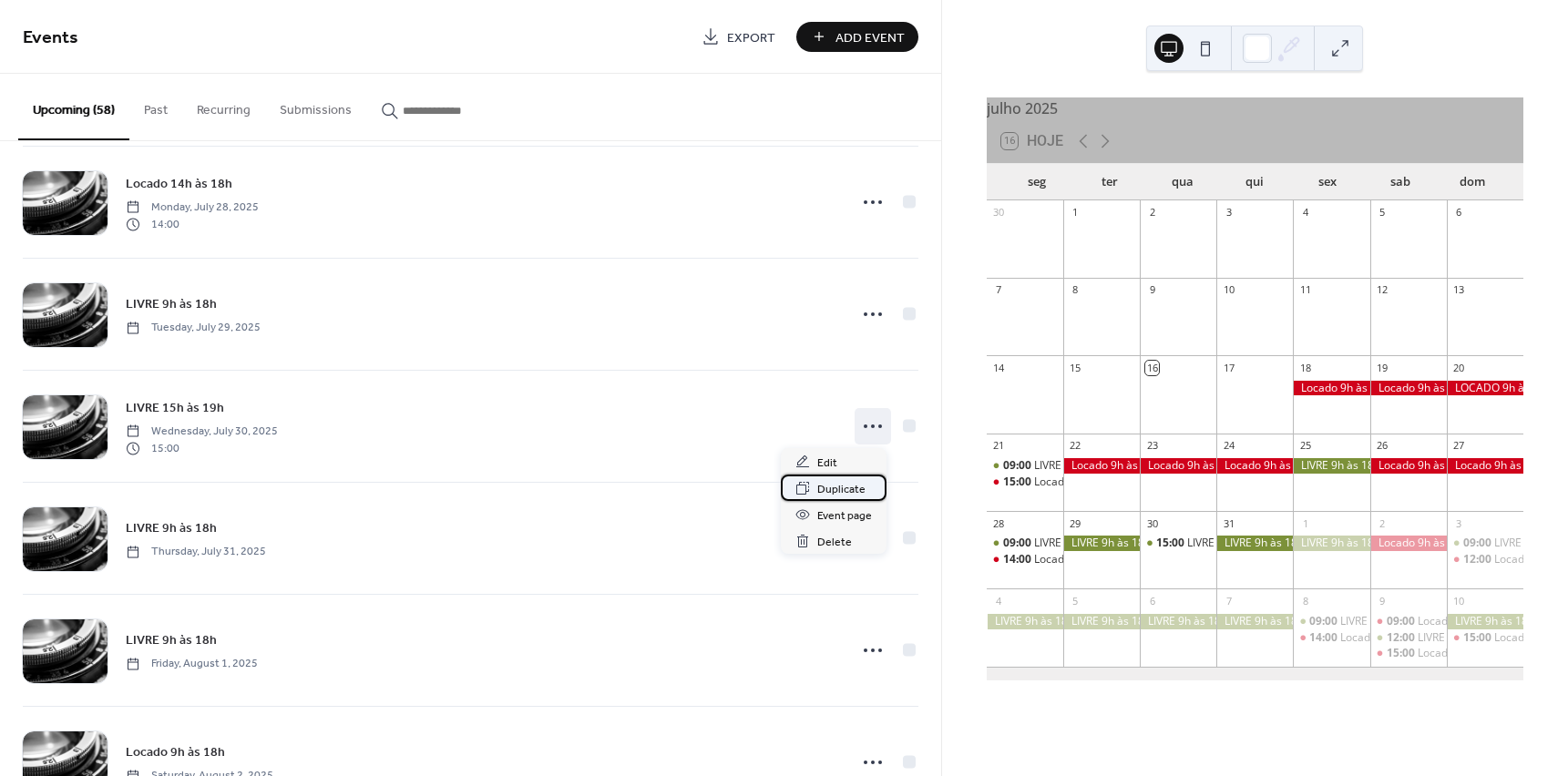 click on "Duplicate" at bounding box center (841, 489) 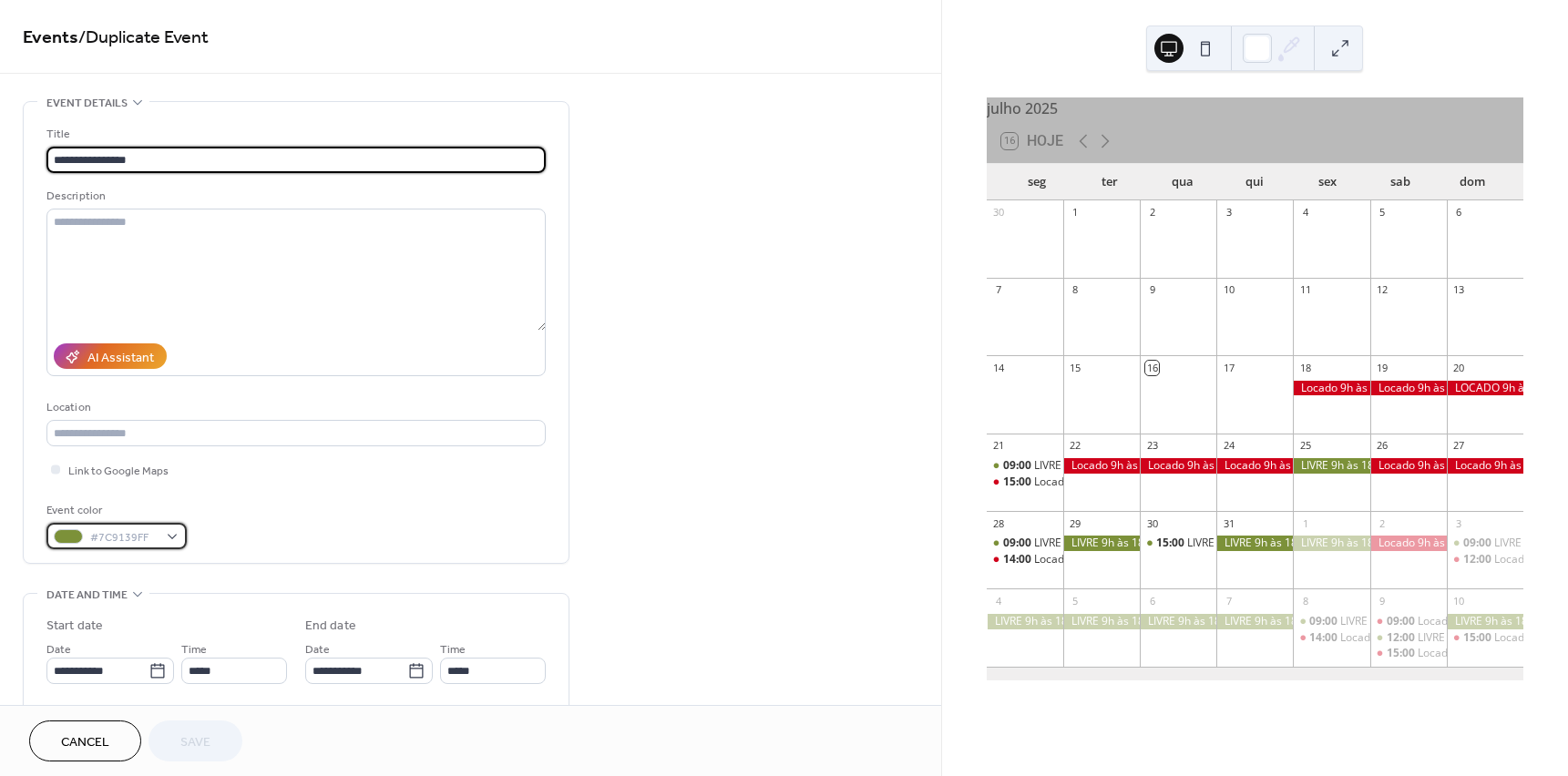 click on "#7C9139FF" at bounding box center [124, 537] 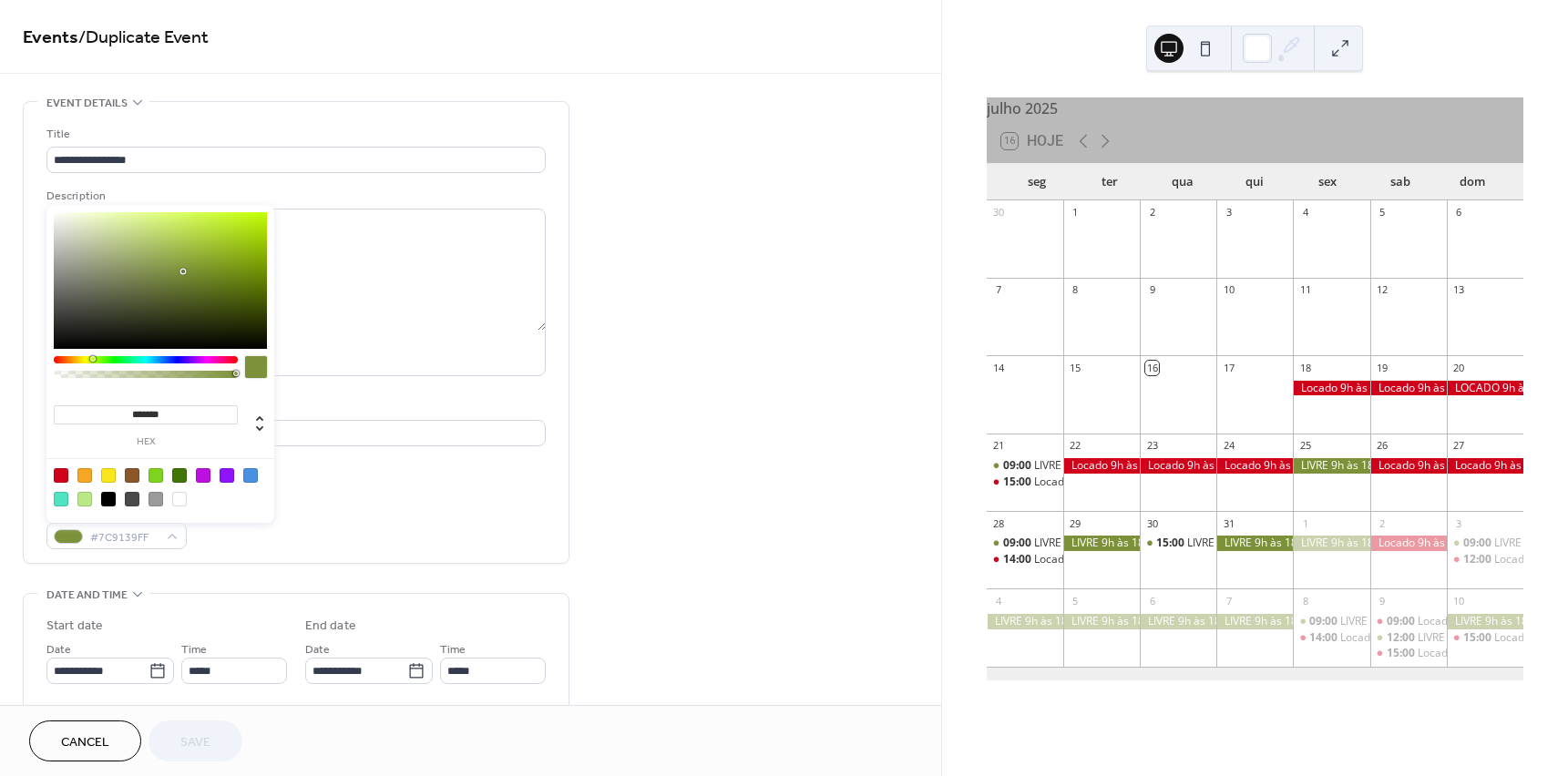 click at bounding box center (61, 475) 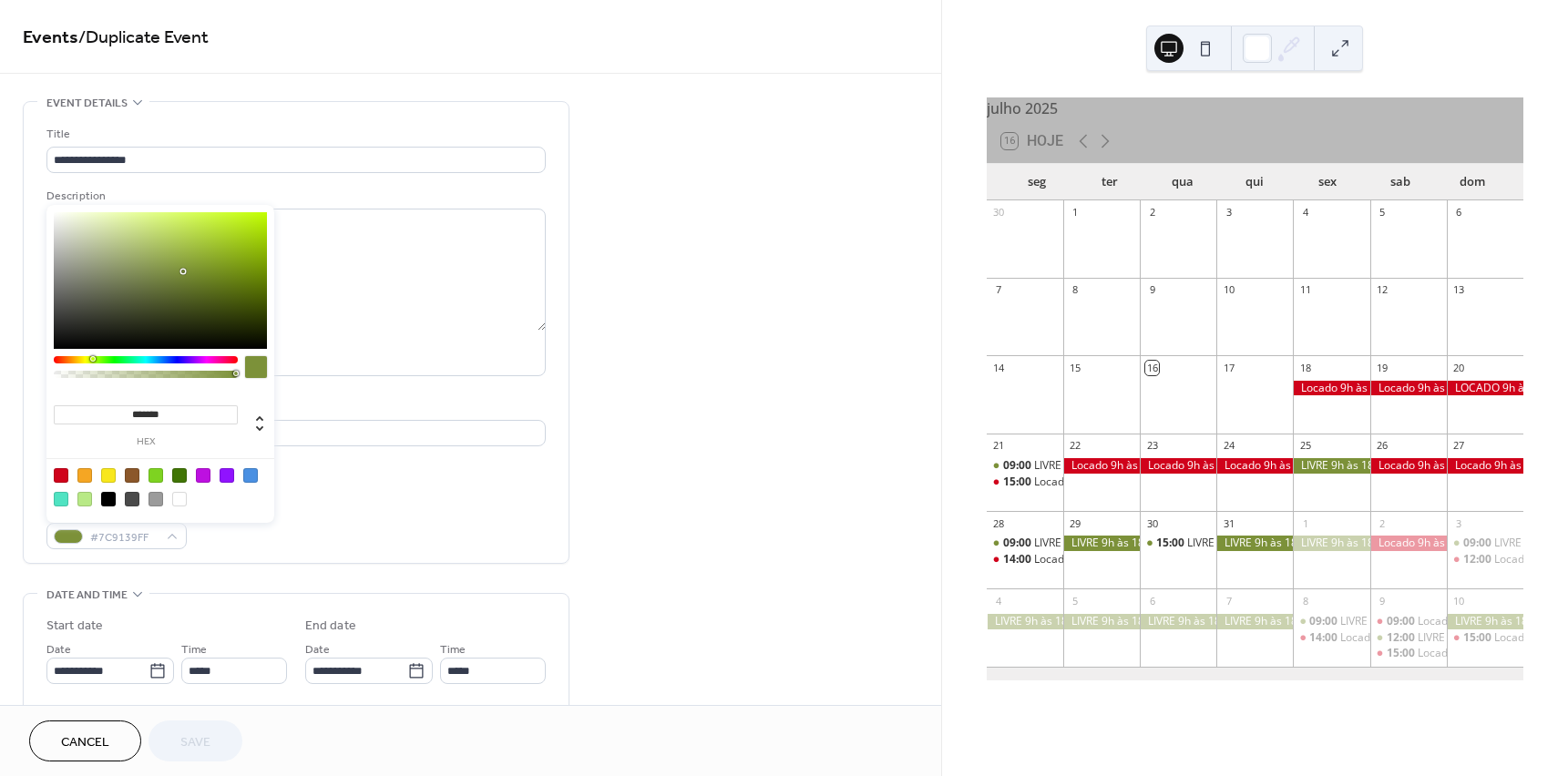 type on "*******" 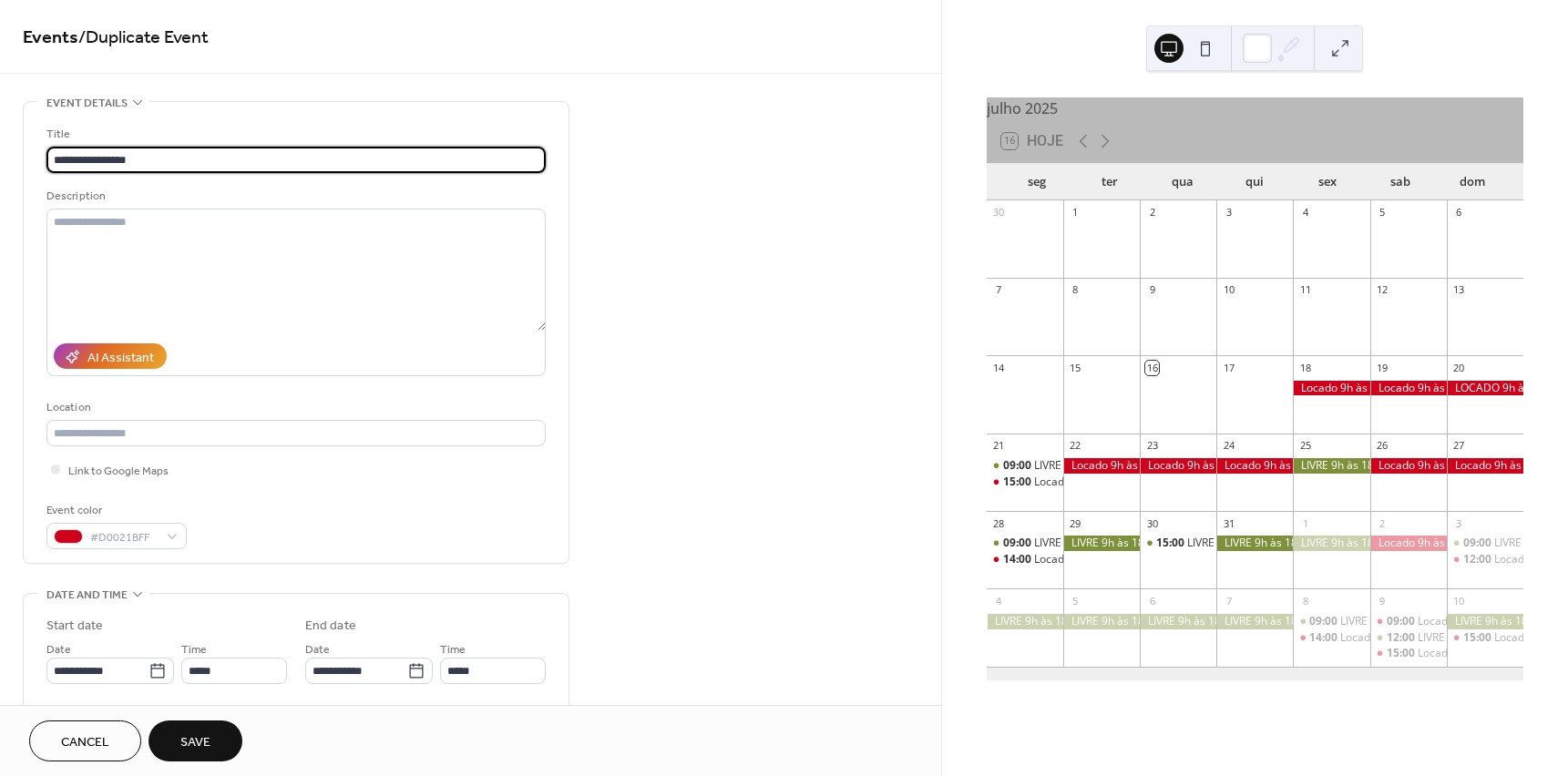 drag, startPoint x: 79, startPoint y: 154, endPoint x: 0, endPoint y: 160, distance: 79.22752 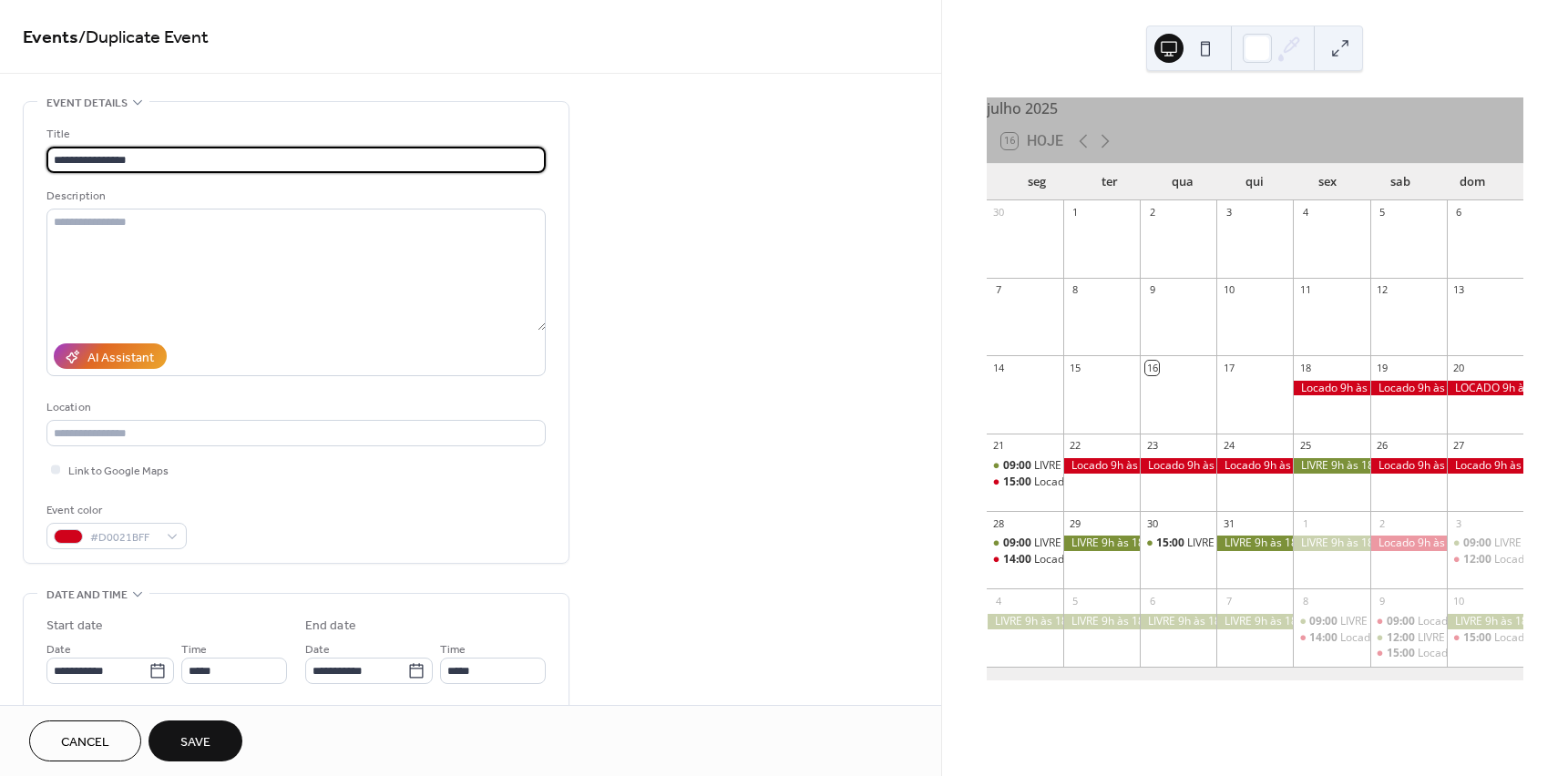 click on "**********" at bounding box center [470, 656] 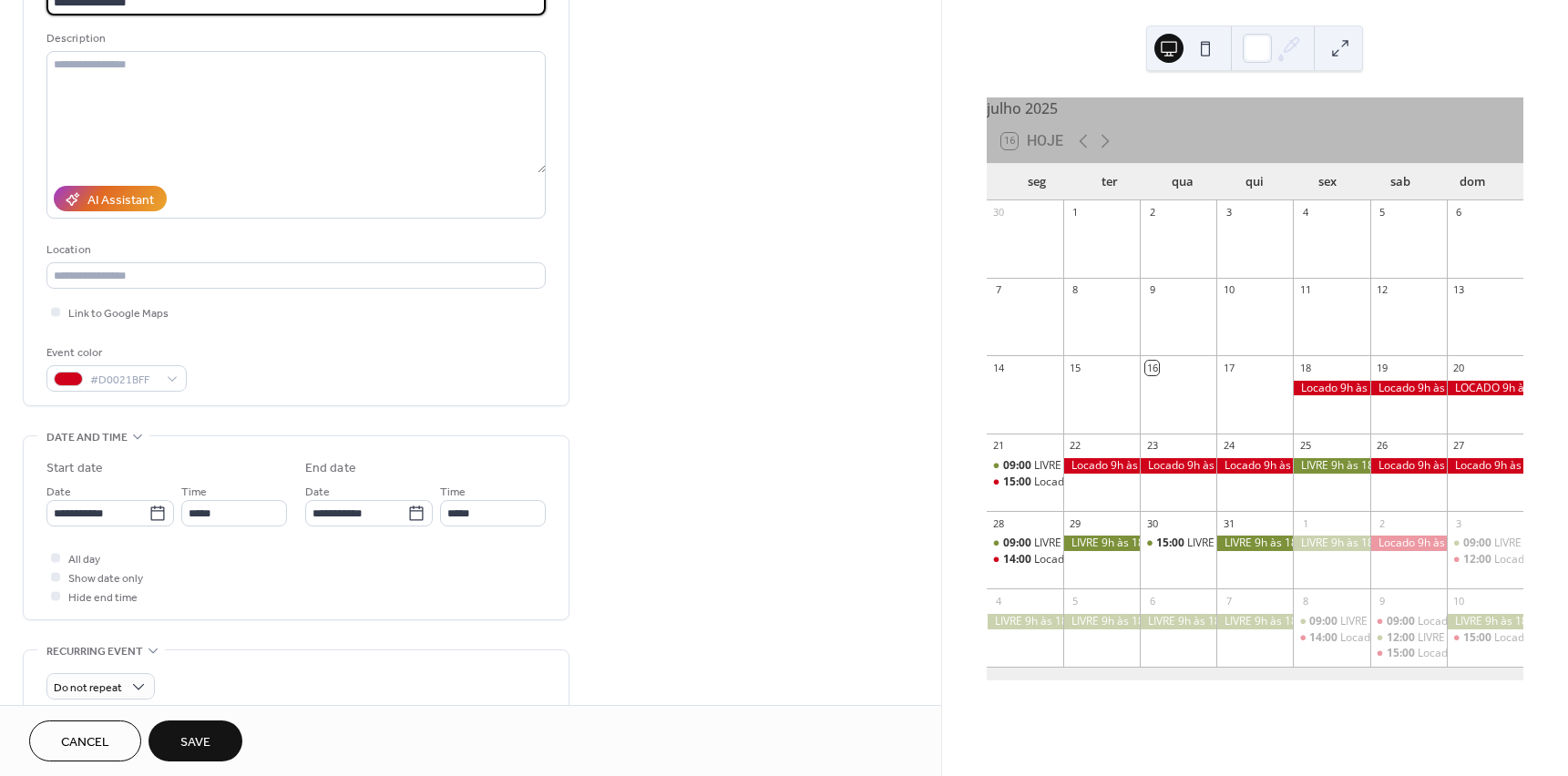scroll, scrollTop: 182, scrollLeft: 0, axis: vertical 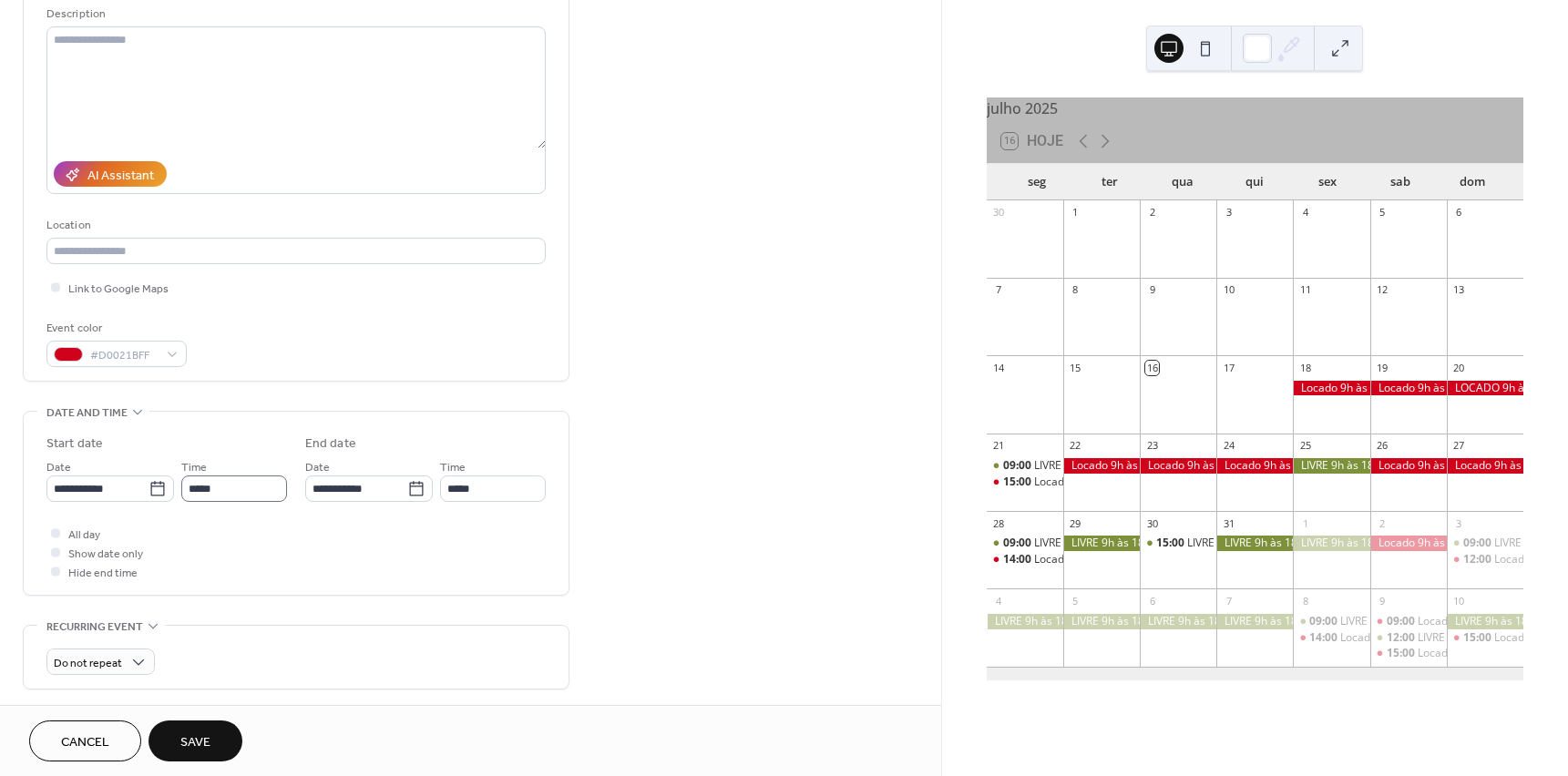 type on "**********" 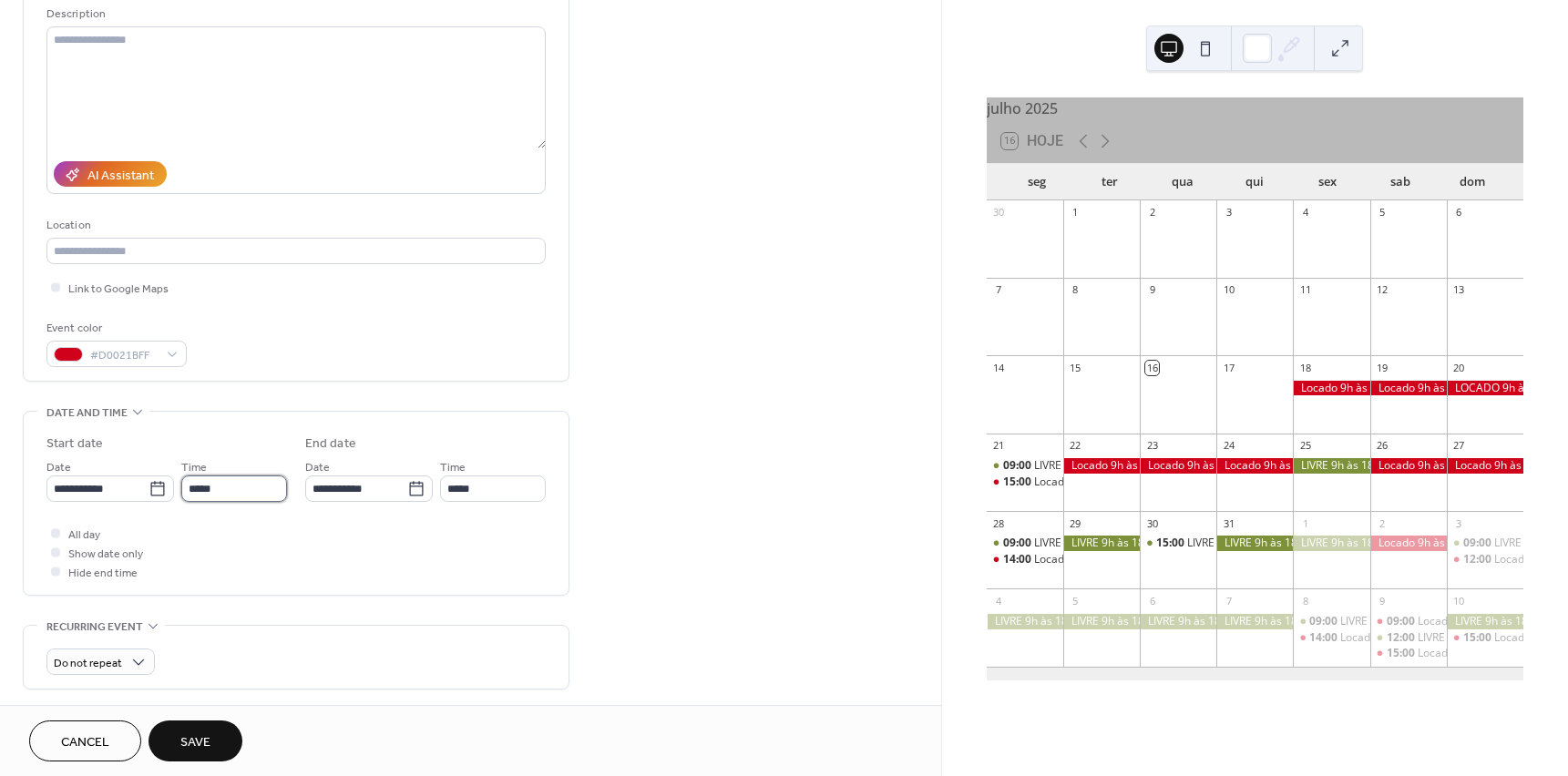 click on "*****" at bounding box center [234, 488] 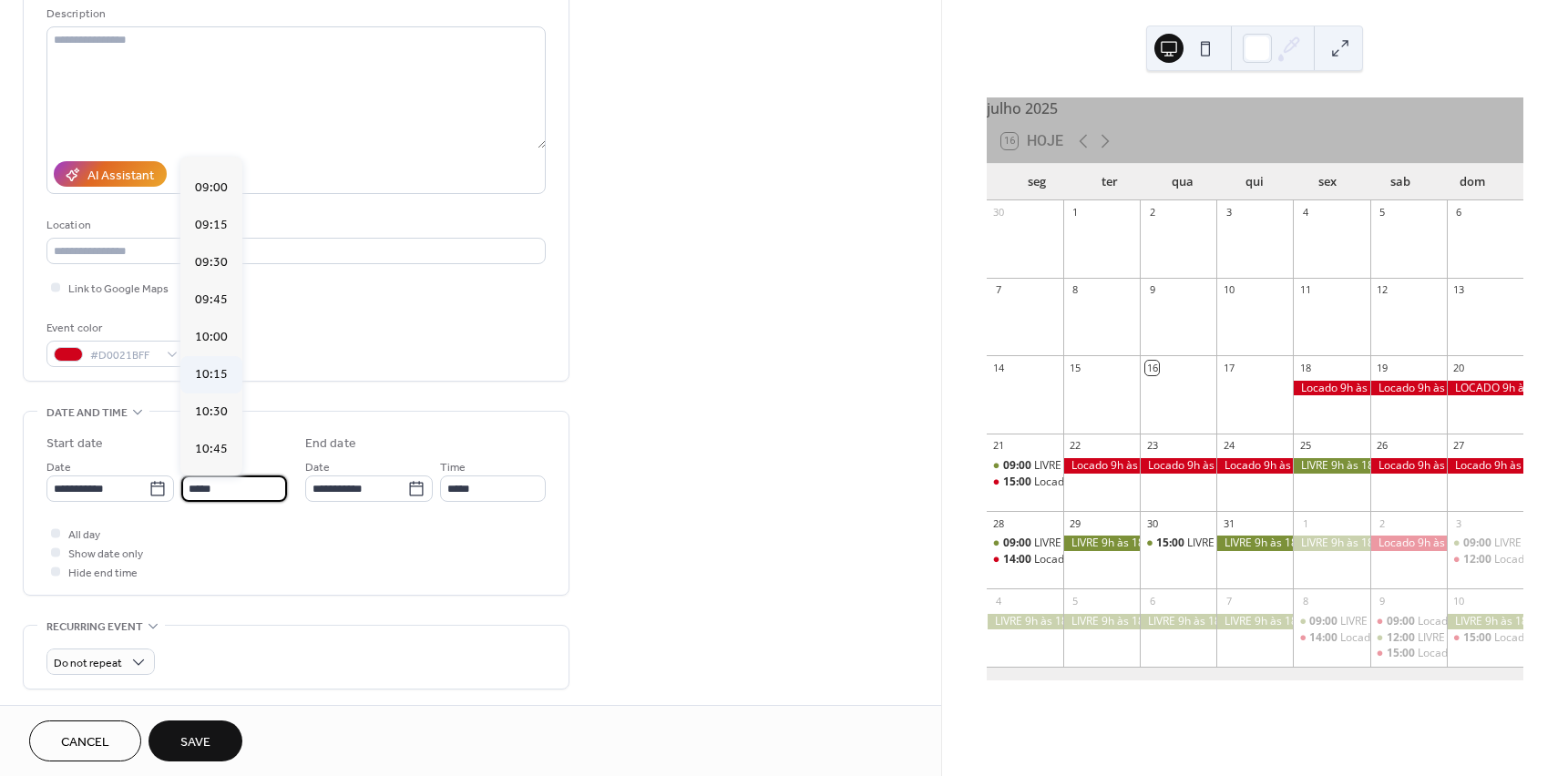 scroll, scrollTop: 1330, scrollLeft: 0, axis: vertical 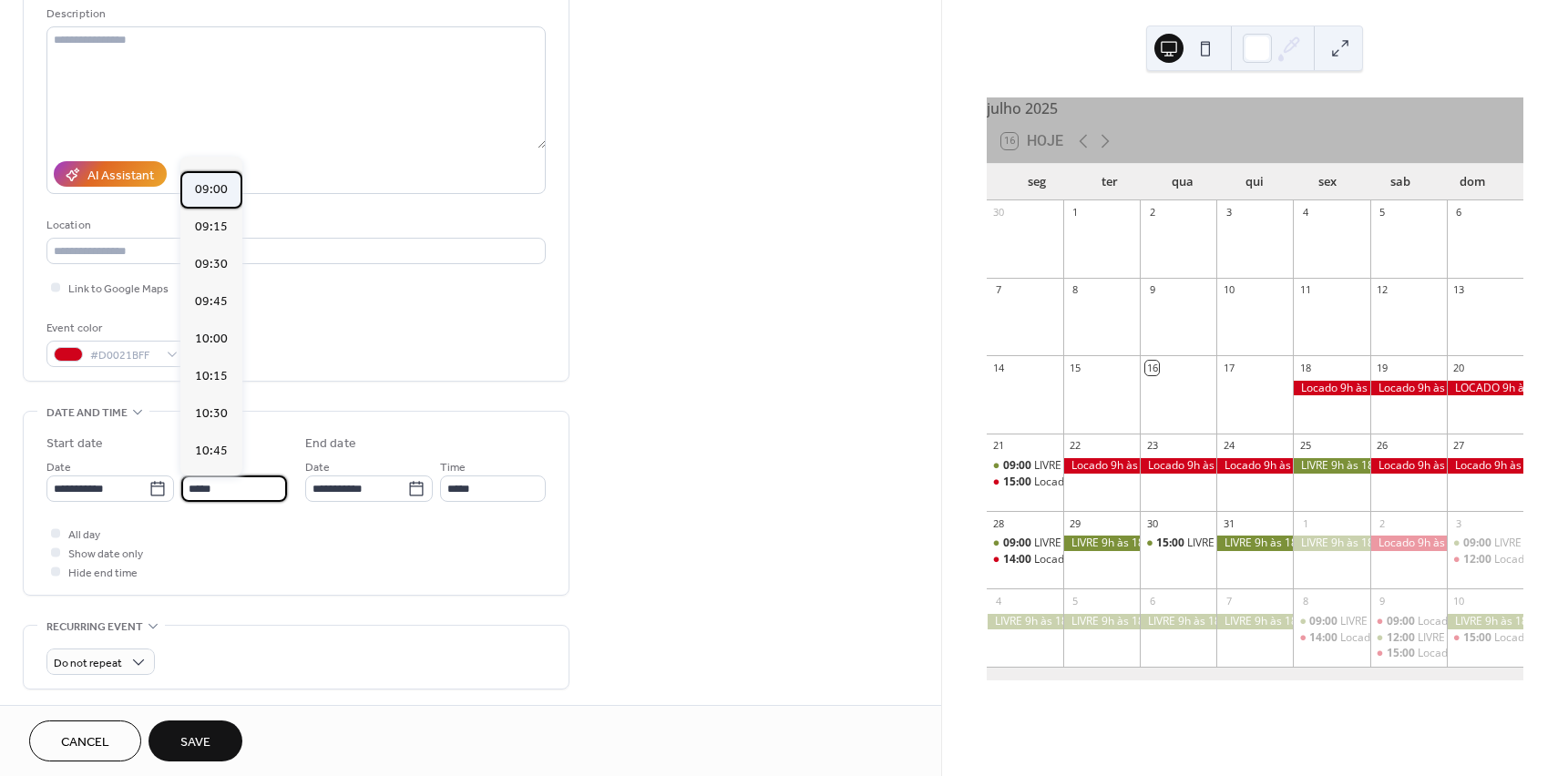 click on "09:00" at bounding box center (211, 189) 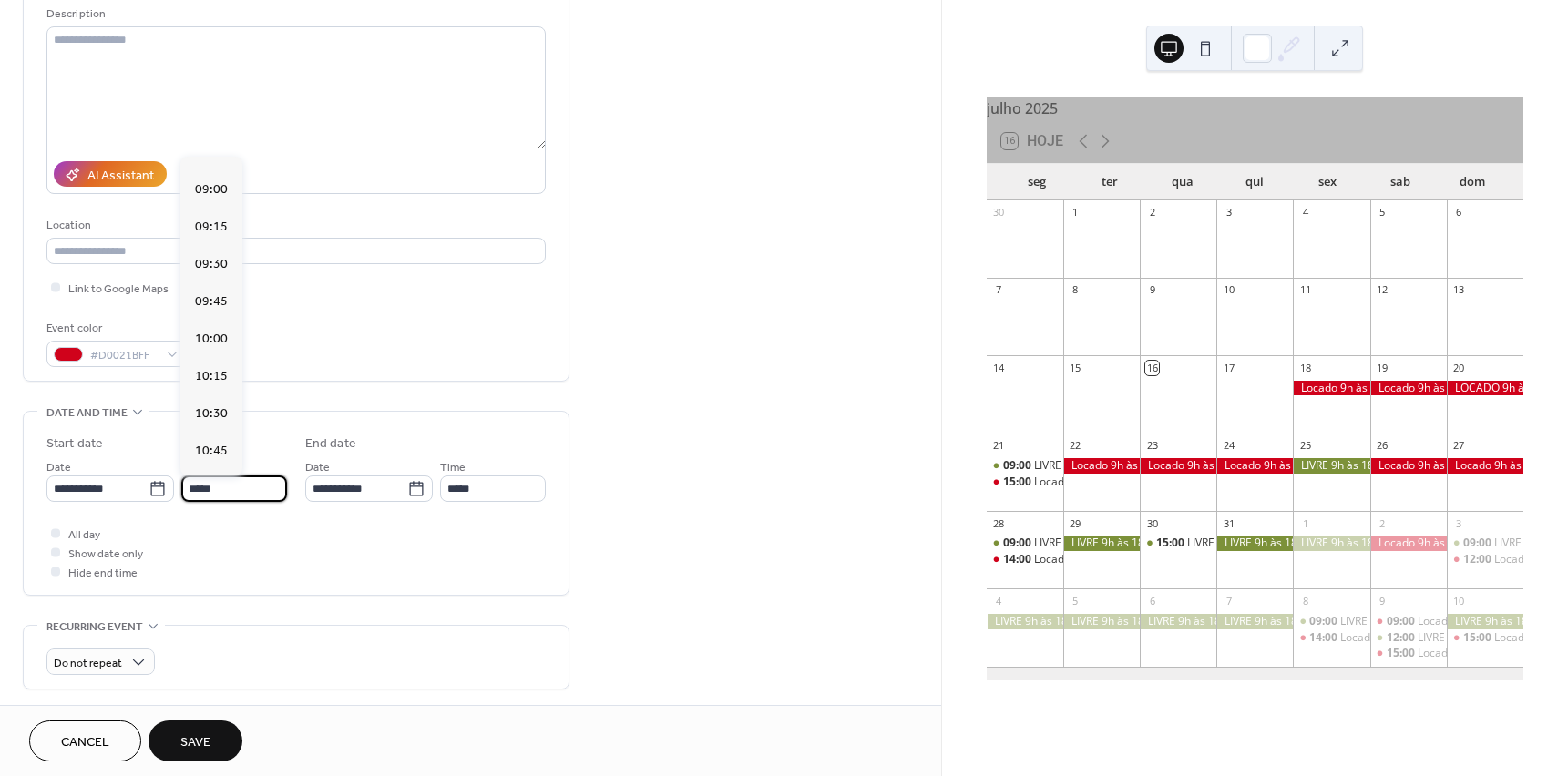 type on "*****" 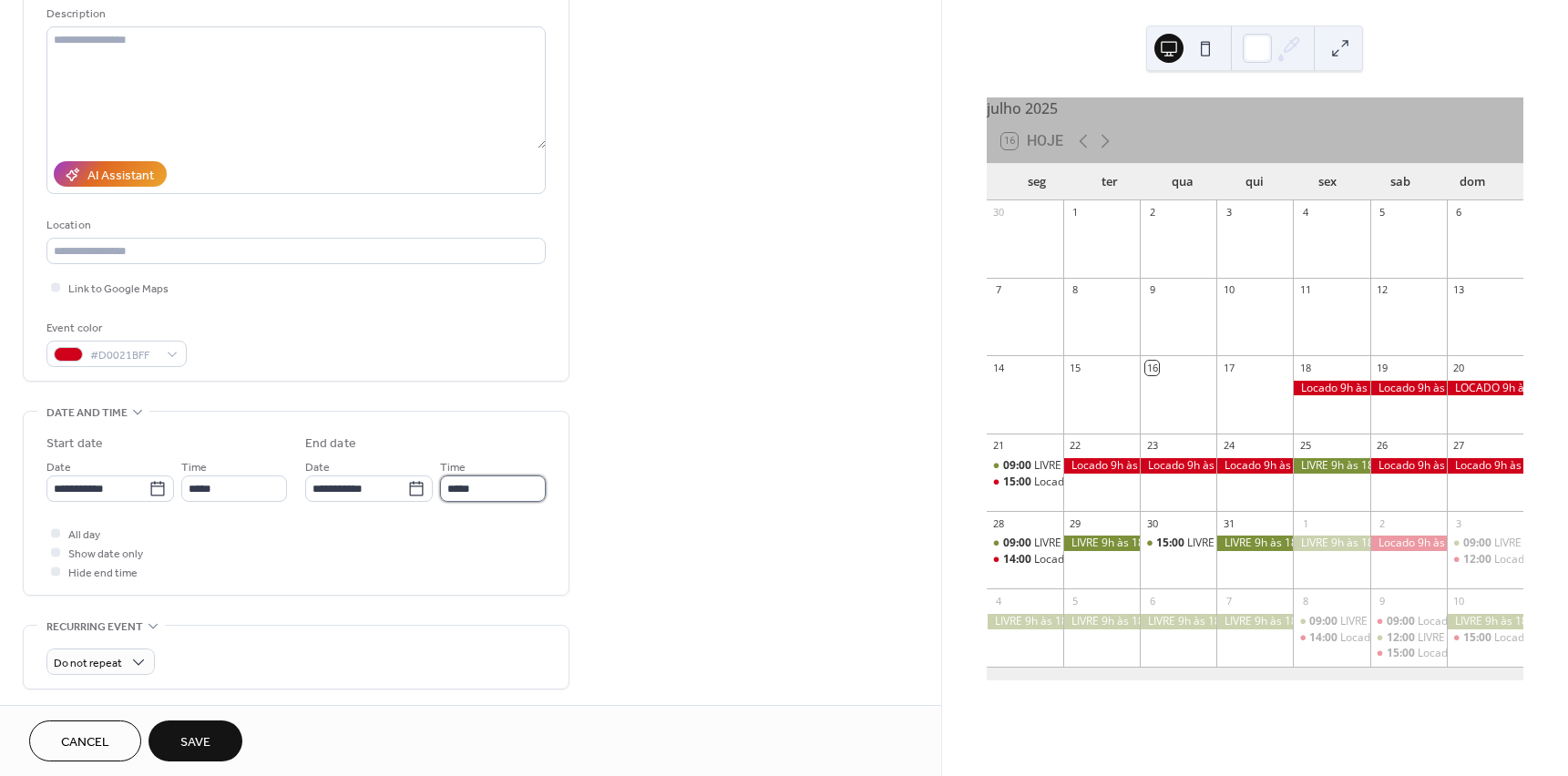 click on "*****" at bounding box center [493, 488] 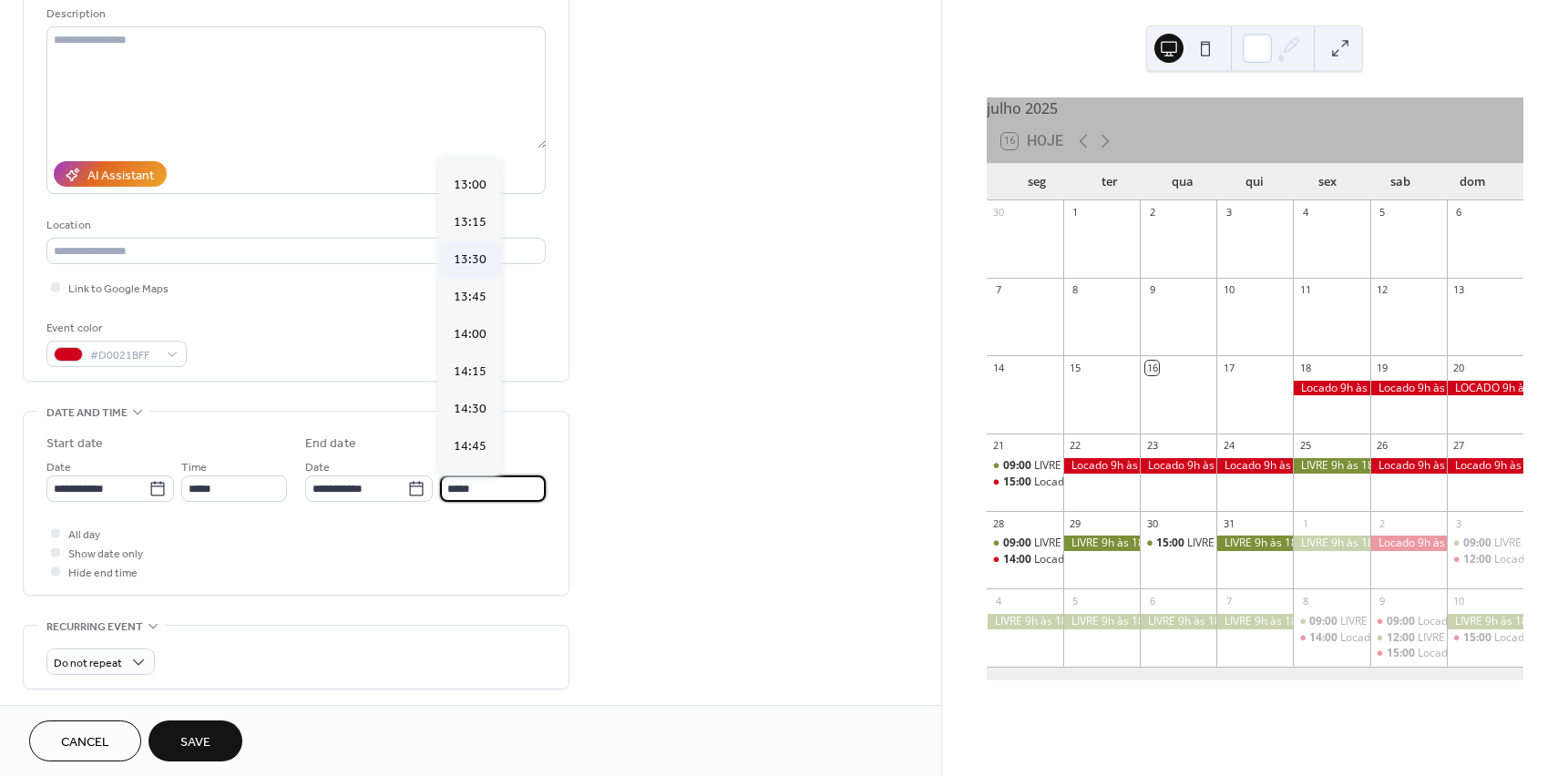 scroll, scrollTop: 593, scrollLeft: 0, axis: vertical 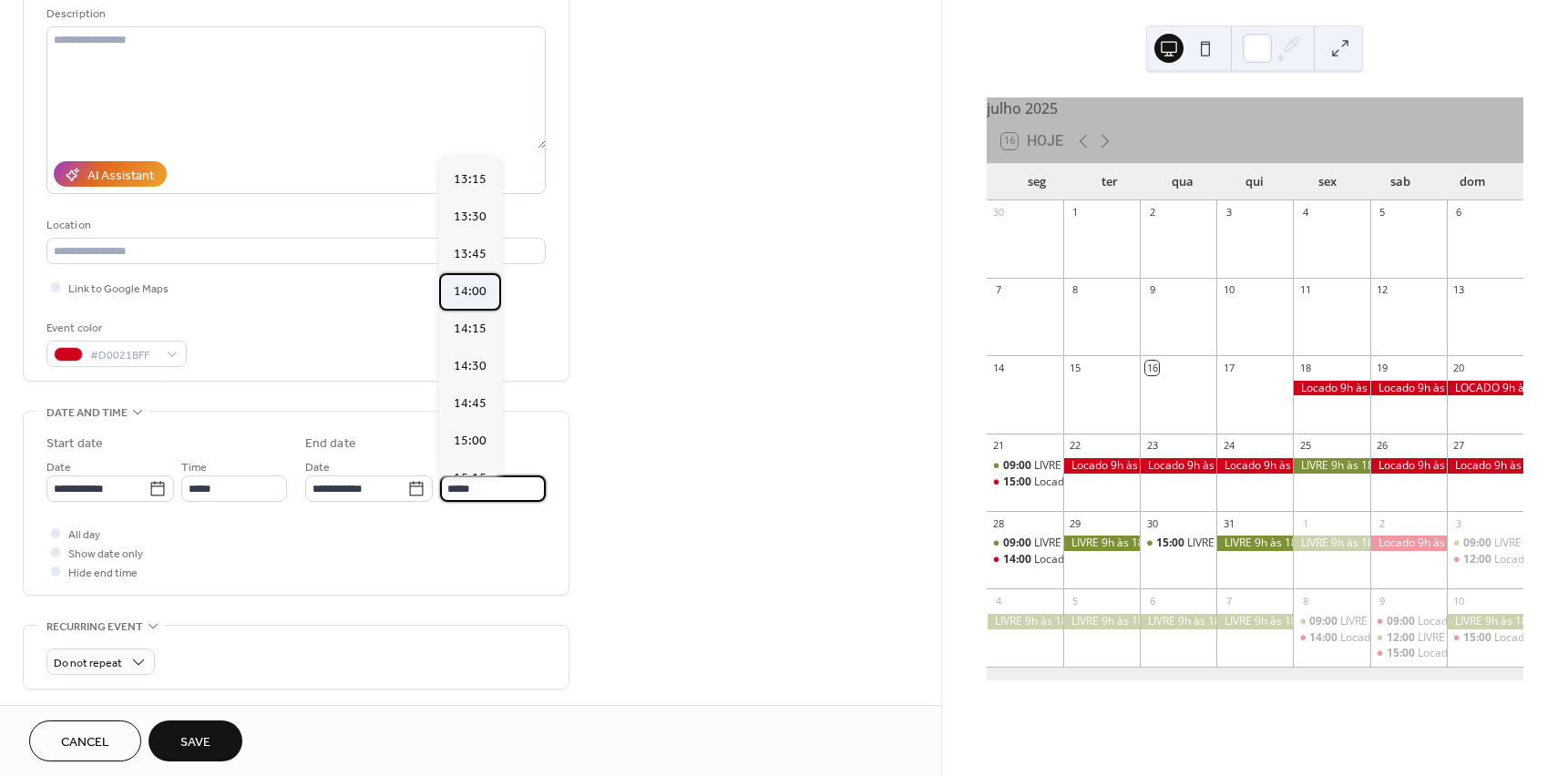 click on "14:00" at bounding box center [470, 291] 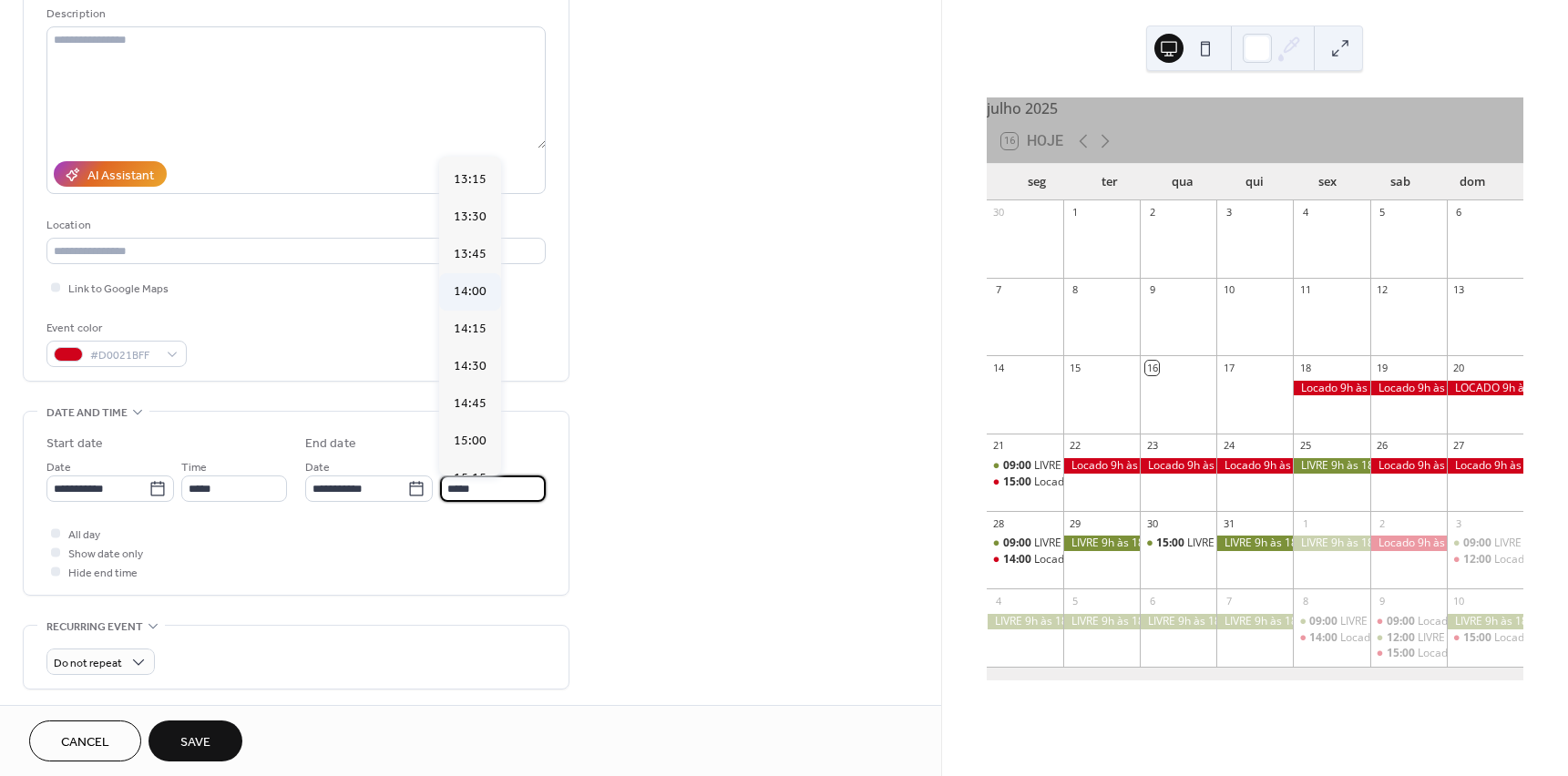 type on "*****" 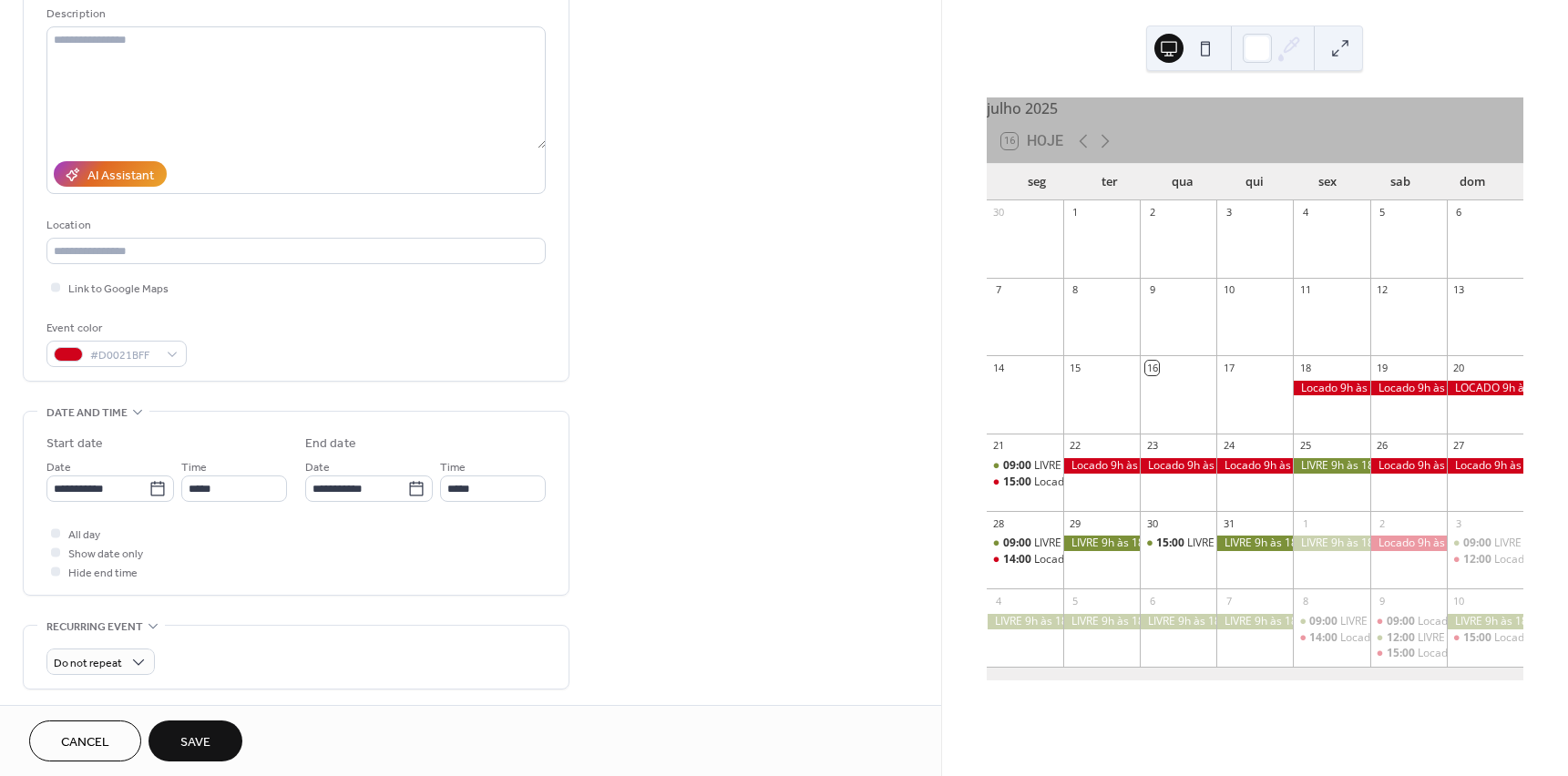 click on "Save" at bounding box center (195, 742) 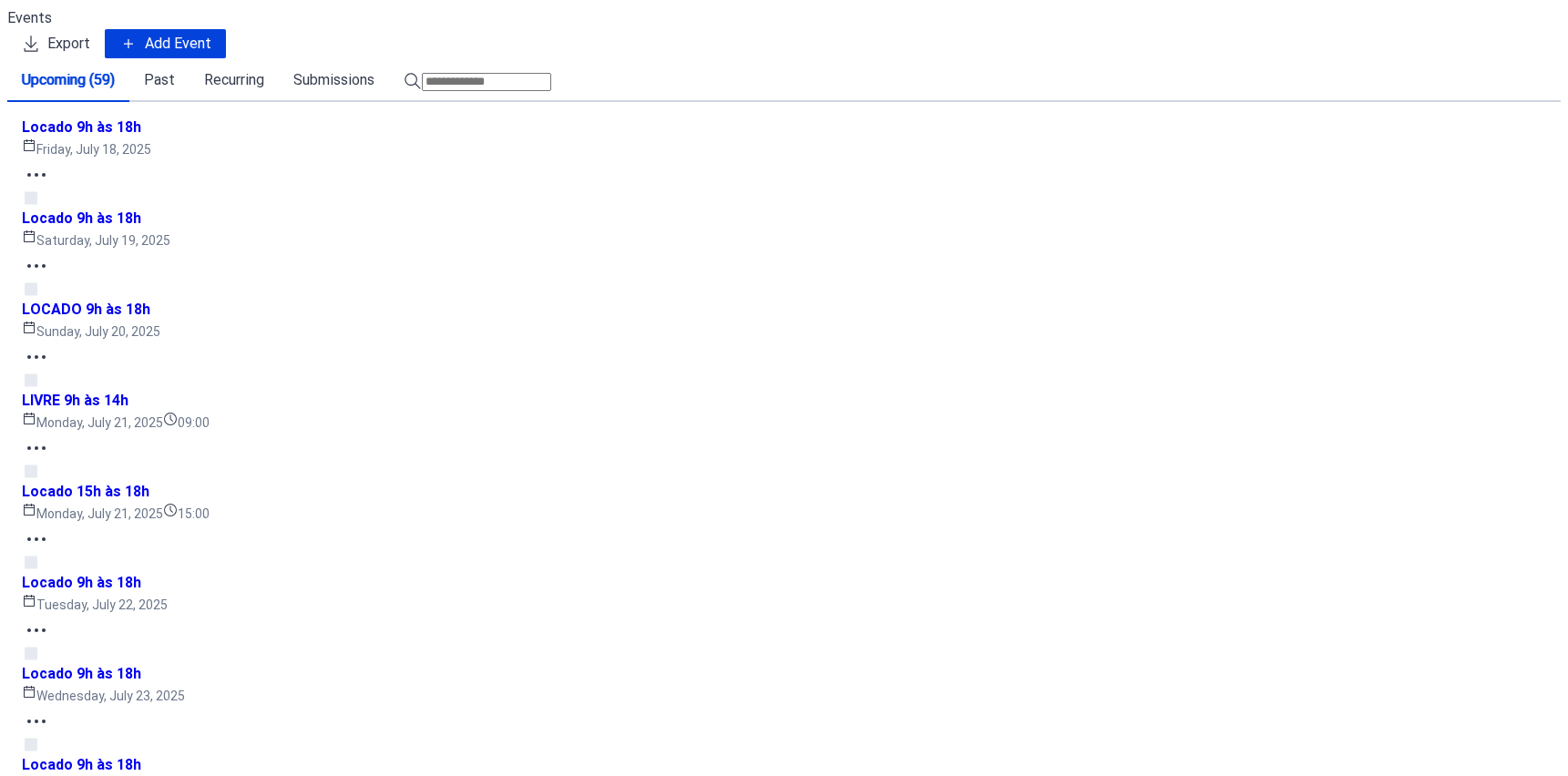 scroll, scrollTop: 0, scrollLeft: 0, axis: both 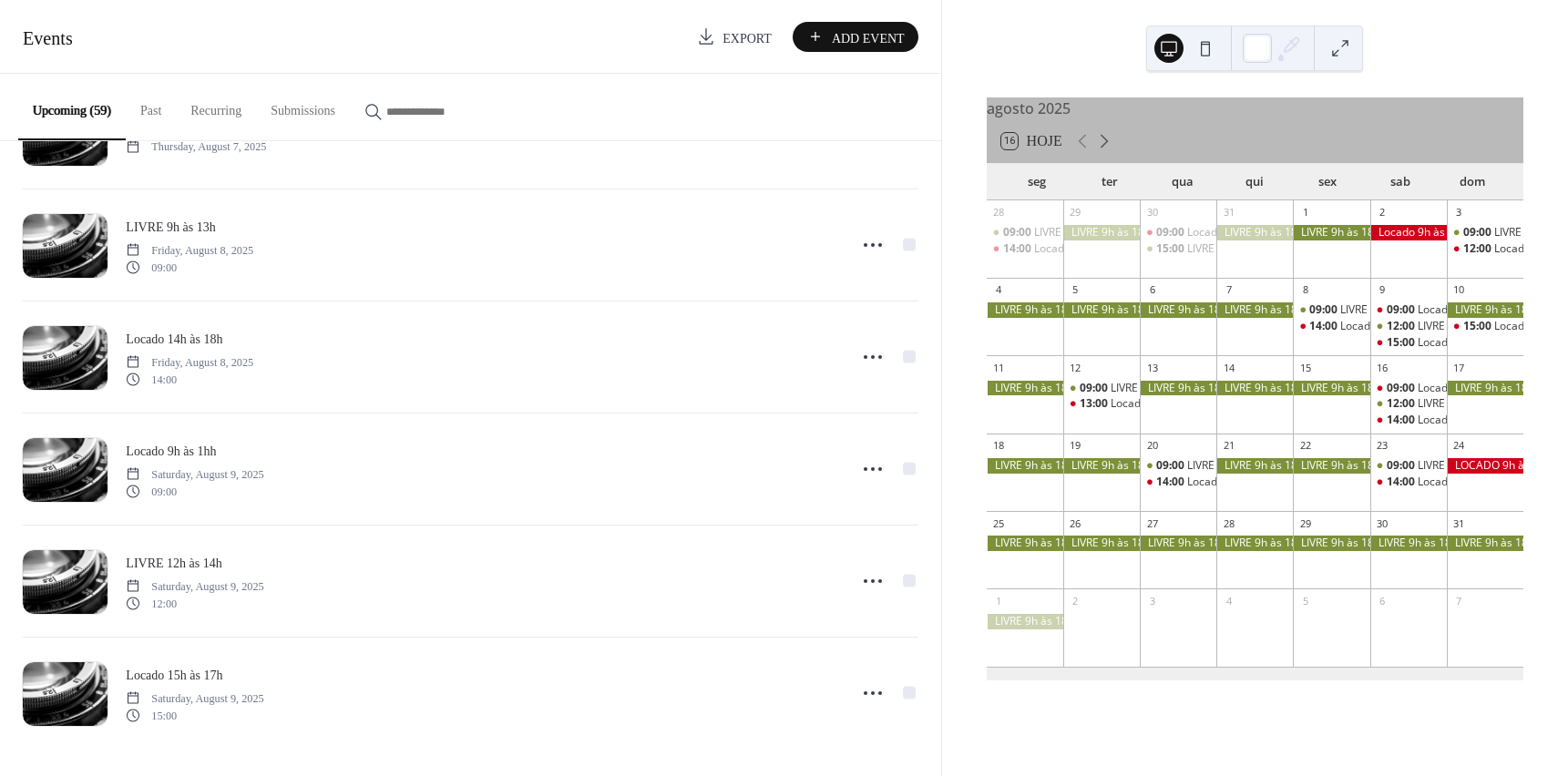 click 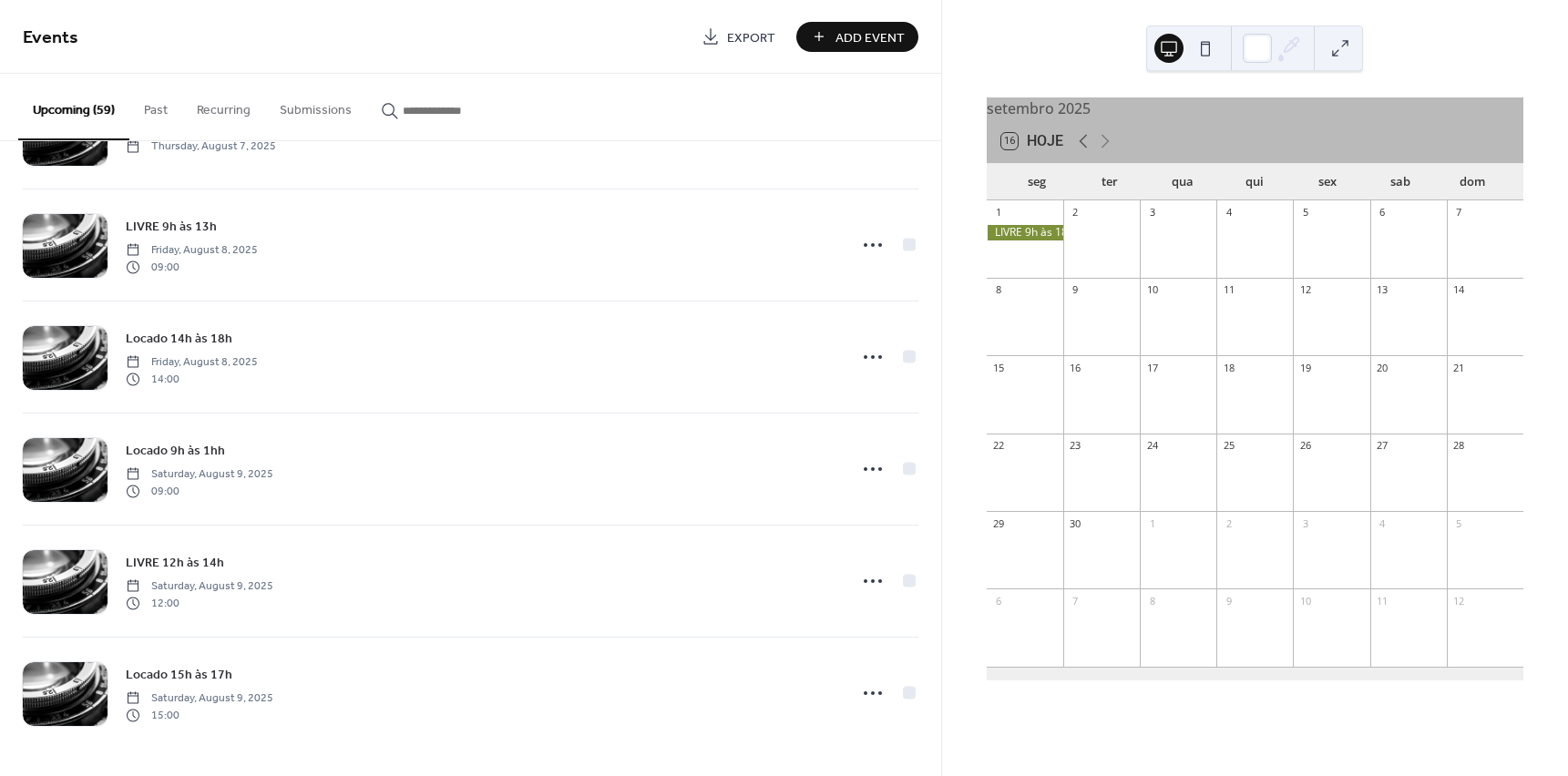 click 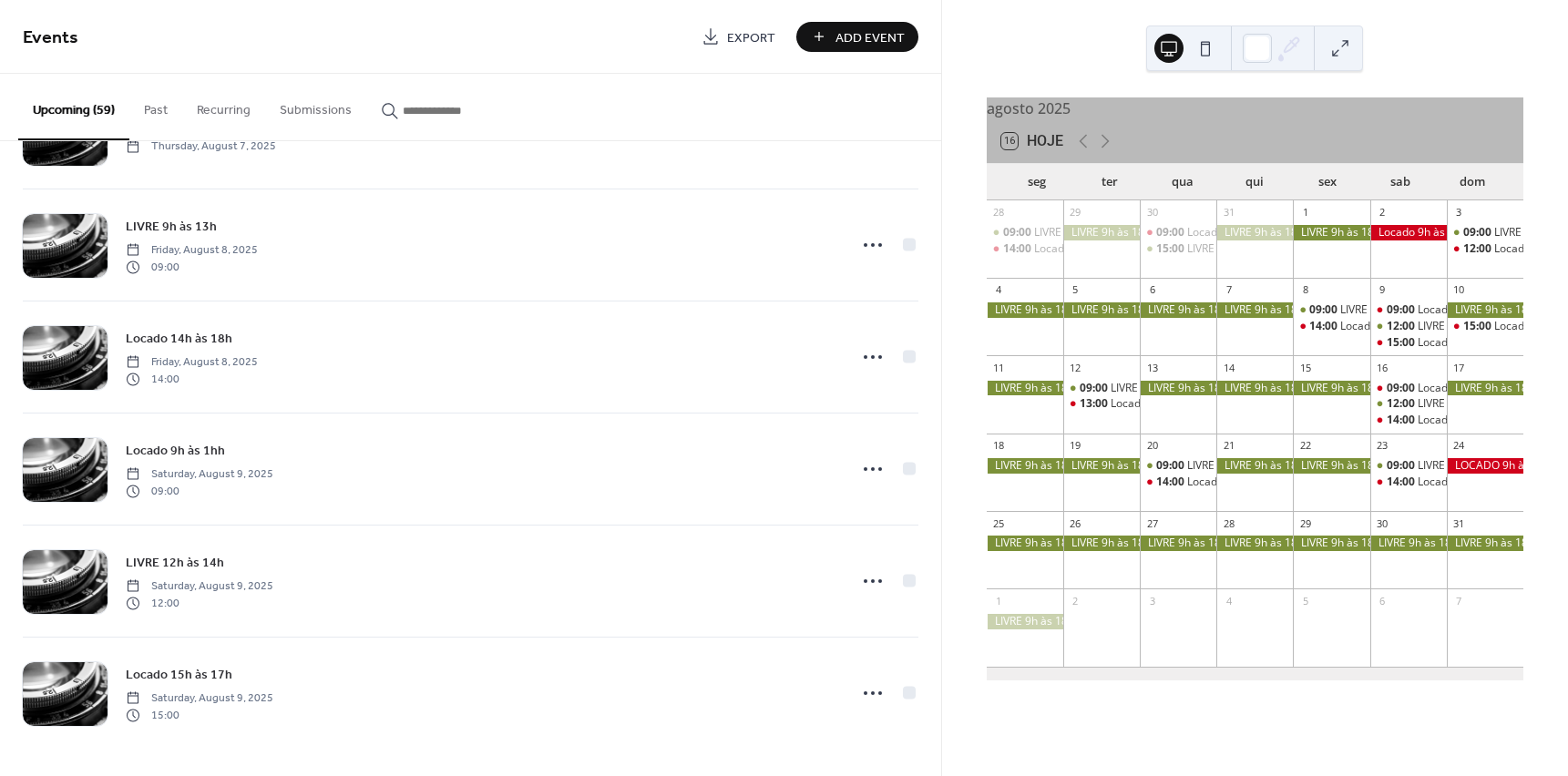 click at bounding box center [1102, 543] 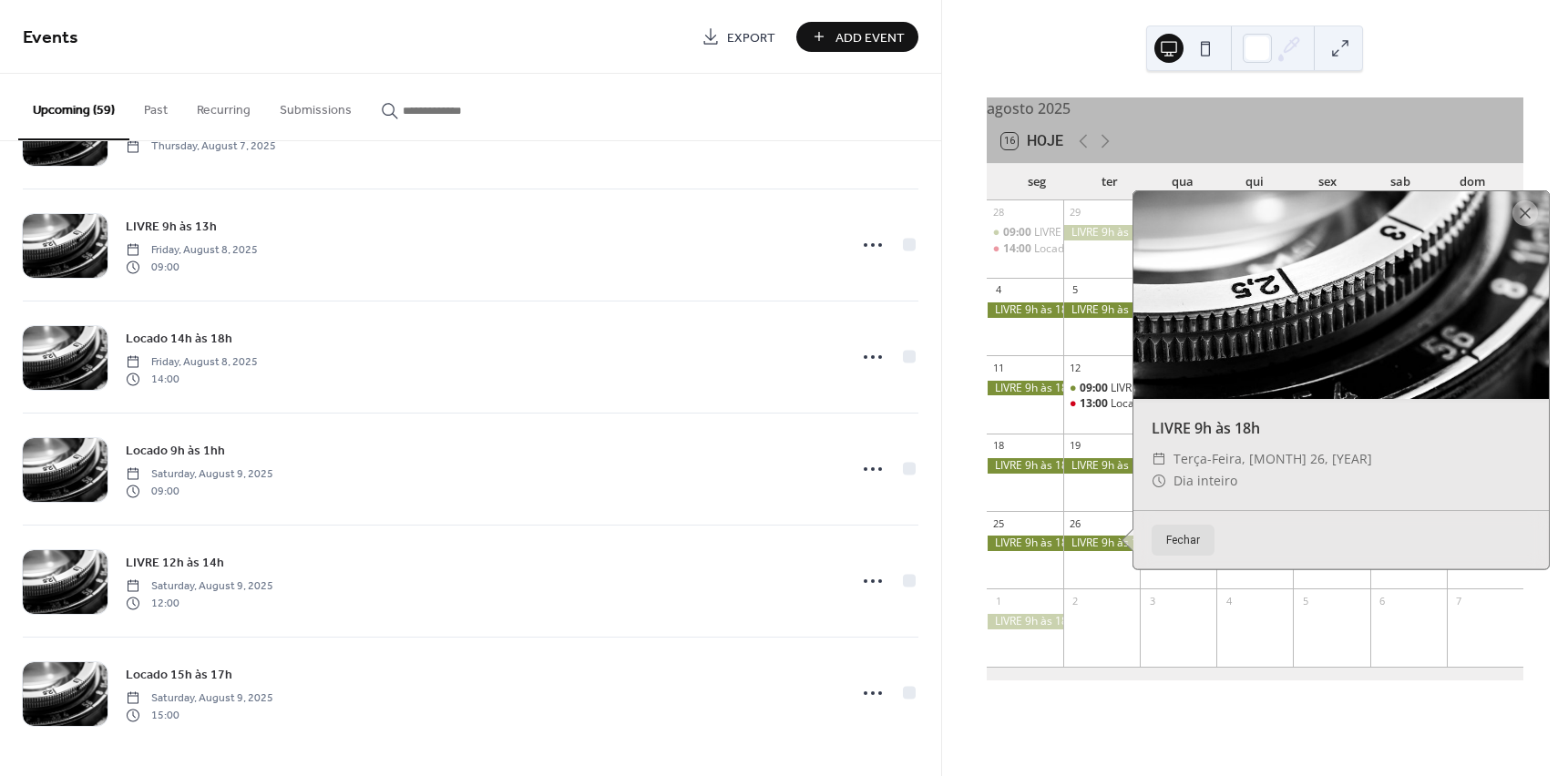 drag, startPoint x: 1103, startPoint y: 552, endPoint x: 1094, endPoint y: 597, distance: 45.891176 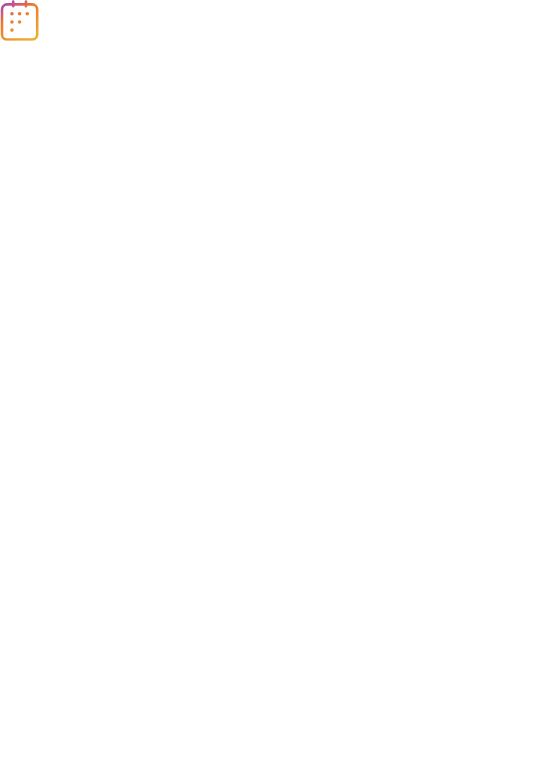 scroll, scrollTop: 0, scrollLeft: 0, axis: both 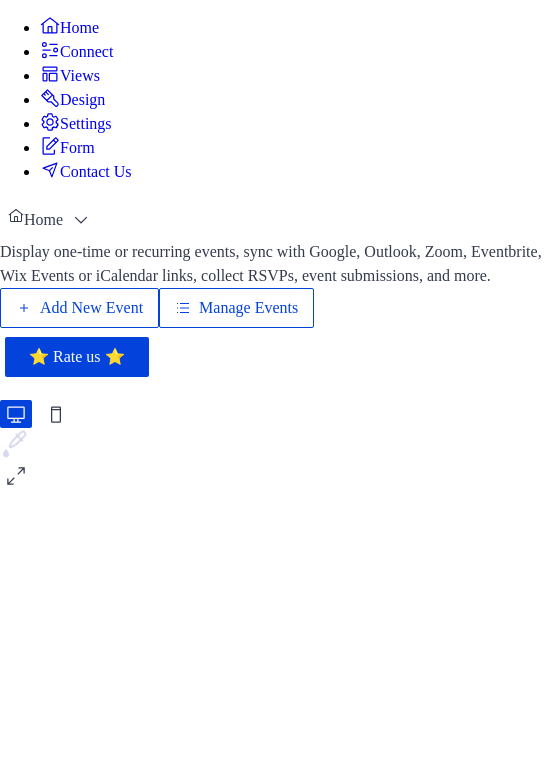 drag, startPoint x: 348, startPoint y: 349, endPoint x: 341, endPoint y: 383, distance: 34.713108 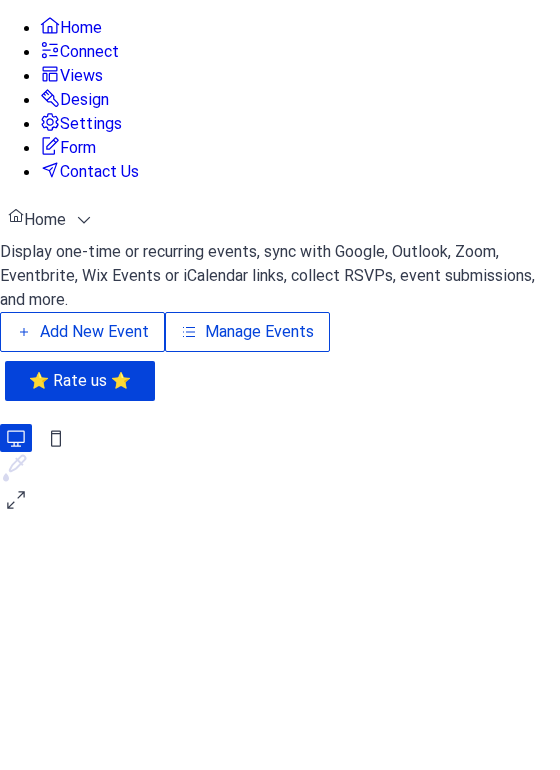 click on "Manage Events" at bounding box center (259, 332) 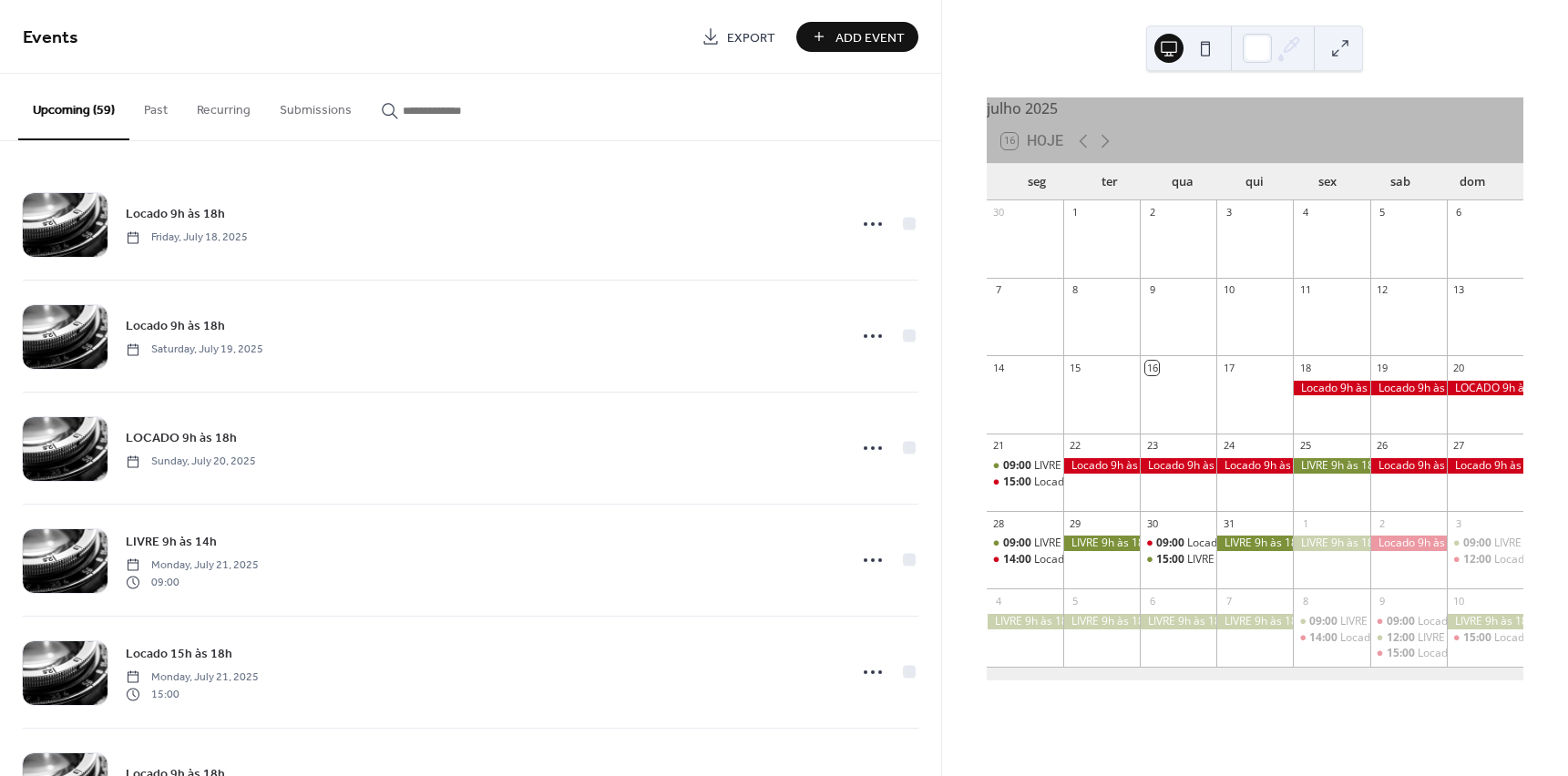 scroll, scrollTop: 0, scrollLeft: 0, axis: both 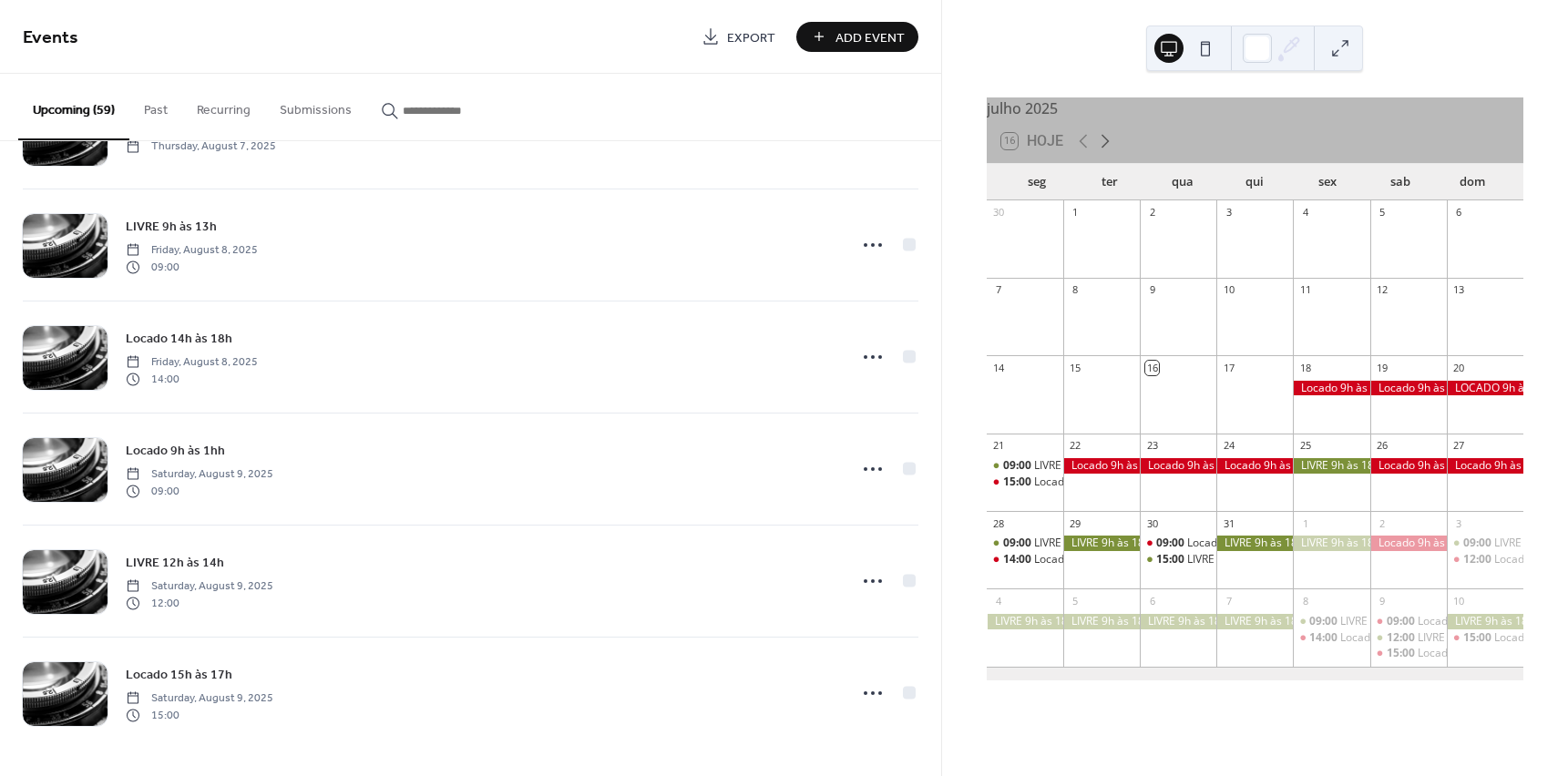 click 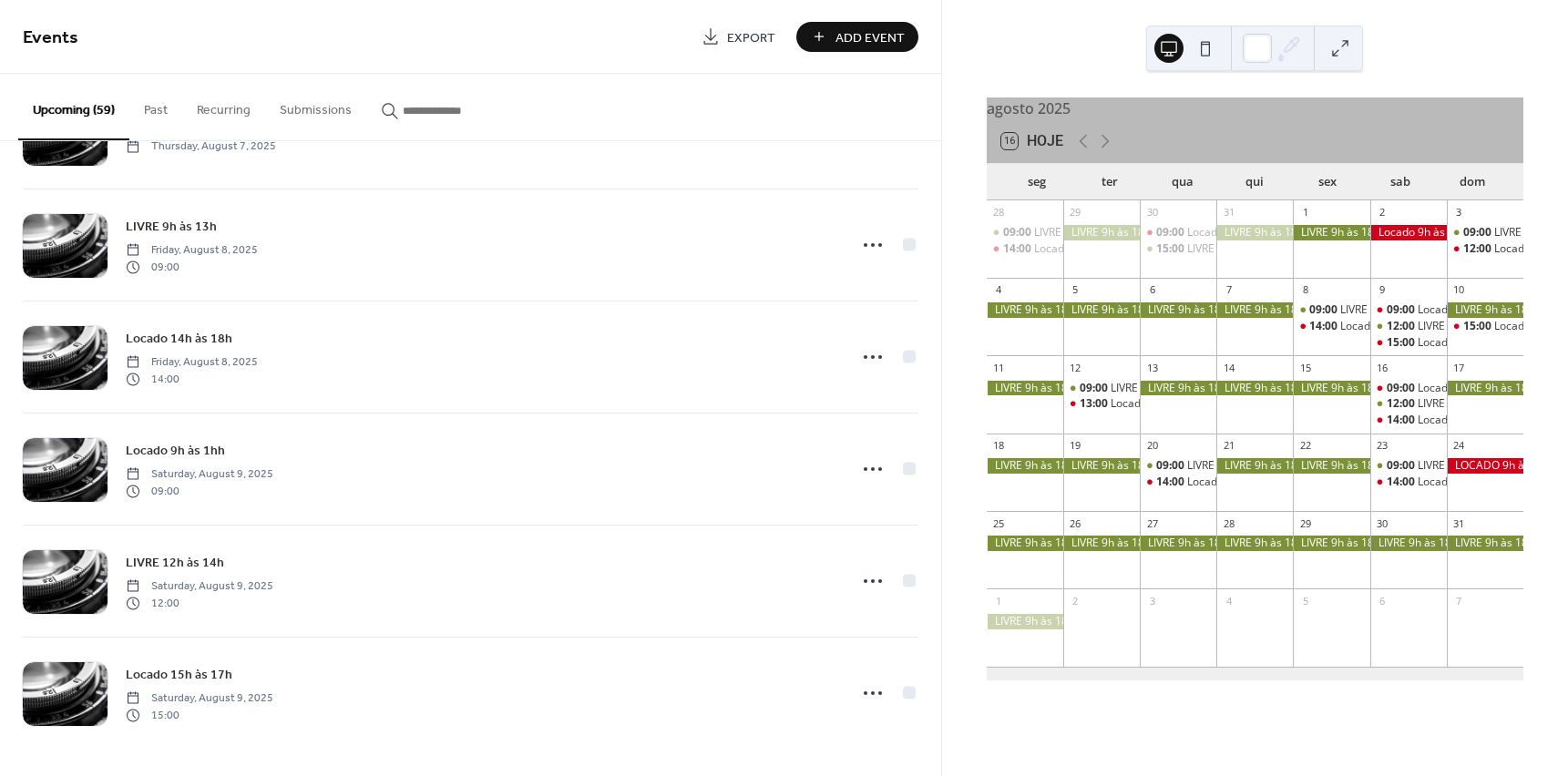 click at bounding box center [457, 110] 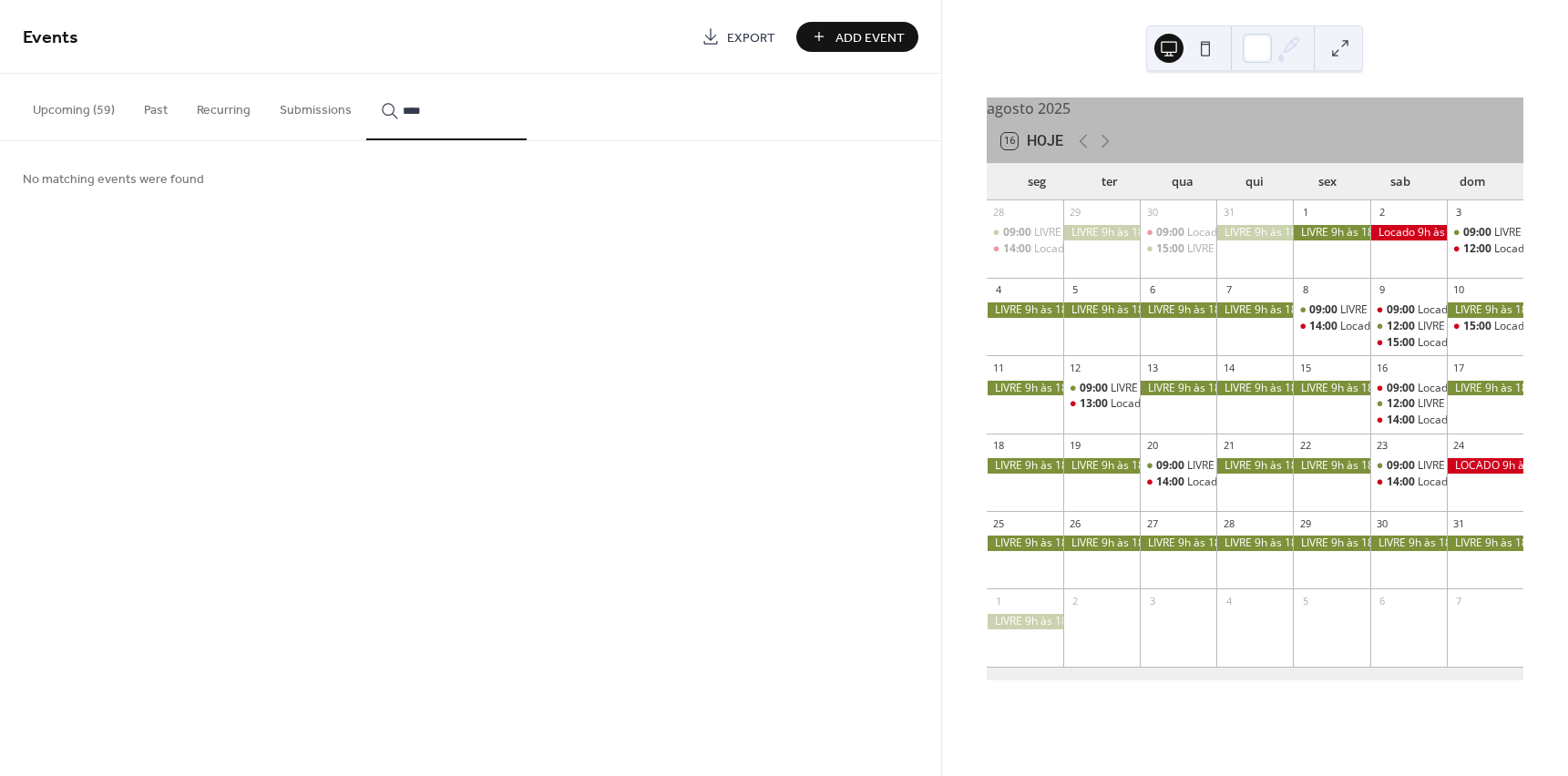 type on "****" 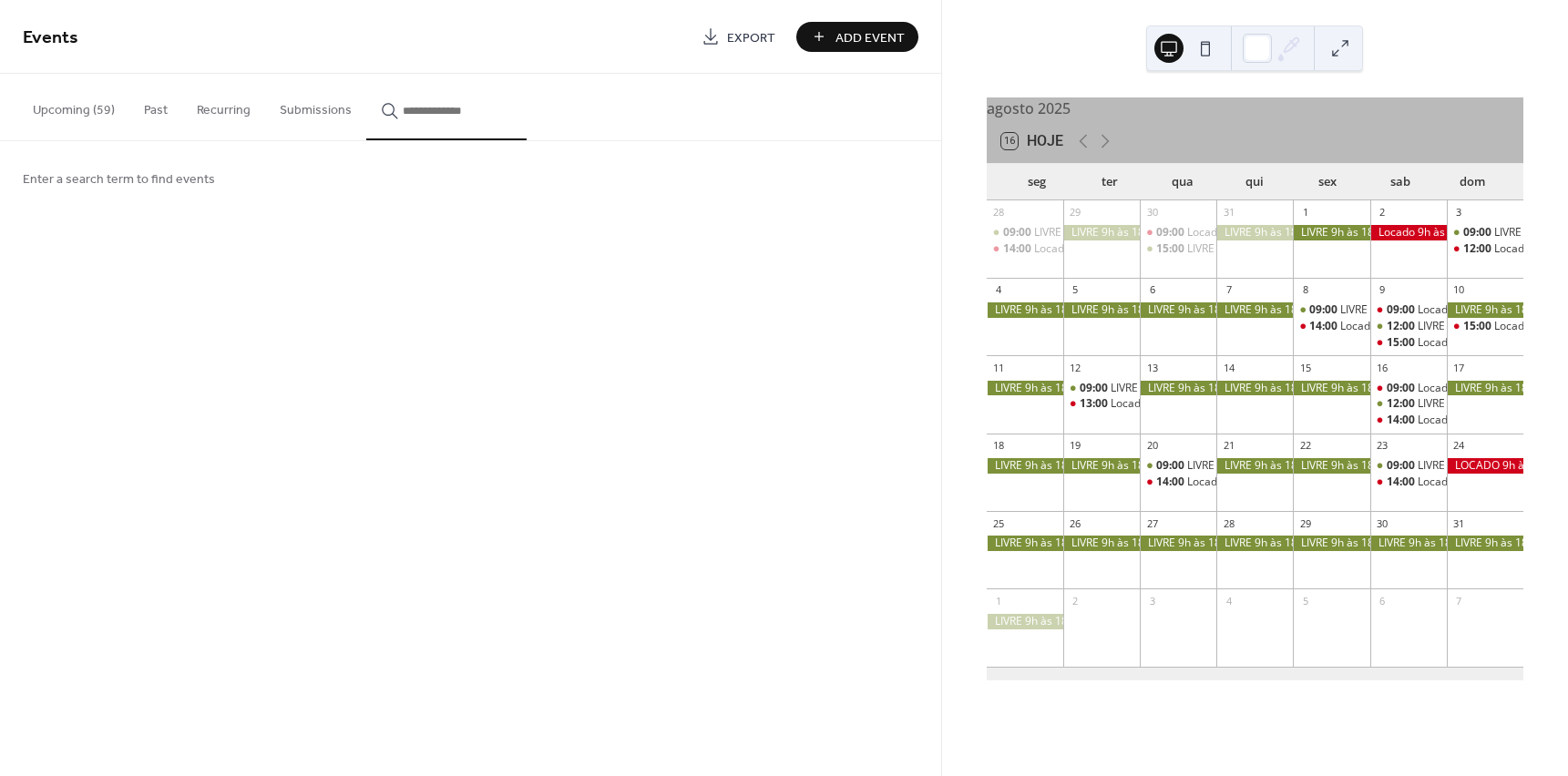 type 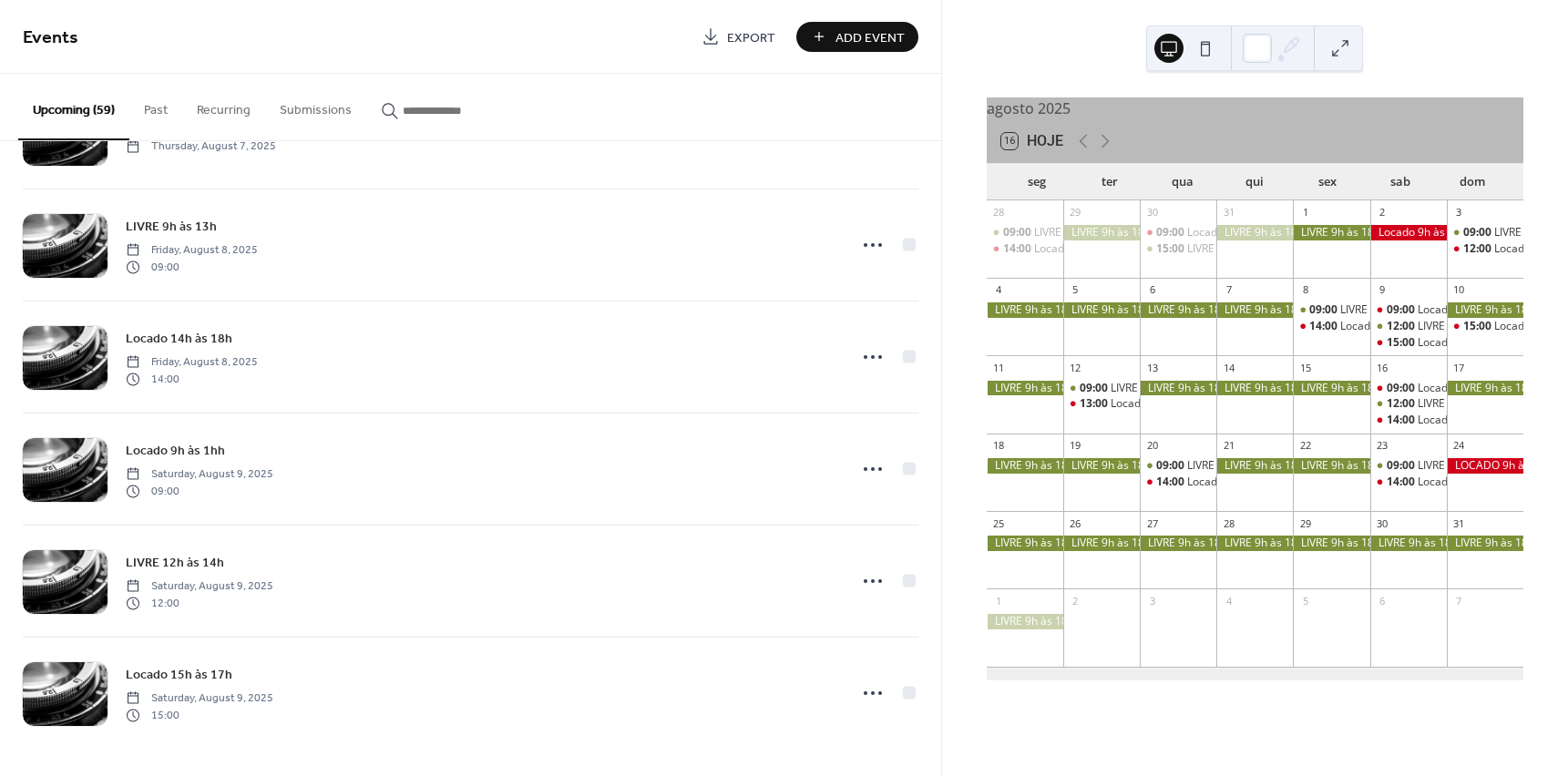 click at bounding box center (1340, 48) 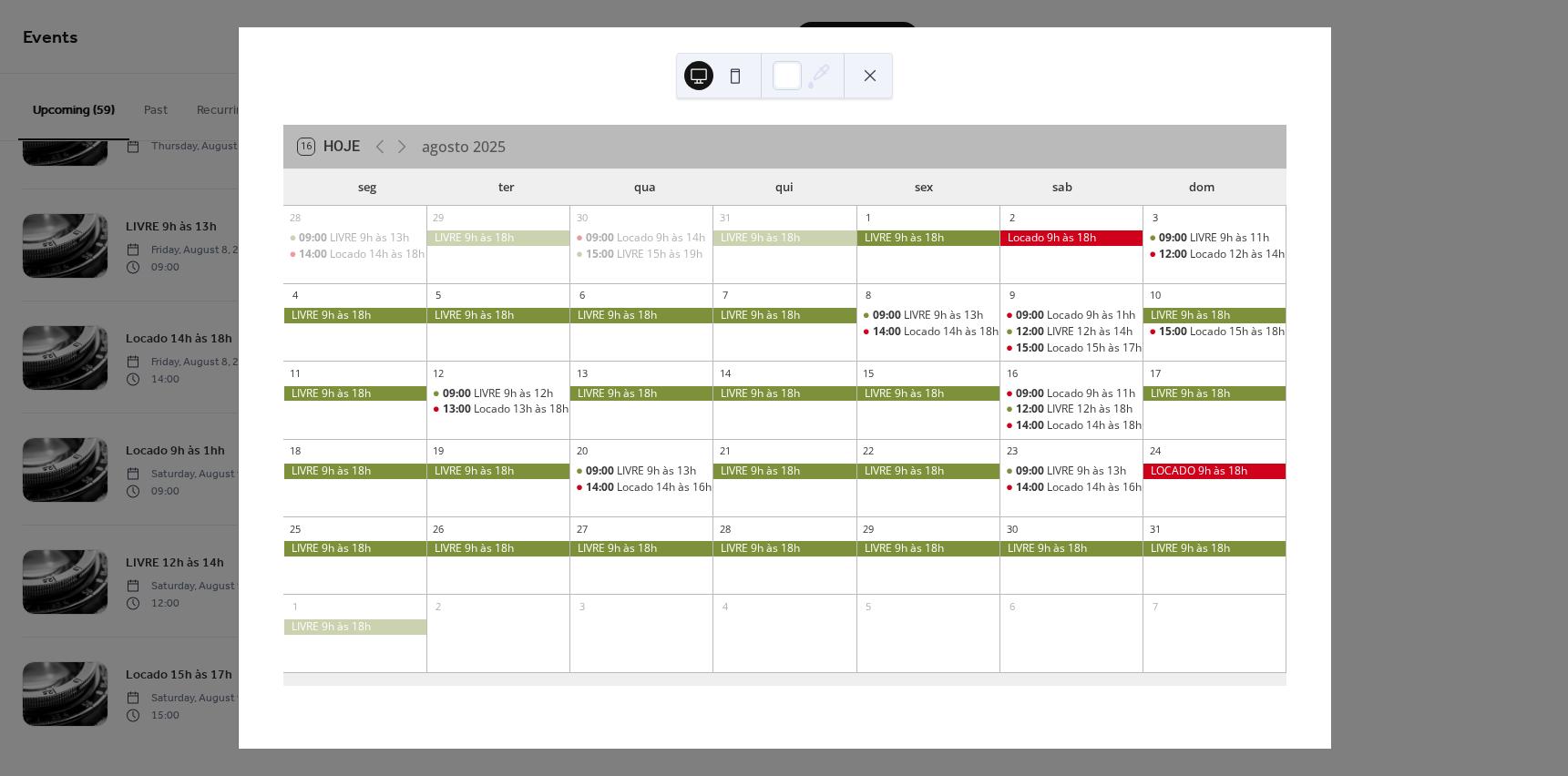 click at bounding box center [870, 76] 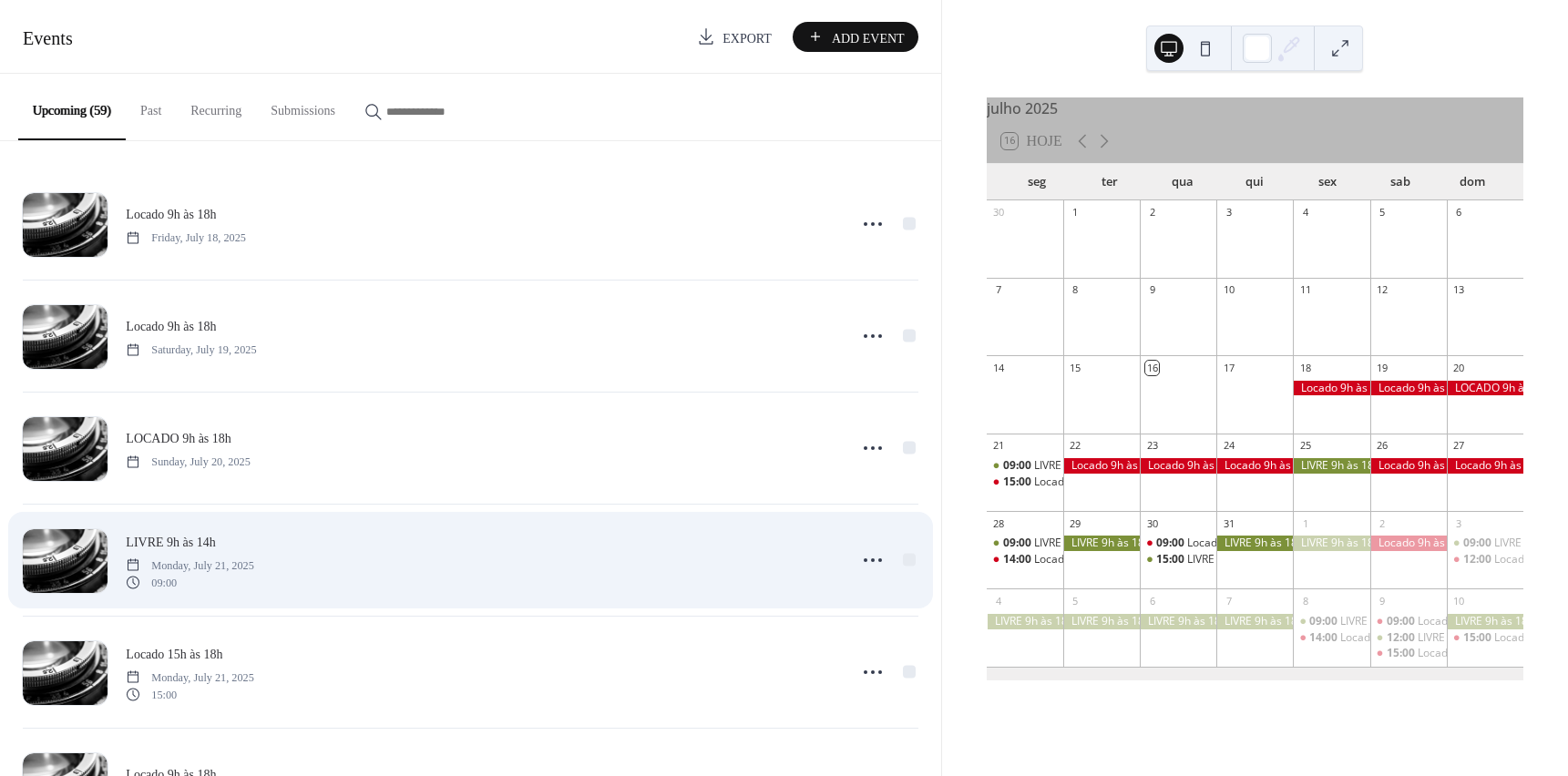 scroll, scrollTop: 0, scrollLeft: 0, axis: both 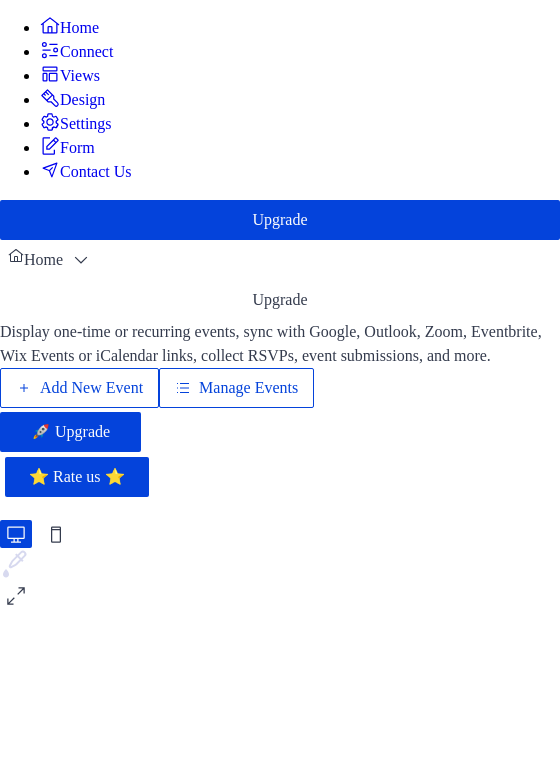 click on "Manage Events" at bounding box center (248, 388) 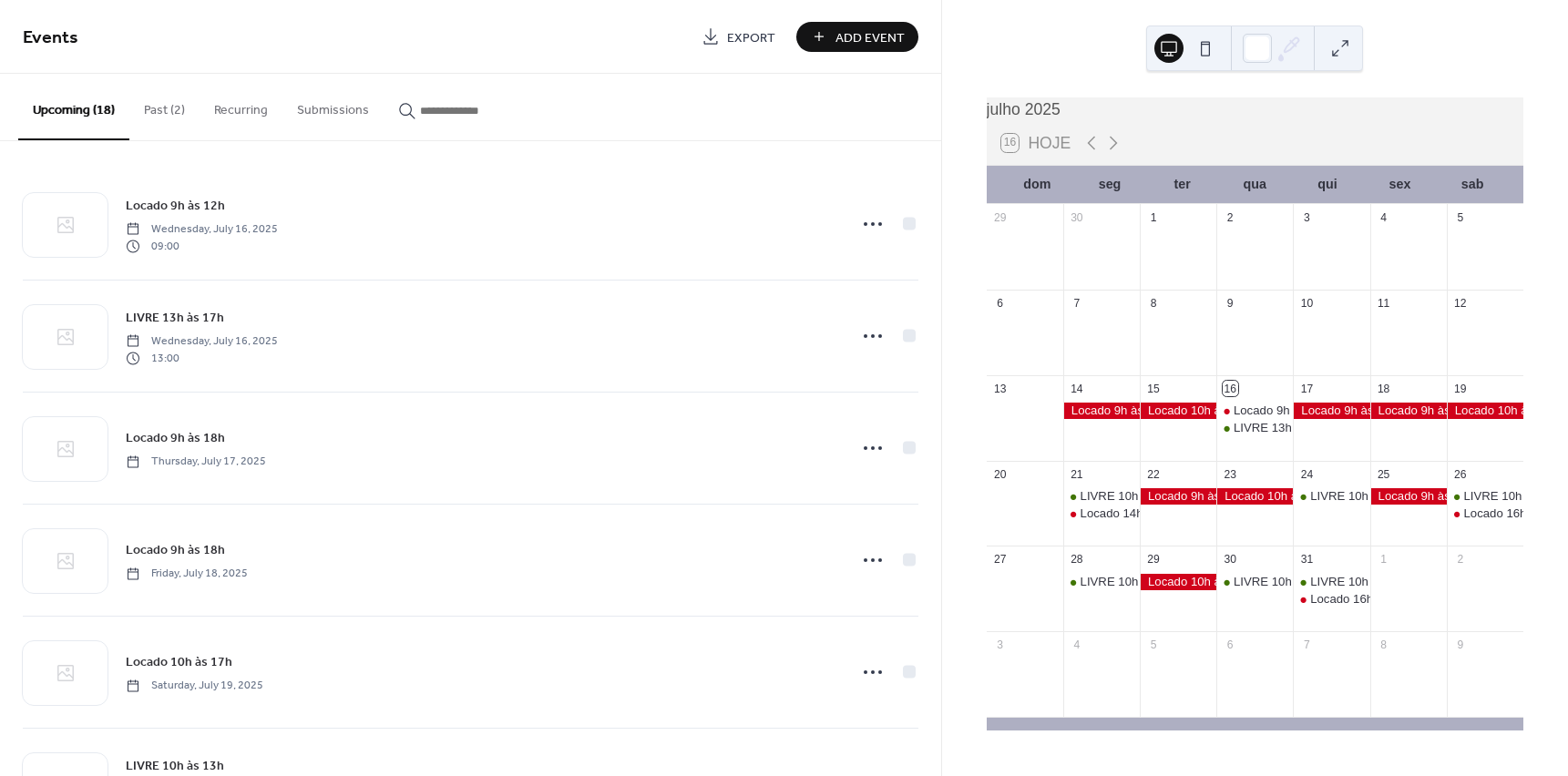 scroll, scrollTop: 0, scrollLeft: 0, axis: both 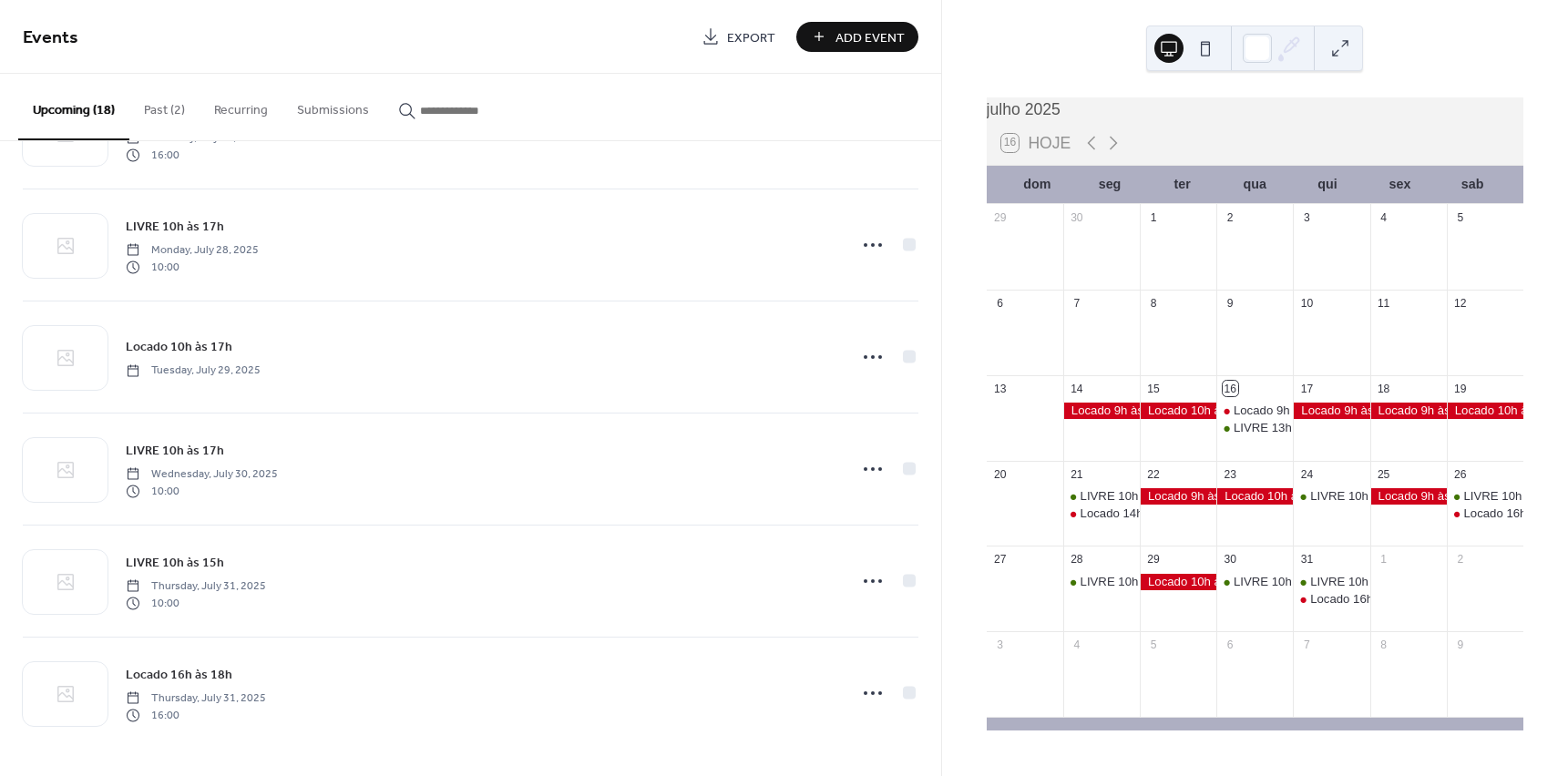click on "Past (2)" at bounding box center [164, 106] 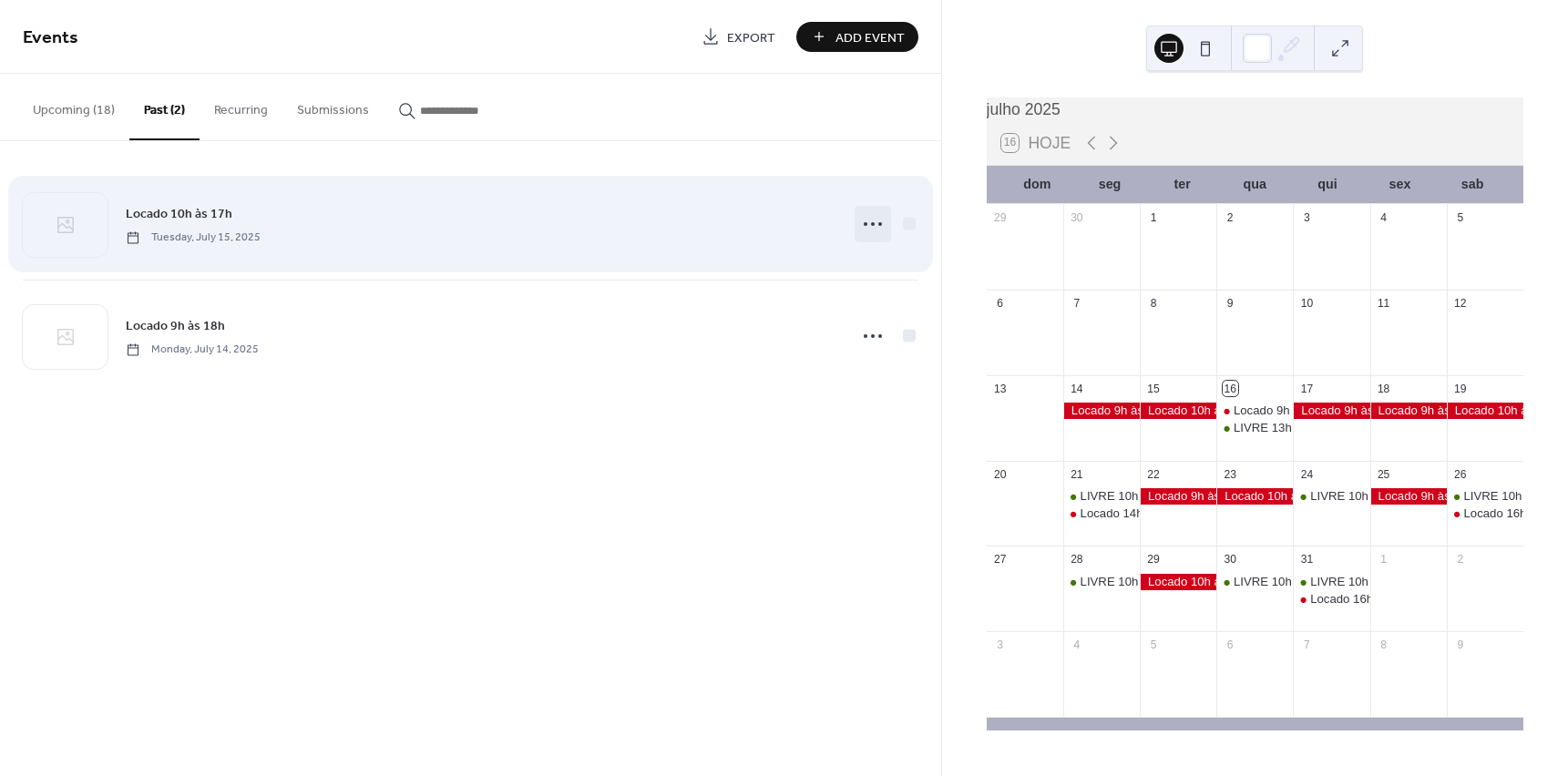 click 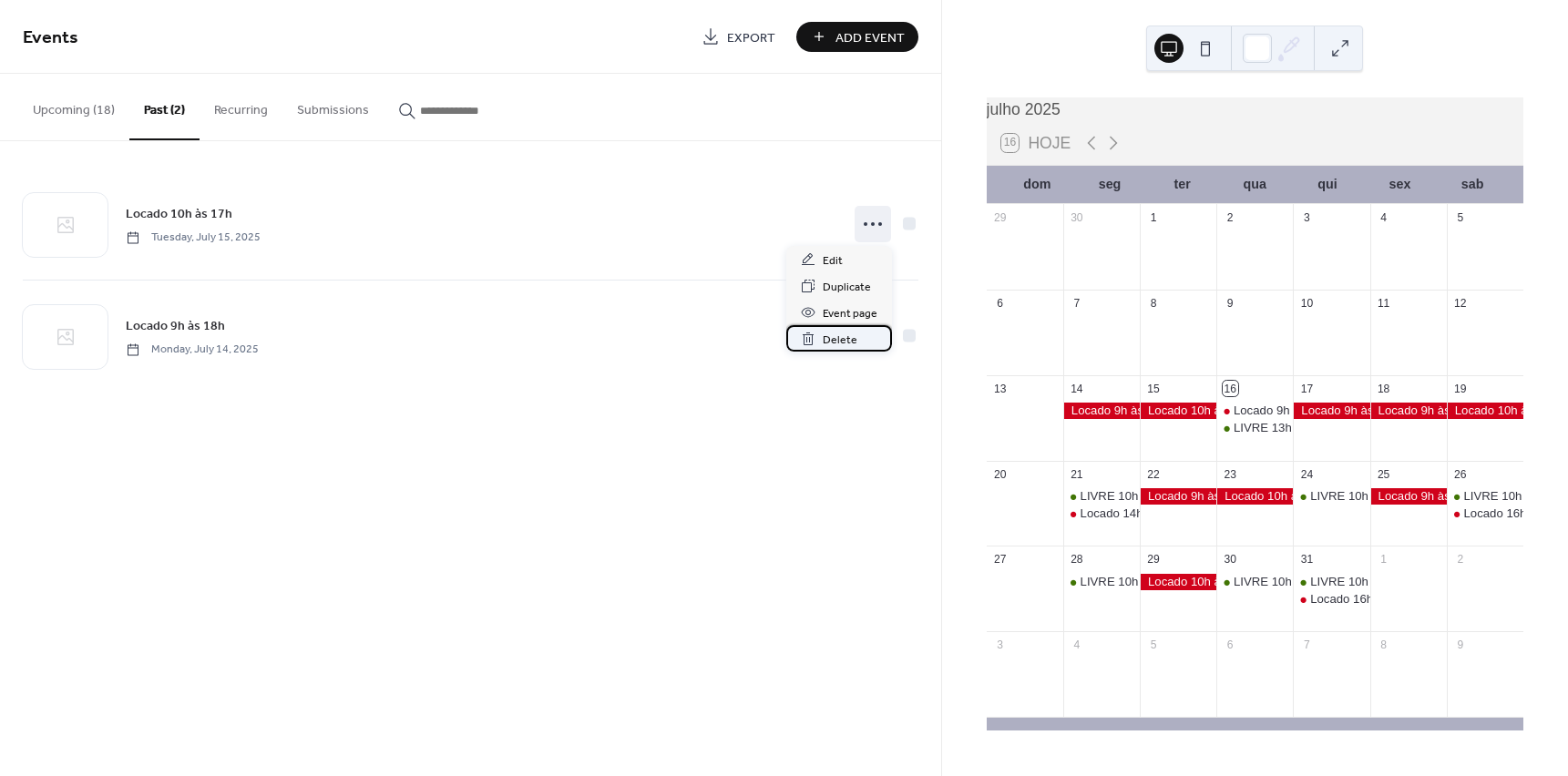 click on "Delete" at bounding box center (839, 338) 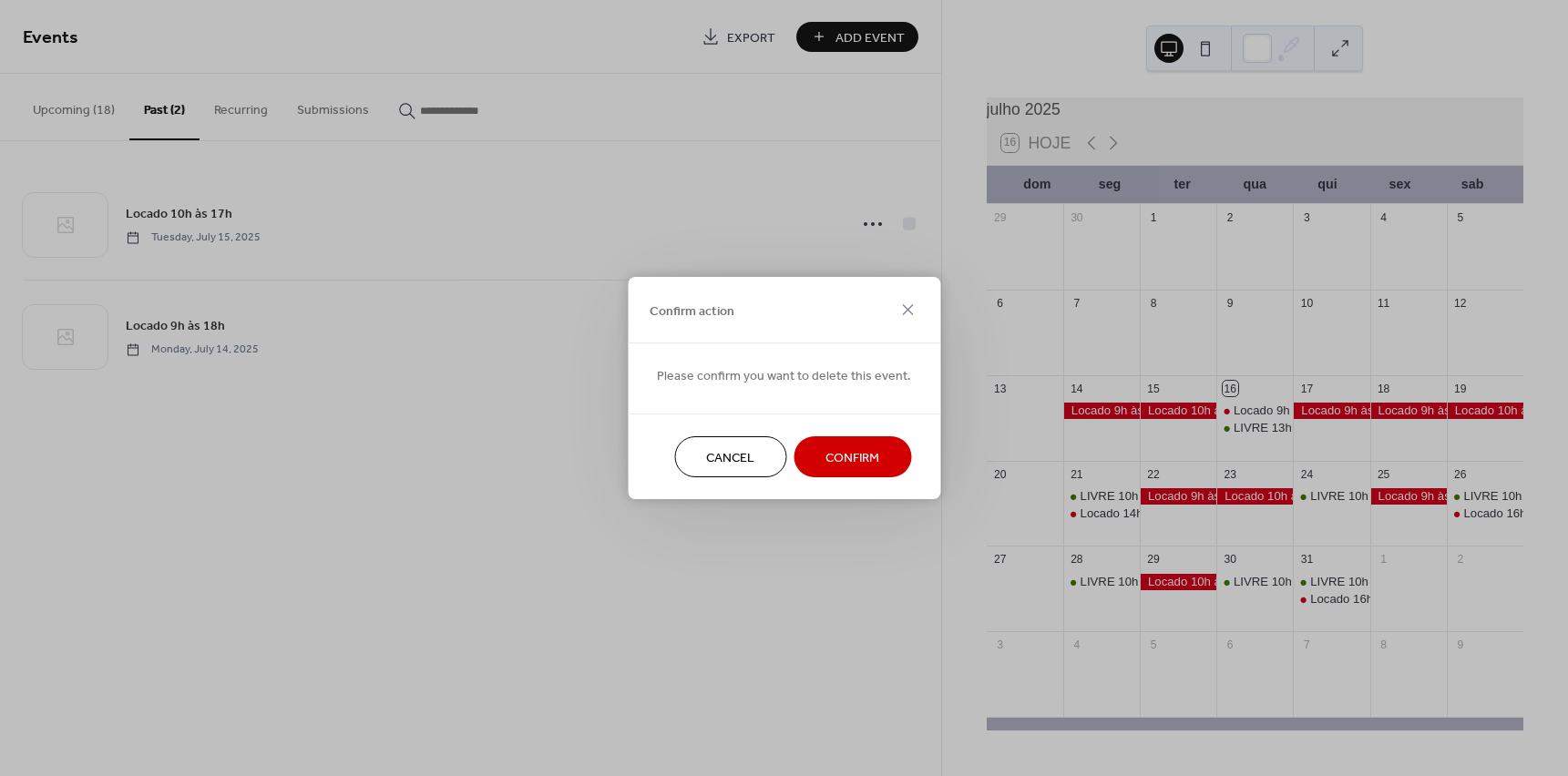 click on "Confirm" at bounding box center (852, 458) 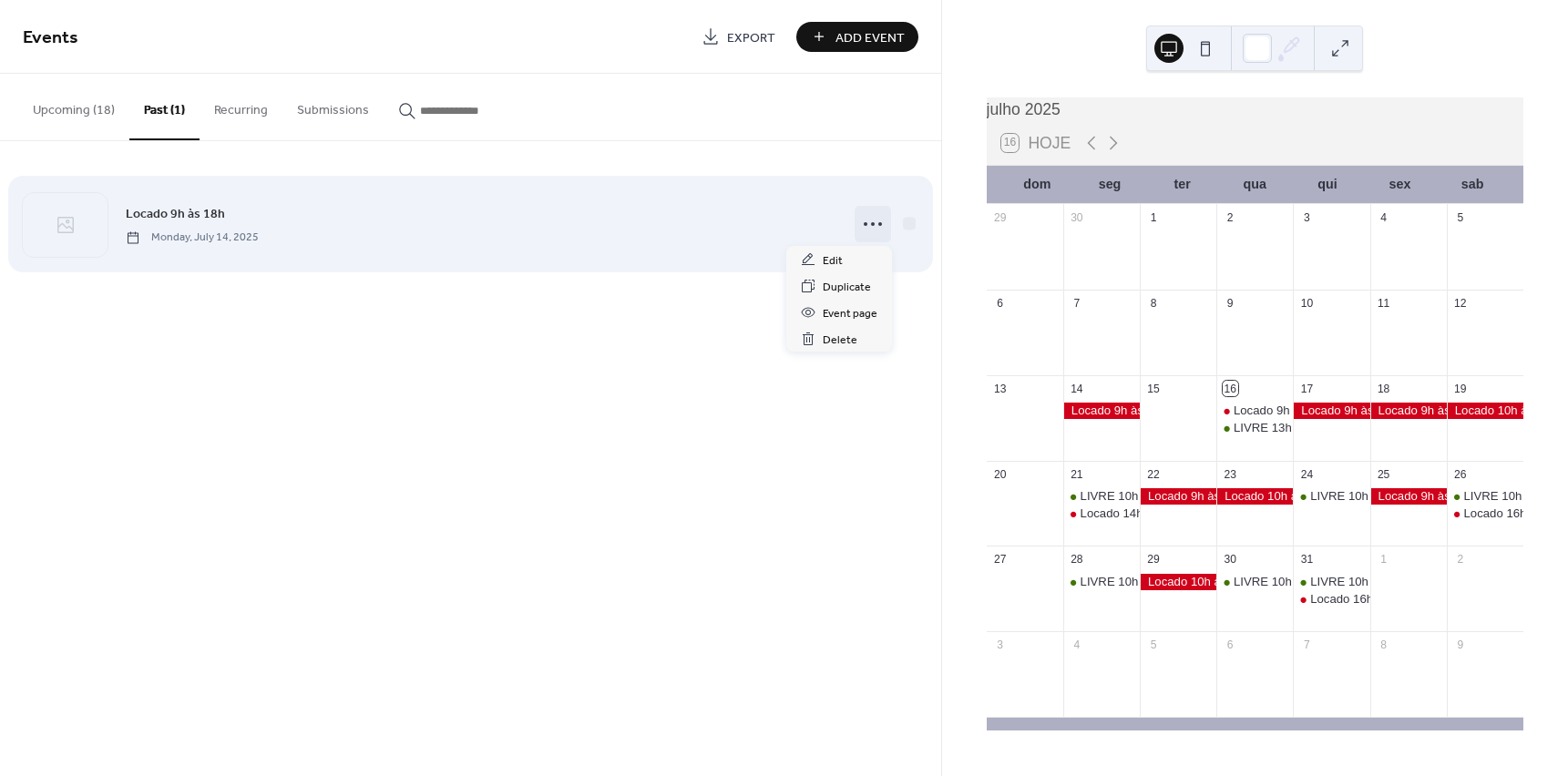 click 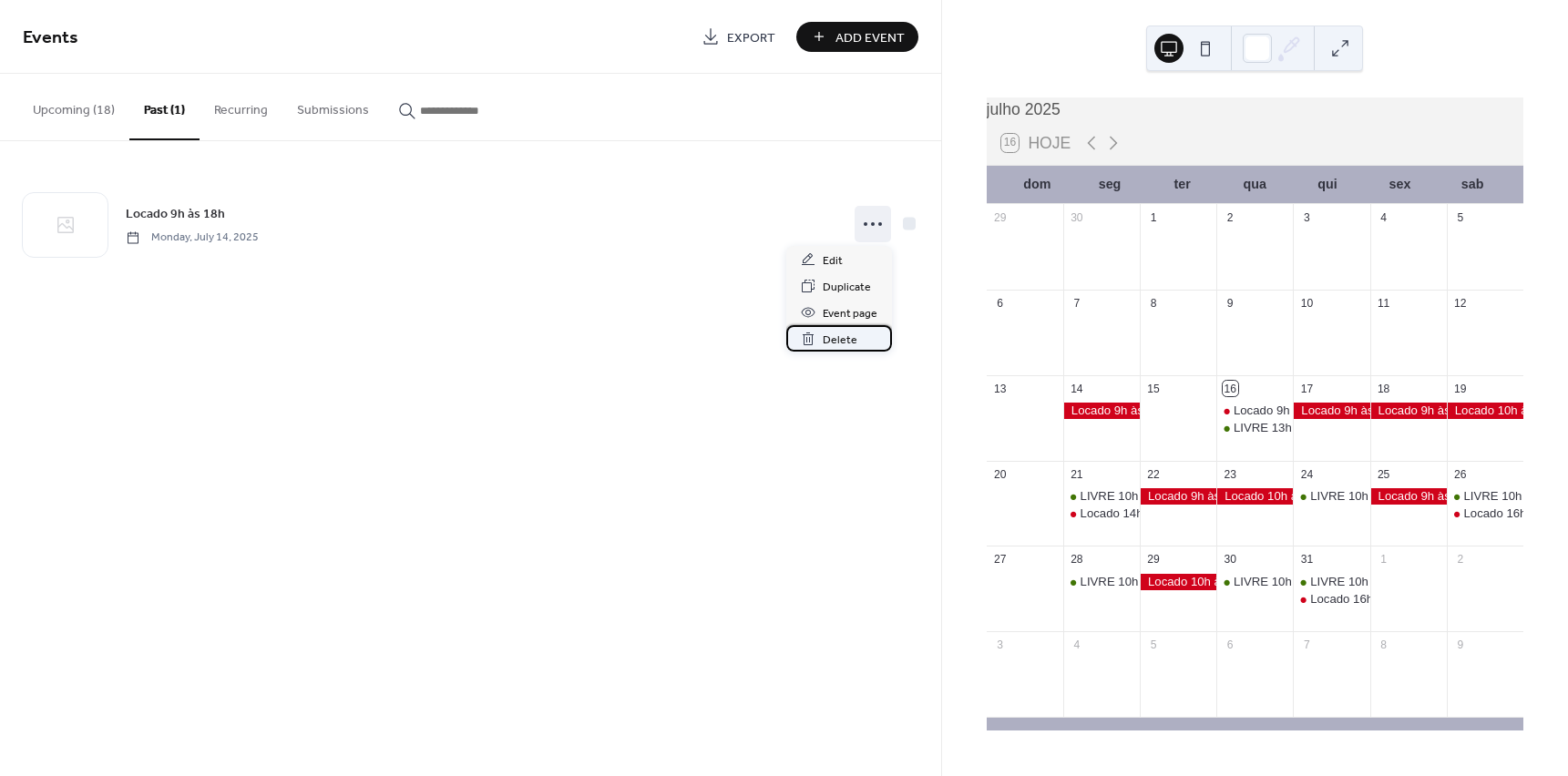 click on "Delete" at bounding box center [840, 340] 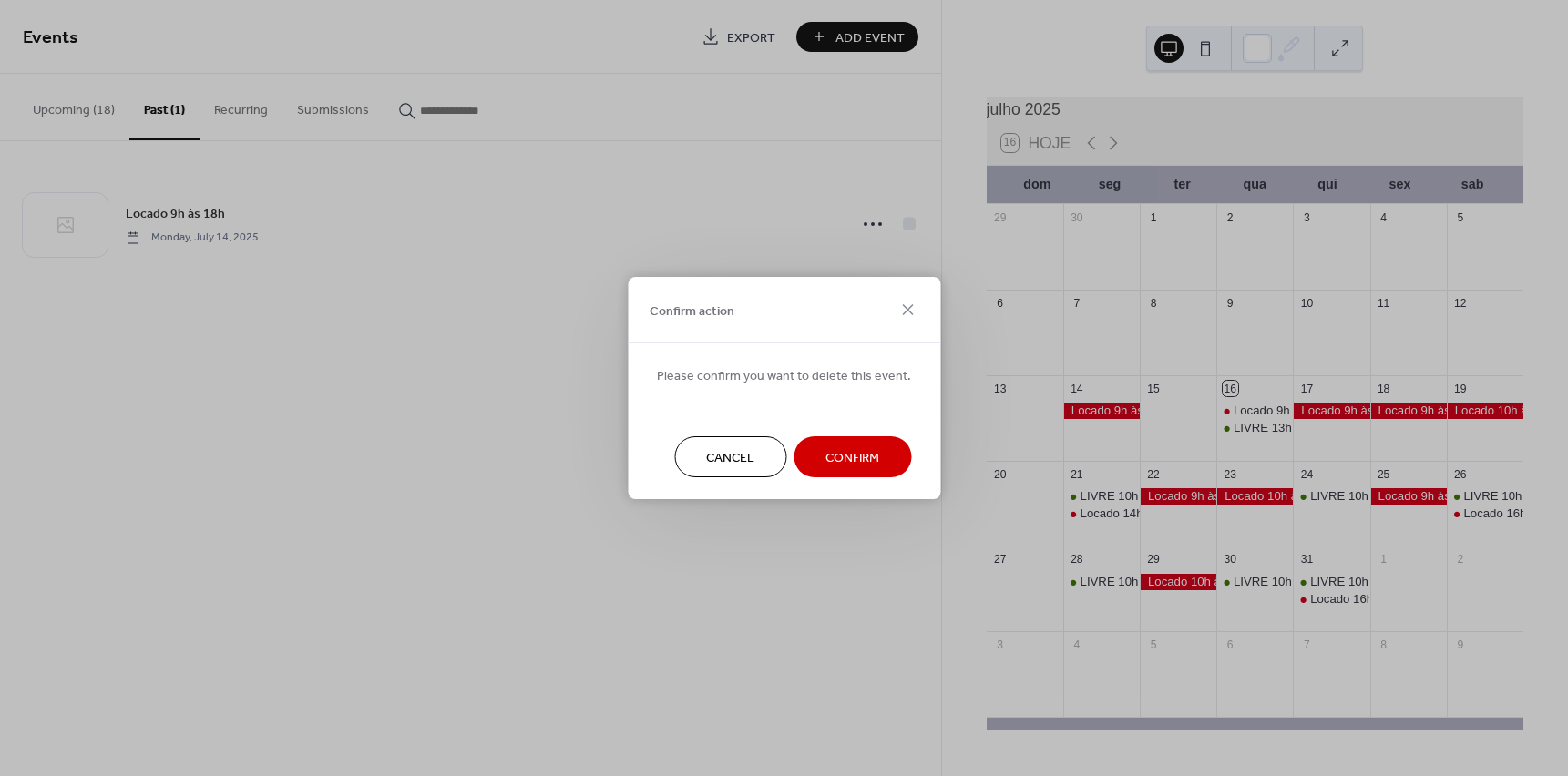 click on "Confirm" at bounding box center [852, 458] 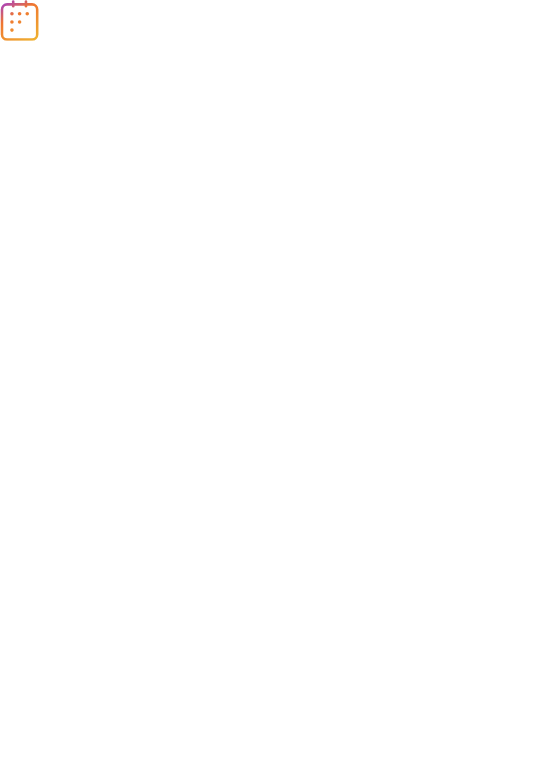 scroll, scrollTop: 0, scrollLeft: 0, axis: both 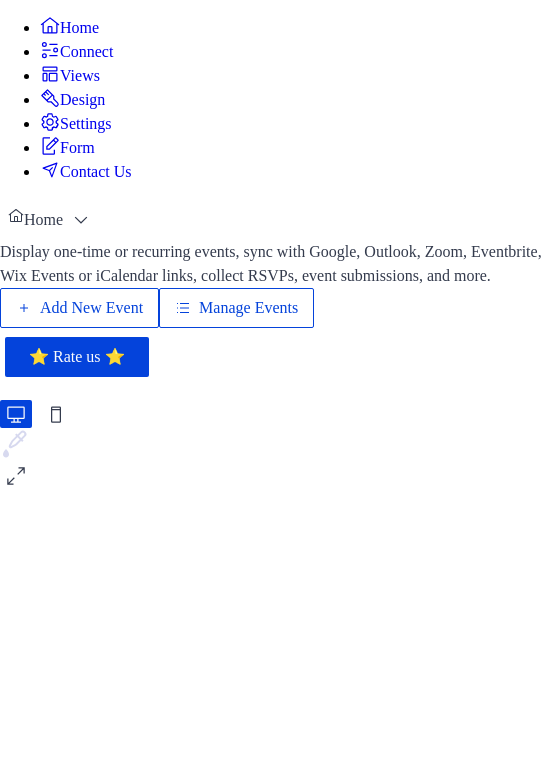 click on "Manage Events" at bounding box center [248, 308] 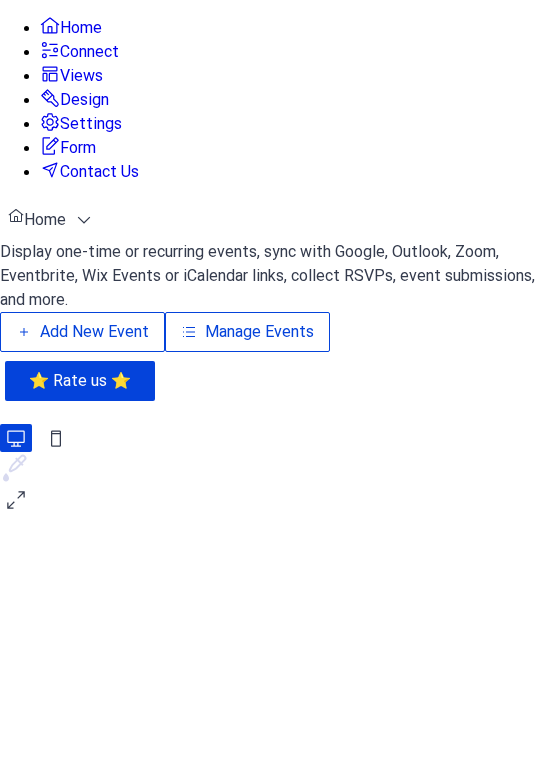click on "Contact Us" at bounding box center (99, 172) 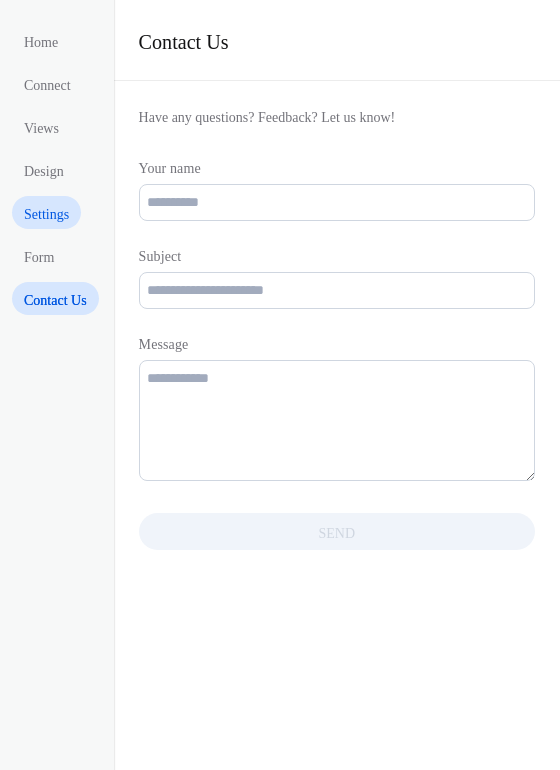 click on "Settings" at bounding box center [46, 214] 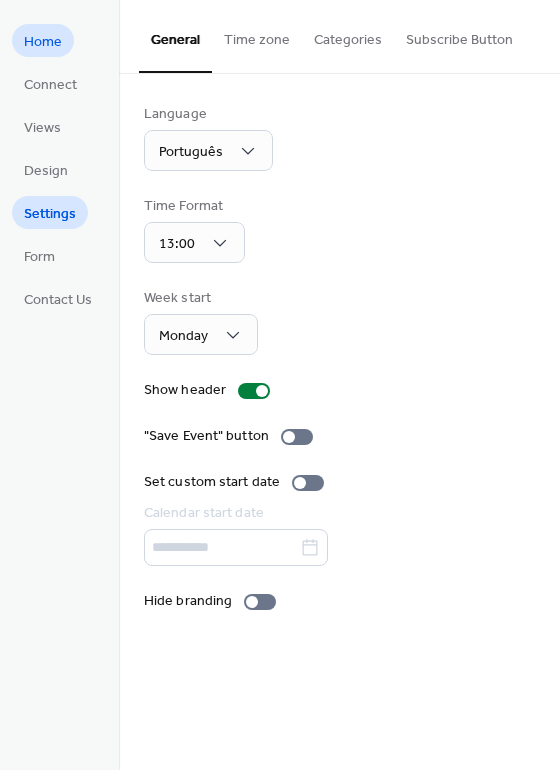 click on "Home" at bounding box center [43, 42] 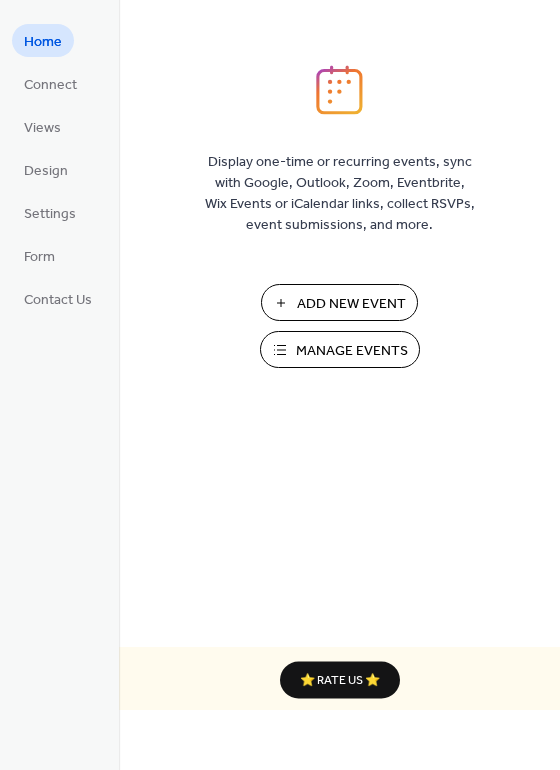 click on "Manage Events" at bounding box center (340, 349) 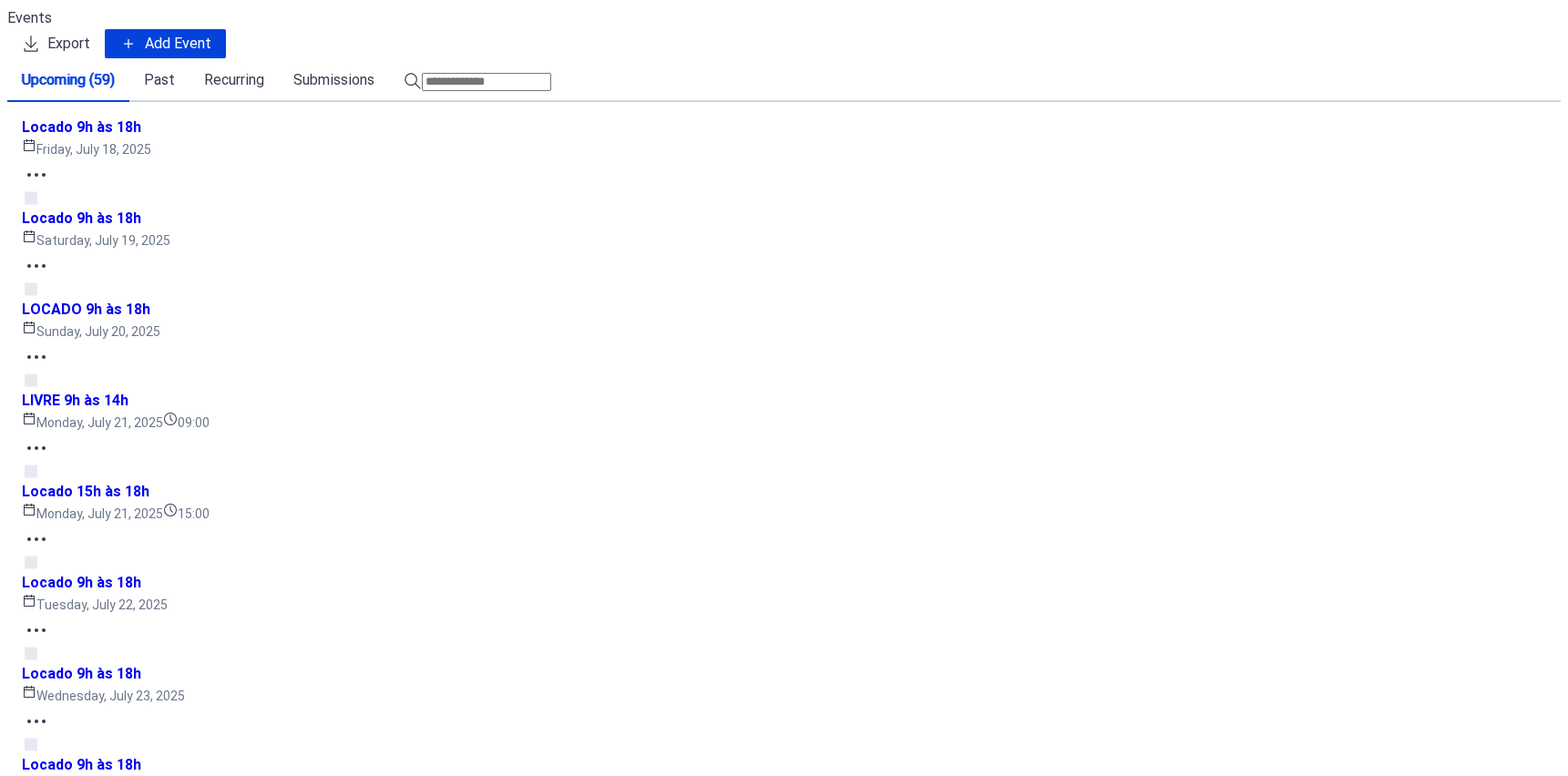 scroll, scrollTop: 0, scrollLeft: 0, axis: both 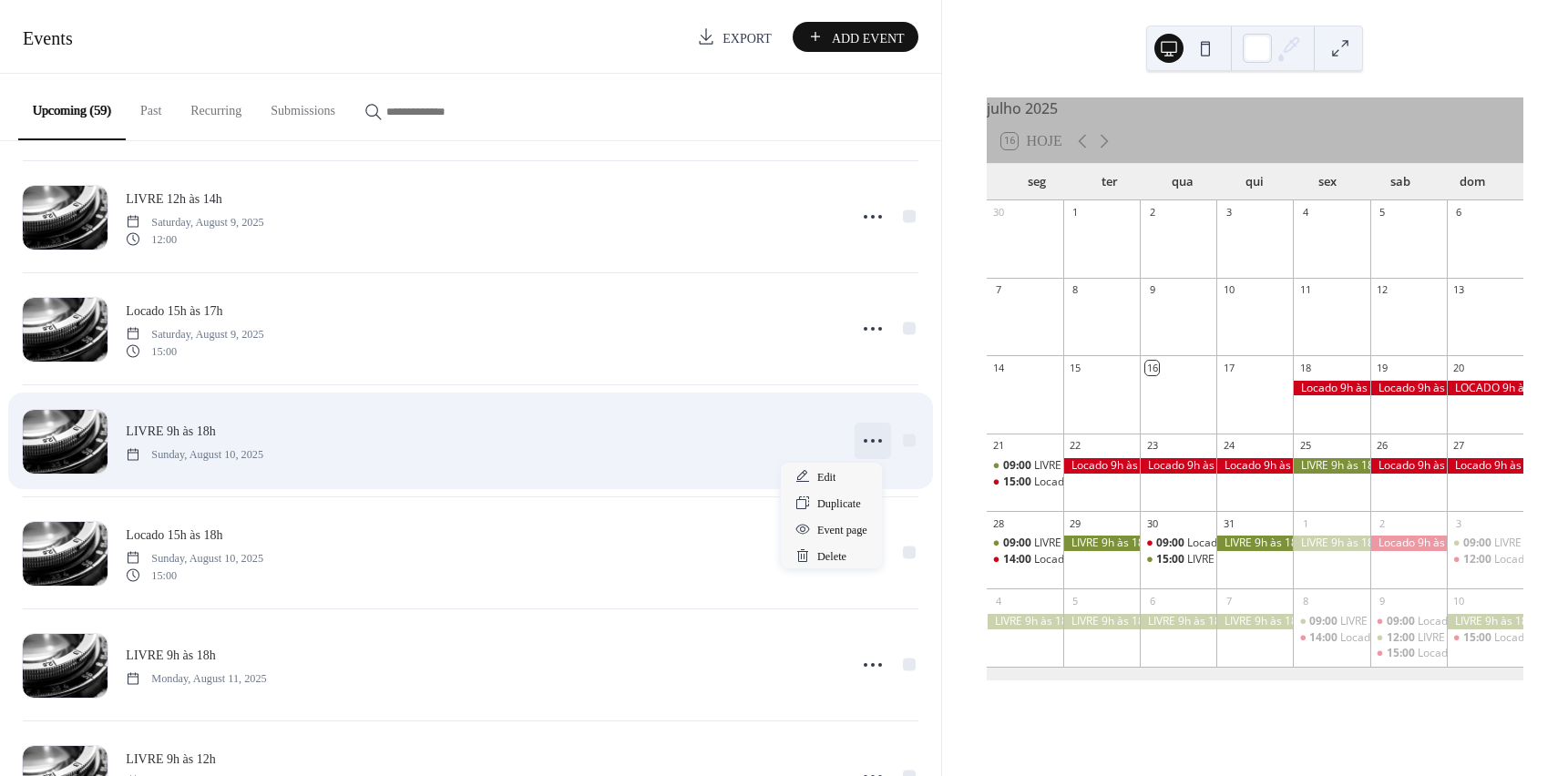 click 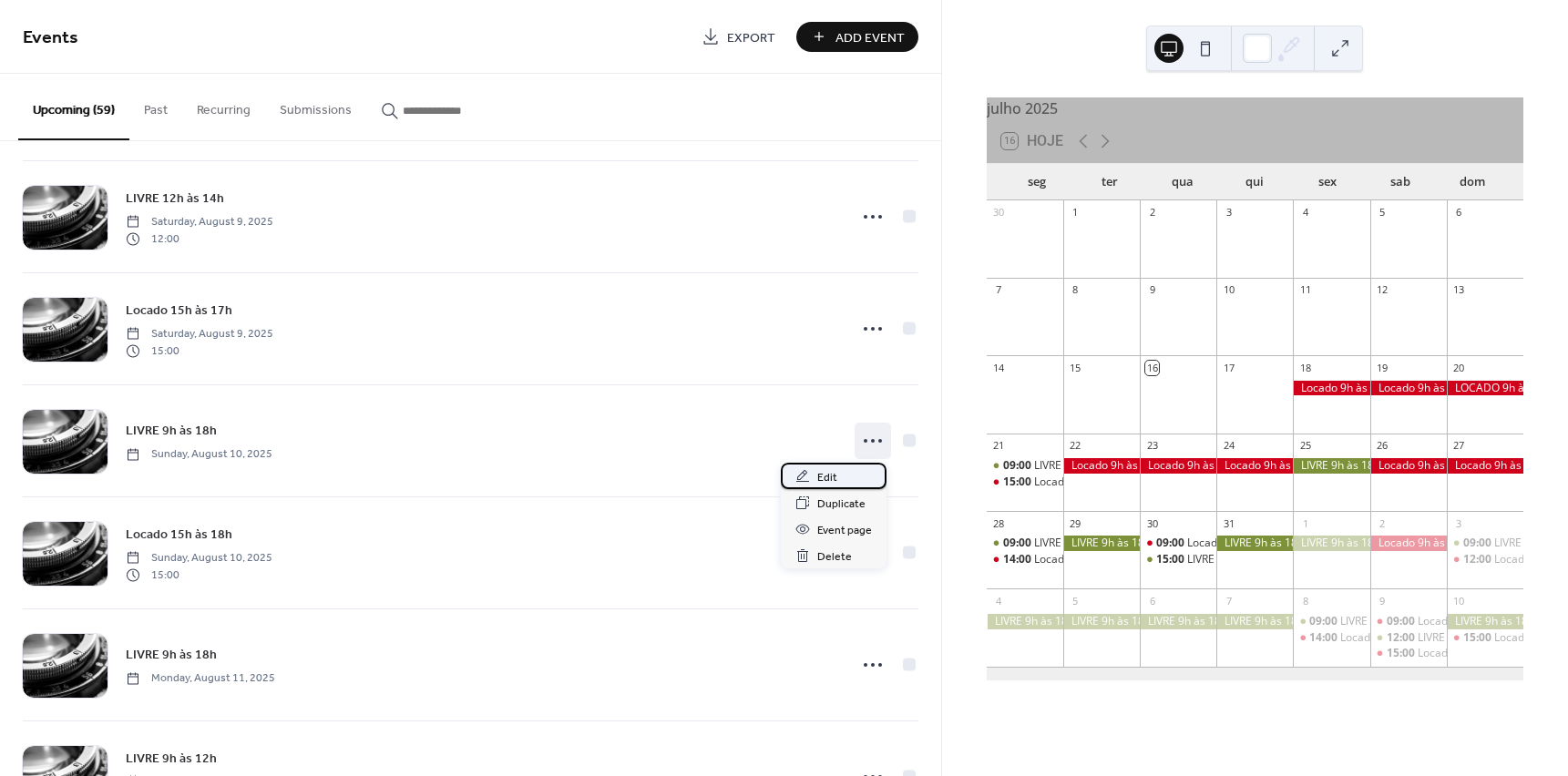 click on "Edit" at bounding box center [834, 475] 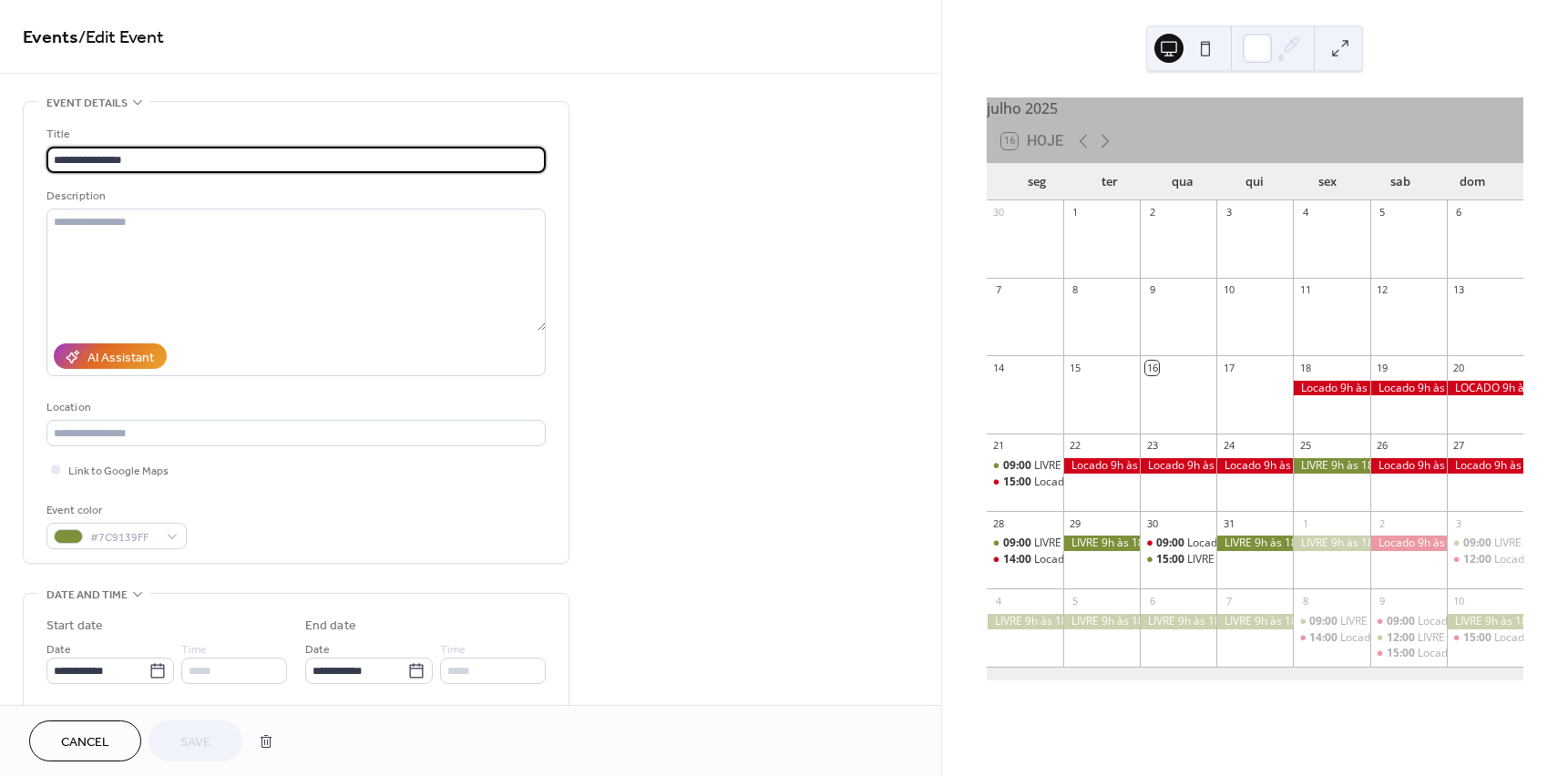 drag, startPoint x: 86, startPoint y: 160, endPoint x: 244, endPoint y: 161, distance: 158.00316 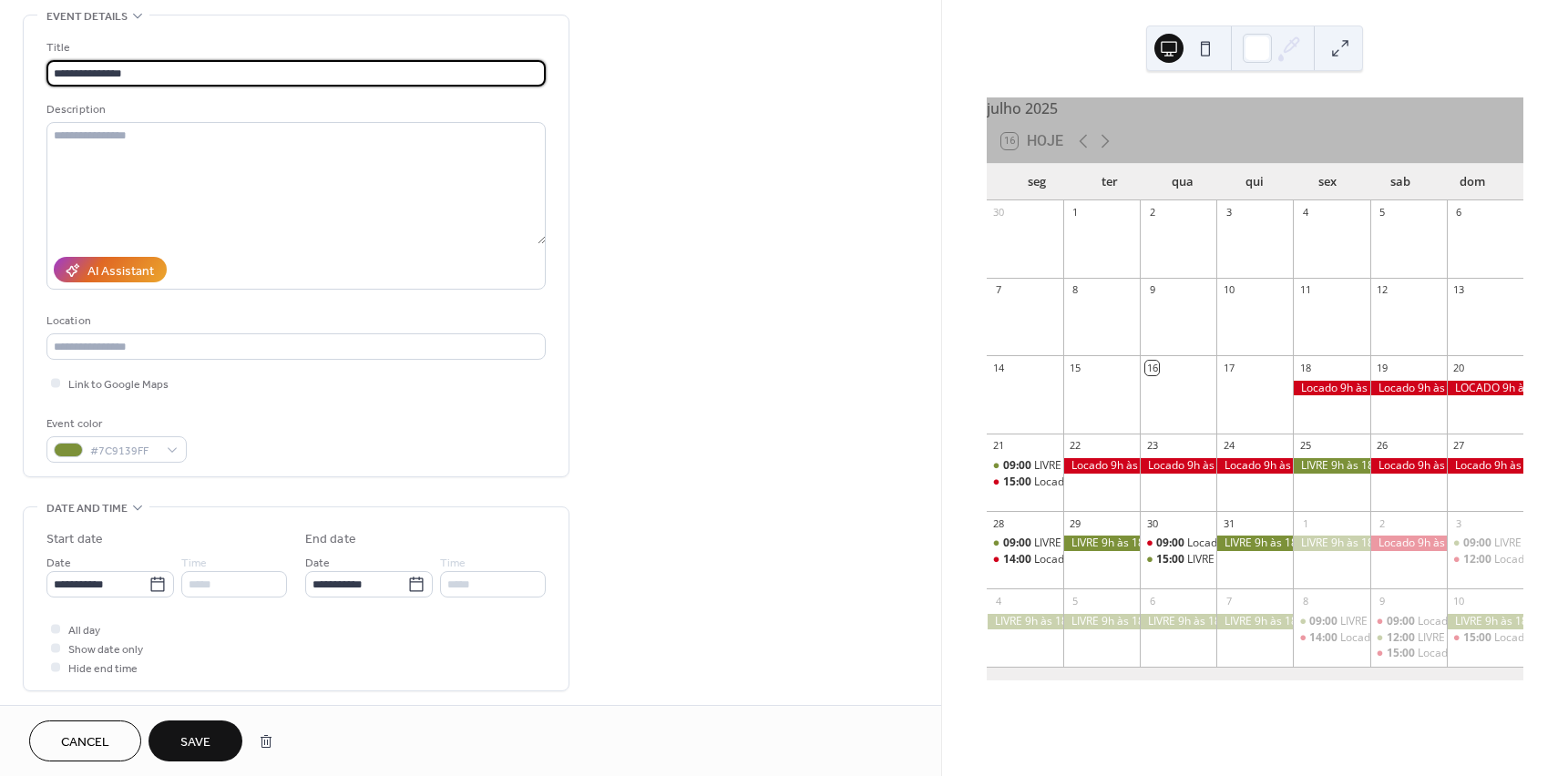 scroll, scrollTop: 91, scrollLeft: 0, axis: vertical 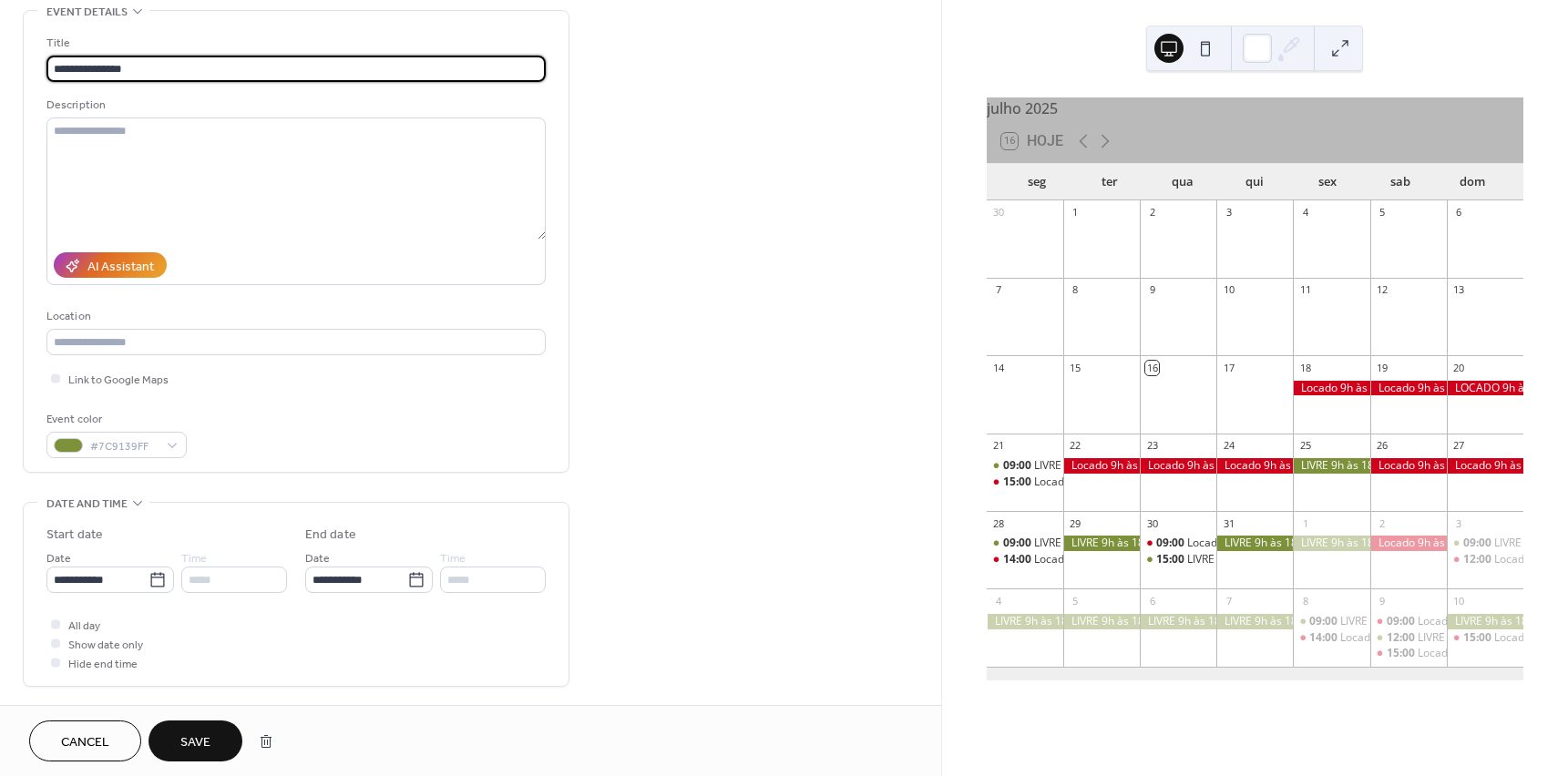 type on "**********" 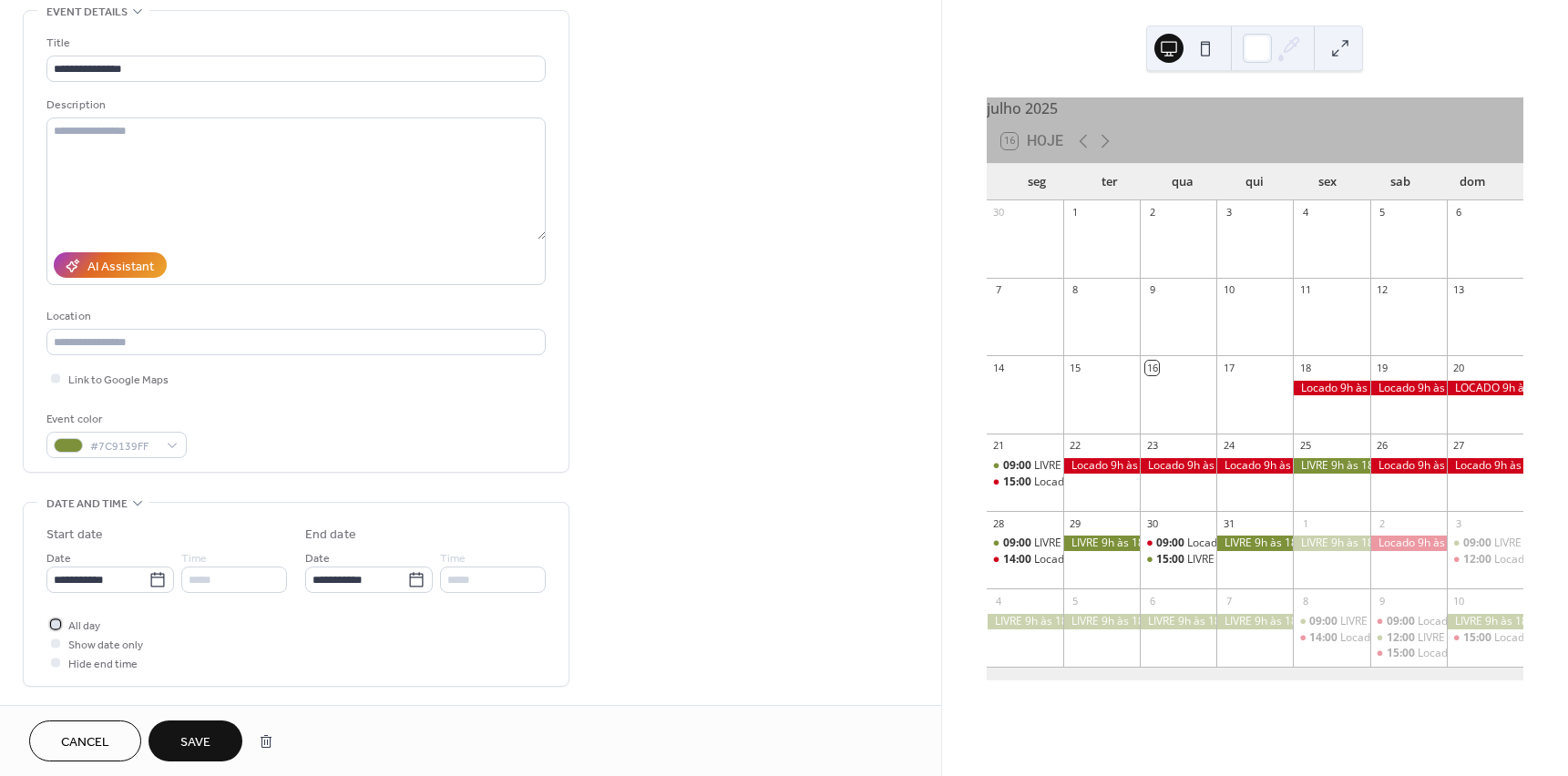 click 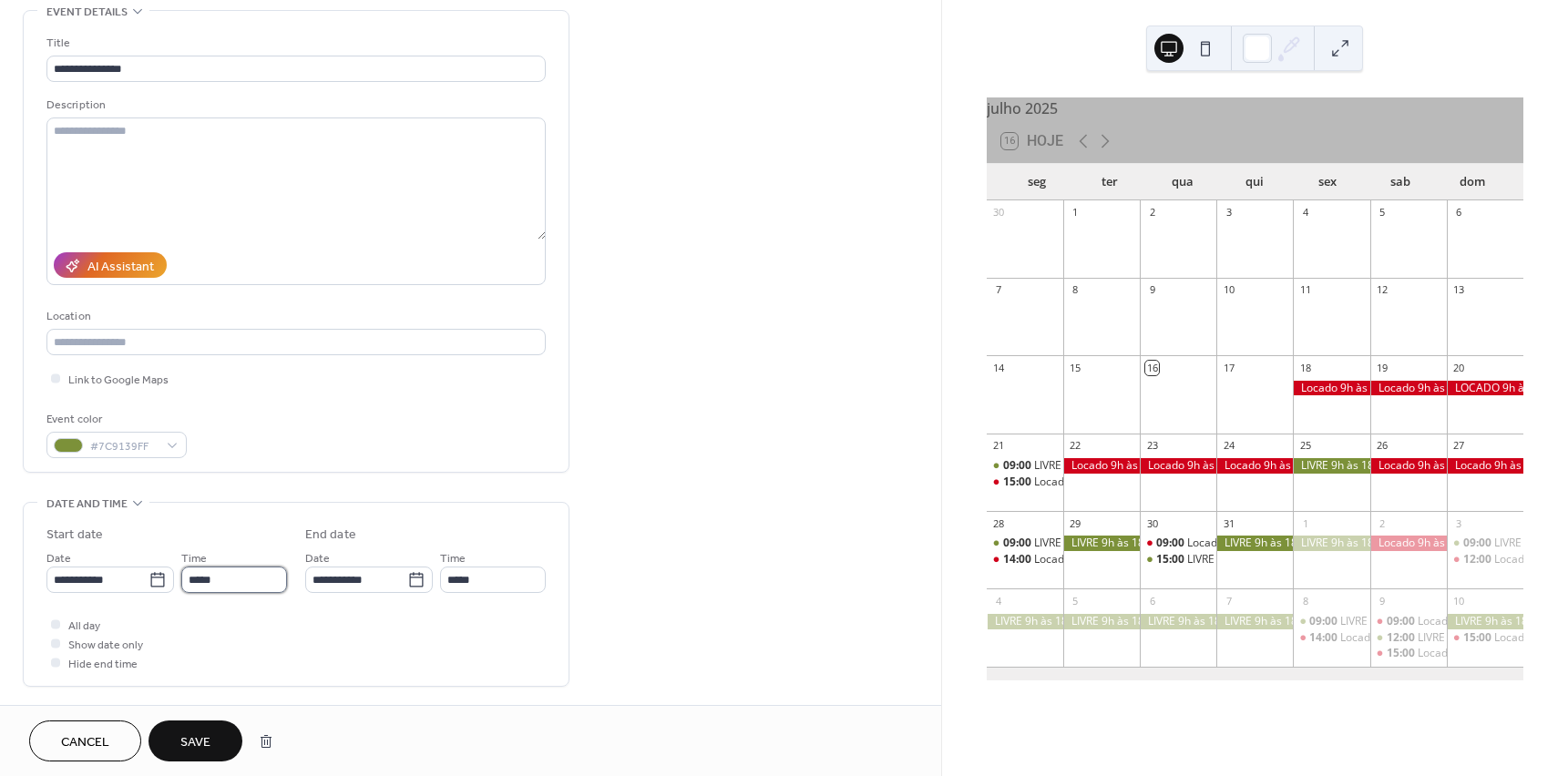 click on "*****" at bounding box center [234, 579] 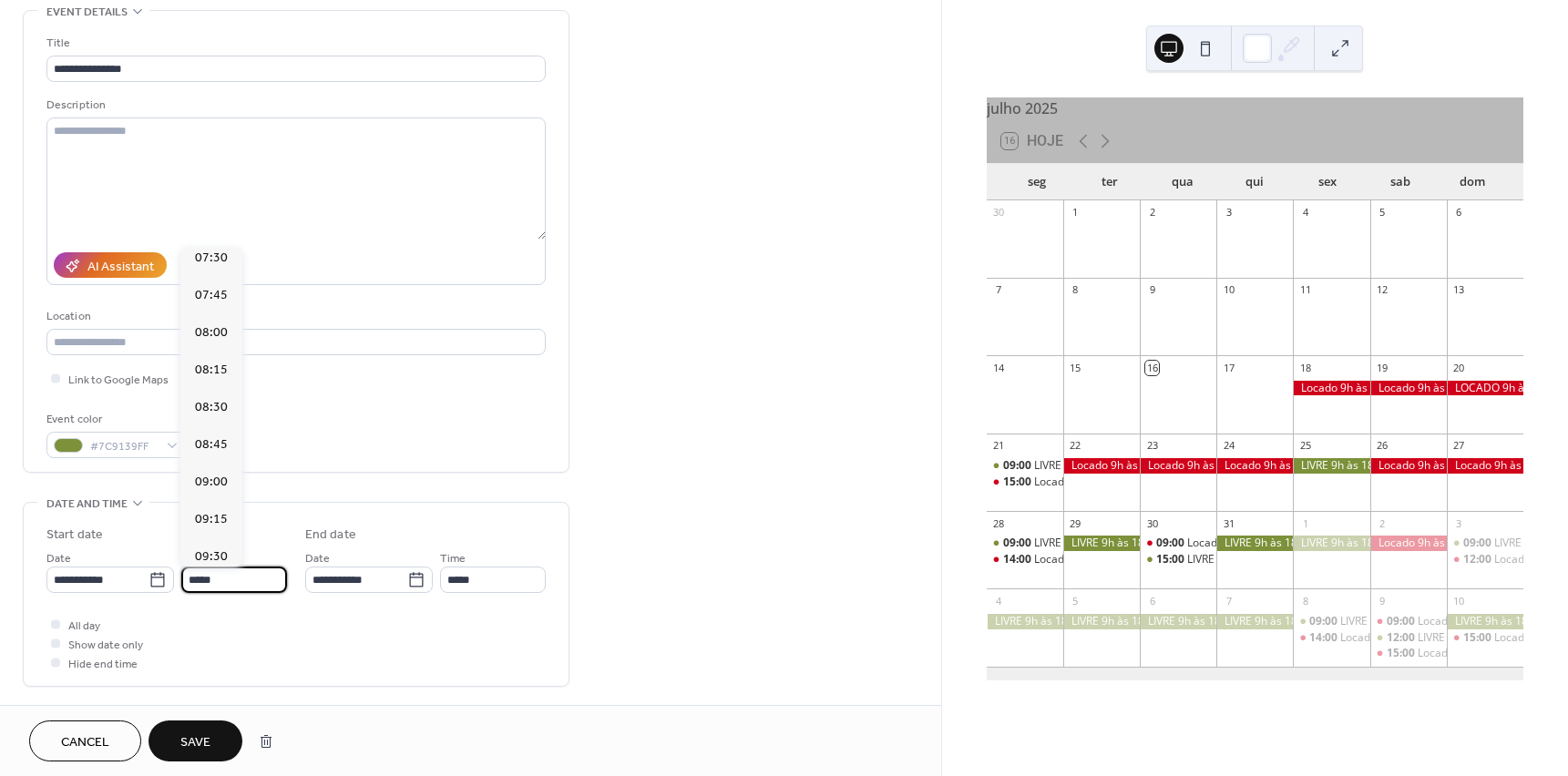 scroll, scrollTop: 1184, scrollLeft: 0, axis: vertical 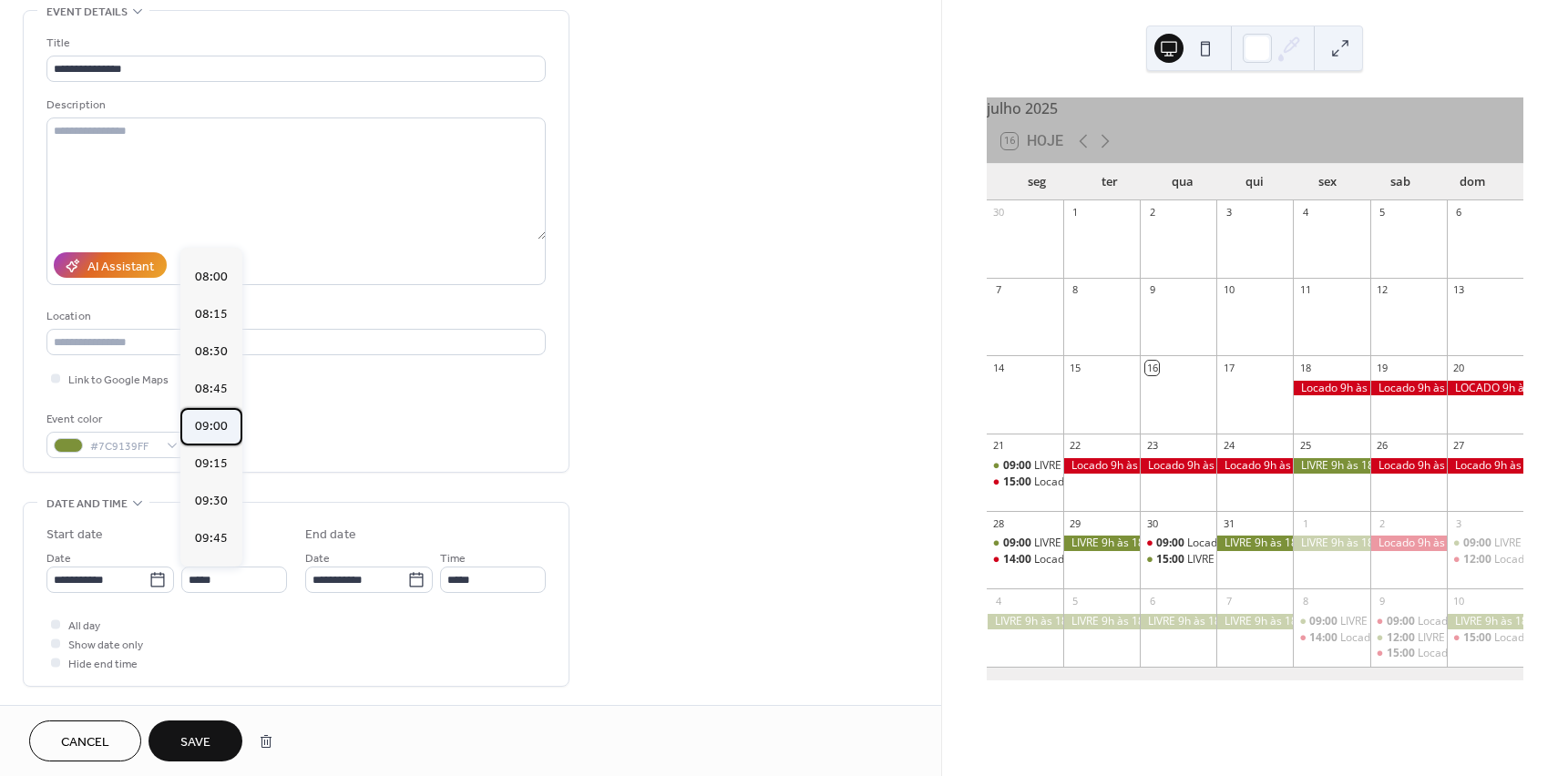 click on "09:00" at bounding box center (211, 426) 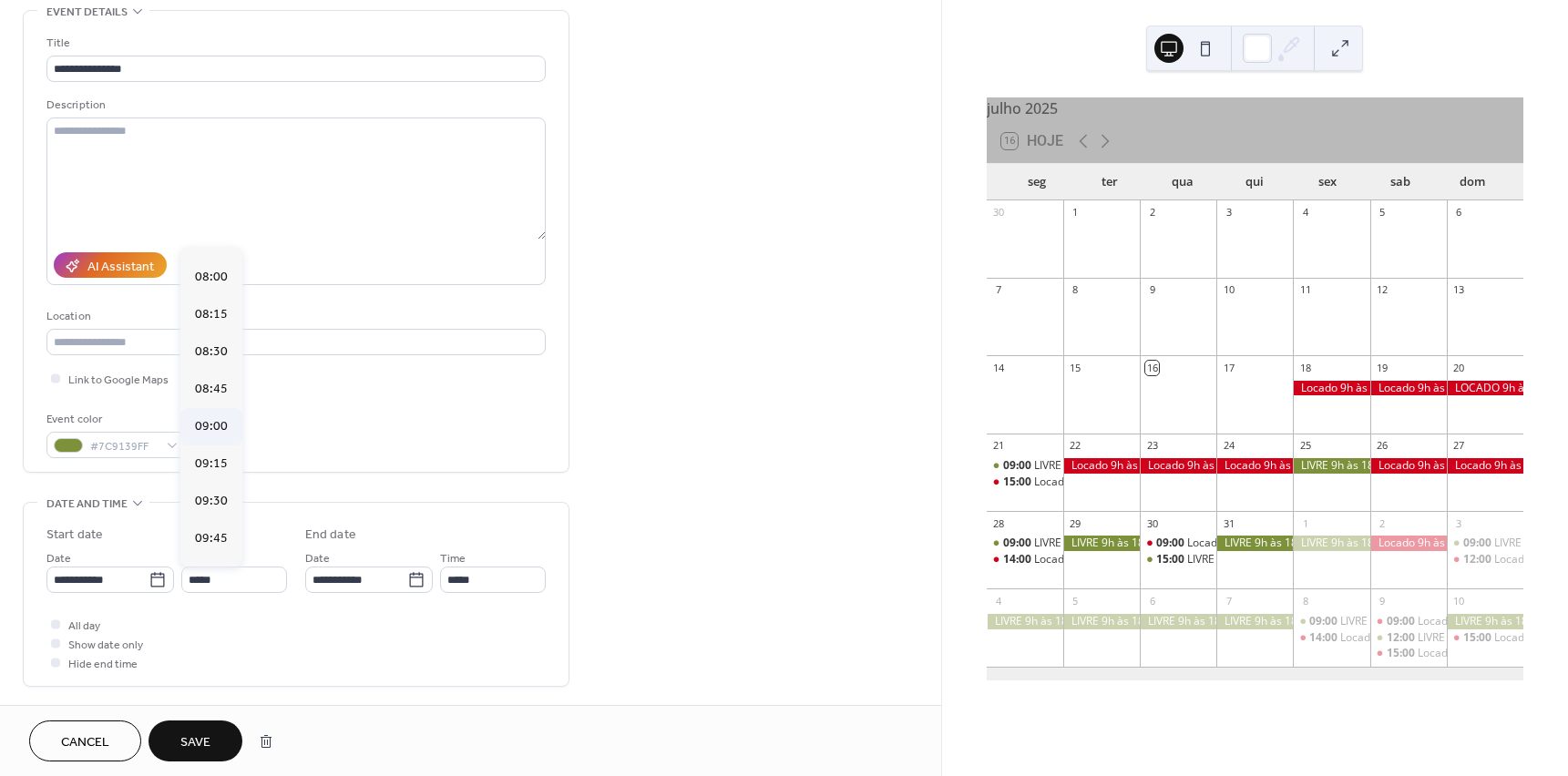 type on "*****" 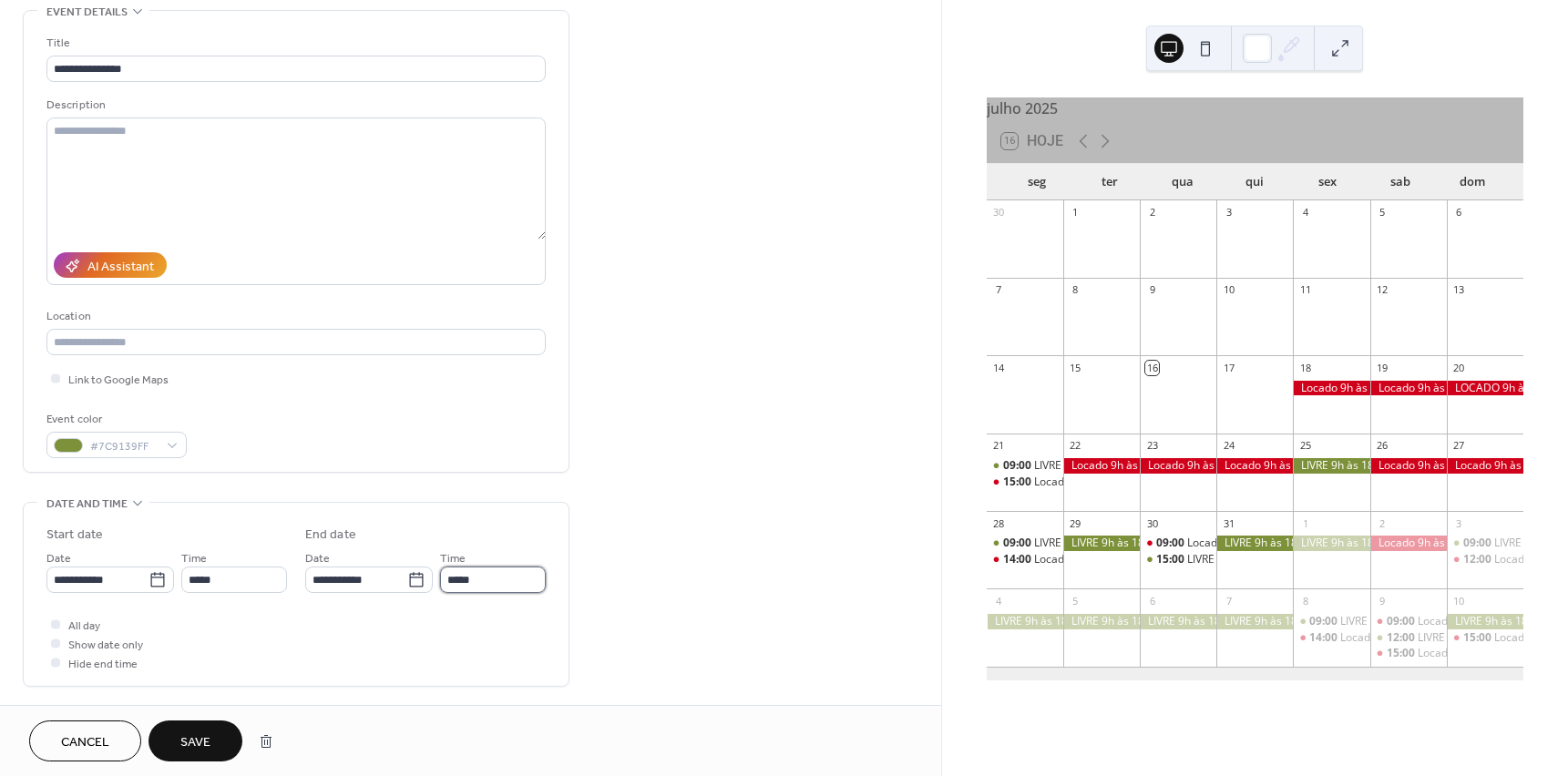 click on "*****" at bounding box center (493, 579) 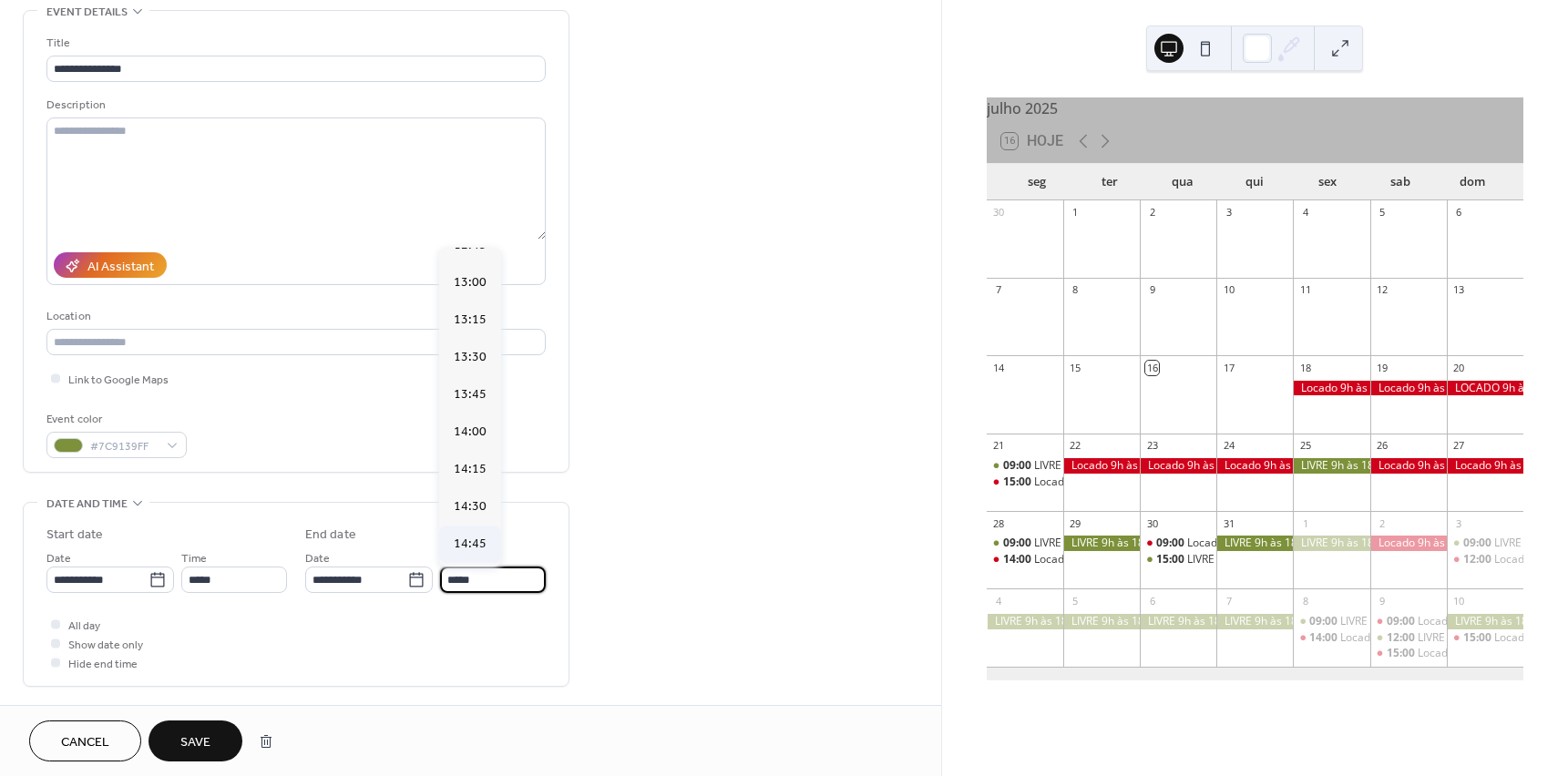 scroll, scrollTop: 546, scrollLeft: 0, axis: vertical 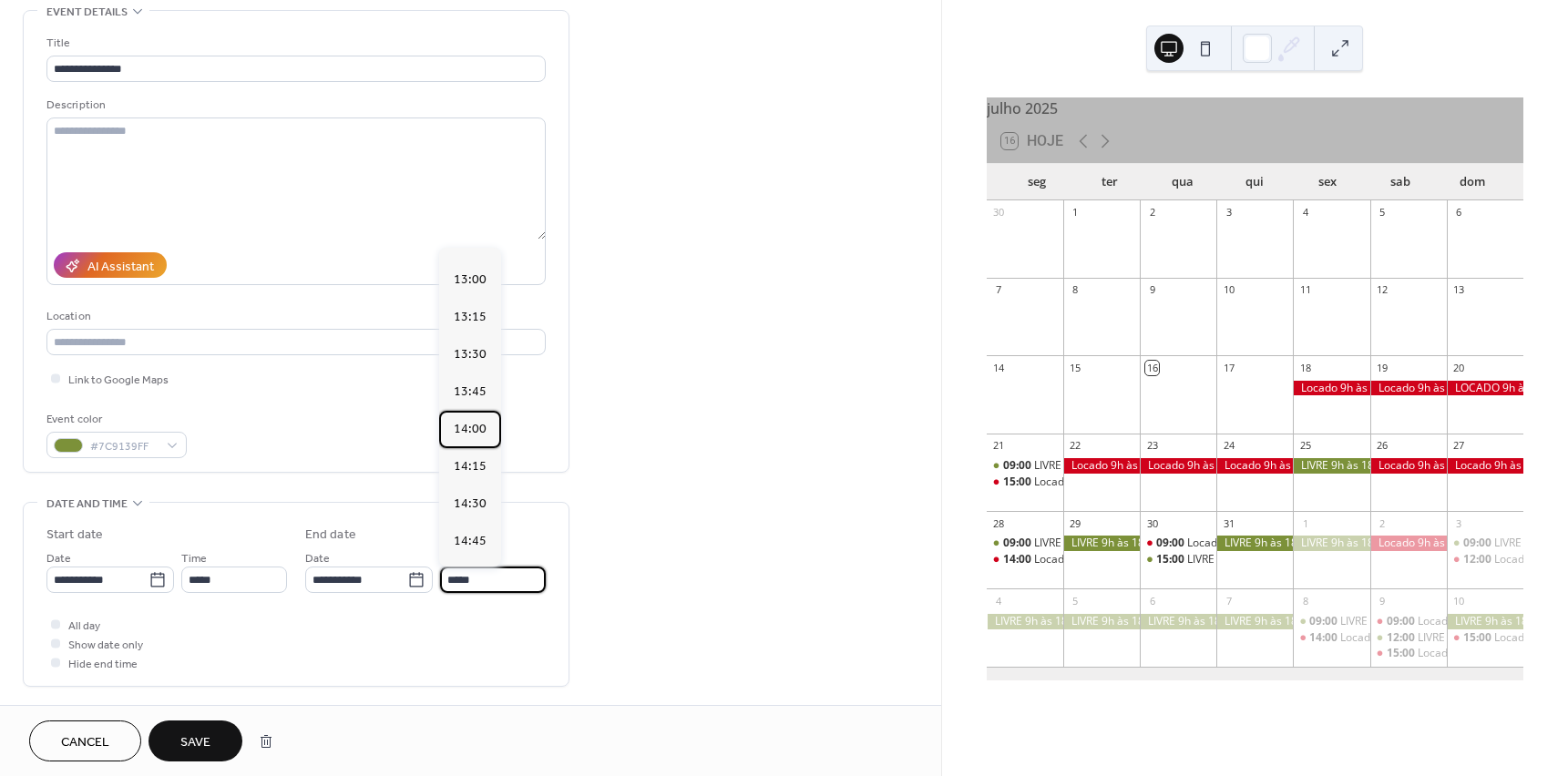 click on "14:00" at bounding box center (470, 429) 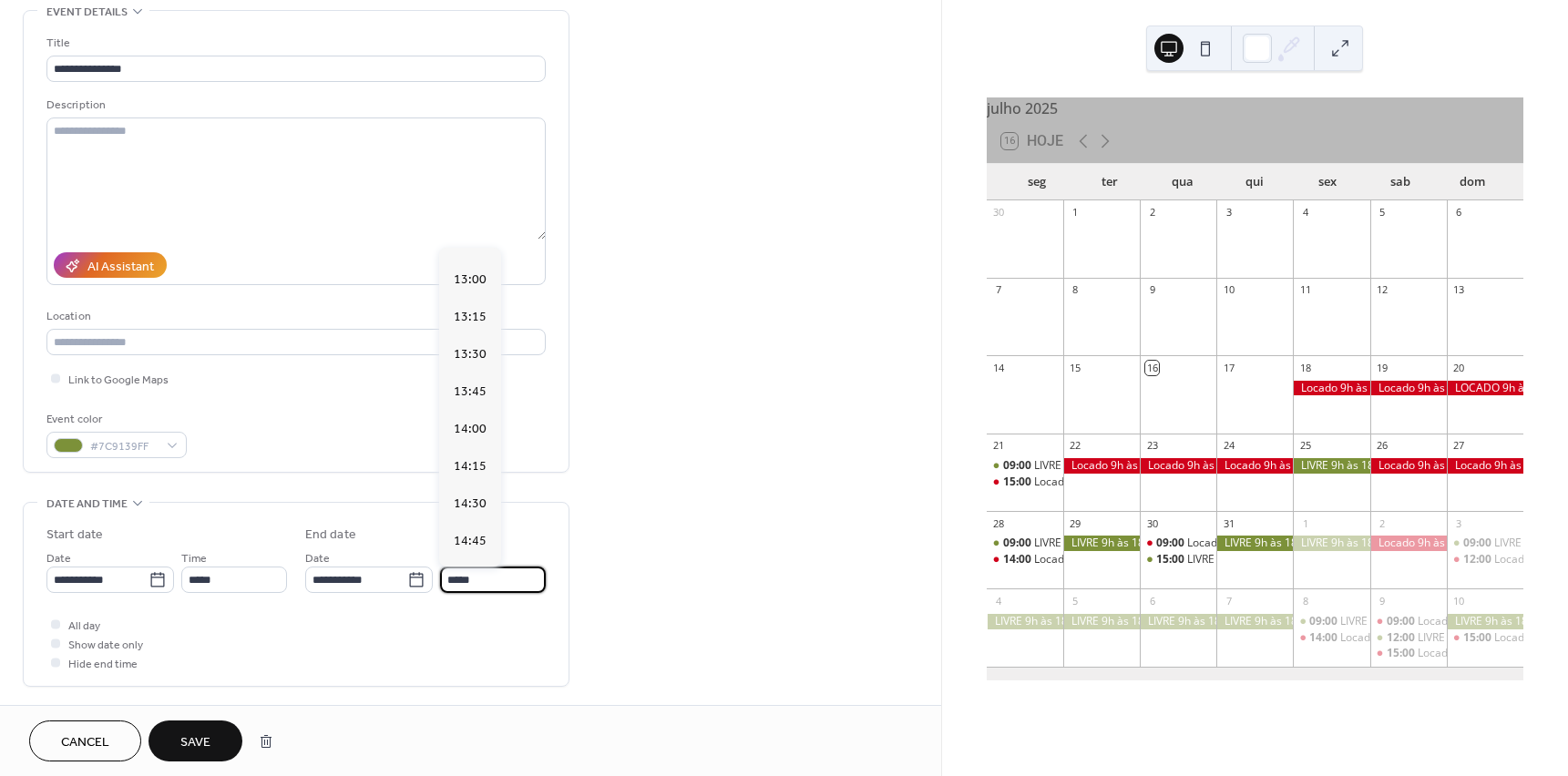 type on "*****" 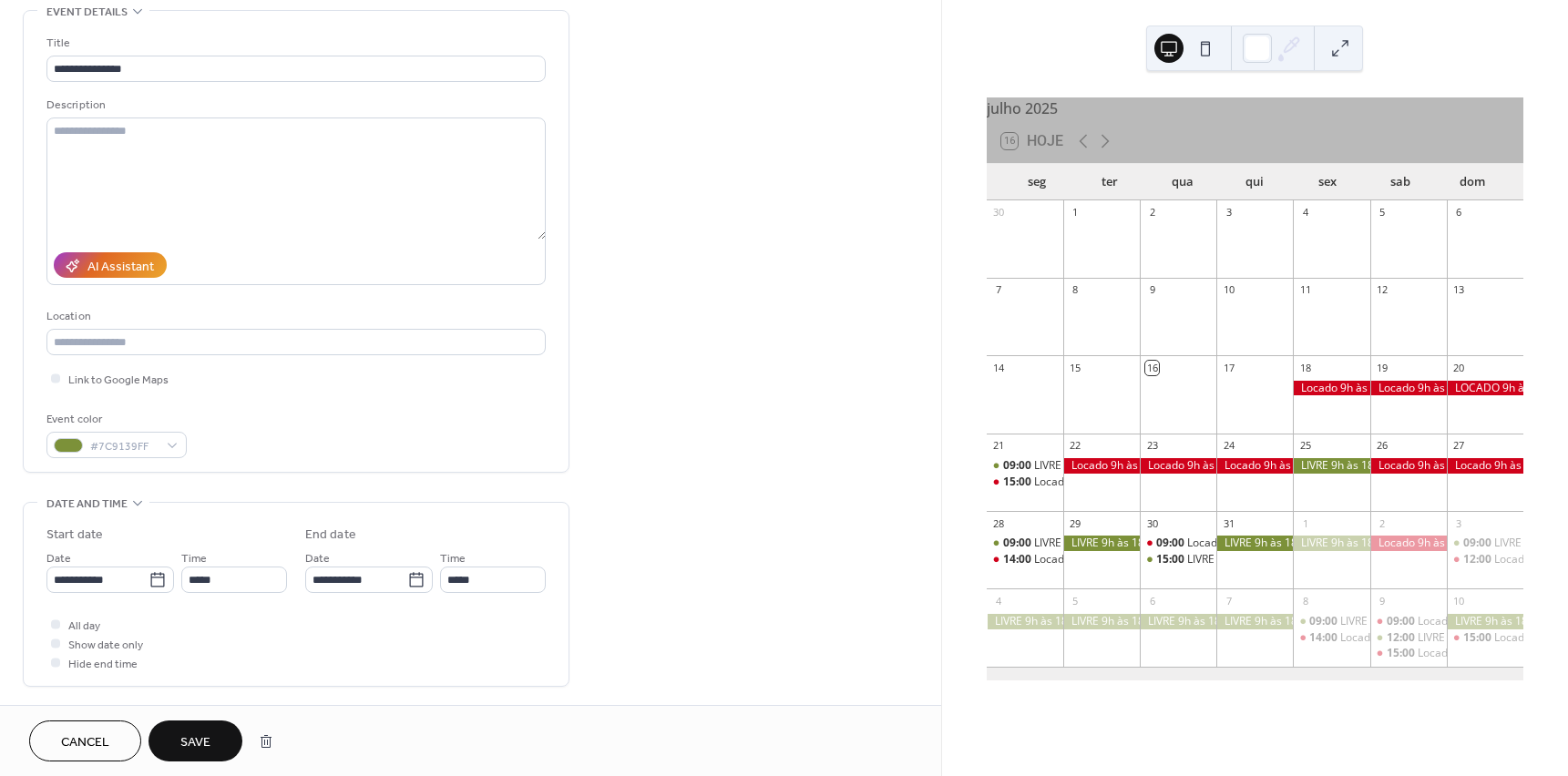click on "Save" at bounding box center (195, 740) 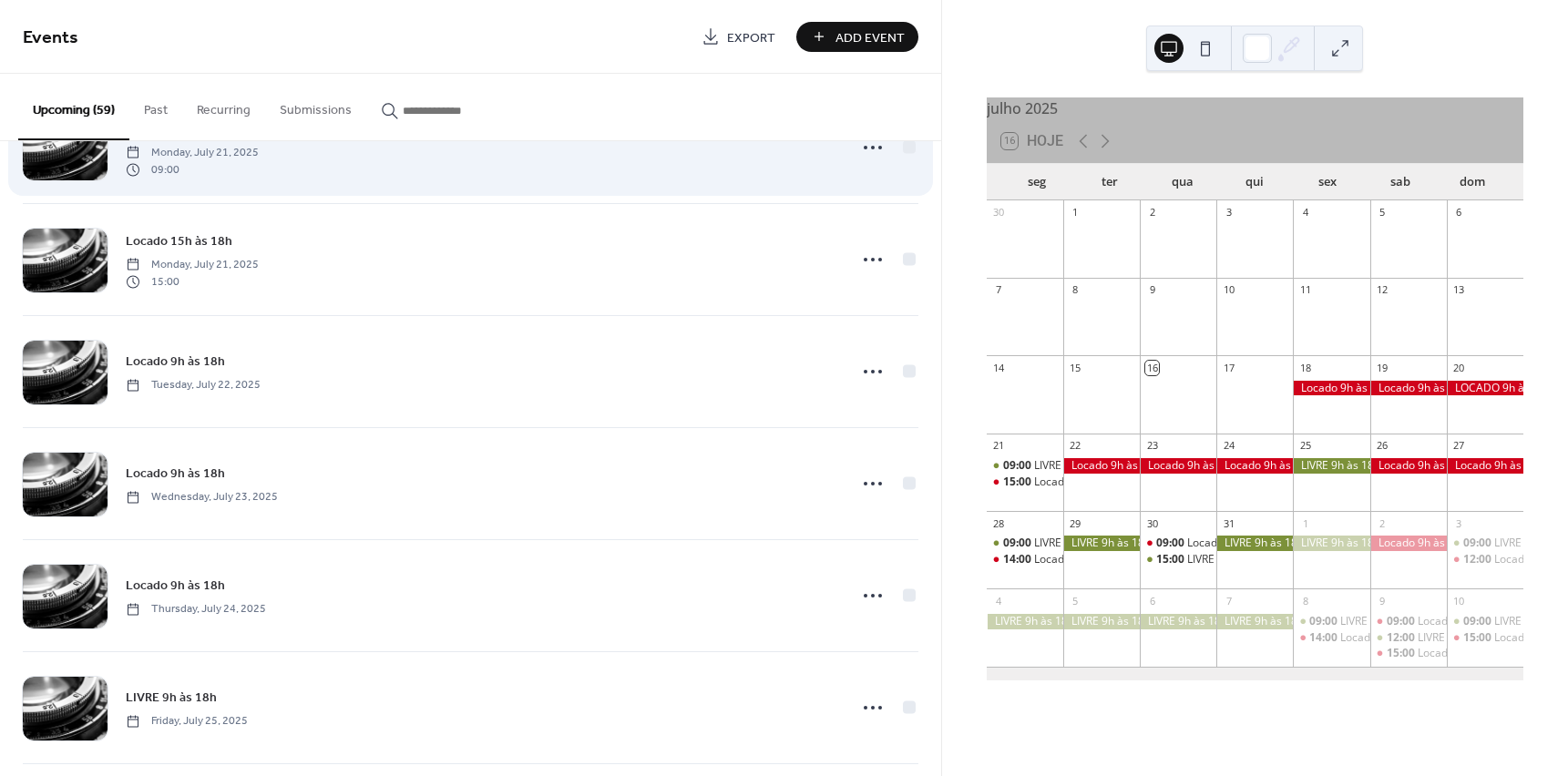 scroll, scrollTop: 455, scrollLeft: 0, axis: vertical 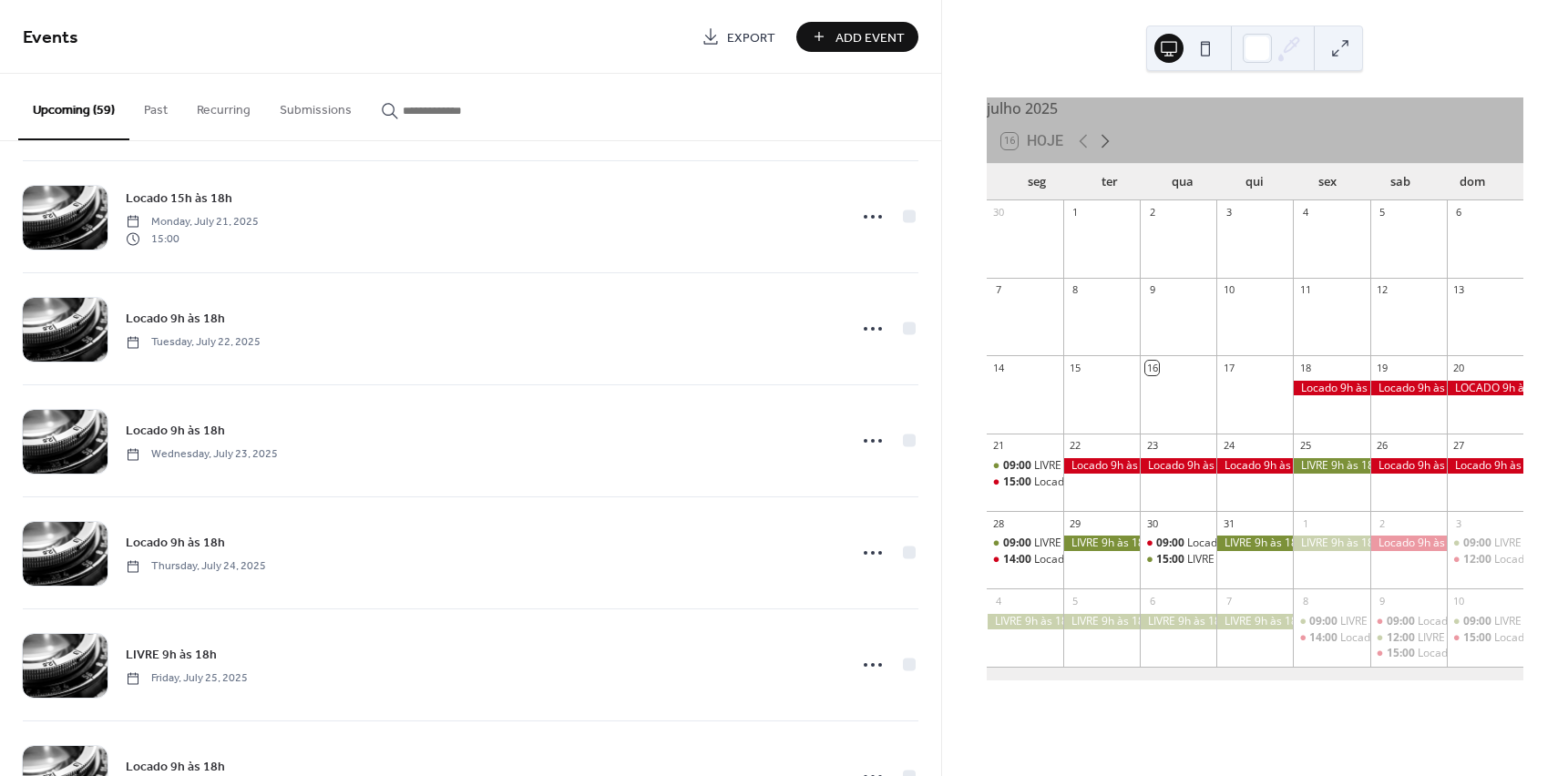 click 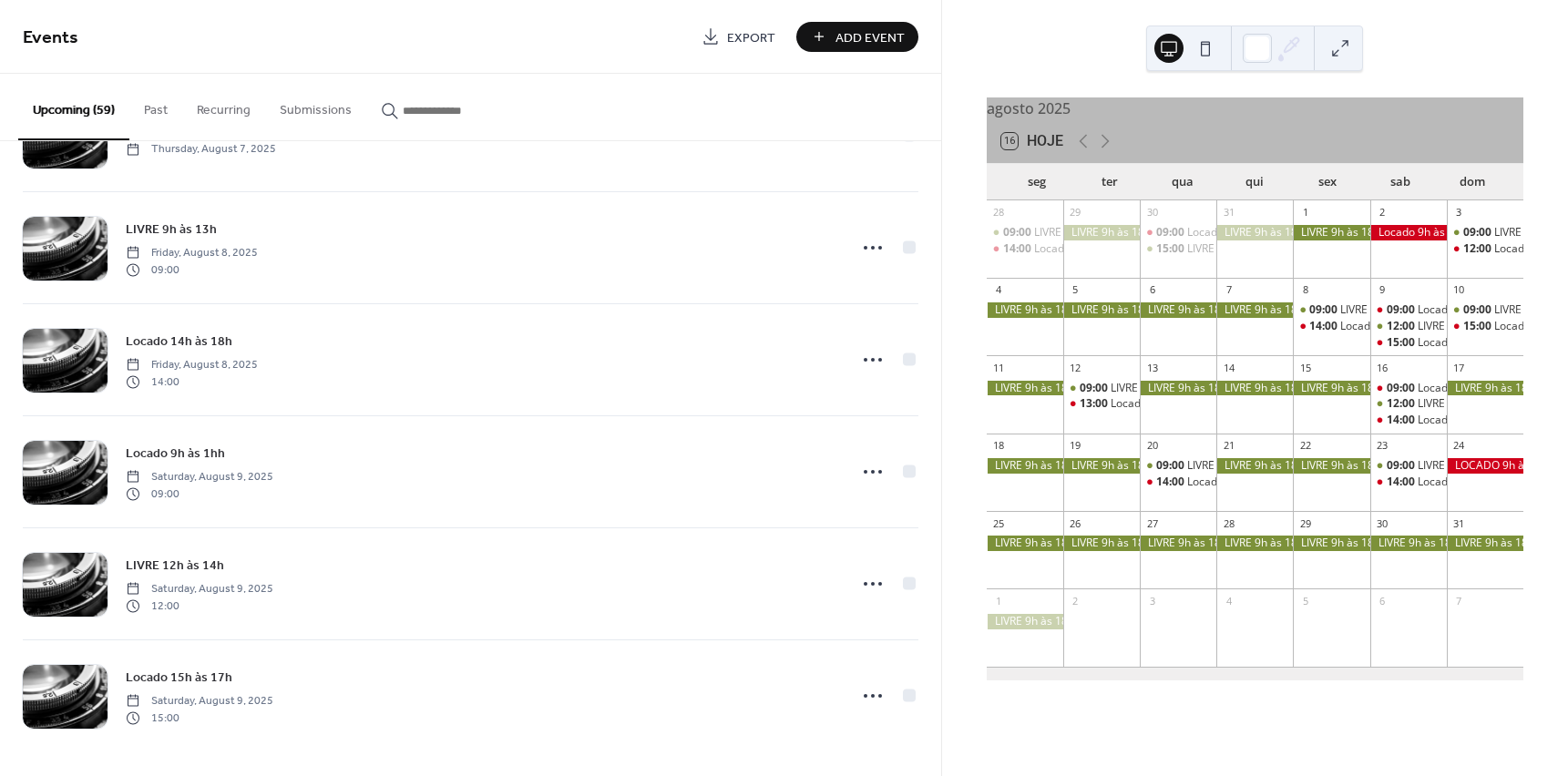 scroll, scrollTop: 2780, scrollLeft: 0, axis: vertical 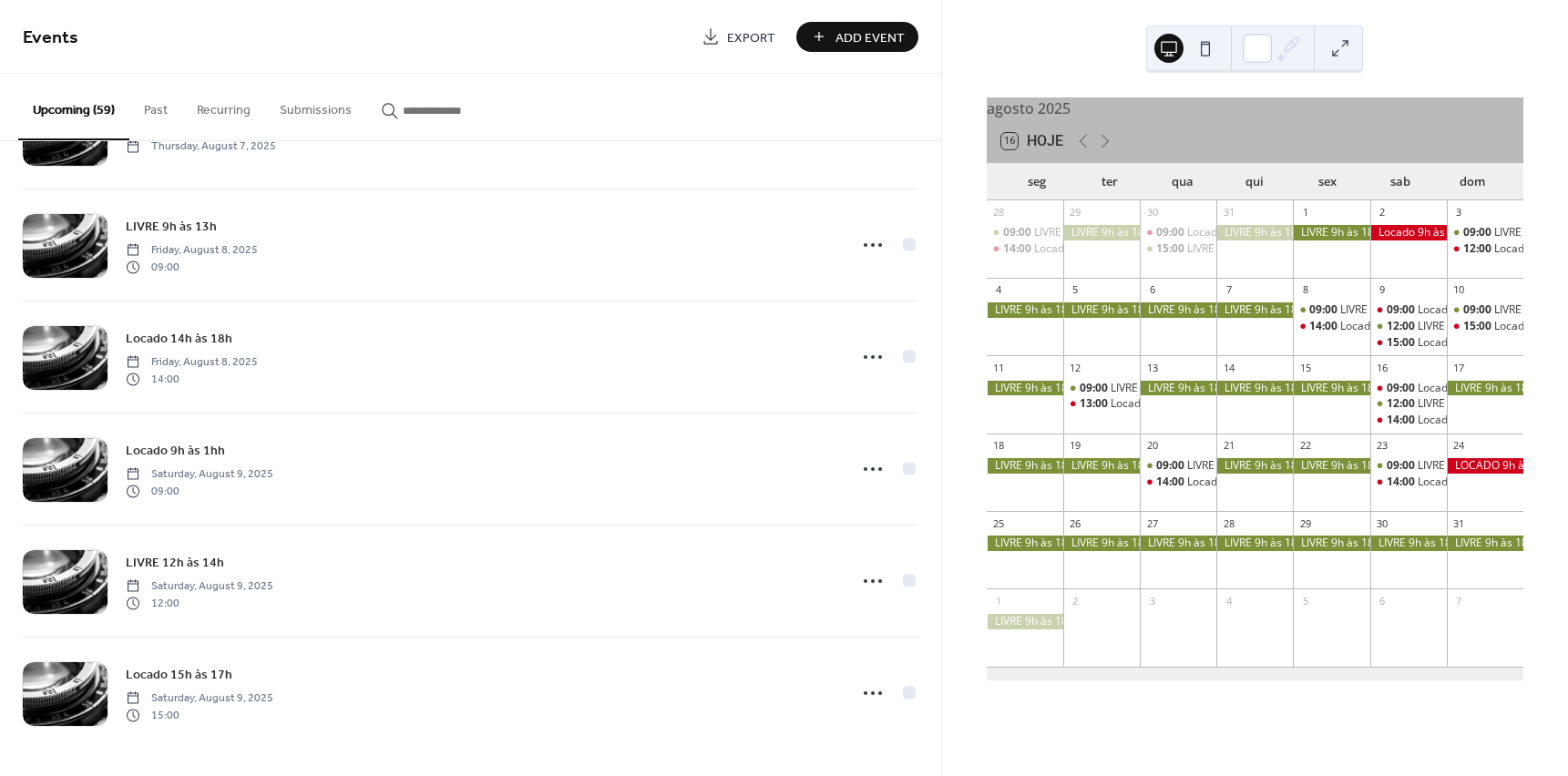 click on "Upcoming (59)" at bounding box center (74, 107) 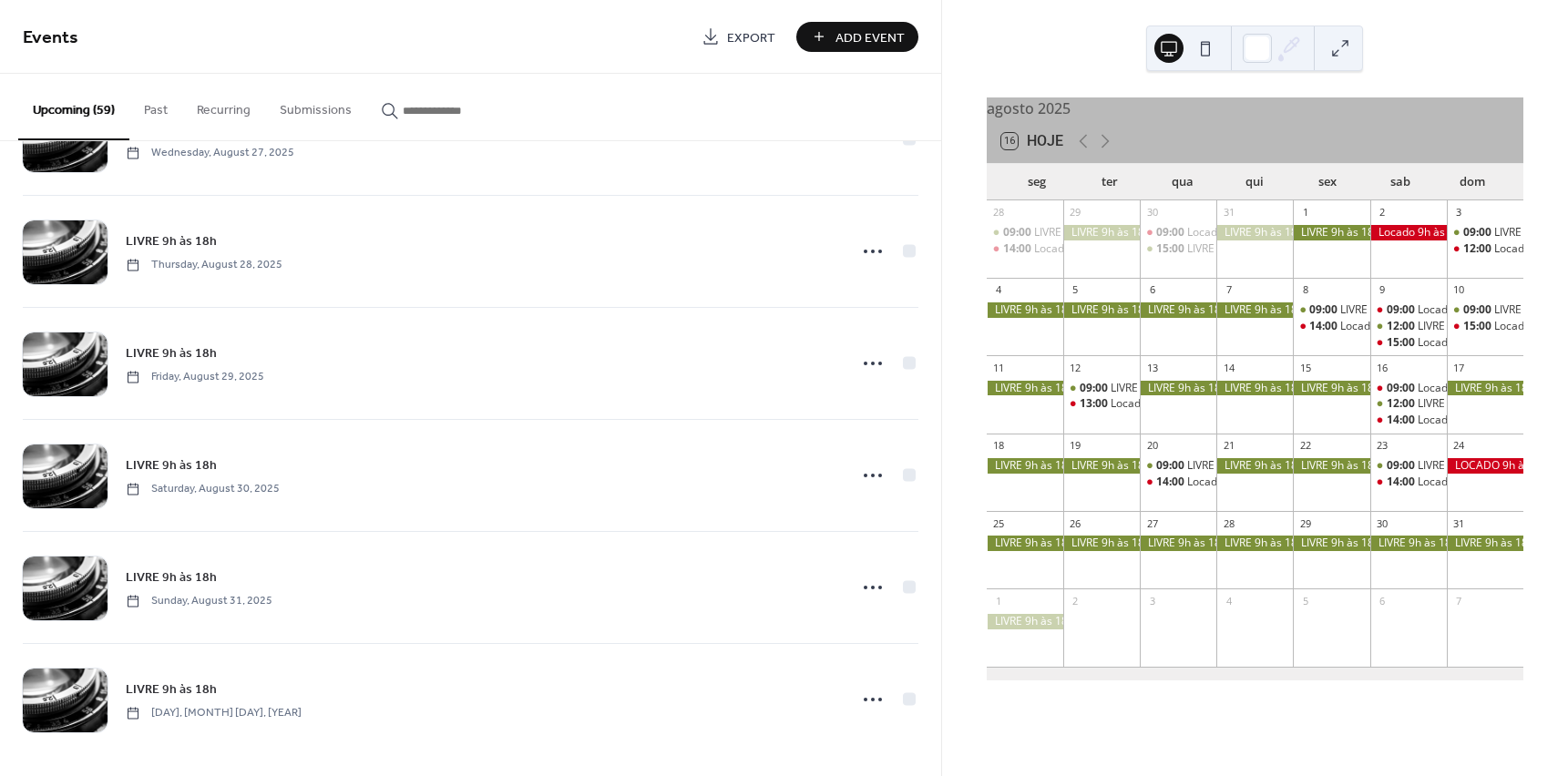 scroll, scrollTop: 6029, scrollLeft: 0, axis: vertical 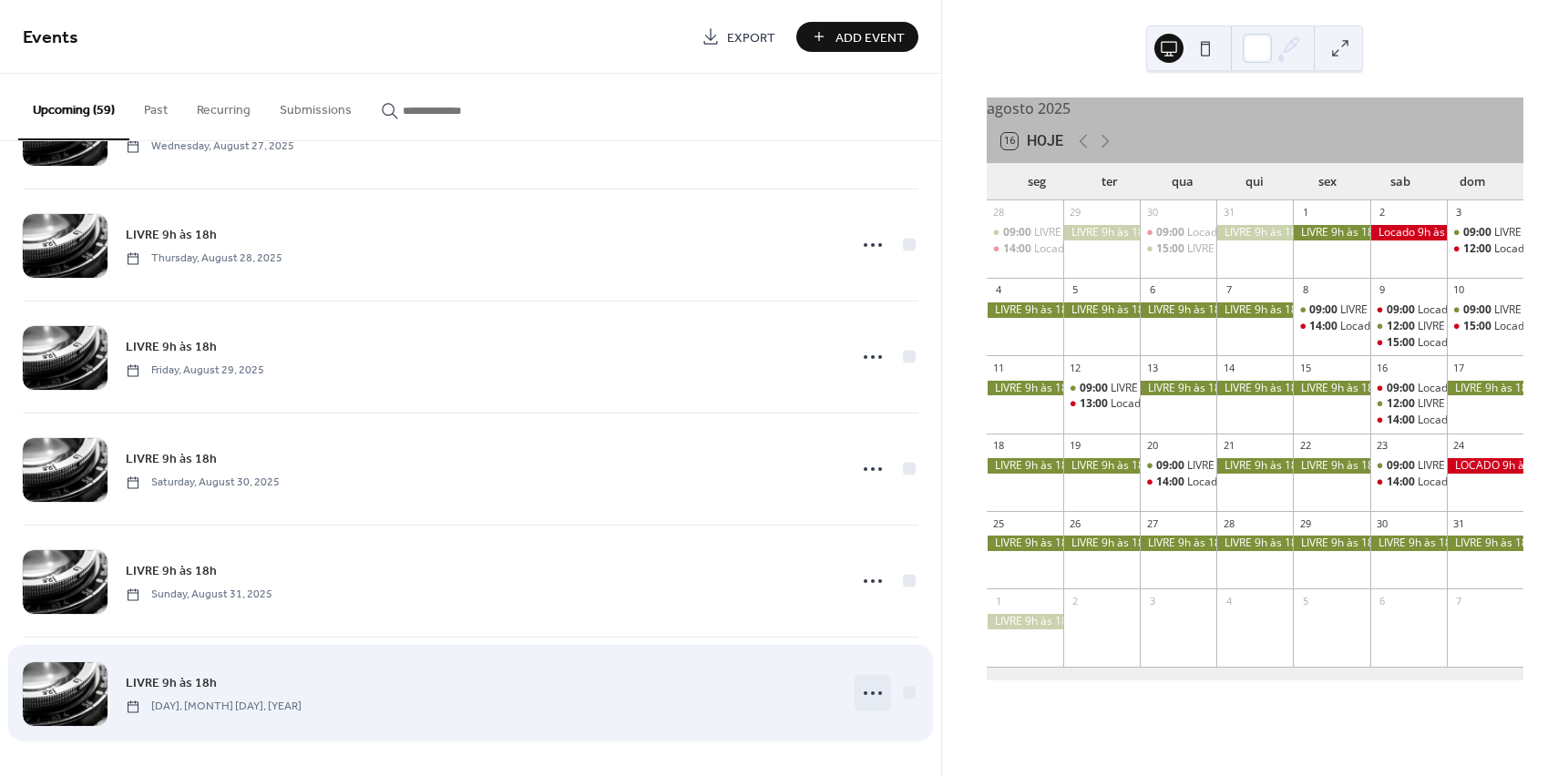 click 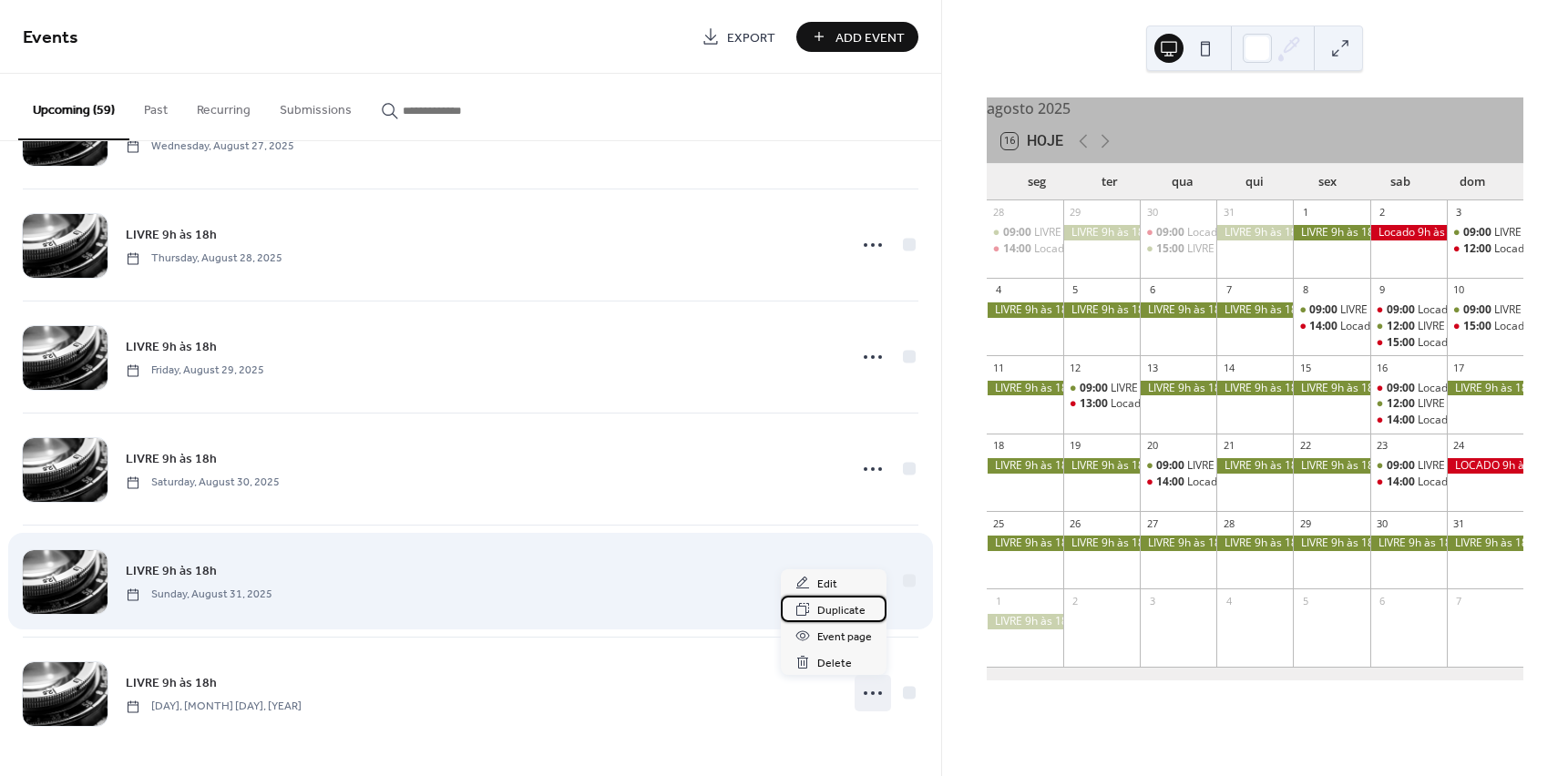 click on "Duplicate" at bounding box center [841, 610] 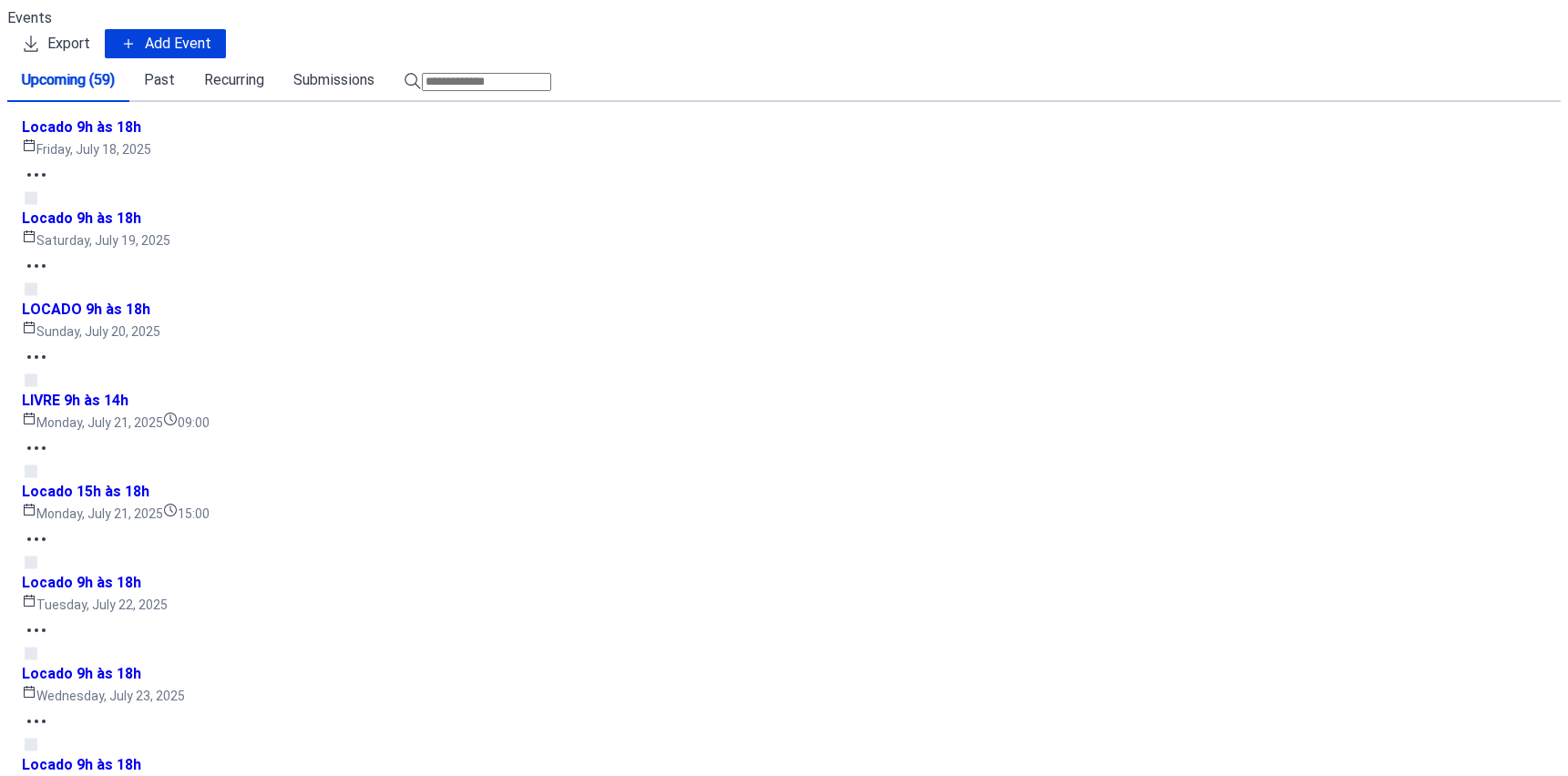 scroll, scrollTop: 0, scrollLeft: 0, axis: both 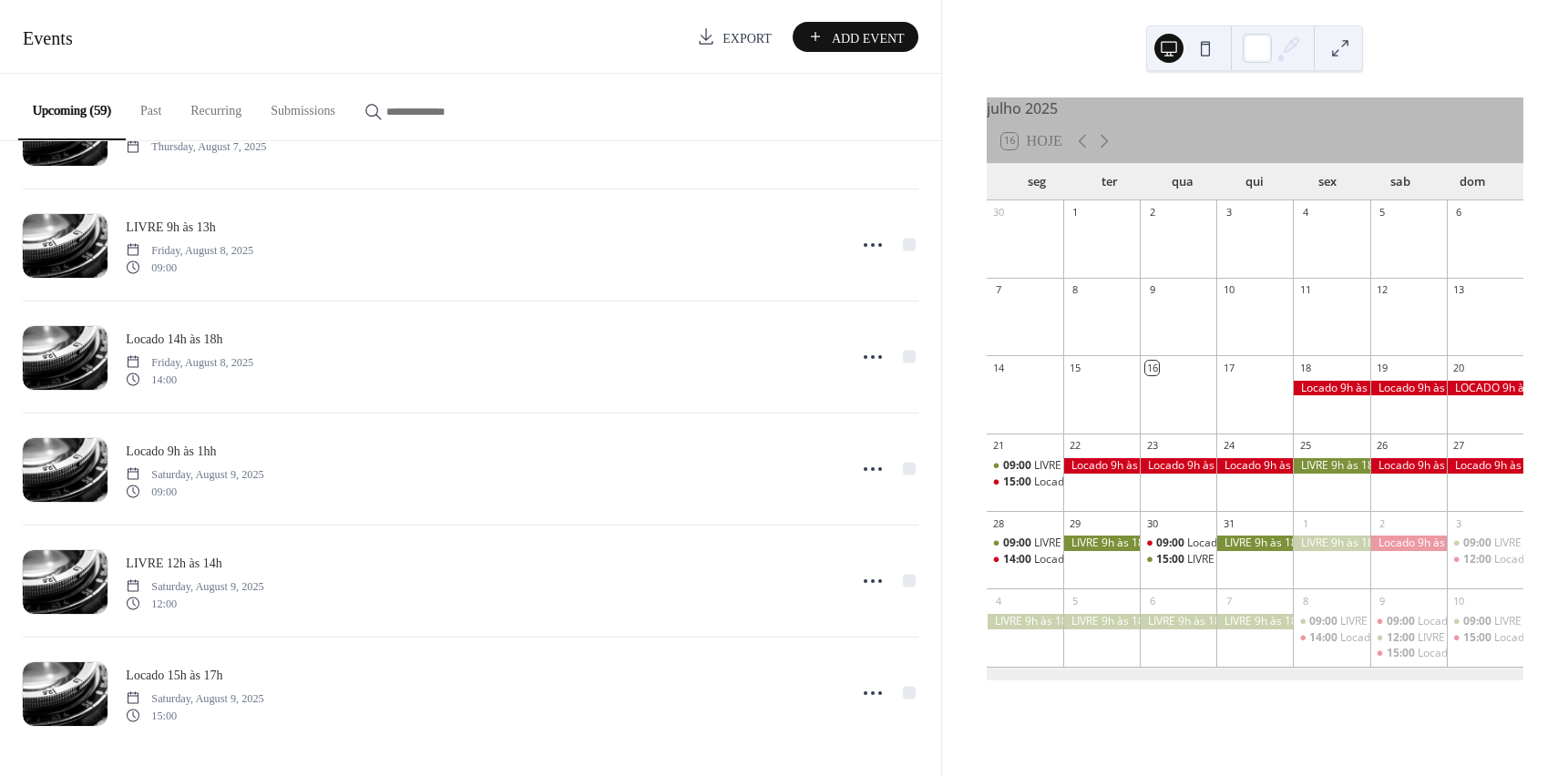 click on "Upcoming (59)" at bounding box center (72, 107) 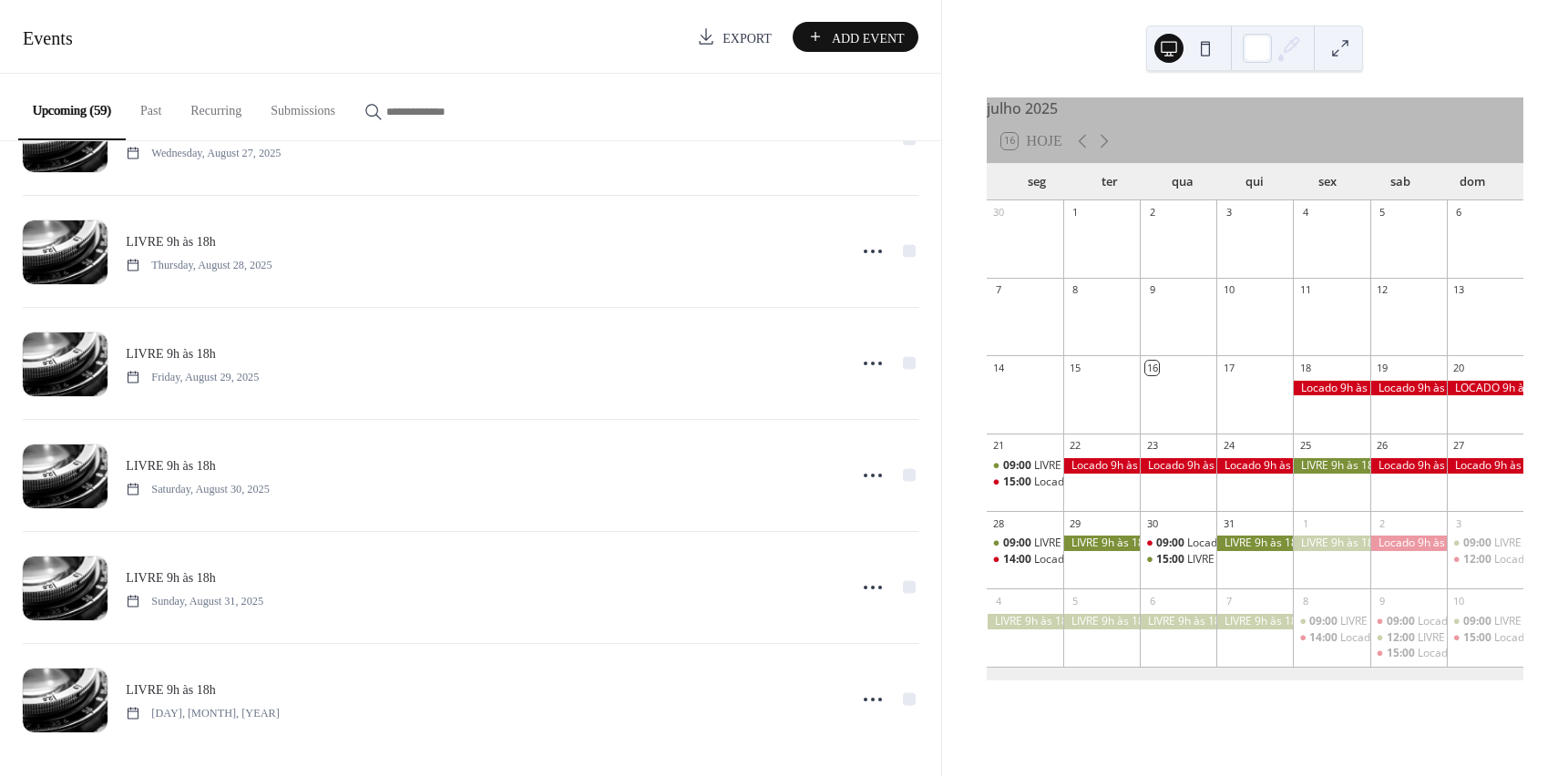 scroll, scrollTop: 6029, scrollLeft: 0, axis: vertical 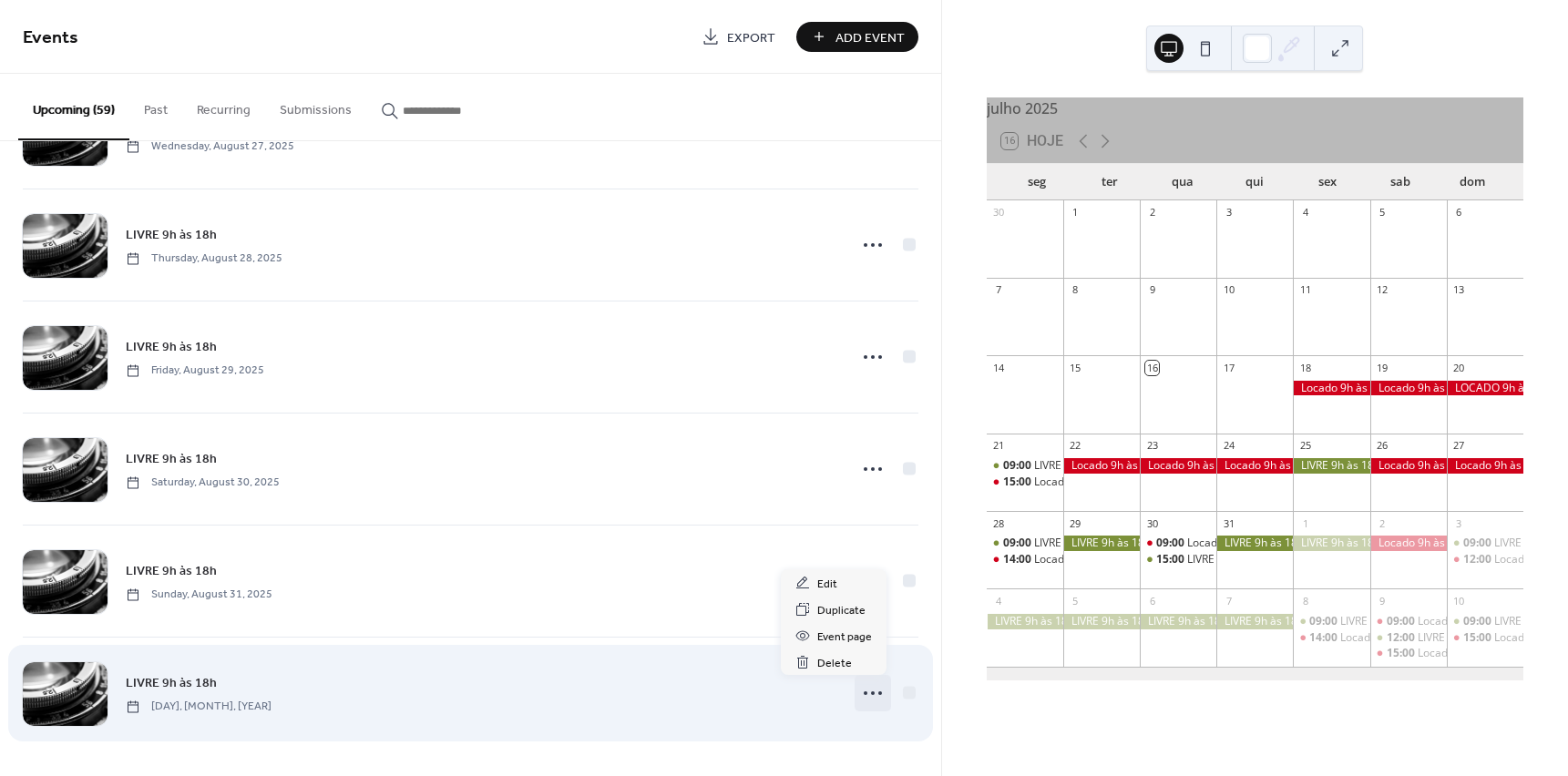 click 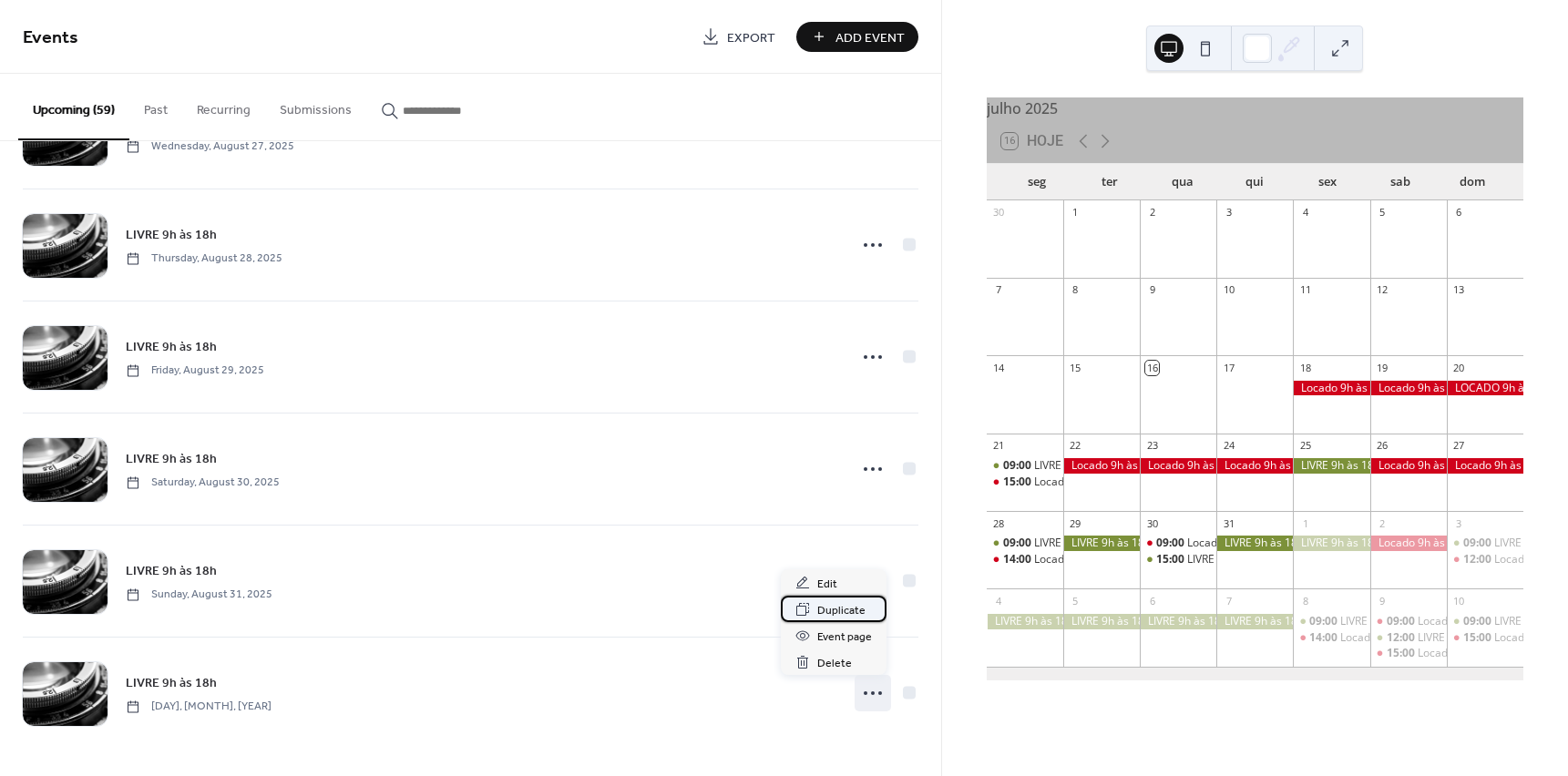 click on "Duplicate" at bounding box center [841, 610] 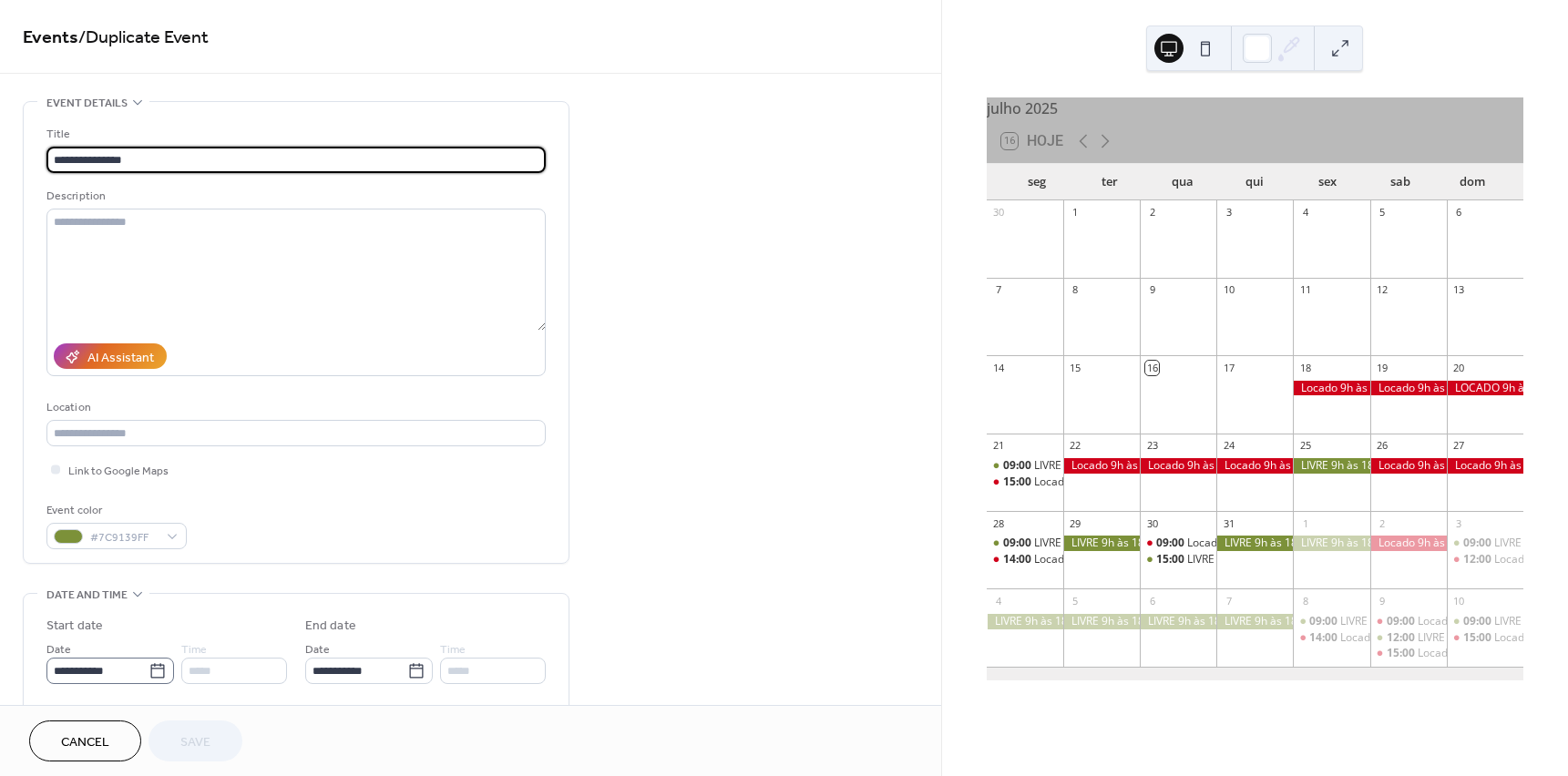 click on "**********" at bounding box center [784, 388] 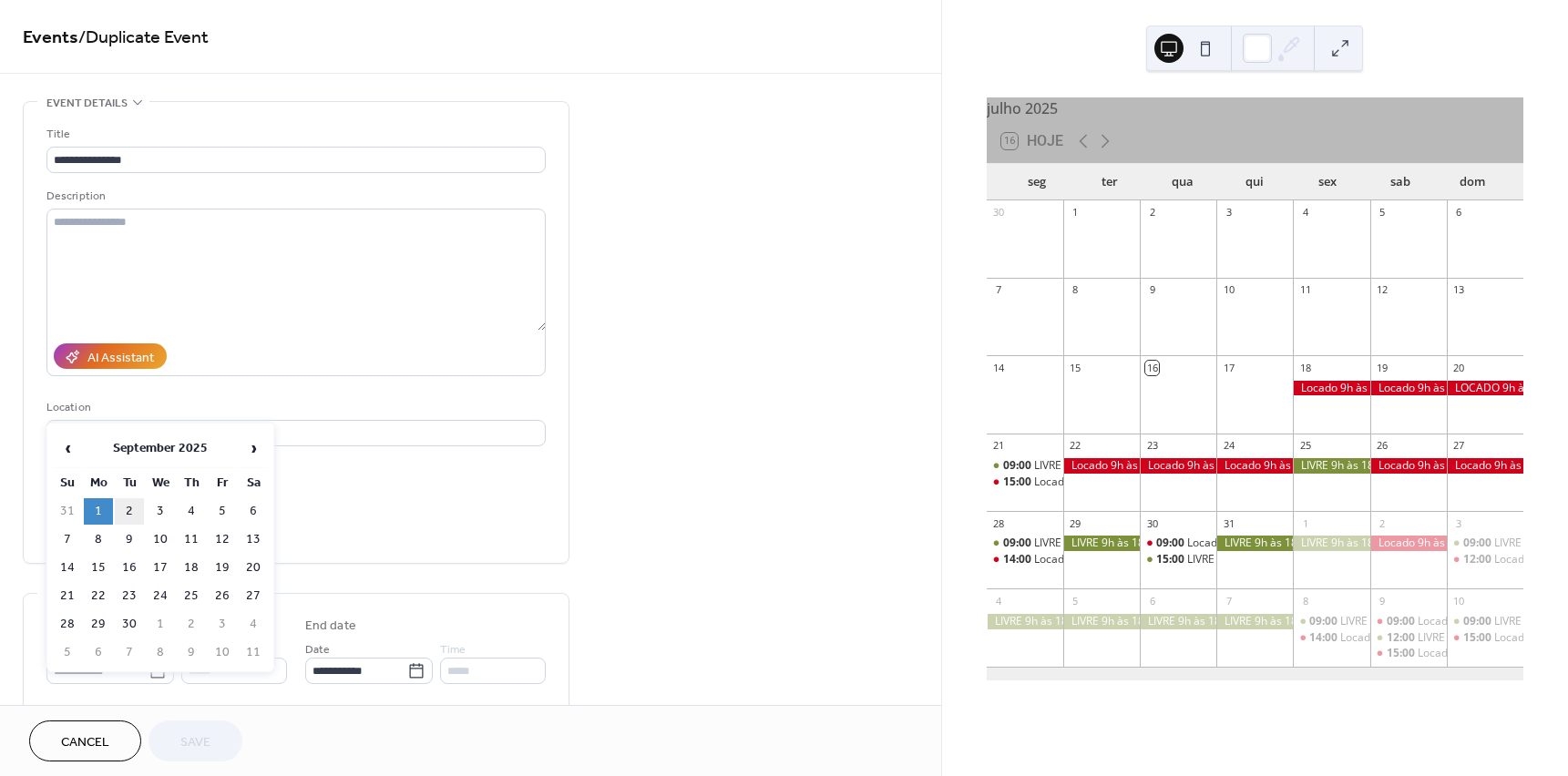 click on "2" at bounding box center (129, 511) 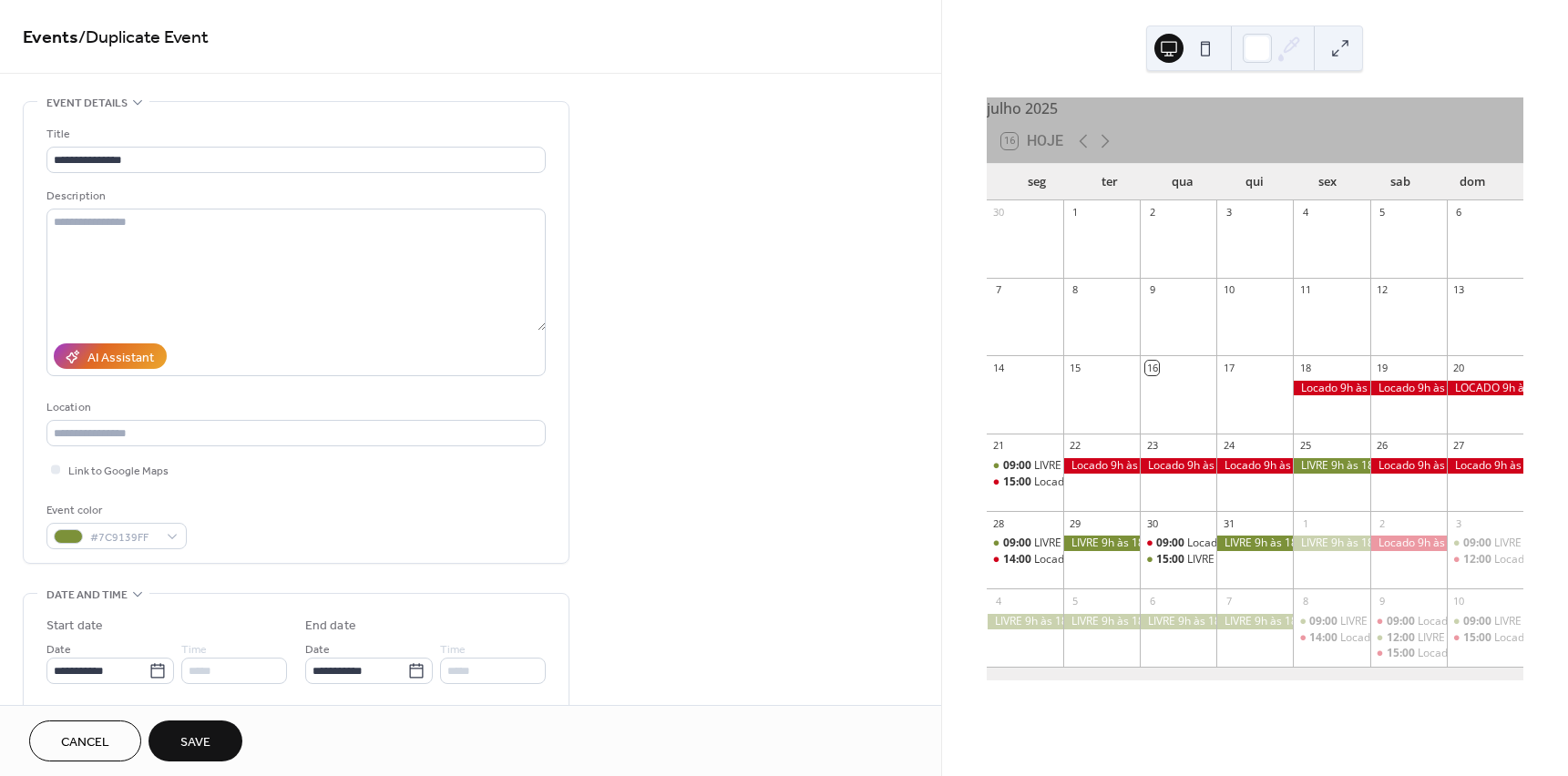 click on "Save" at bounding box center (195, 742) 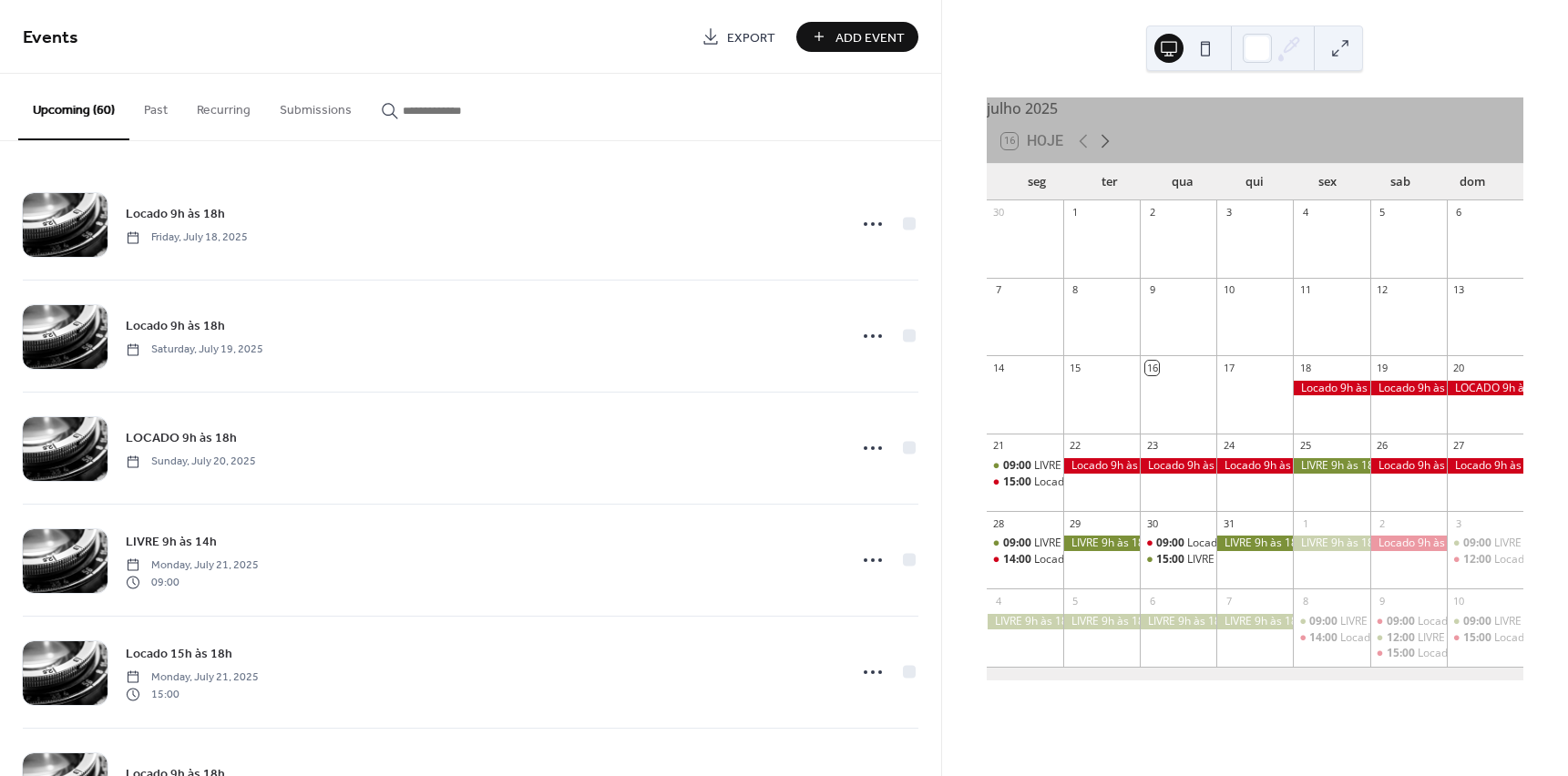 click 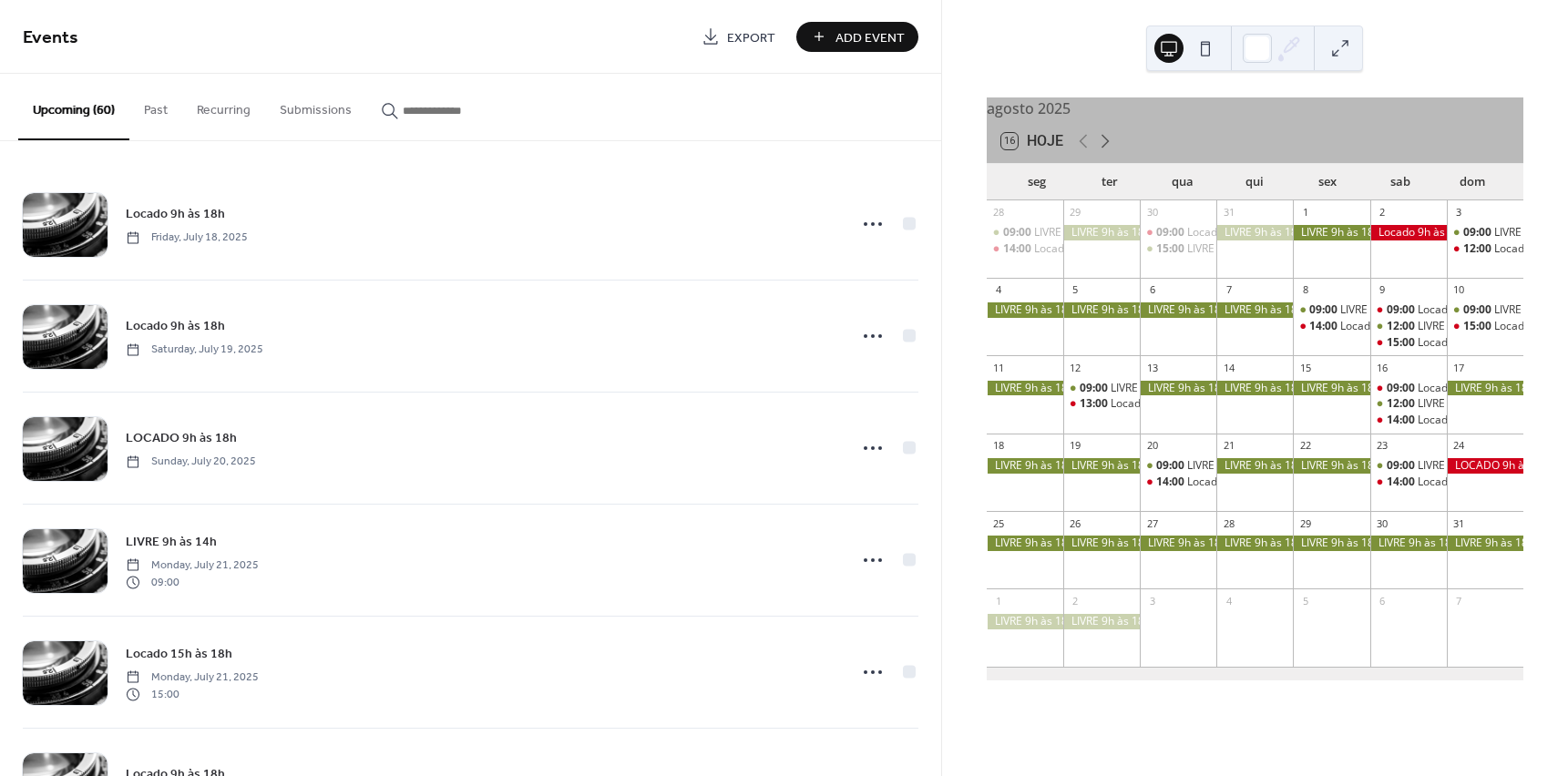 click 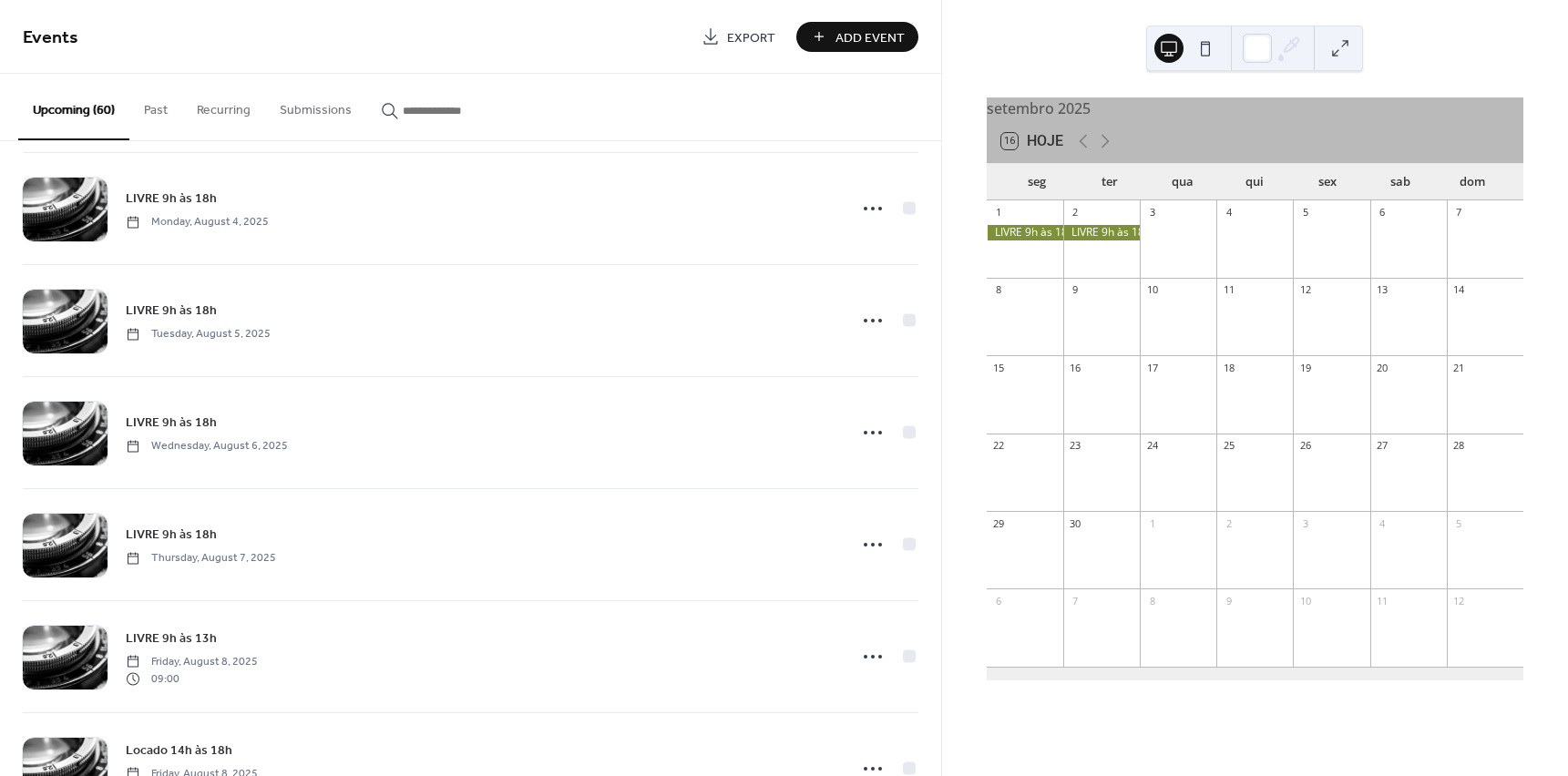 scroll, scrollTop: 2780, scrollLeft: 0, axis: vertical 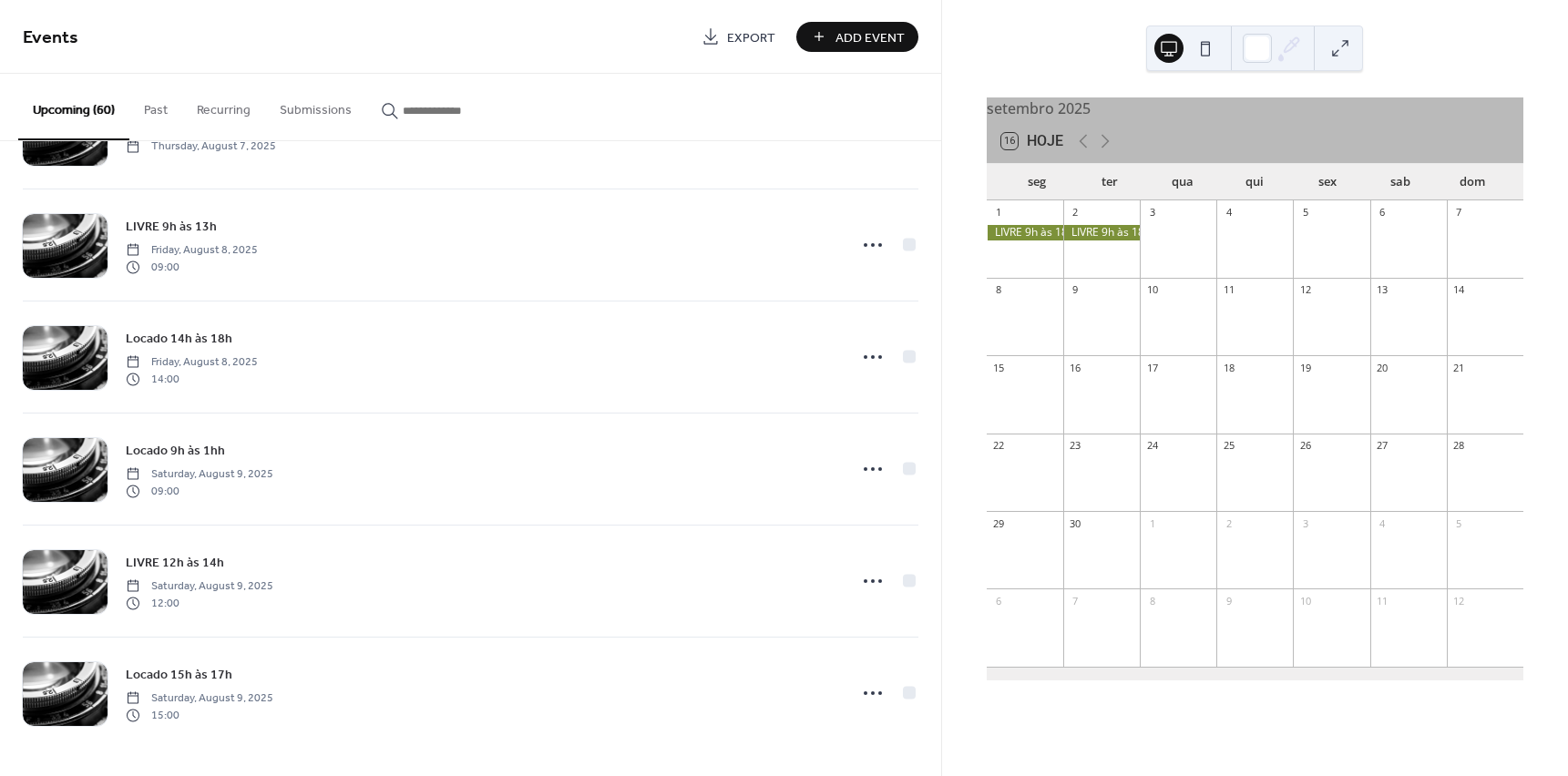 click on "Upcoming (60)" at bounding box center [74, 107] 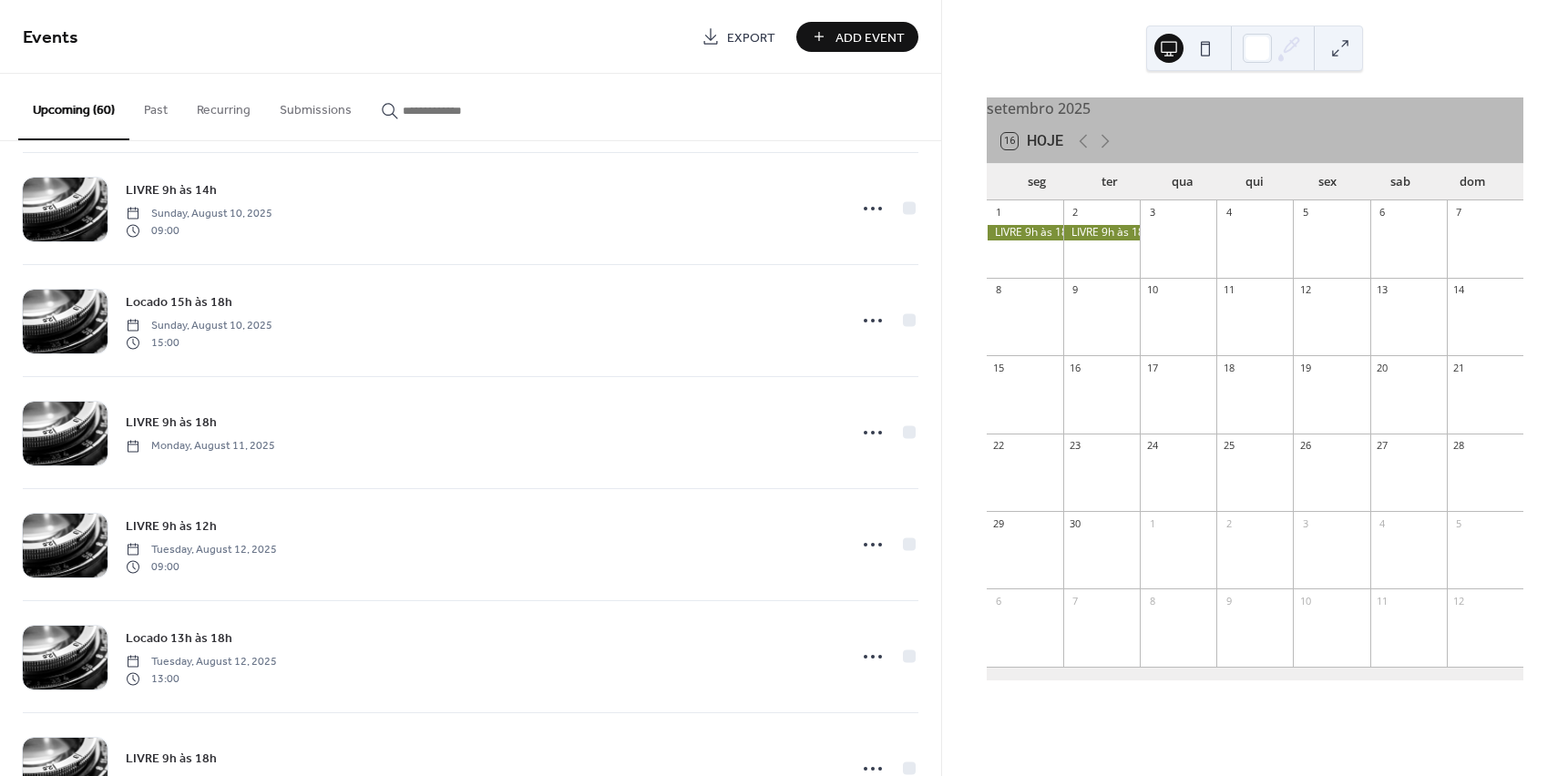 scroll, scrollTop: 3417, scrollLeft: 0, axis: vertical 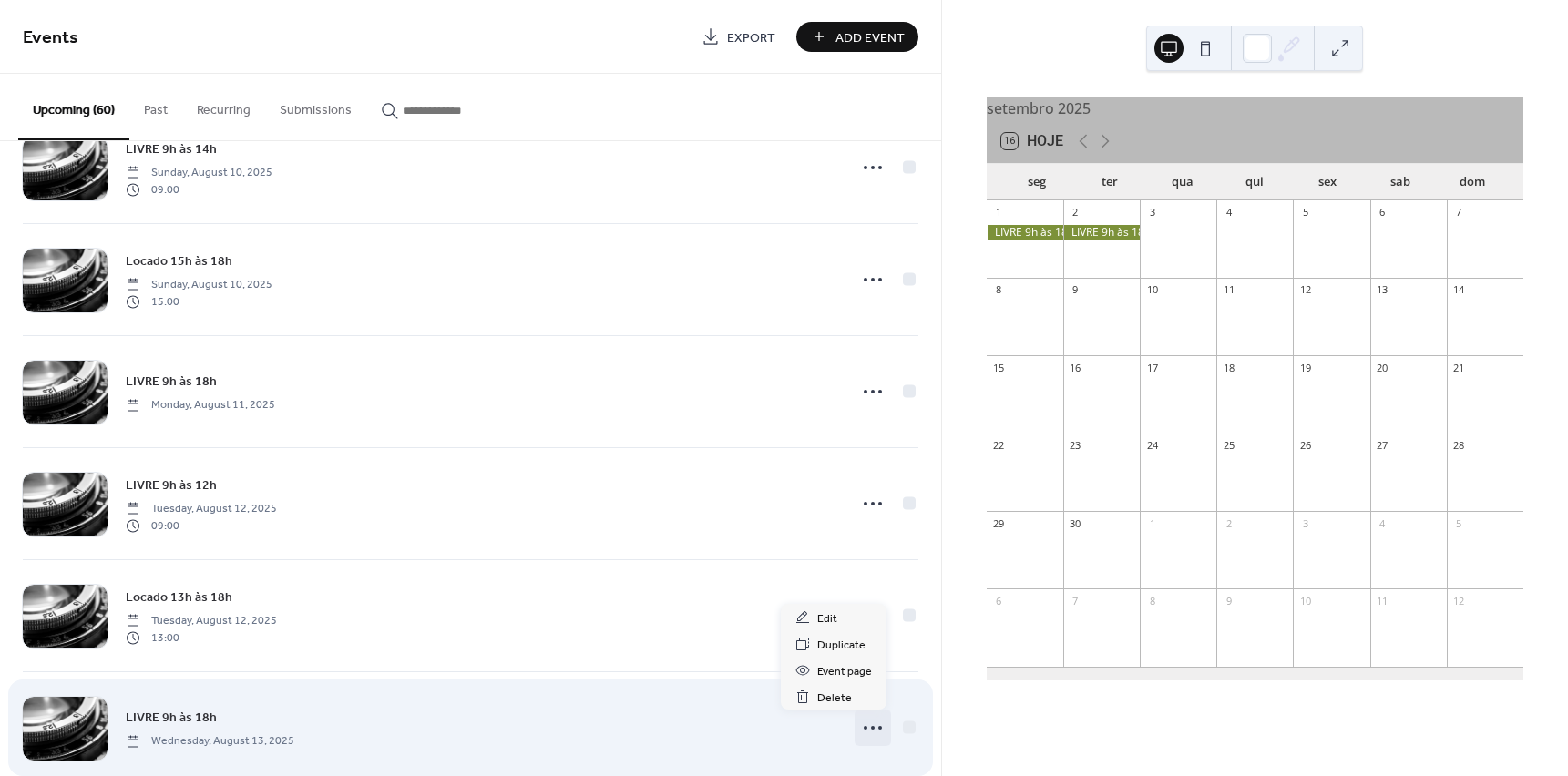 click 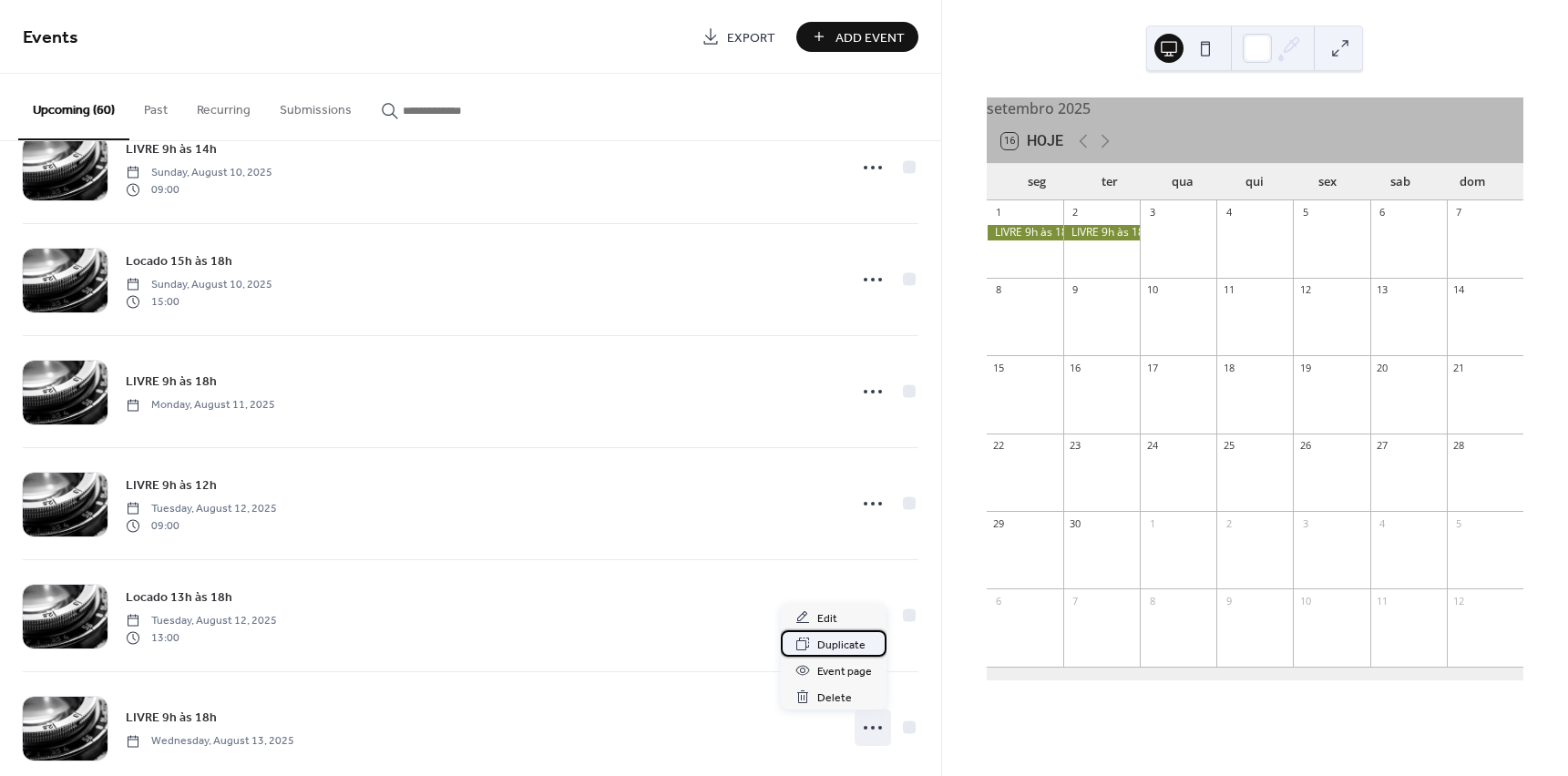 click on "Duplicate" at bounding box center (841, 645) 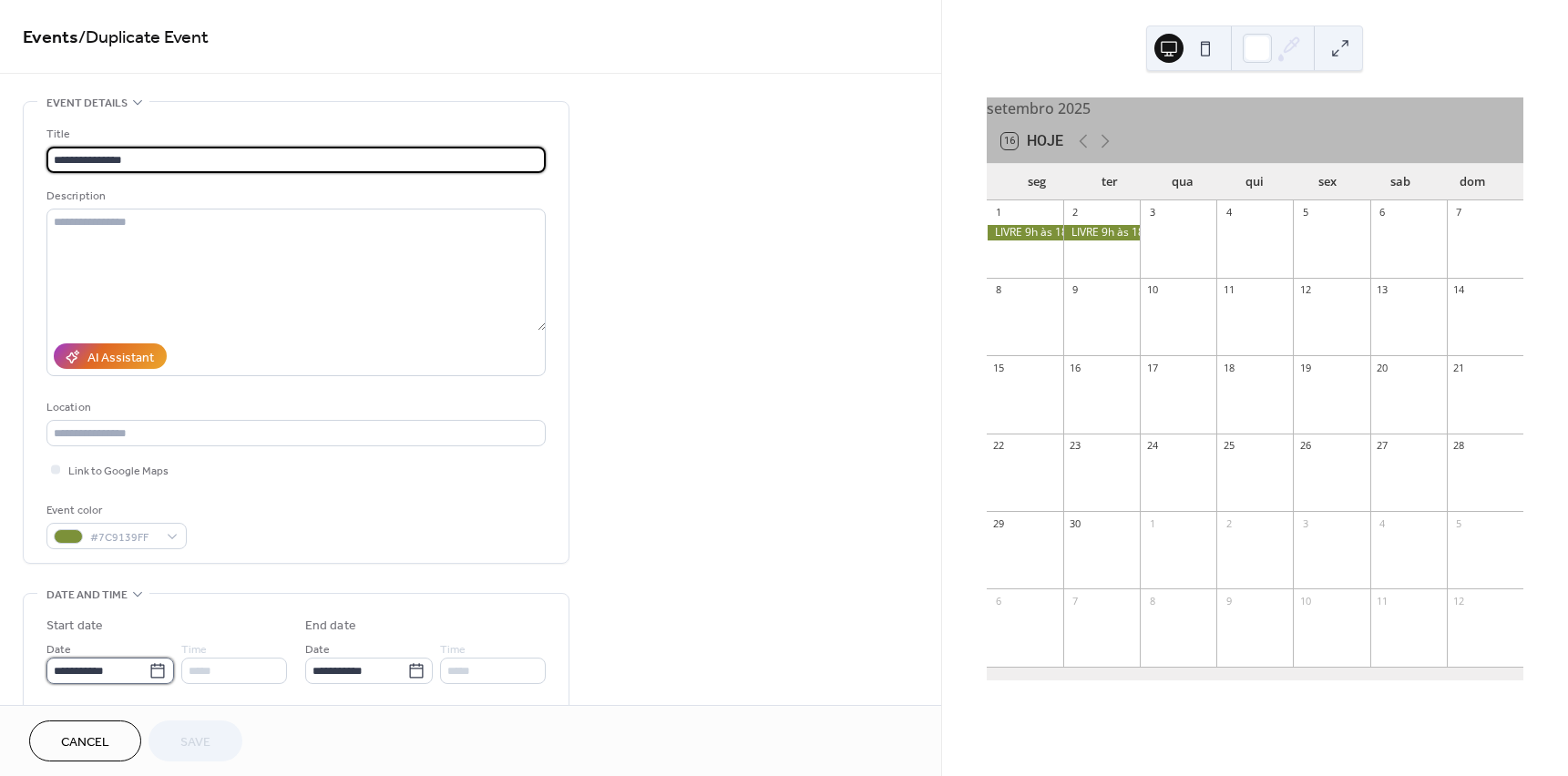 click on "**********" at bounding box center (97, 670) 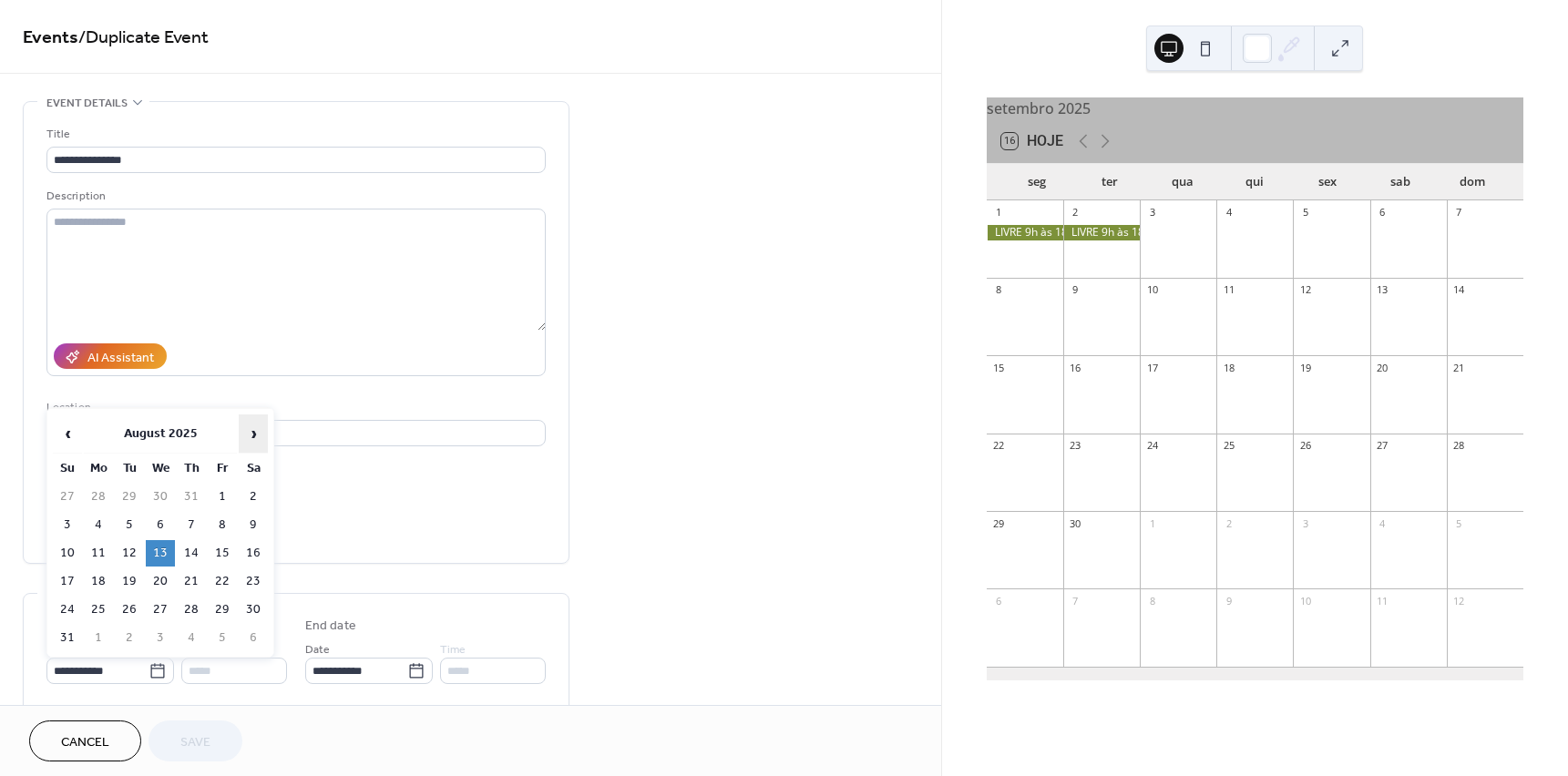 click on "›" at bounding box center (253, 434) 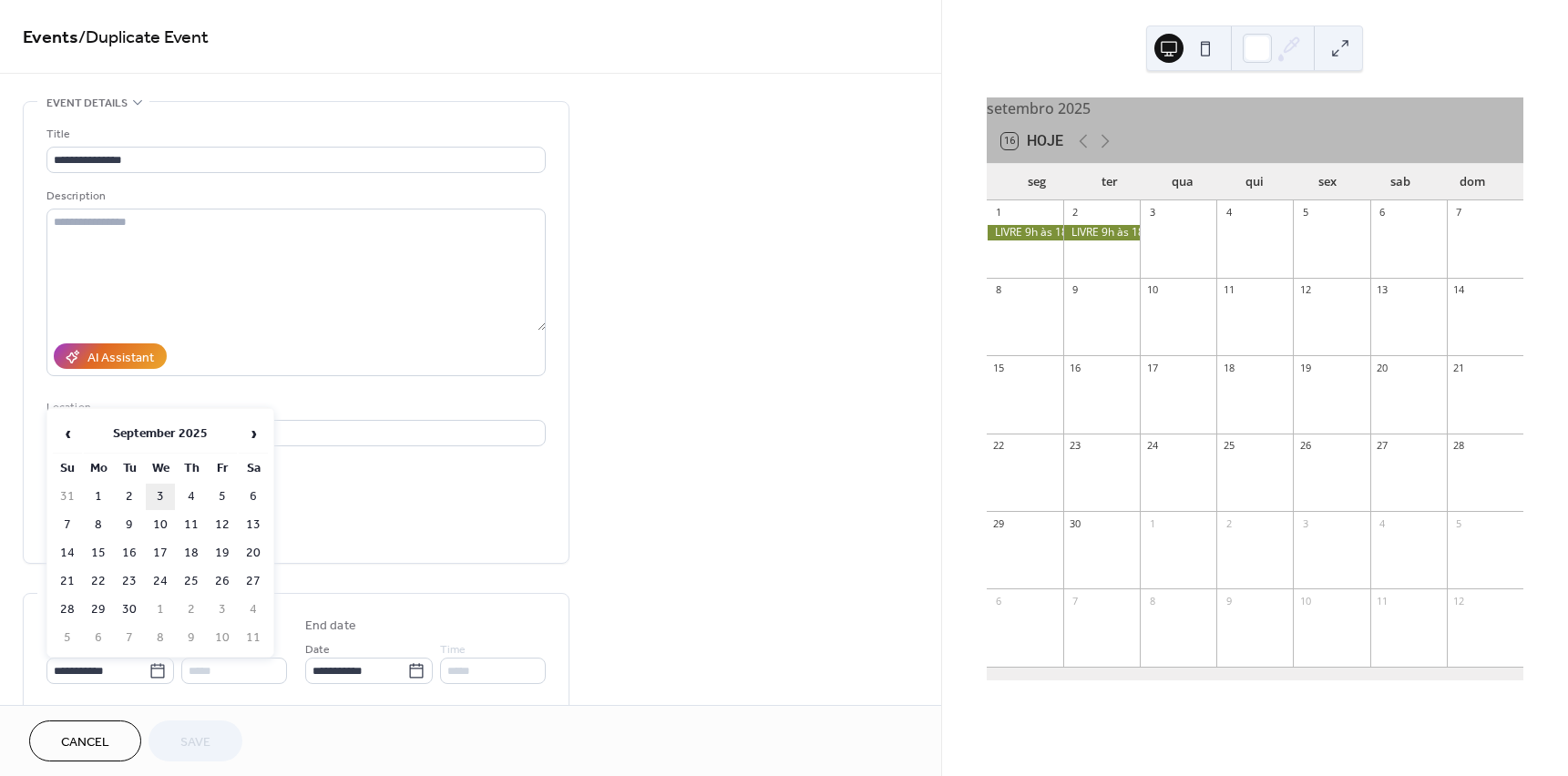 click on "3" at bounding box center [160, 496] 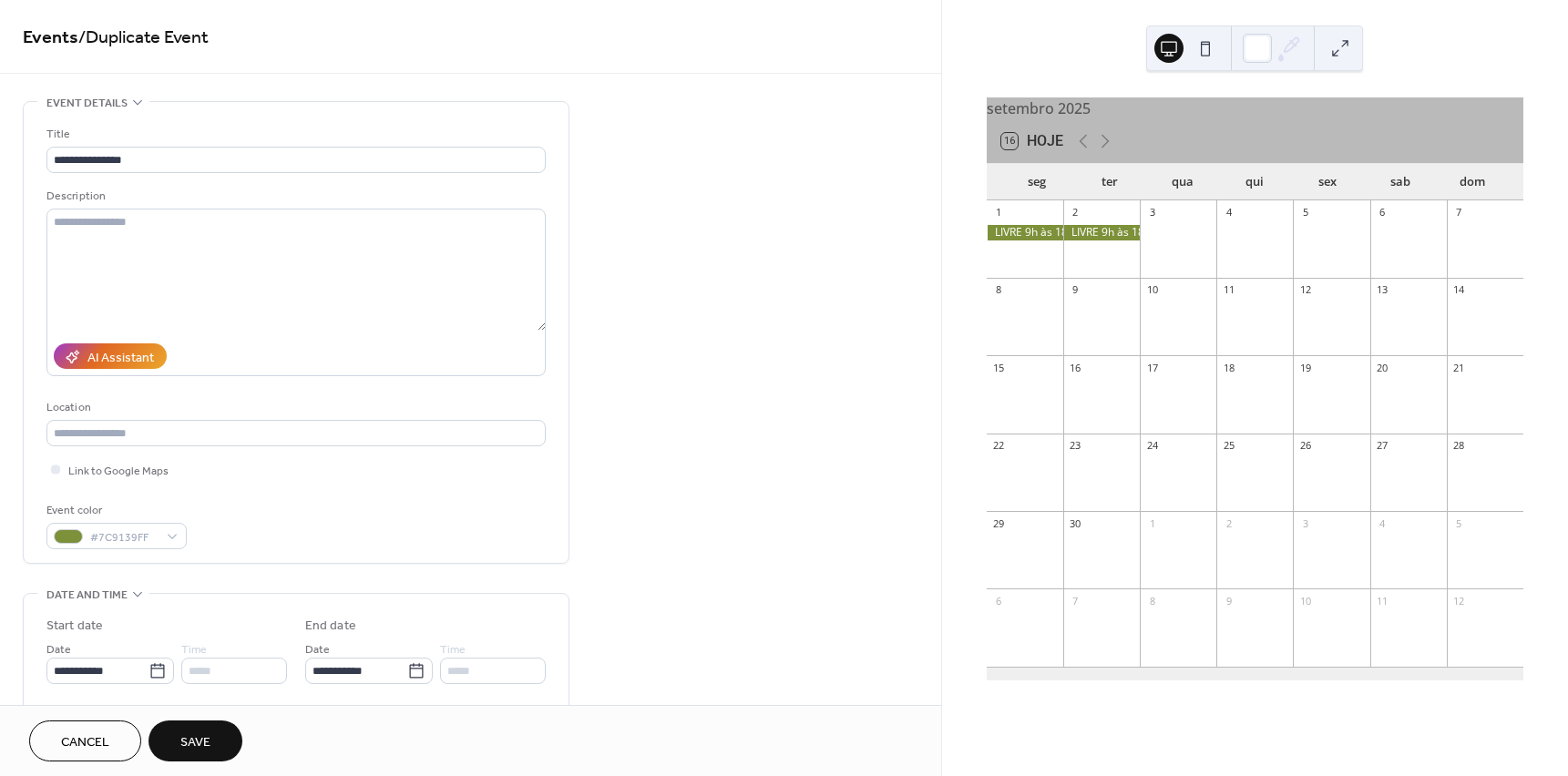 click on "Save" at bounding box center [195, 742] 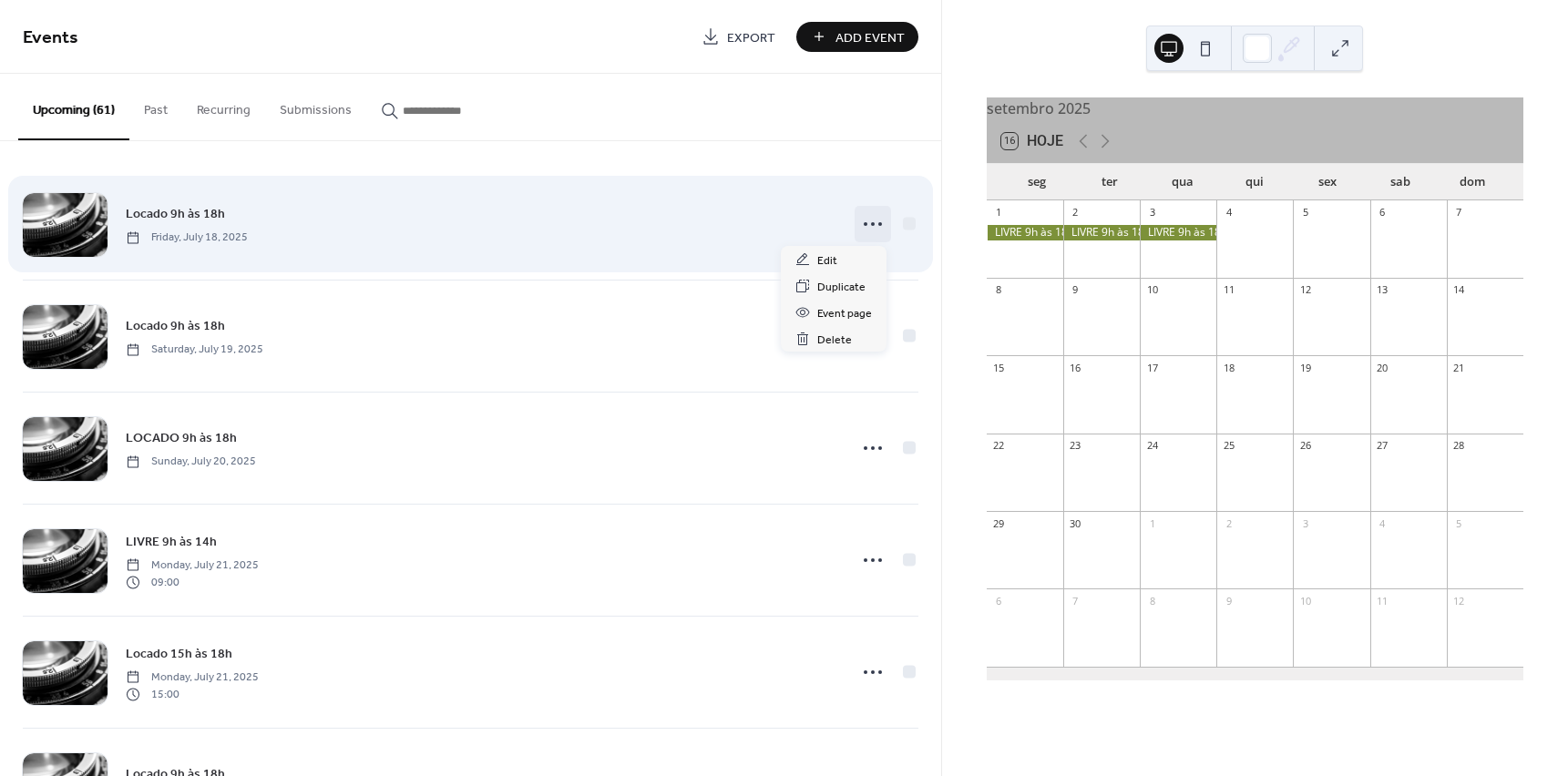 click 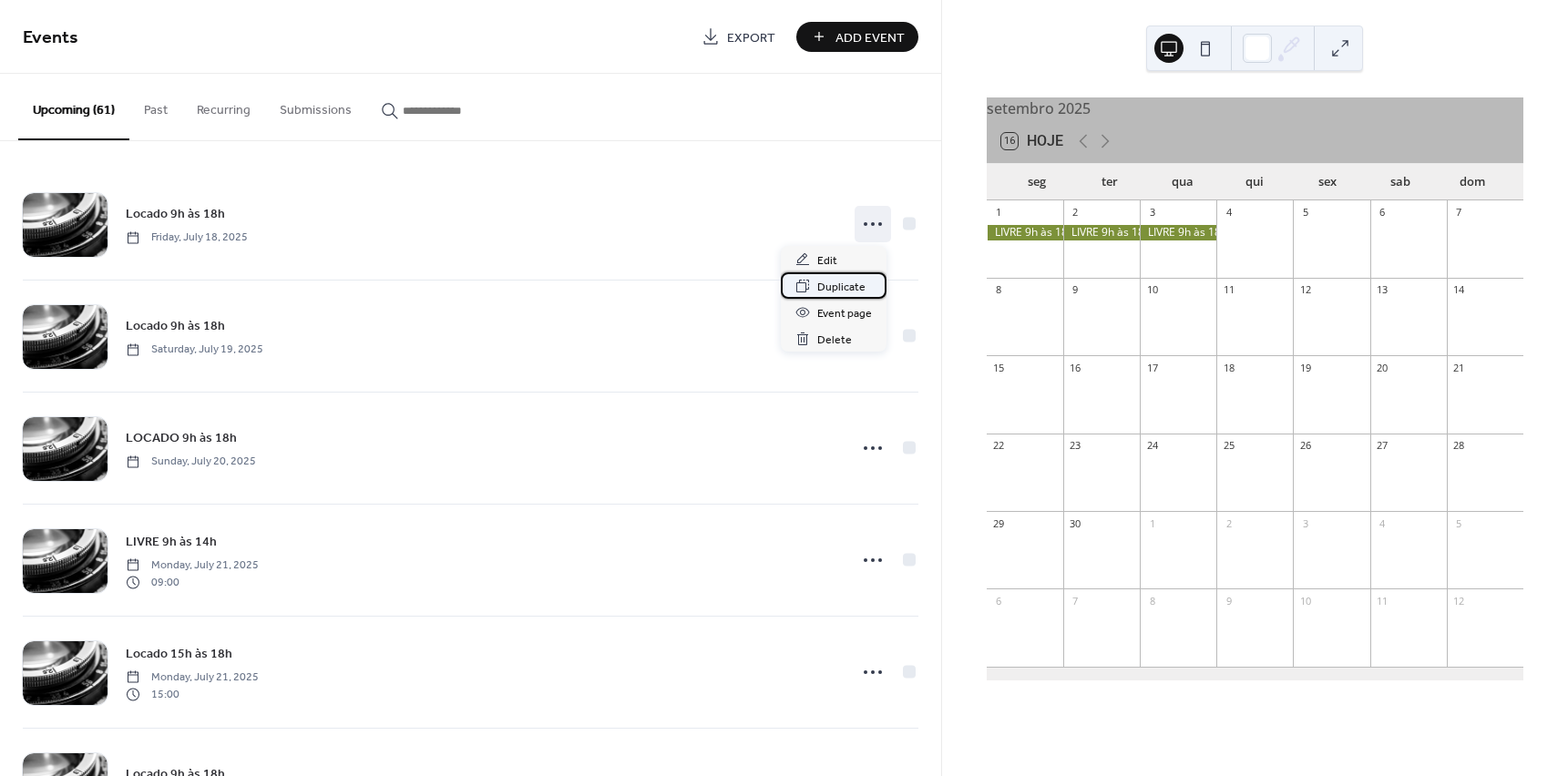 click on "Duplicate" at bounding box center [841, 287] 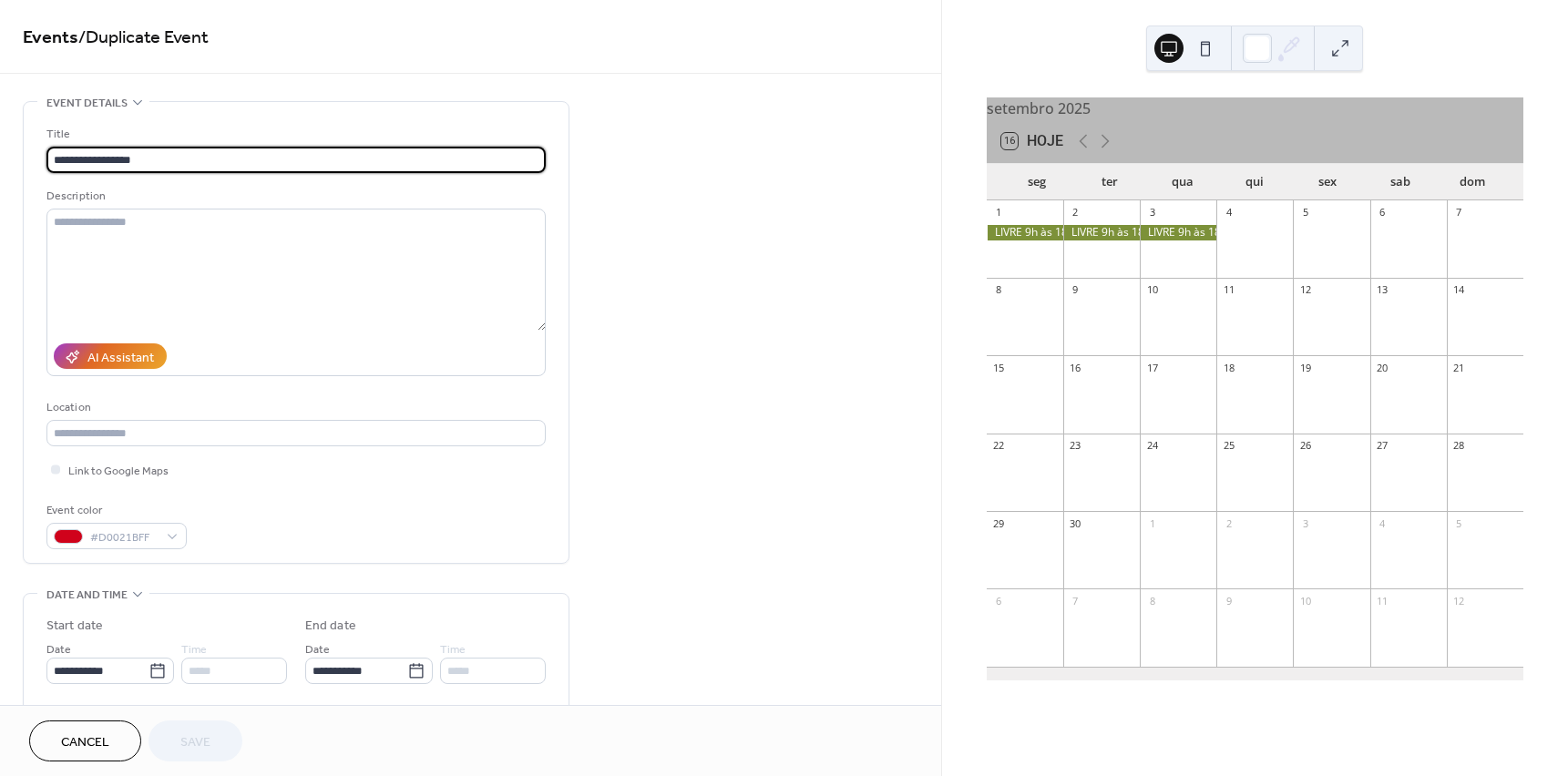 click on "Cancel" at bounding box center (85, 742) 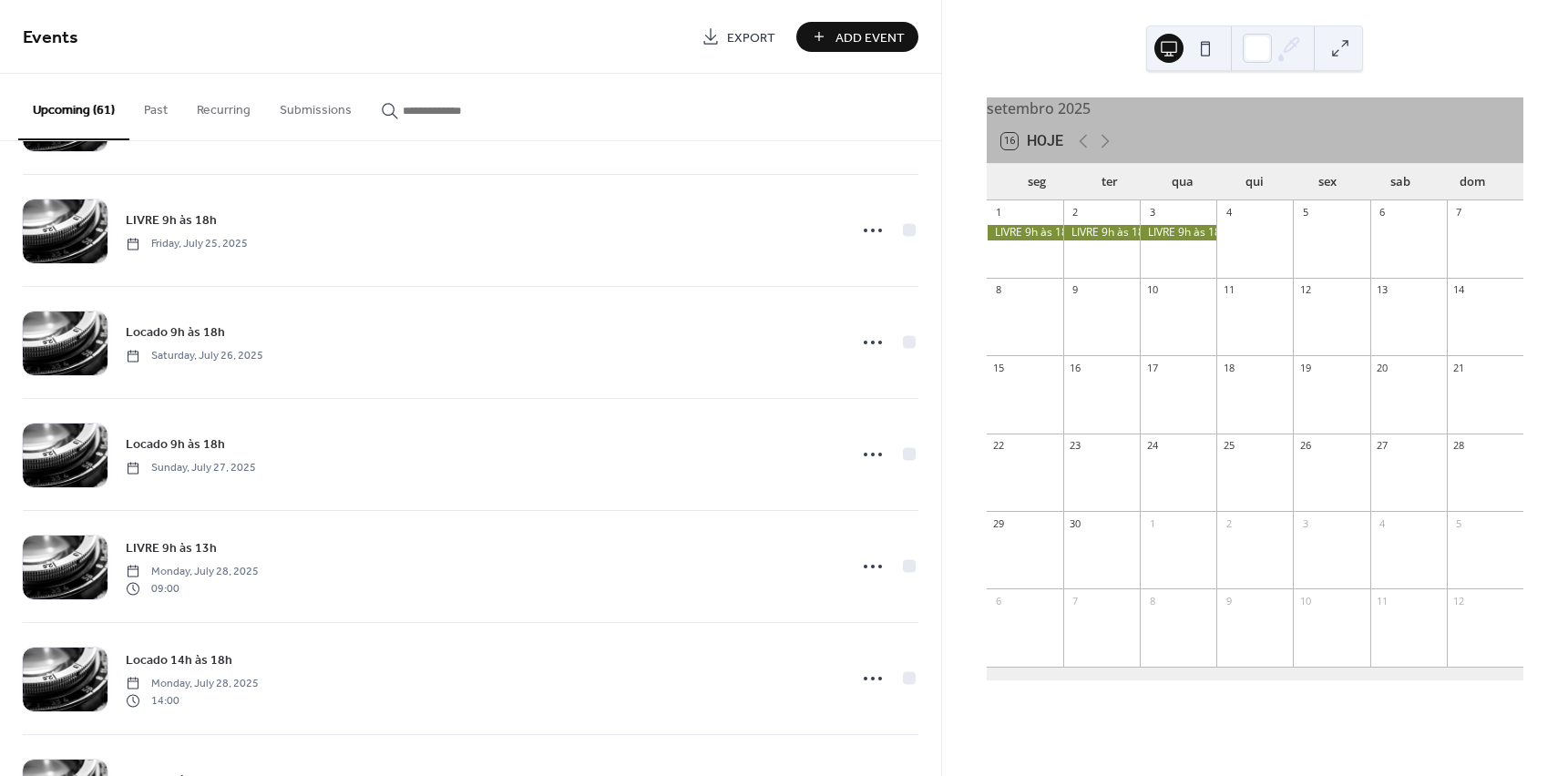 scroll, scrollTop: 911, scrollLeft: 0, axis: vertical 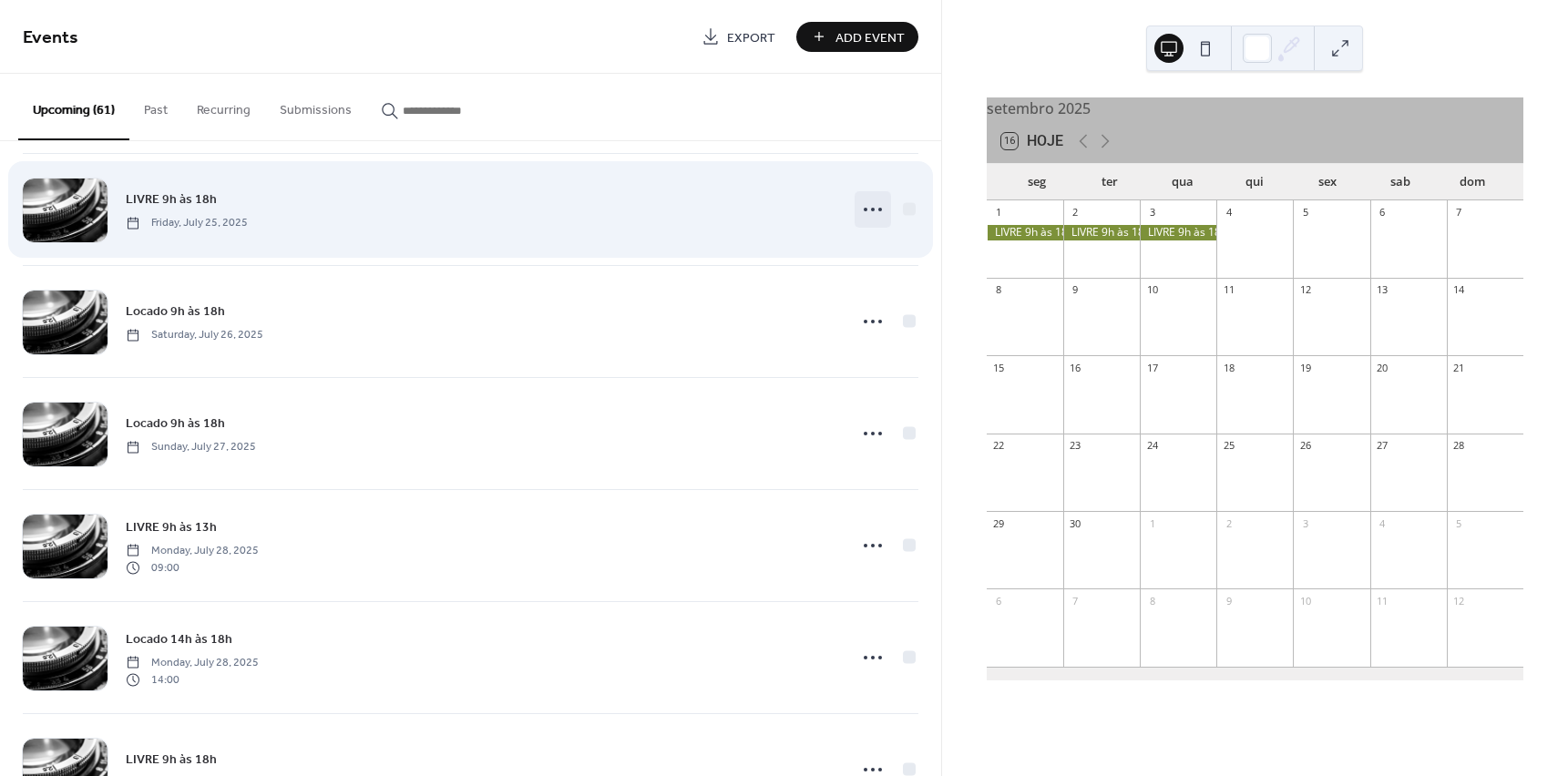 click 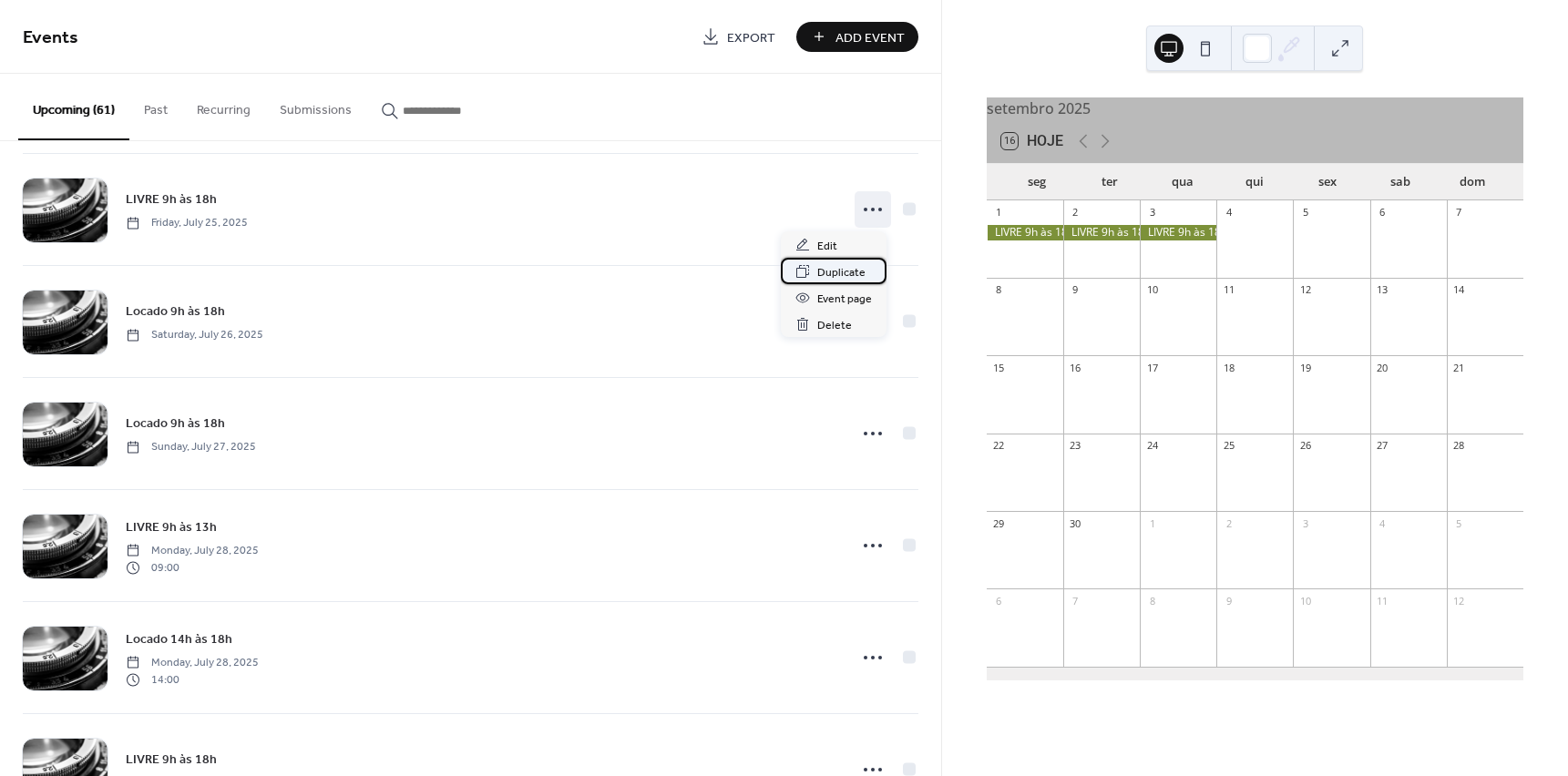 click on "Duplicate" at bounding box center (841, 272) 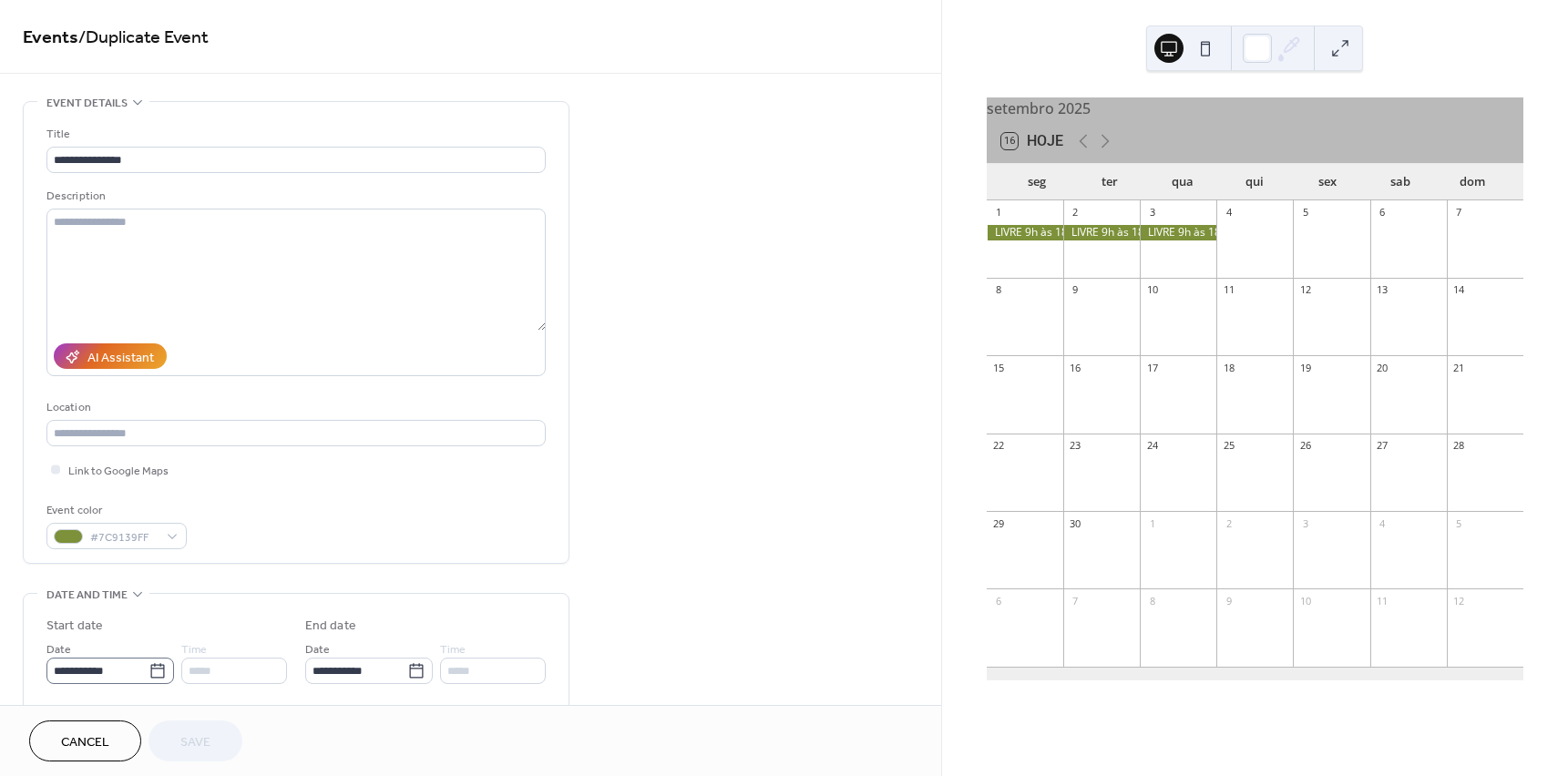 click 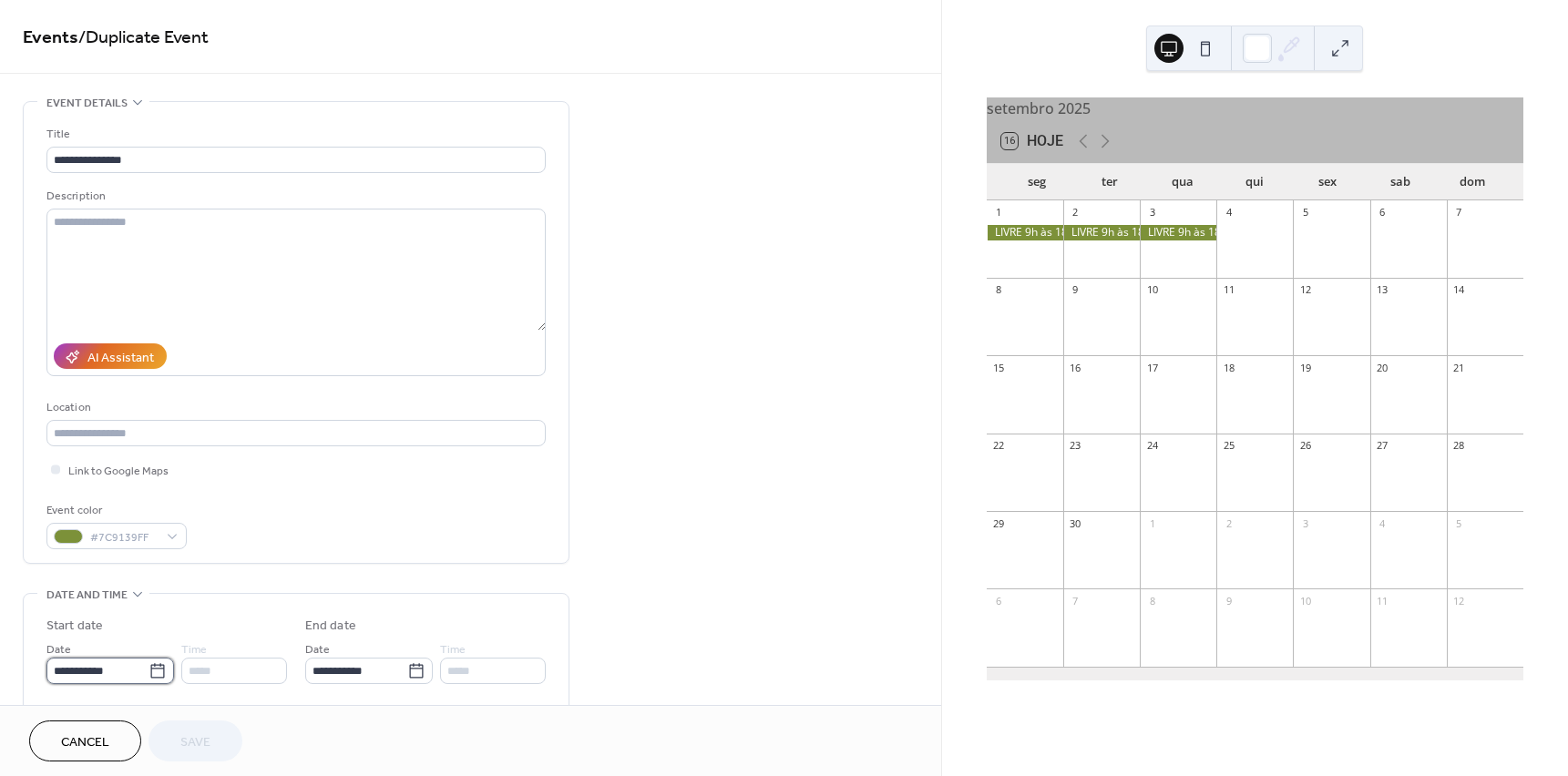click on "**********" at bounding box center [97, 670] 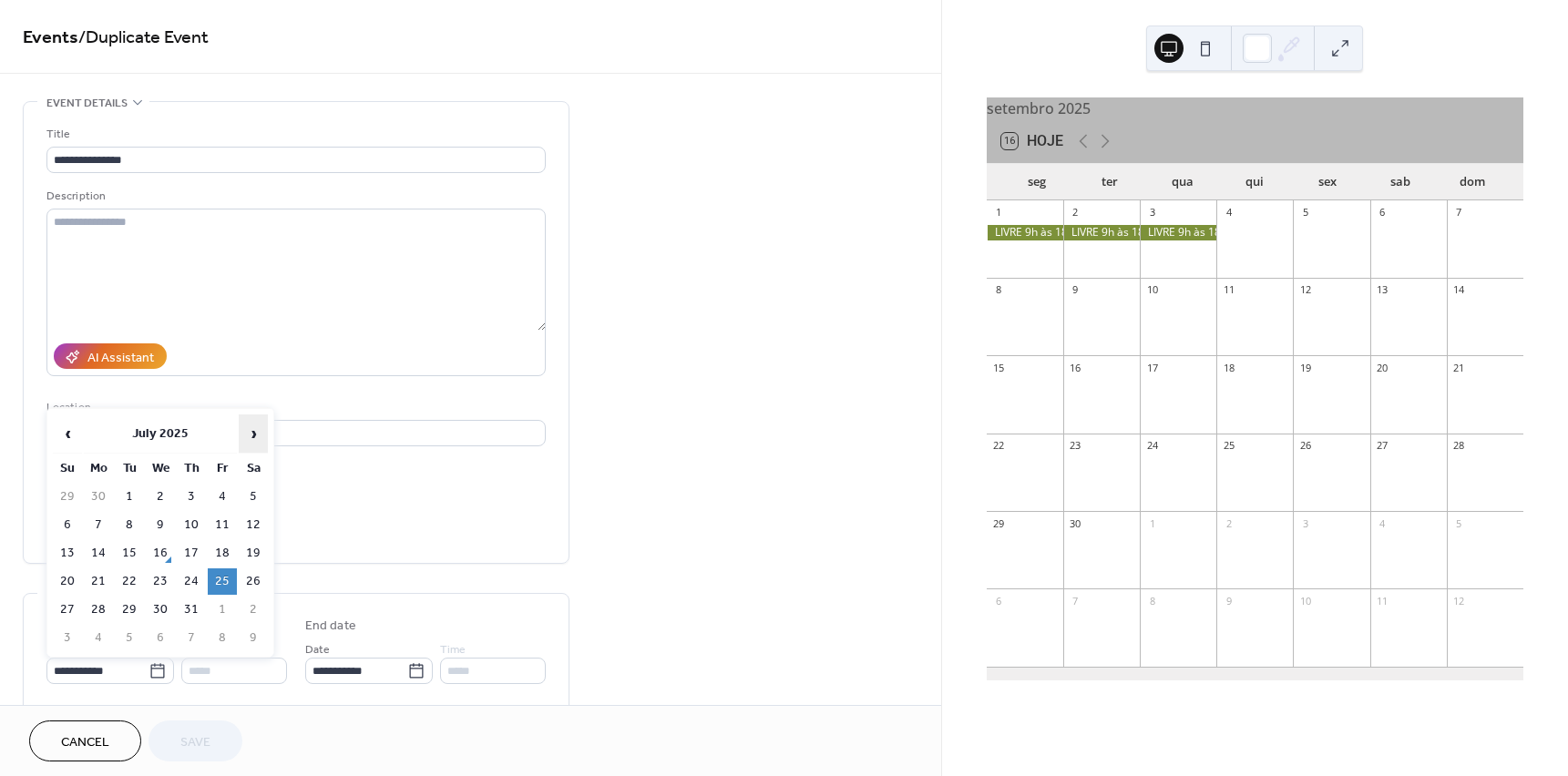 click on "›" at bounding box center (253, 434) 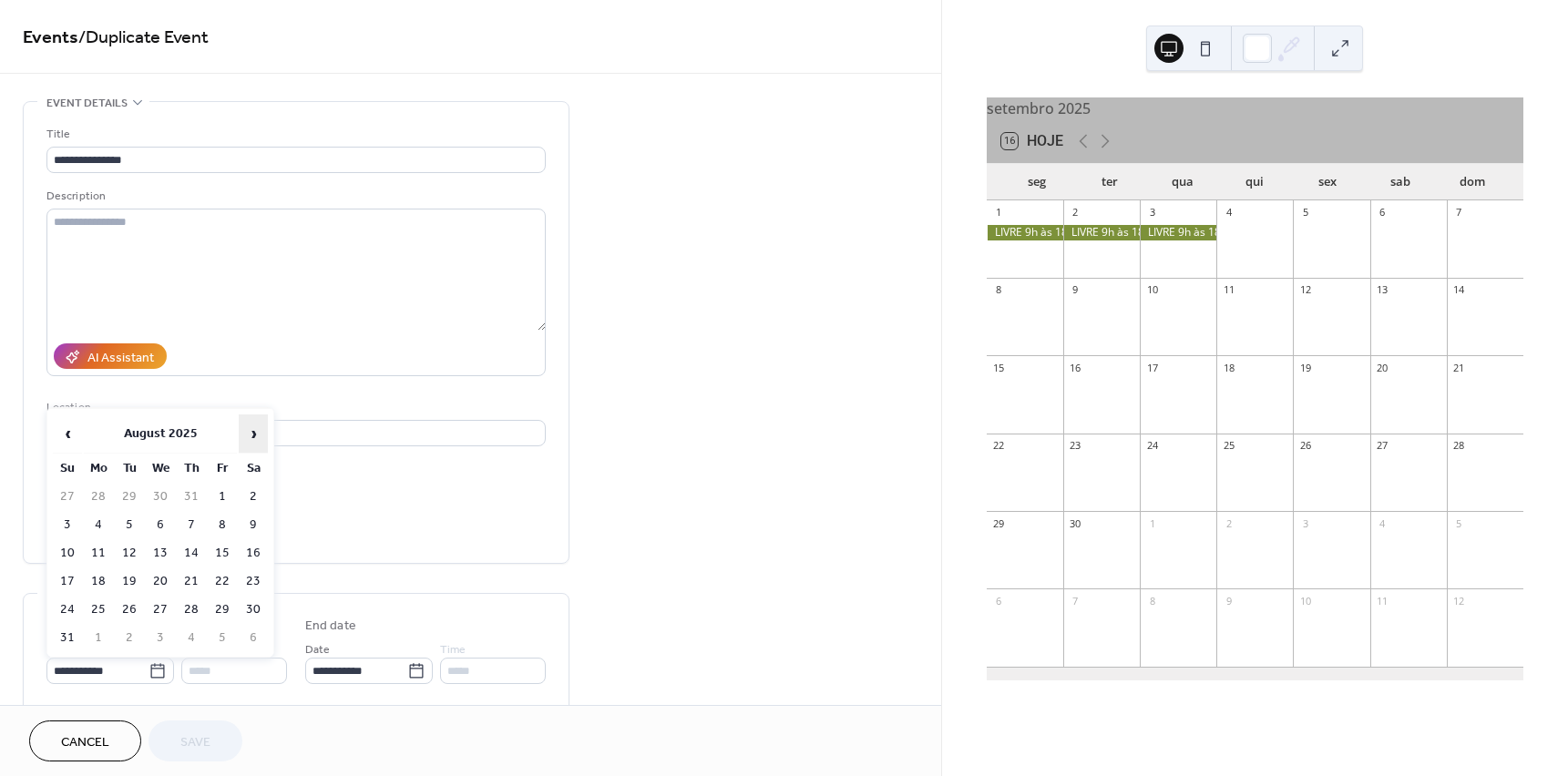 click on "›" at bounding box center (253, 434) 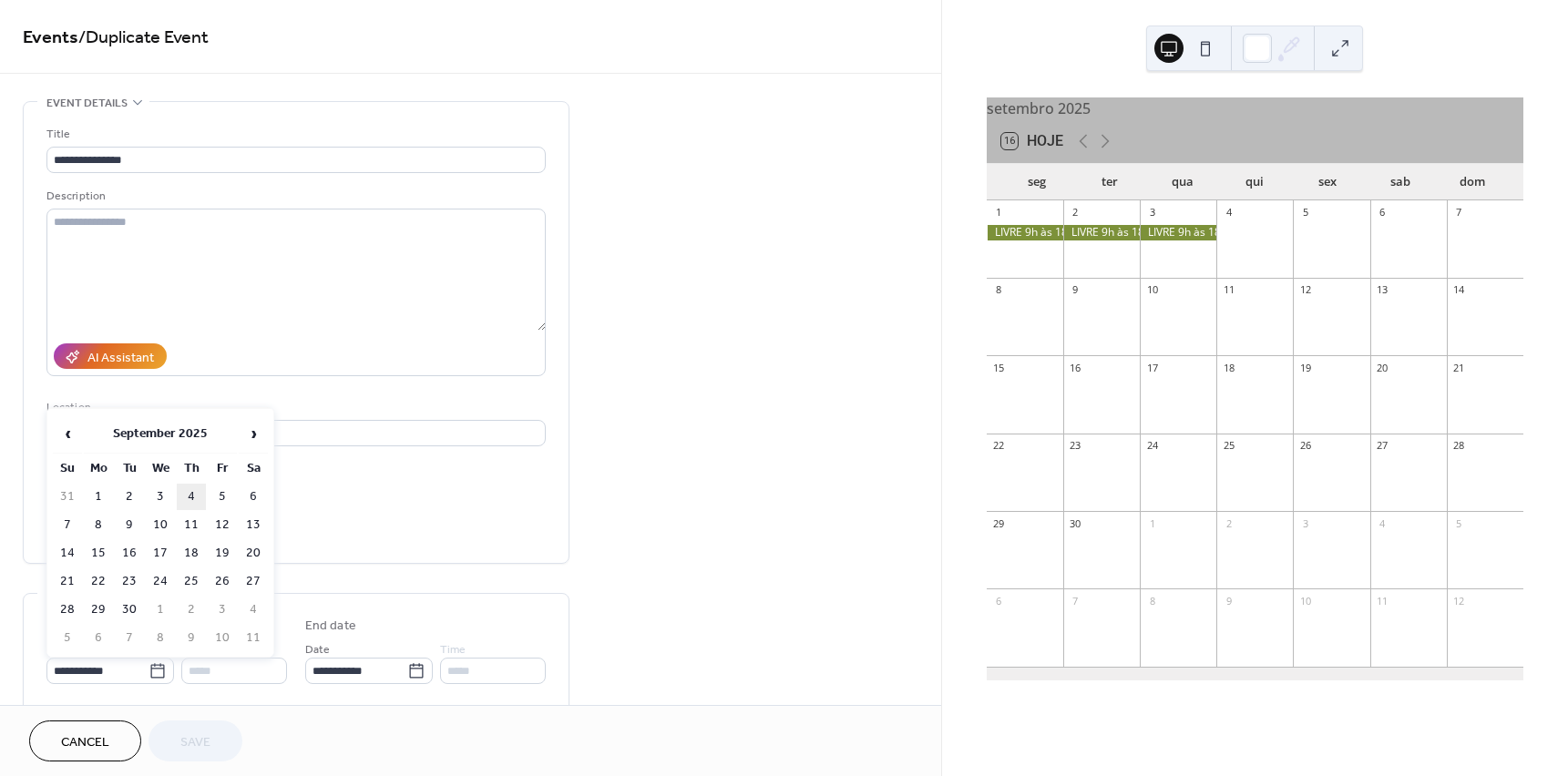 click on "4" at bounding box center (191, 496) 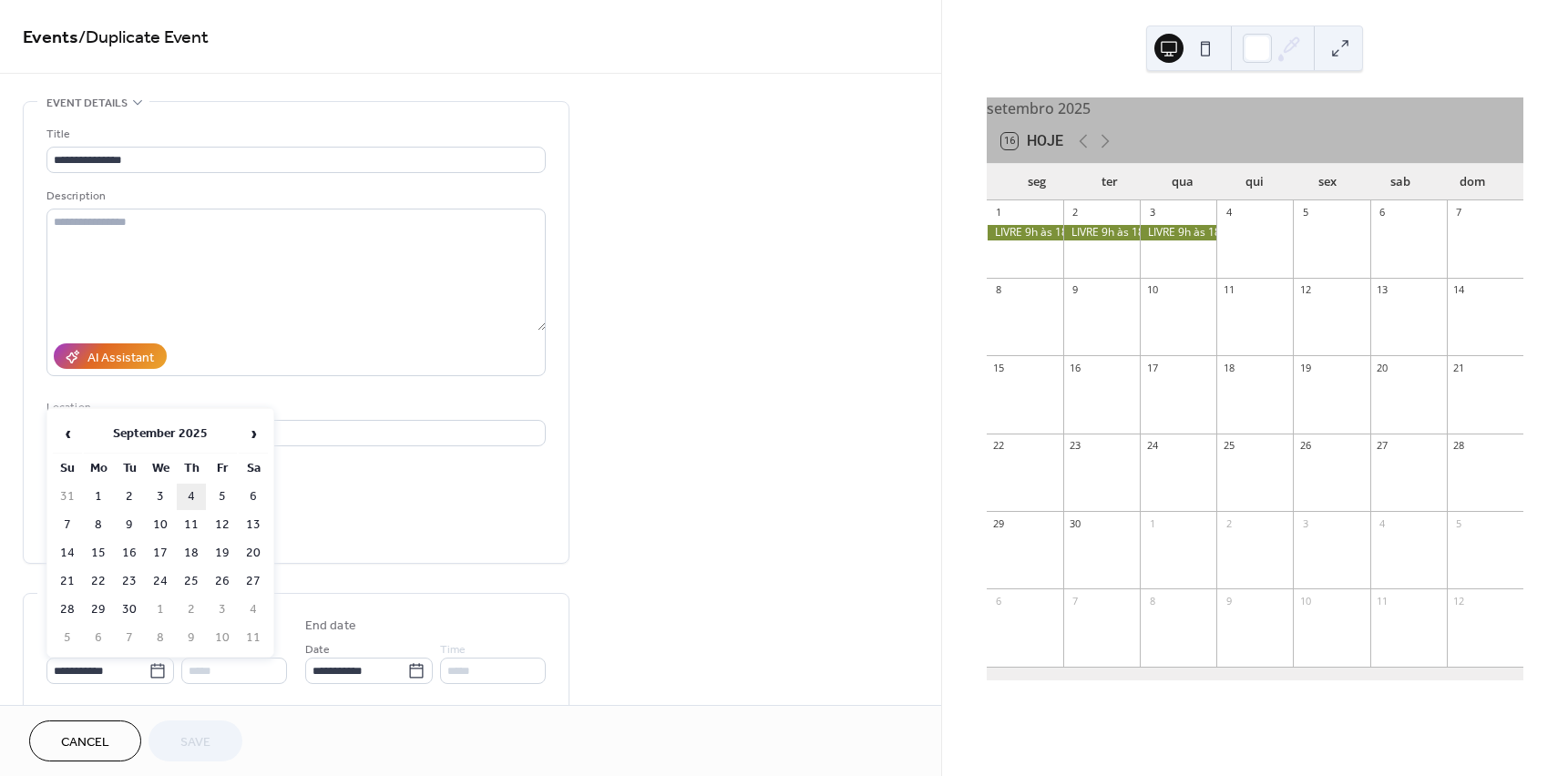 type on "**********" 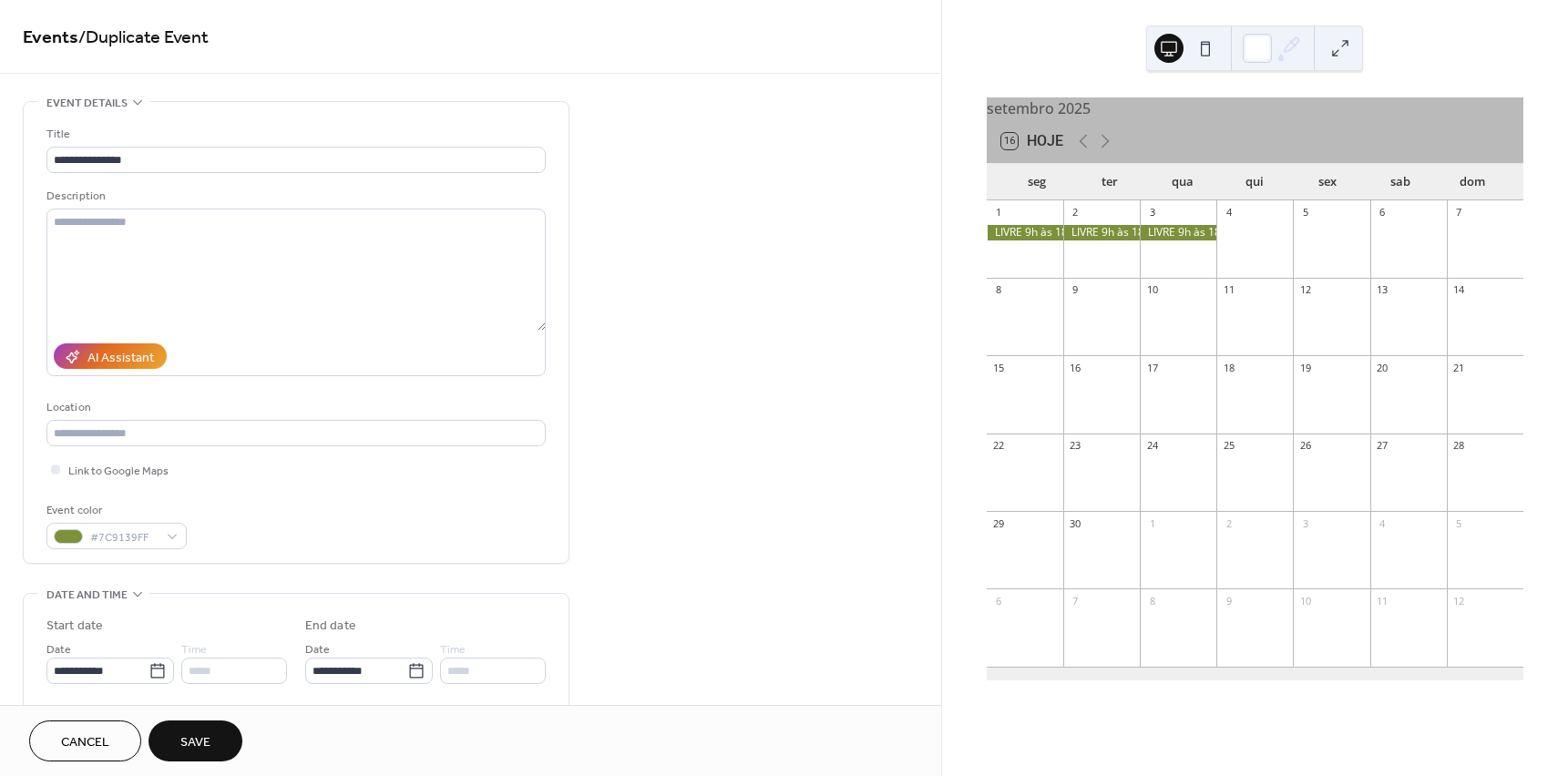 click on "Save" at bounding box center [195, 742] 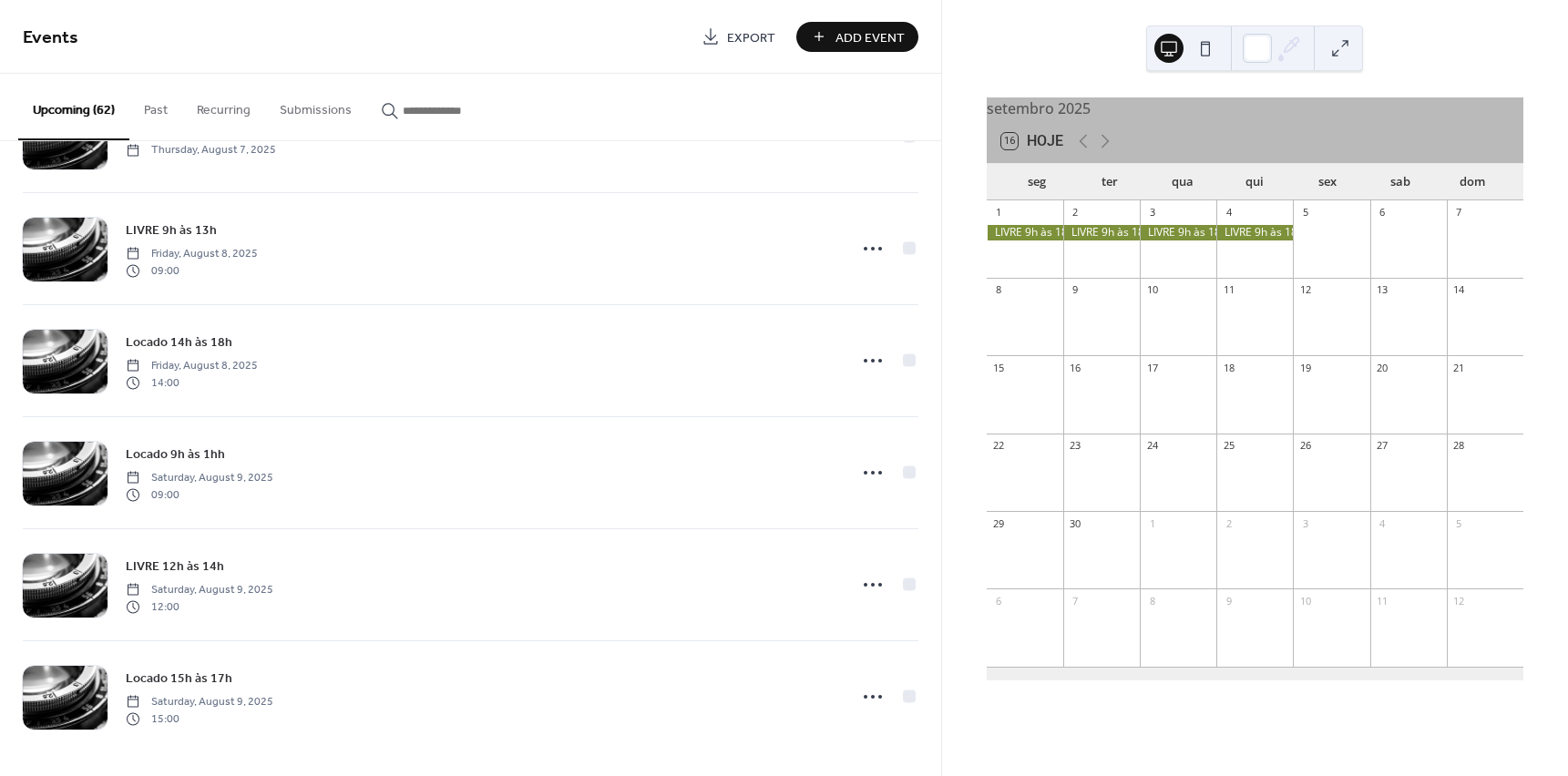 scroll, scrollTop: 2780, scrollLeft: 0, axis: vertical 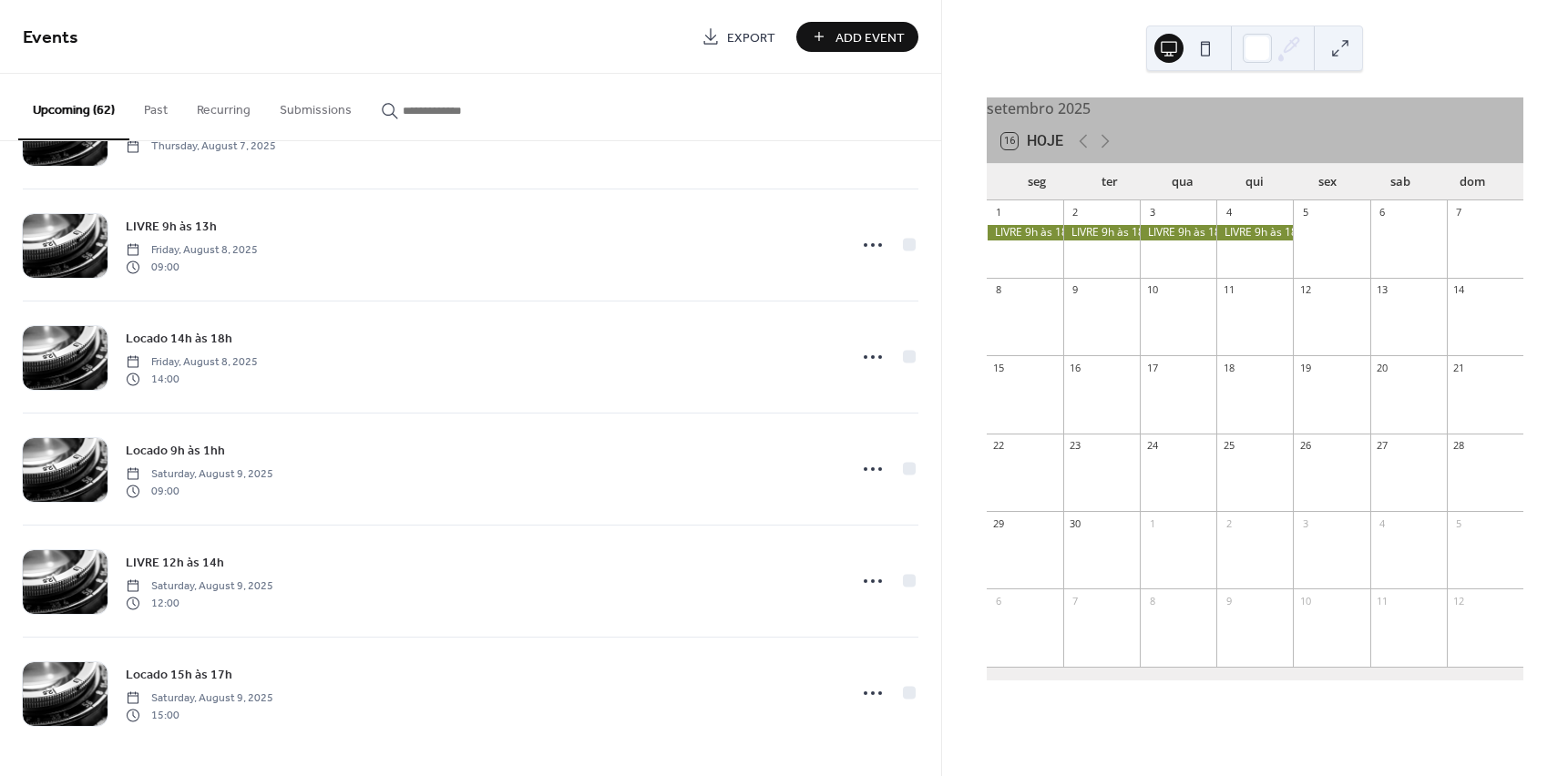 click on "Upcoming (62)" at bounding box center (74, 107) 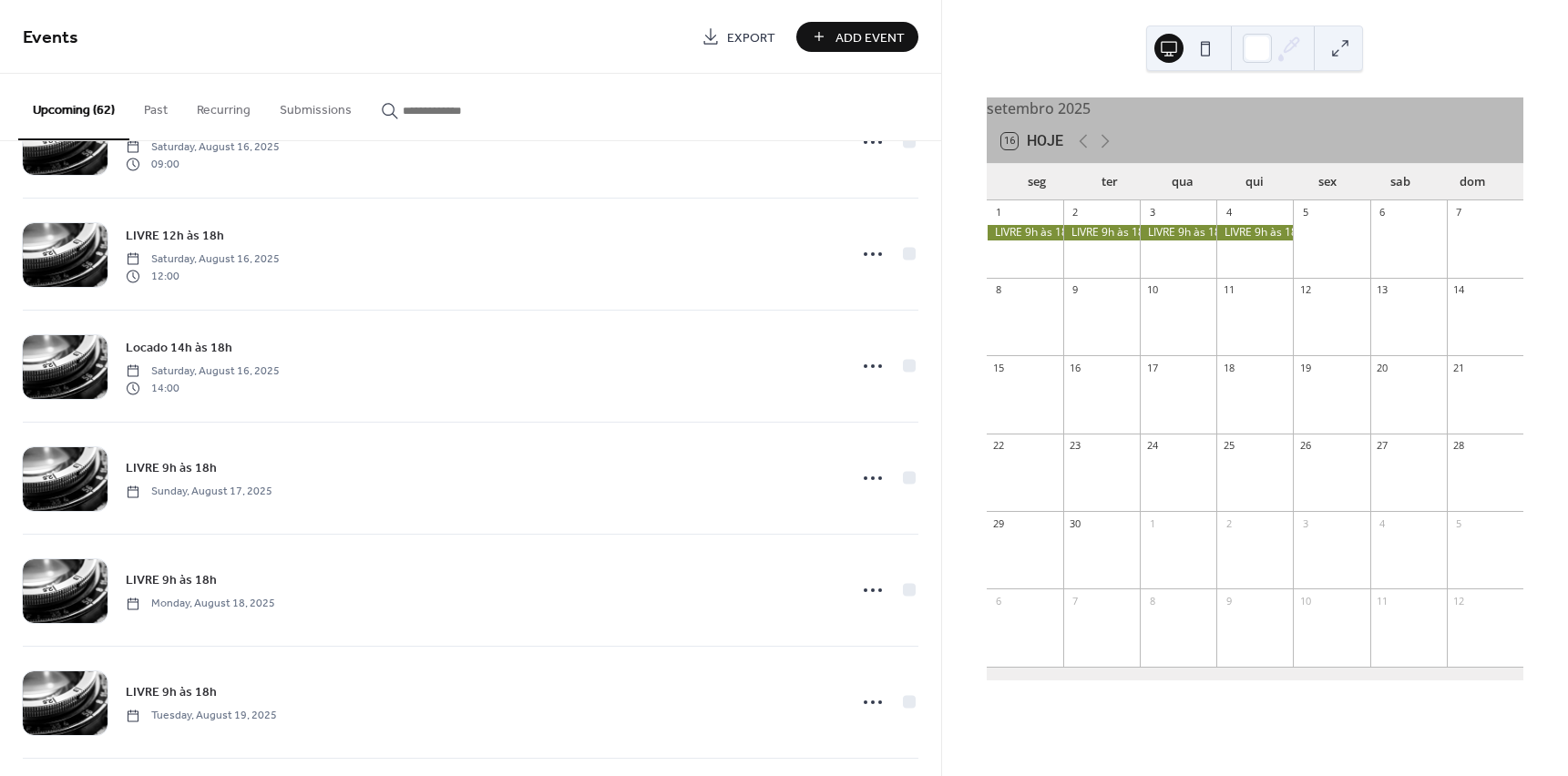 scroll, scrollTop: 4355, scrollLeft: 0, axis: vertical 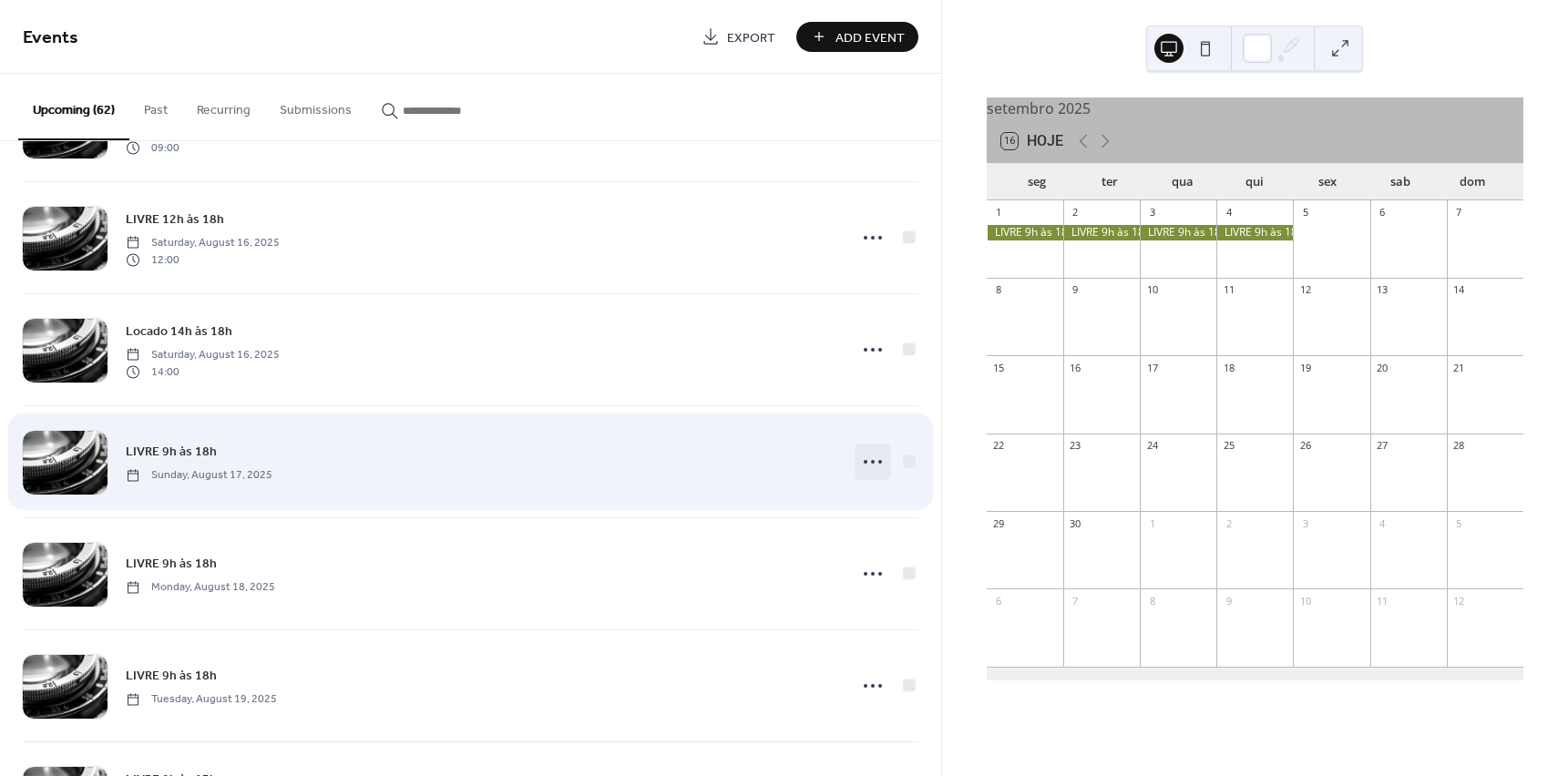 click 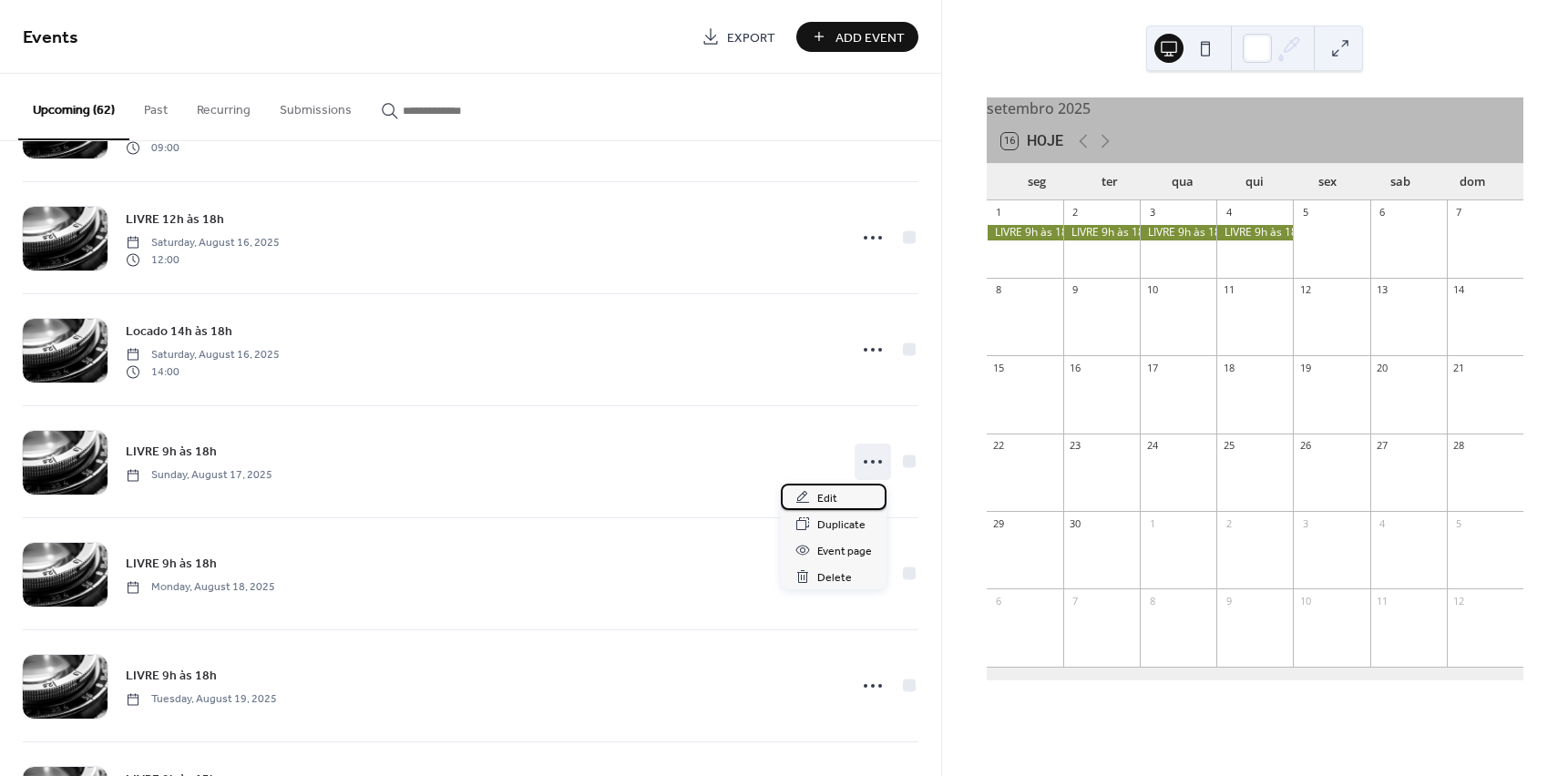 click on "Edit" at bounding box center [827, 498] 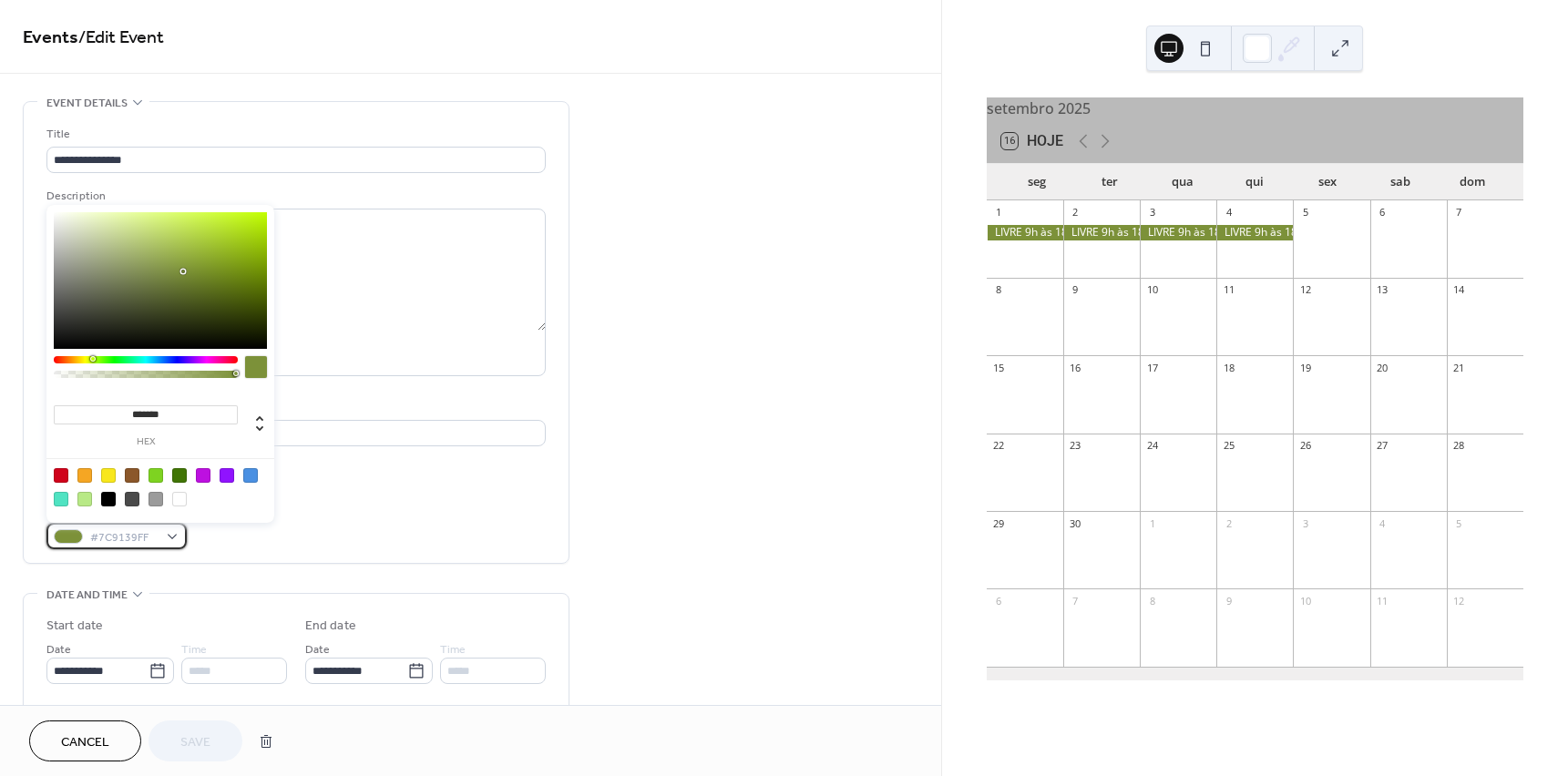 drag, startPoint x: 160, startPoint y: 539, endPoint x: 87, endPoint y: 534, distance: 73.17103 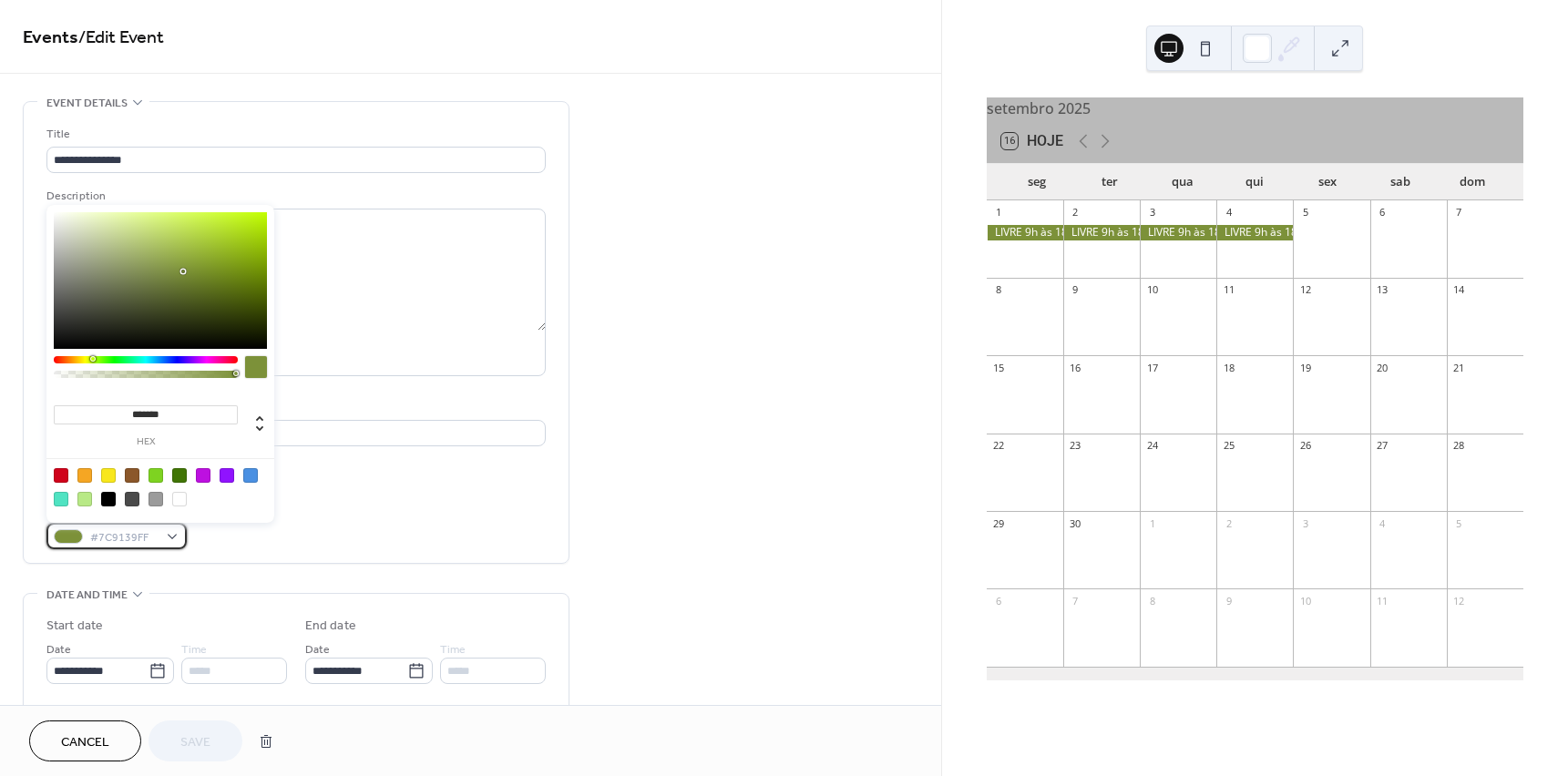 click on "#7C9139FF" at bounding box center (117, 536) 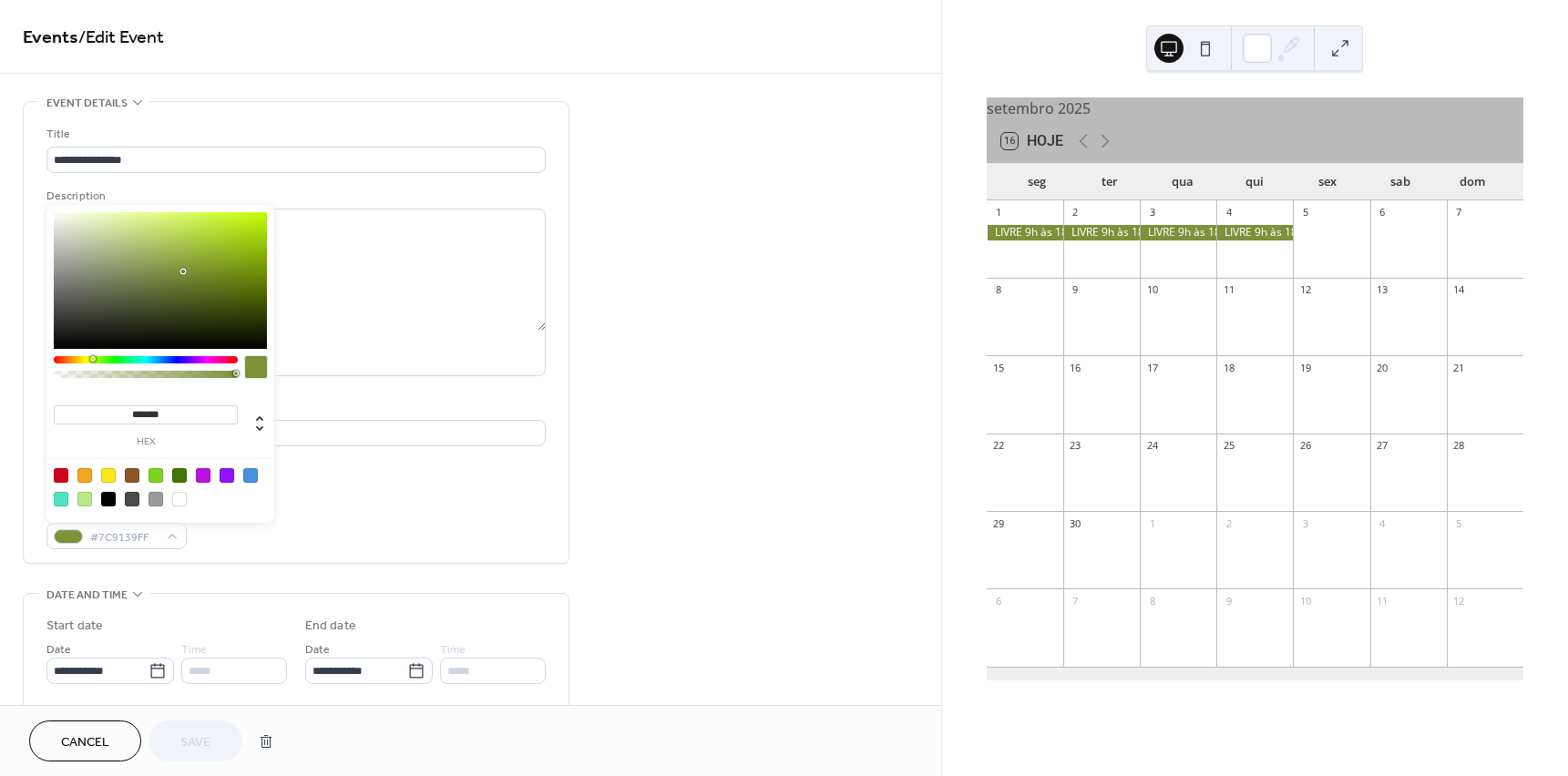 click at bounding box center (61, 475) 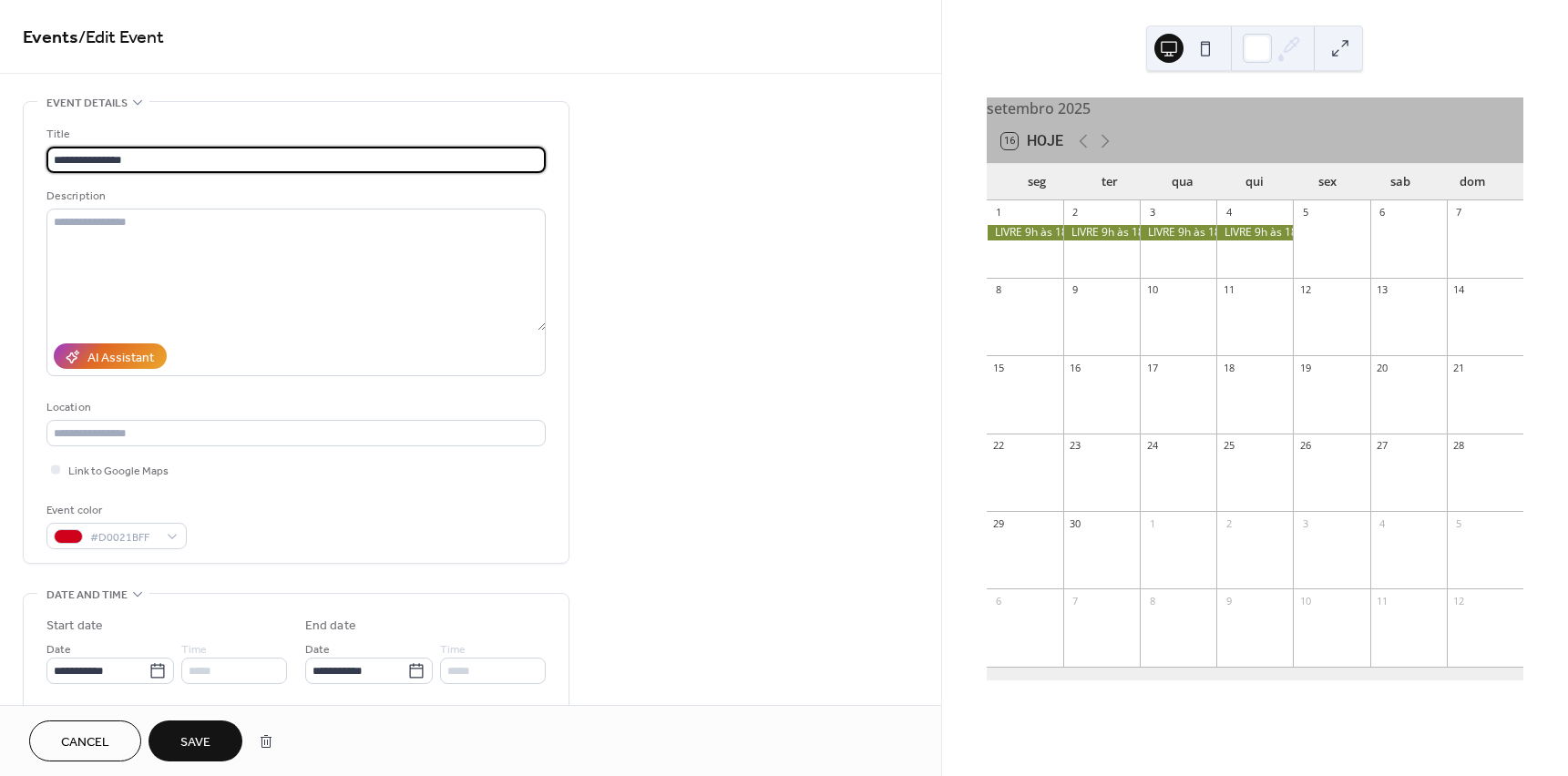 drag, startPoint x: 83, startPoint y: 154, endPoint x: -30, endPoint y: 159, distance: 113.11057 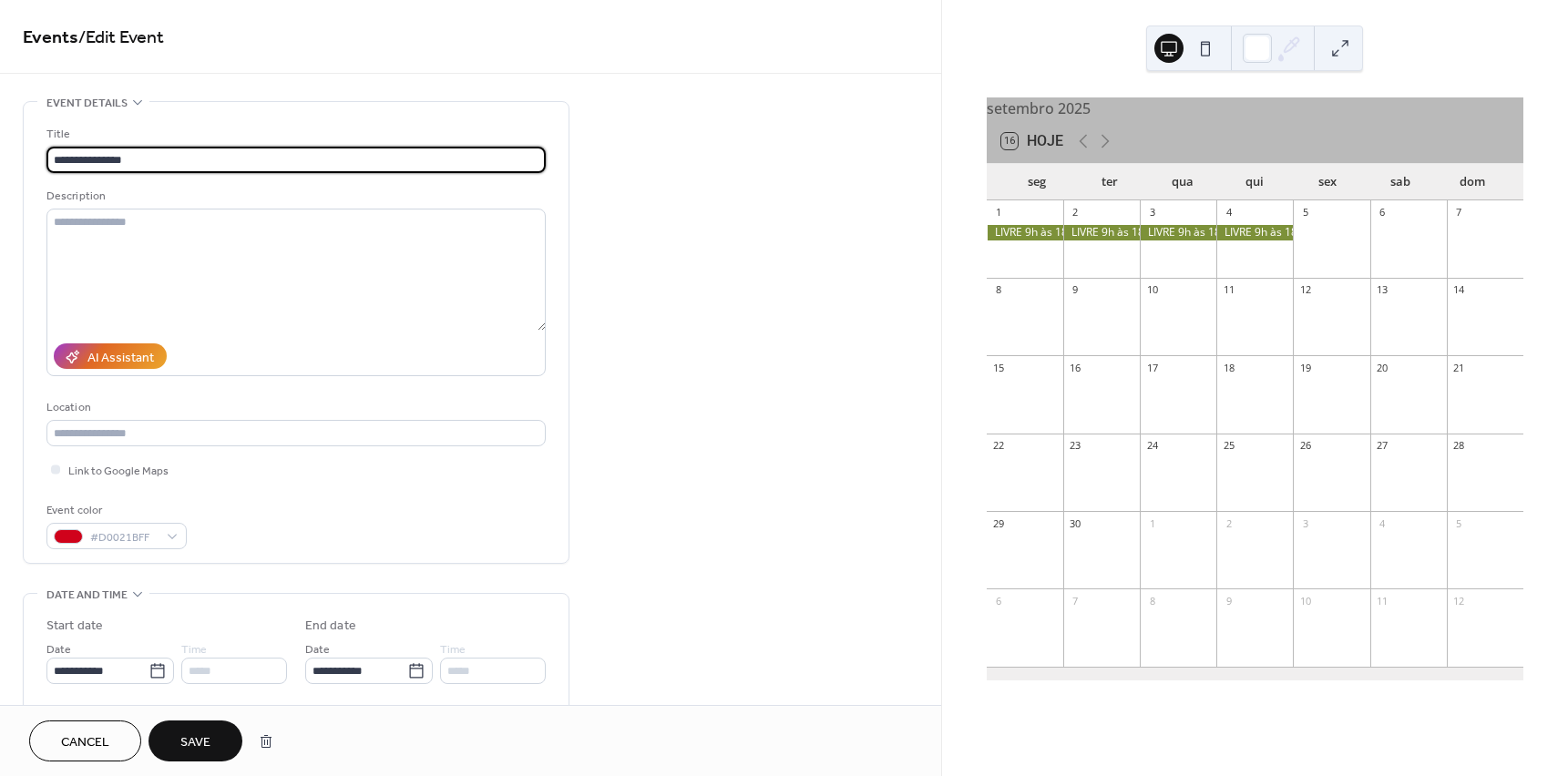 click on "**********" at bounding box center [784, 388] 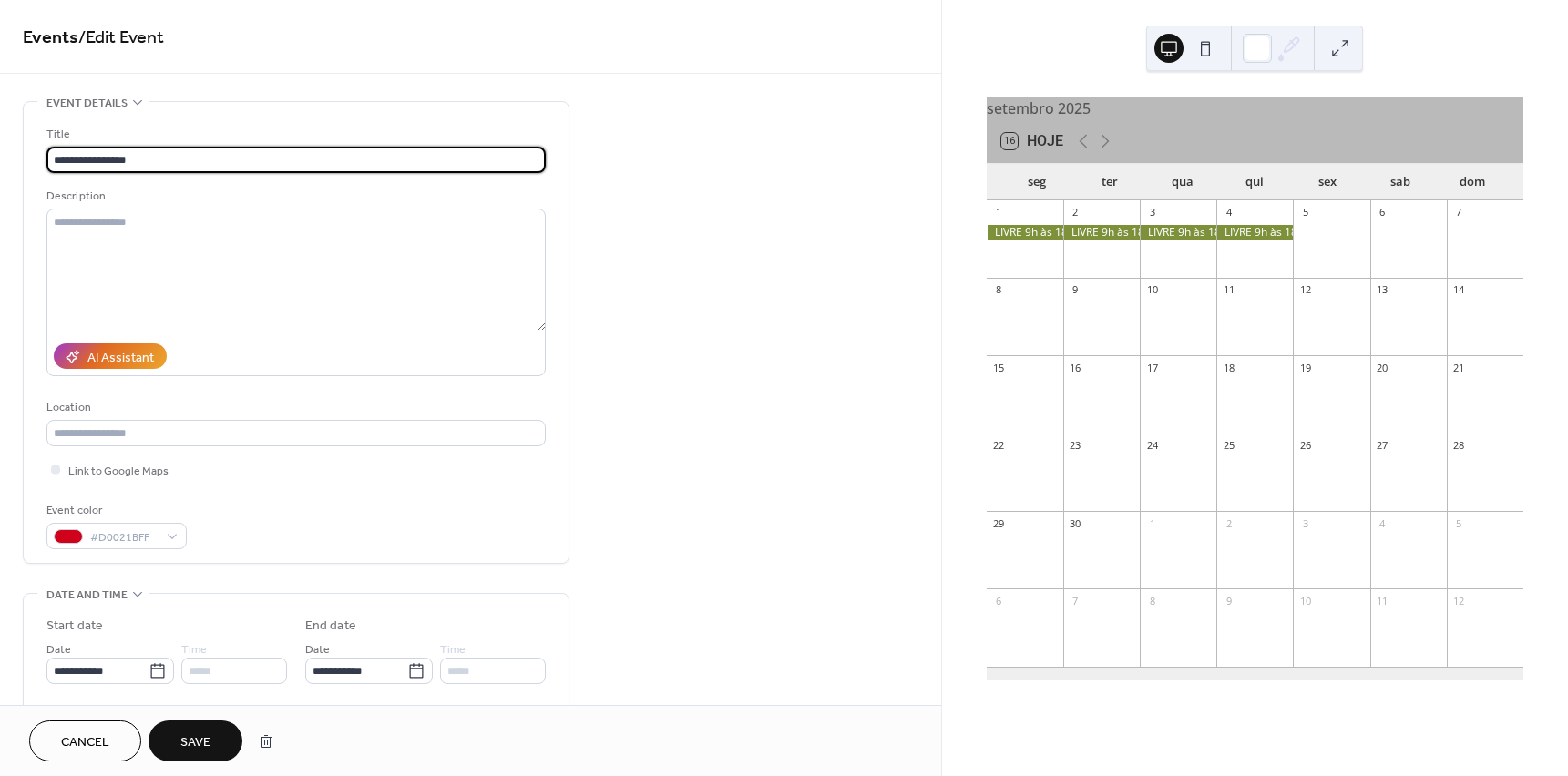 type on "**********" 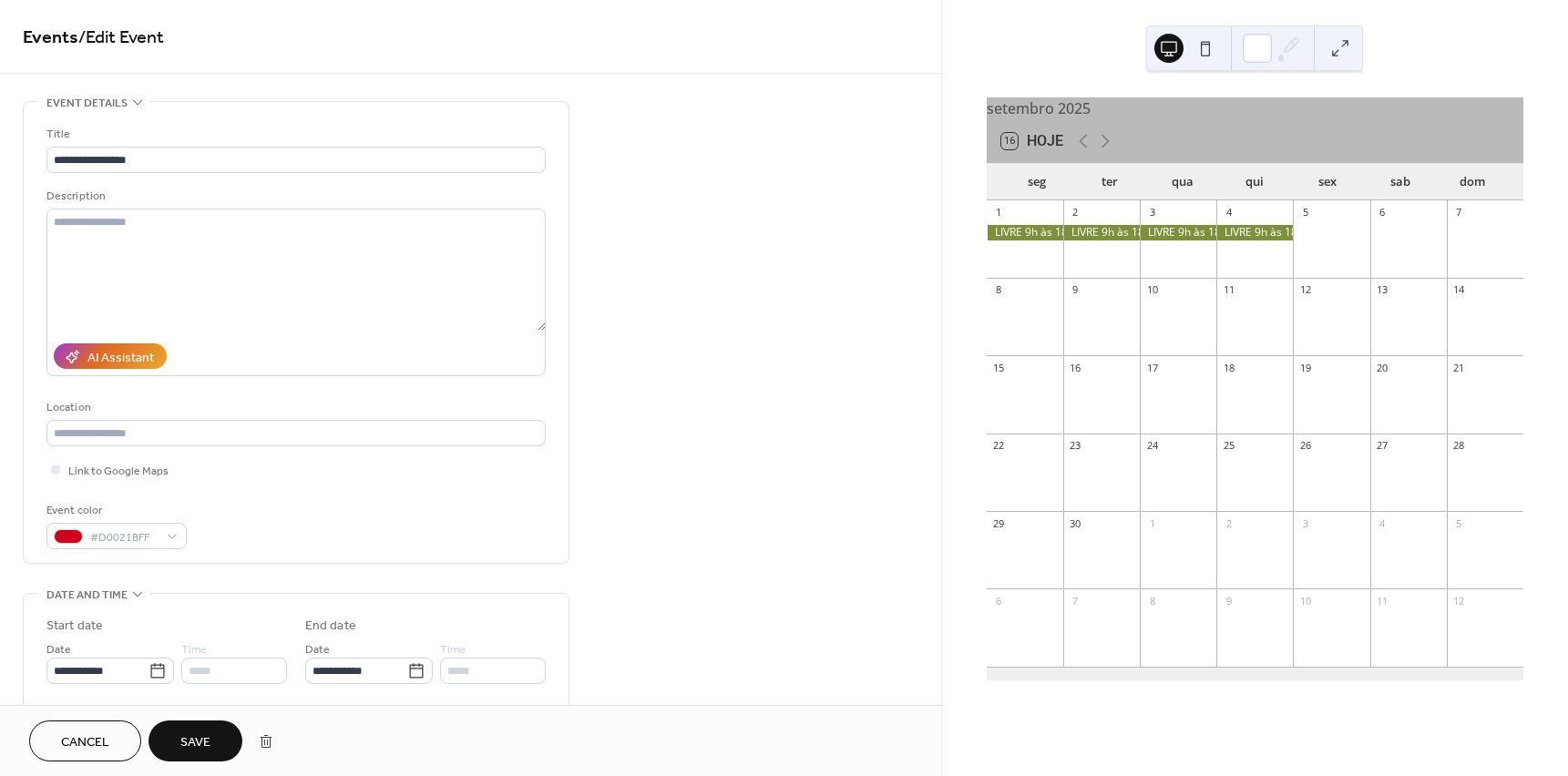 click on "Save" at bounding box center [195, 740] 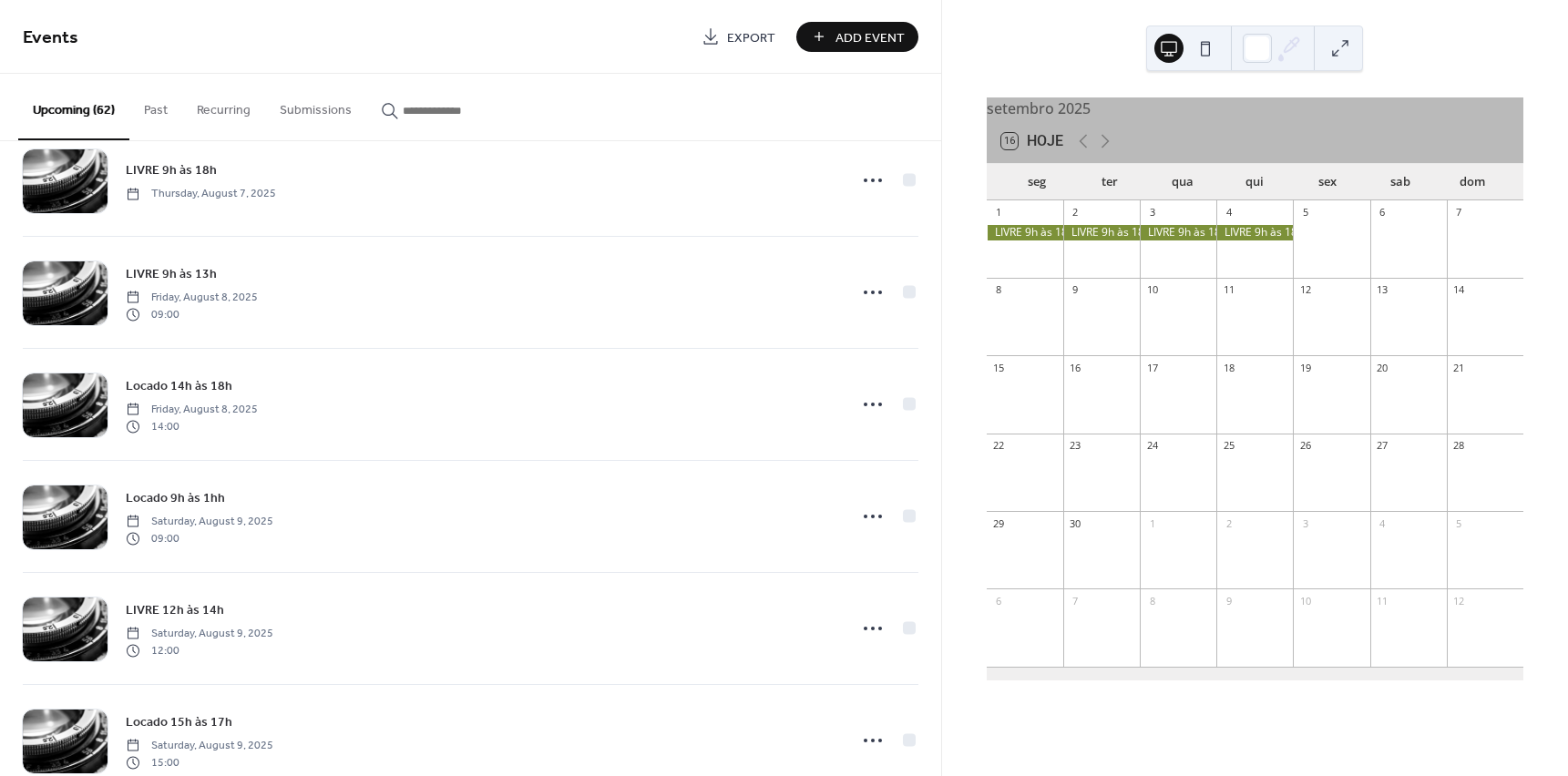 scroll, scrollTop: 2780, scrollLeft: 0, axis: vertical 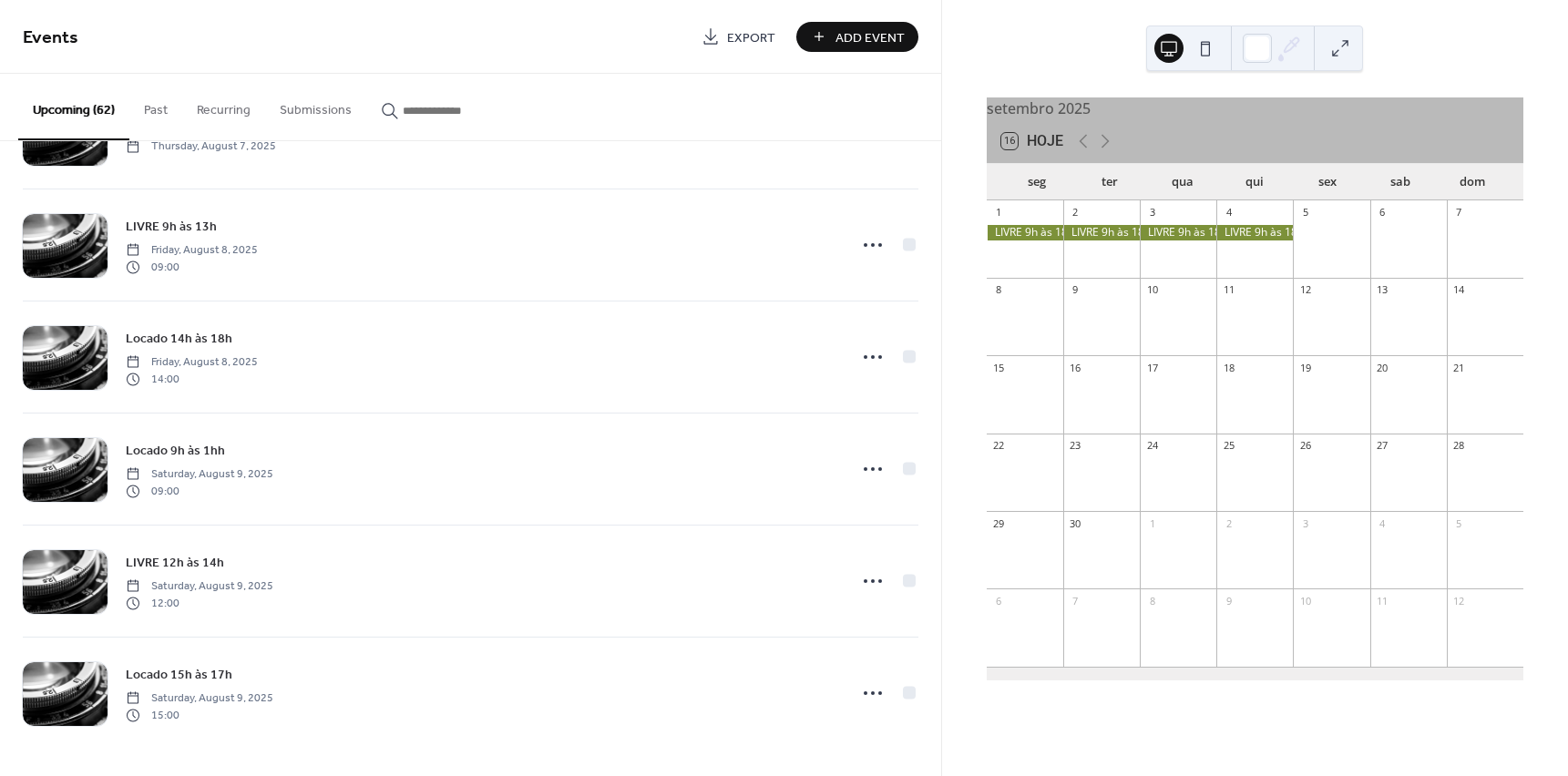 click on "Upcoming (62)" at bounding box center [74, 107] 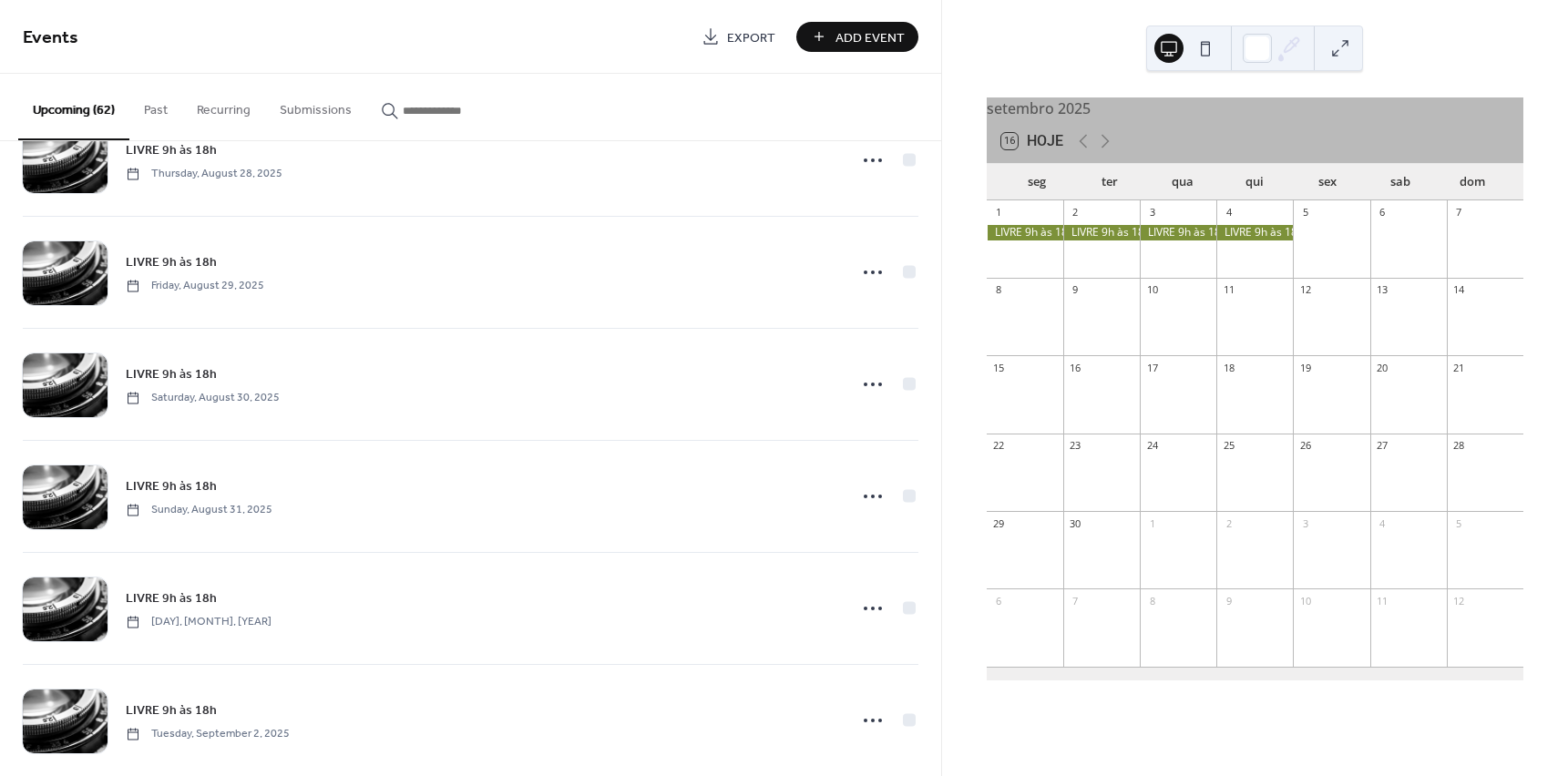 scroll, scrollTop: 6141, scrollLeft: 0, axis: vertical 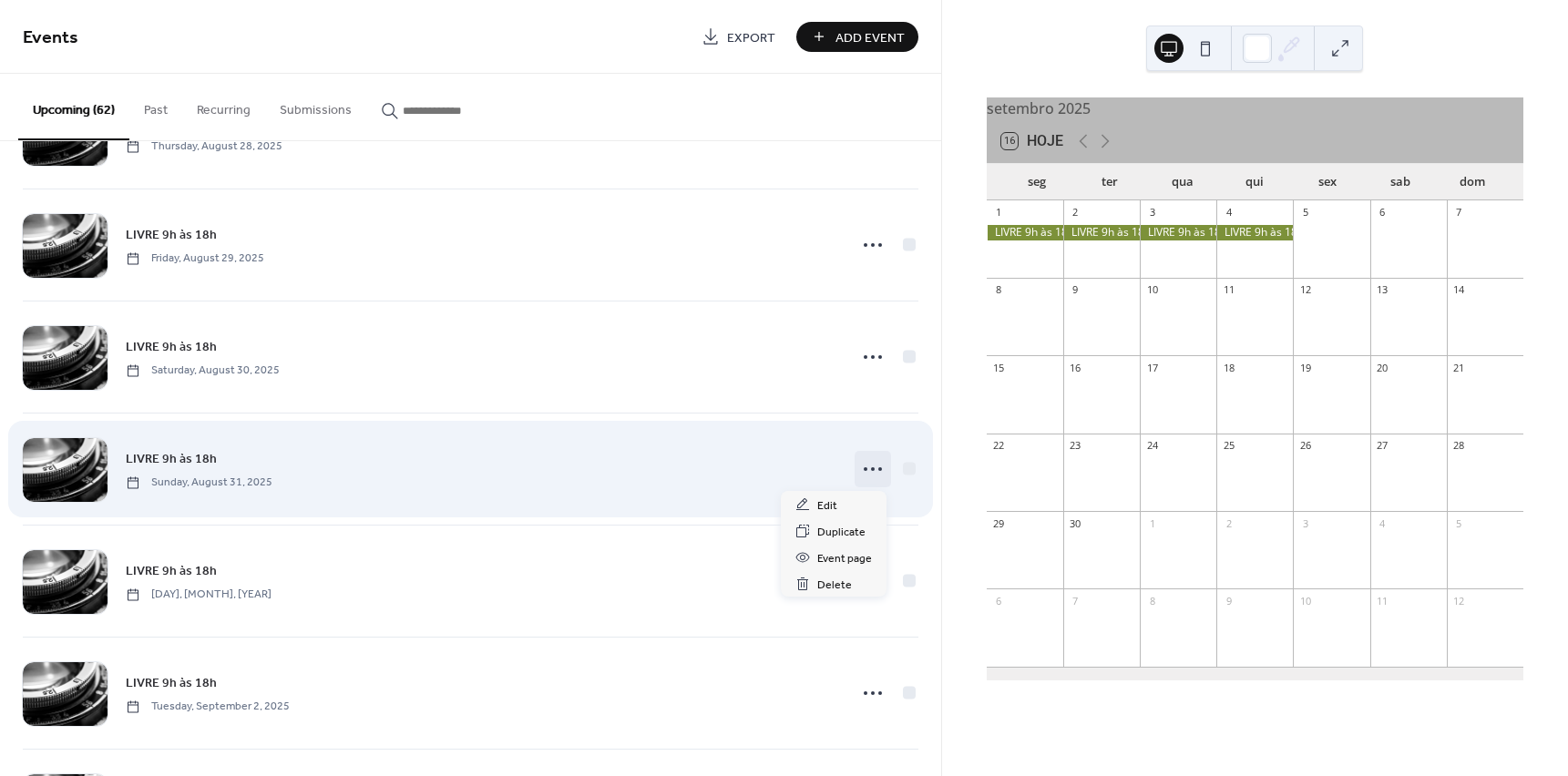 click 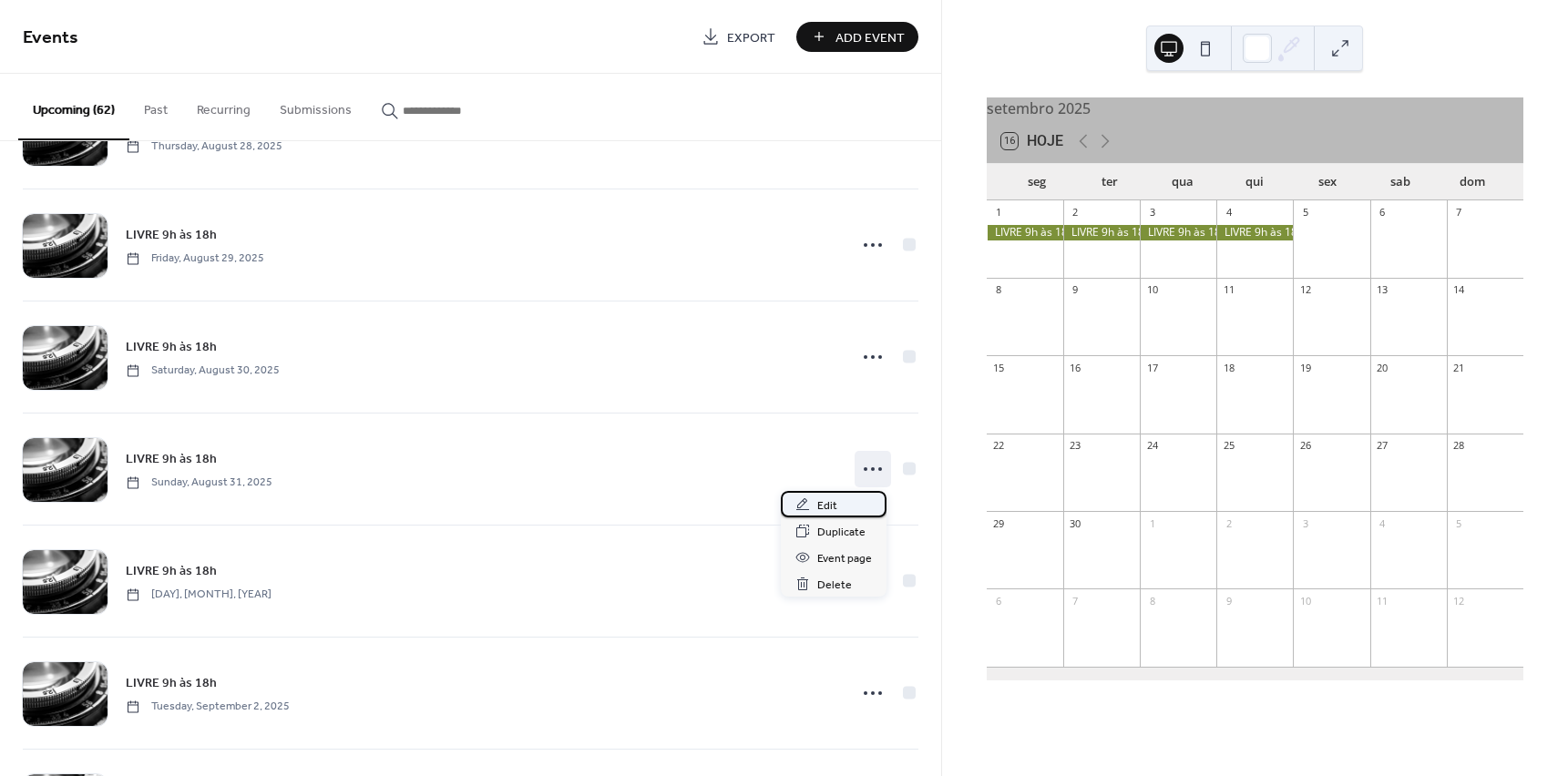 click on "Edit" at bounding box center [827, 505] 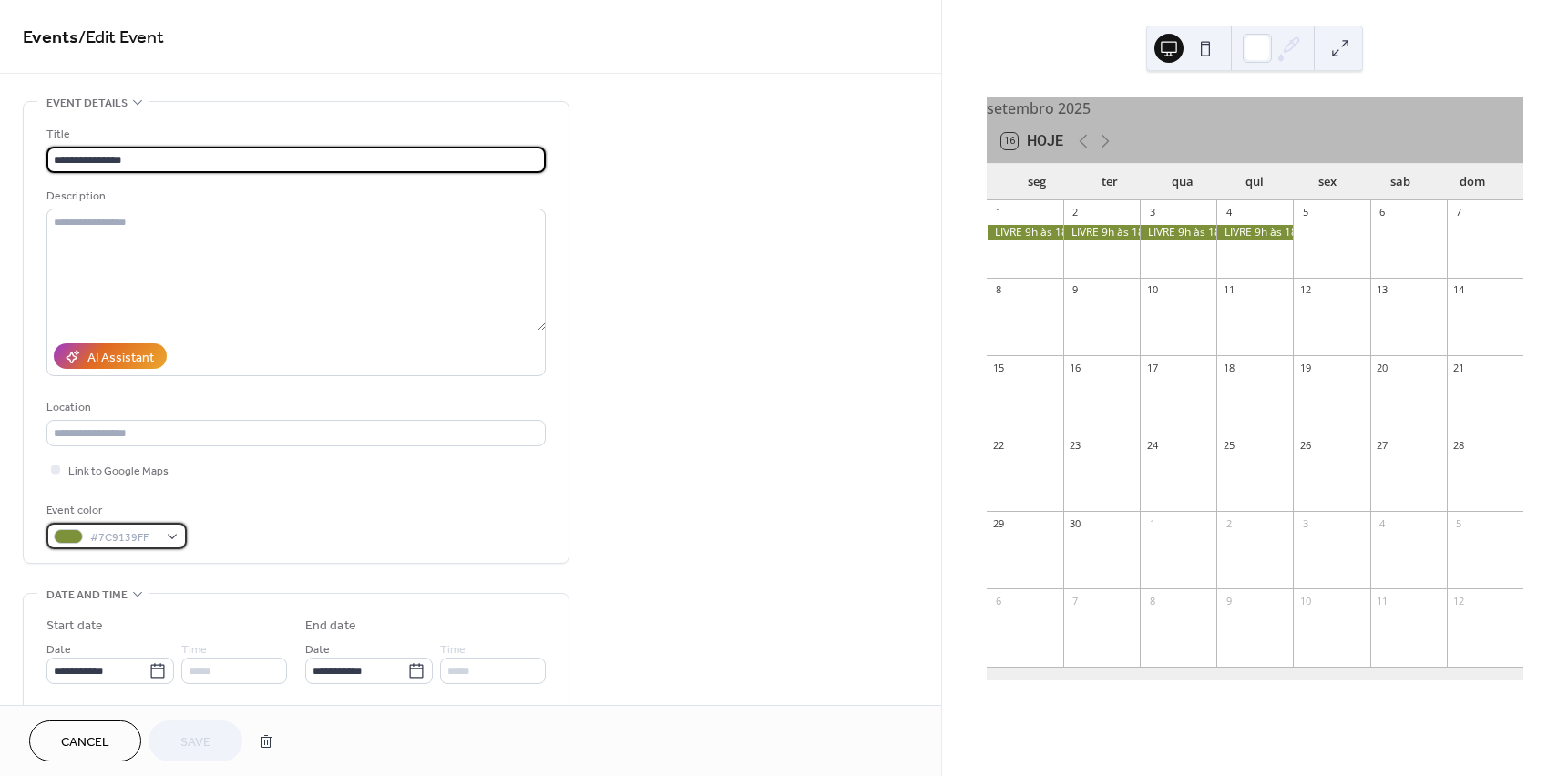 click on "#7C9139FF" at bounding box center [117, 536] 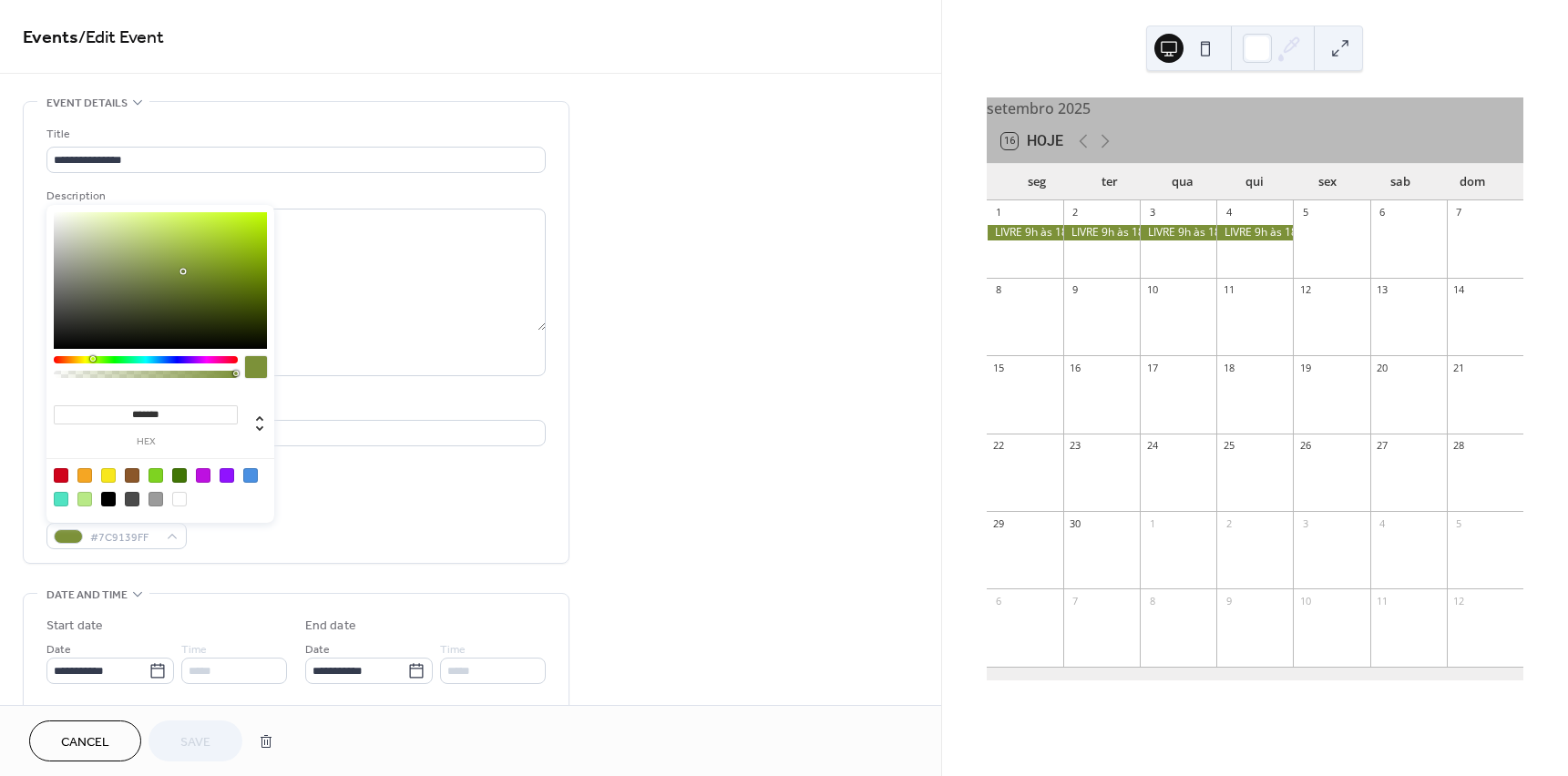 drag, startPoint x: 59, startPoint y: 477, endPoint x: 60, endPoint y: 461, distance: 16.03122 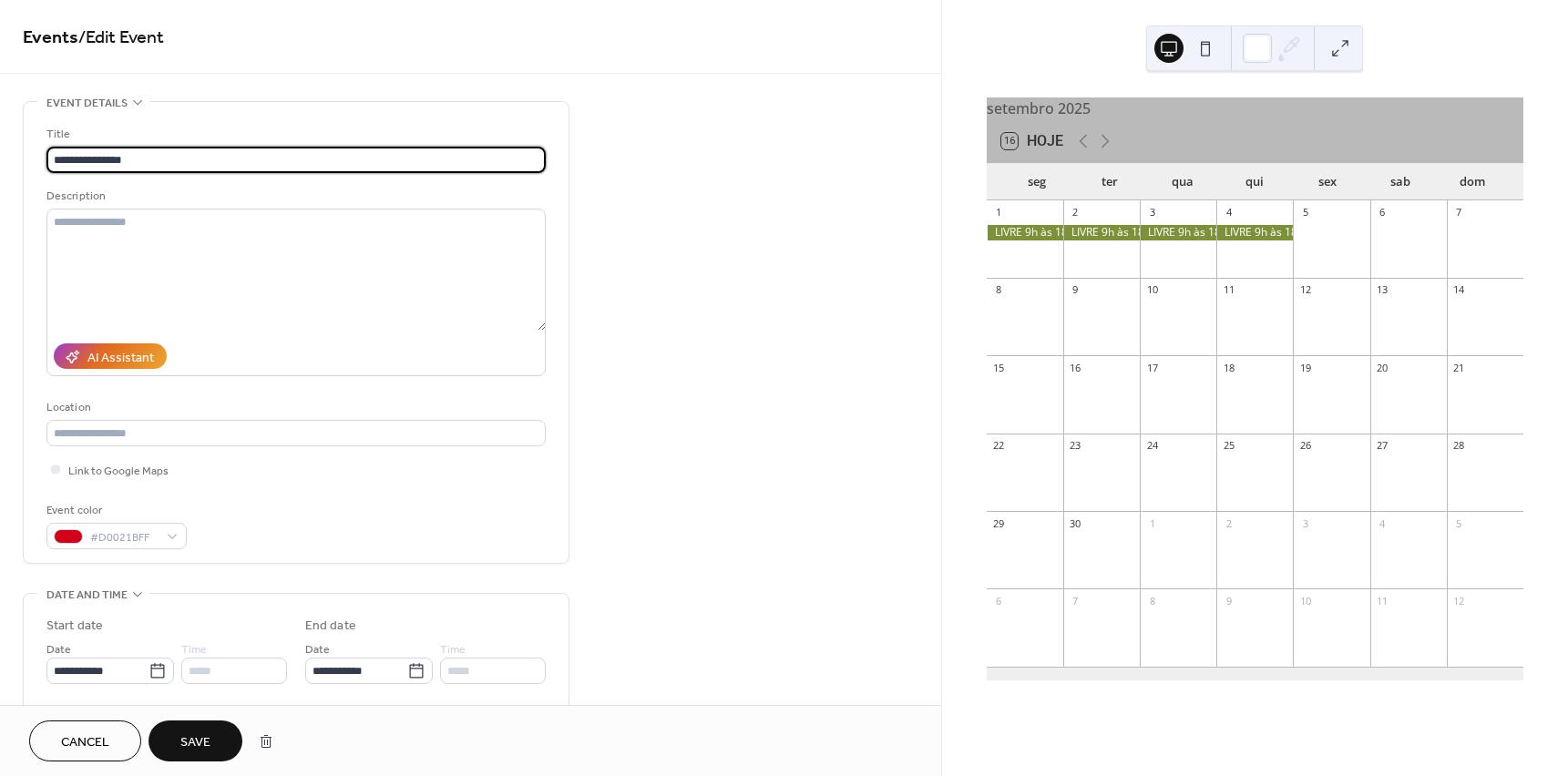 drag, startPoint x: 81, startPoint y: 160, endPoint x: -4, endPoint y: 162, distance: 85.0235 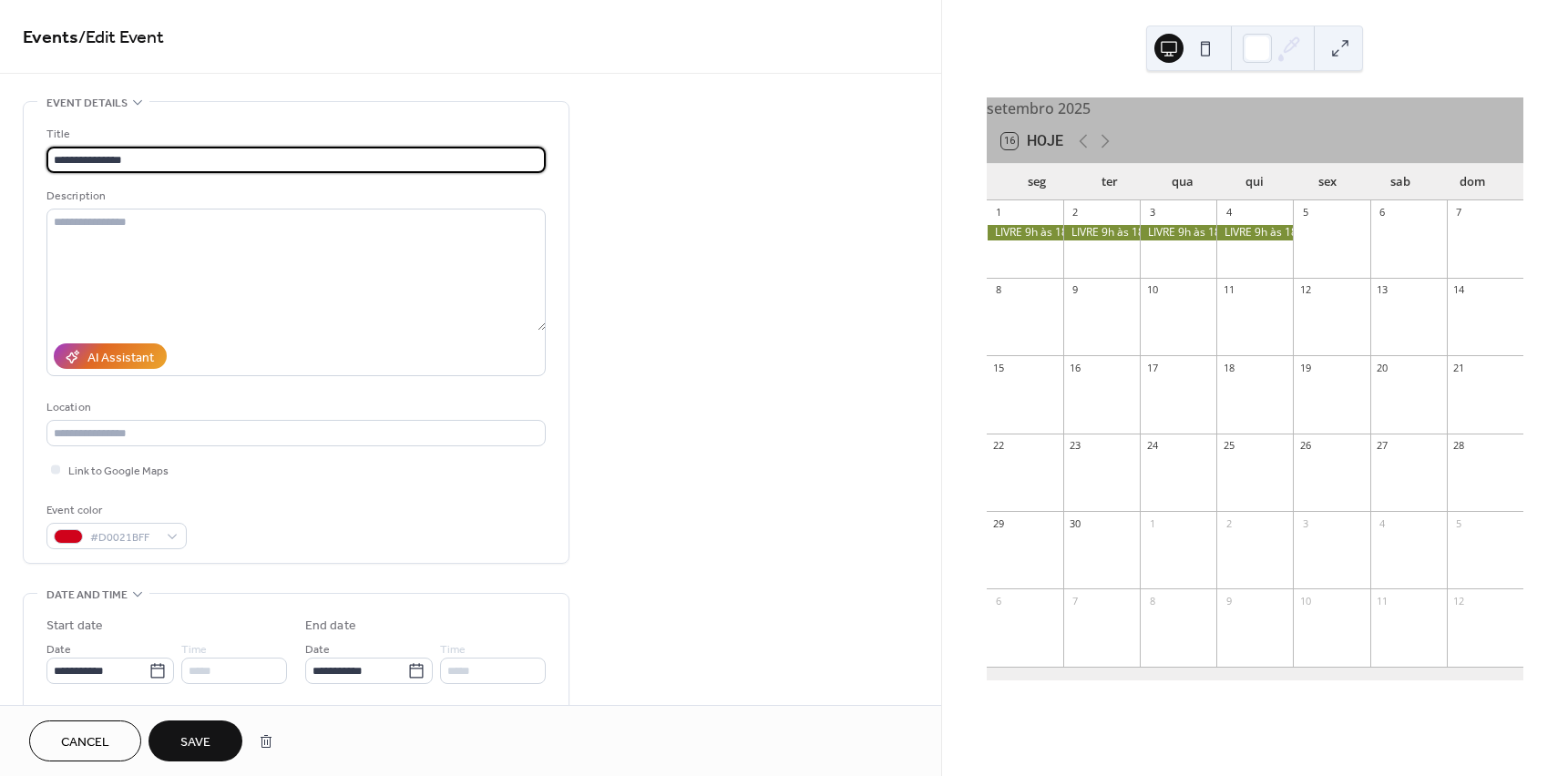 click on "**********" at bounding box center [784, 388] 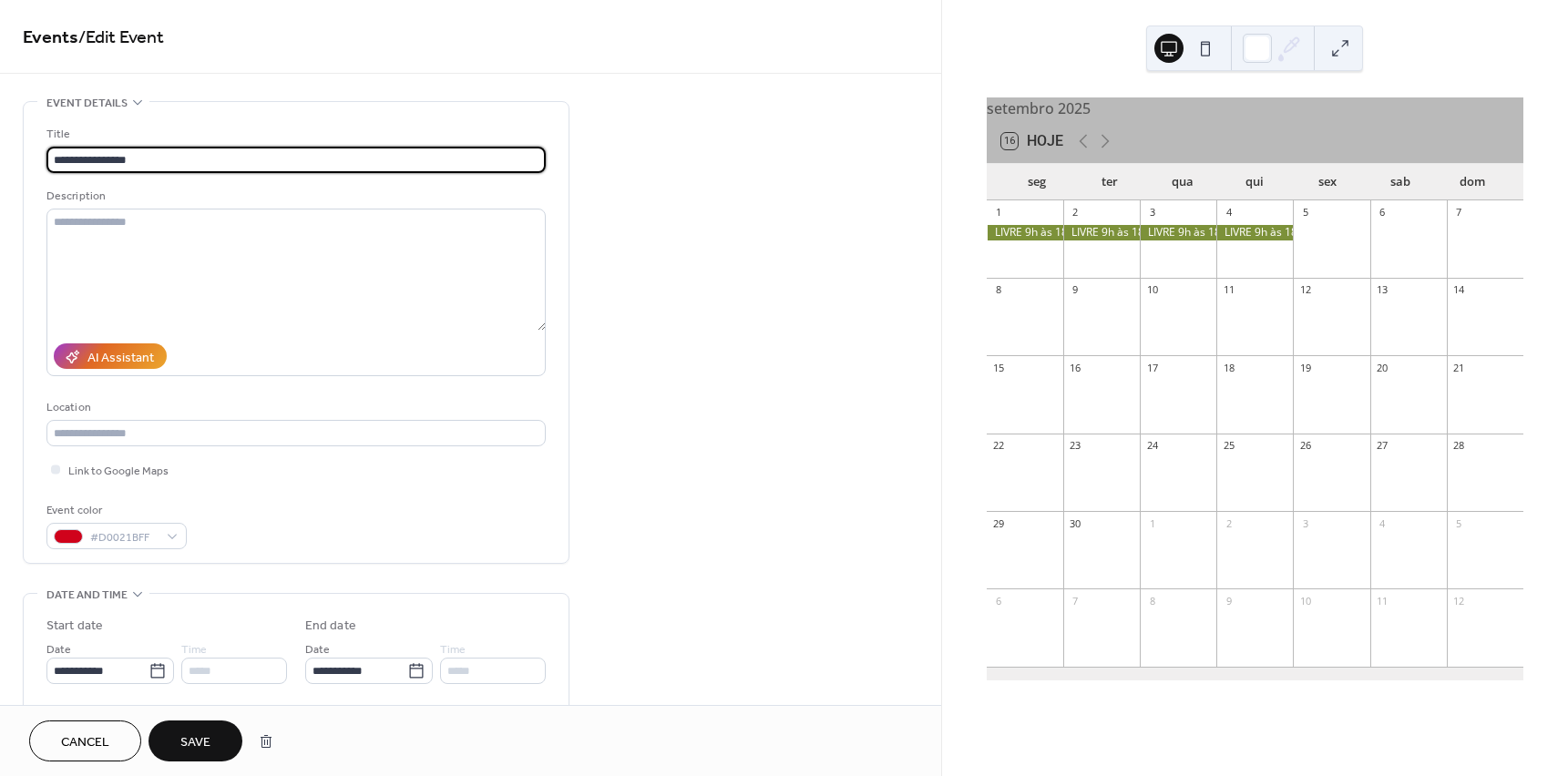 type on "**********" 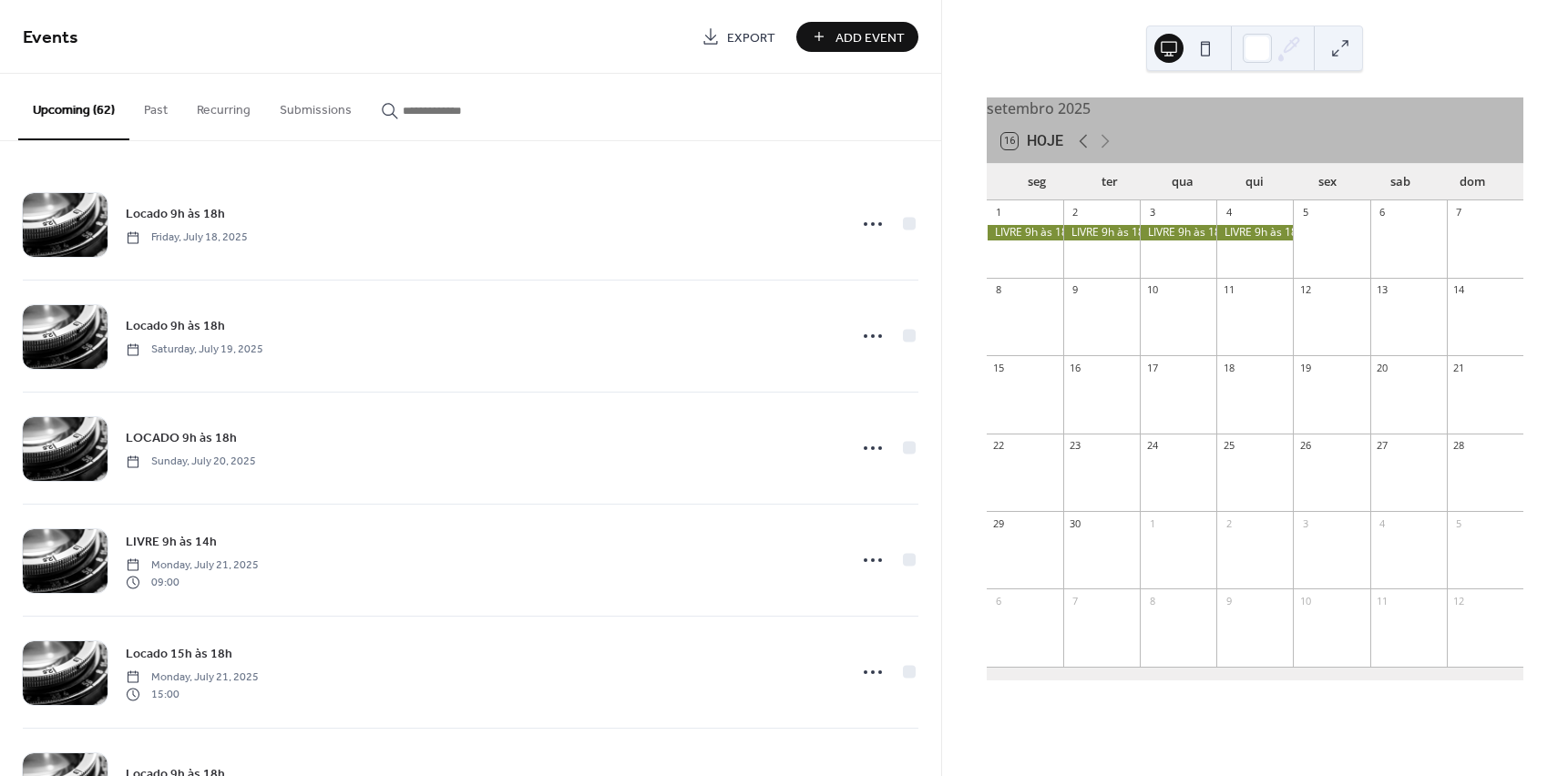 click 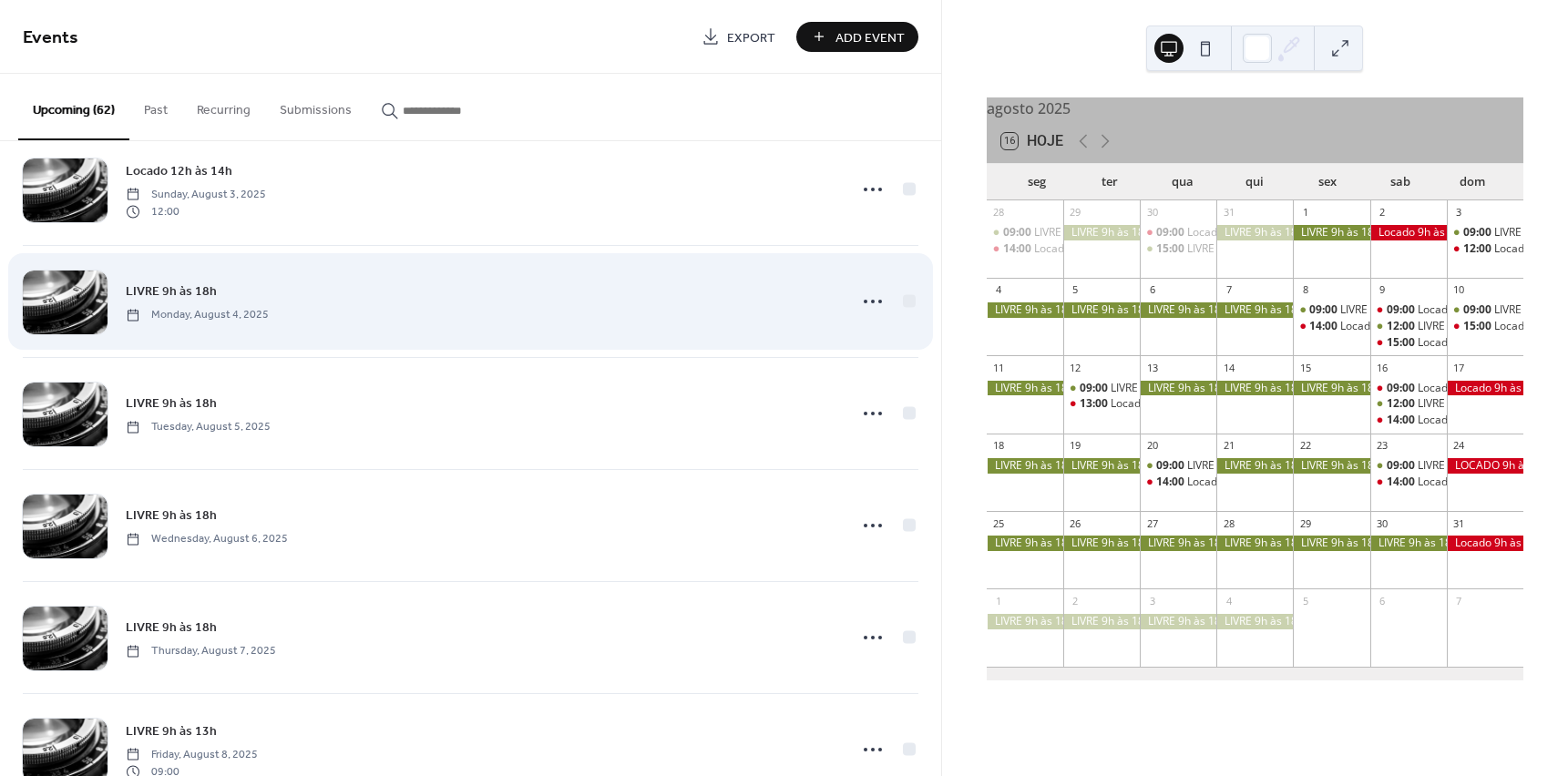scroll, scrollTop: 2277, scrollLeft: 0, axis: vertical 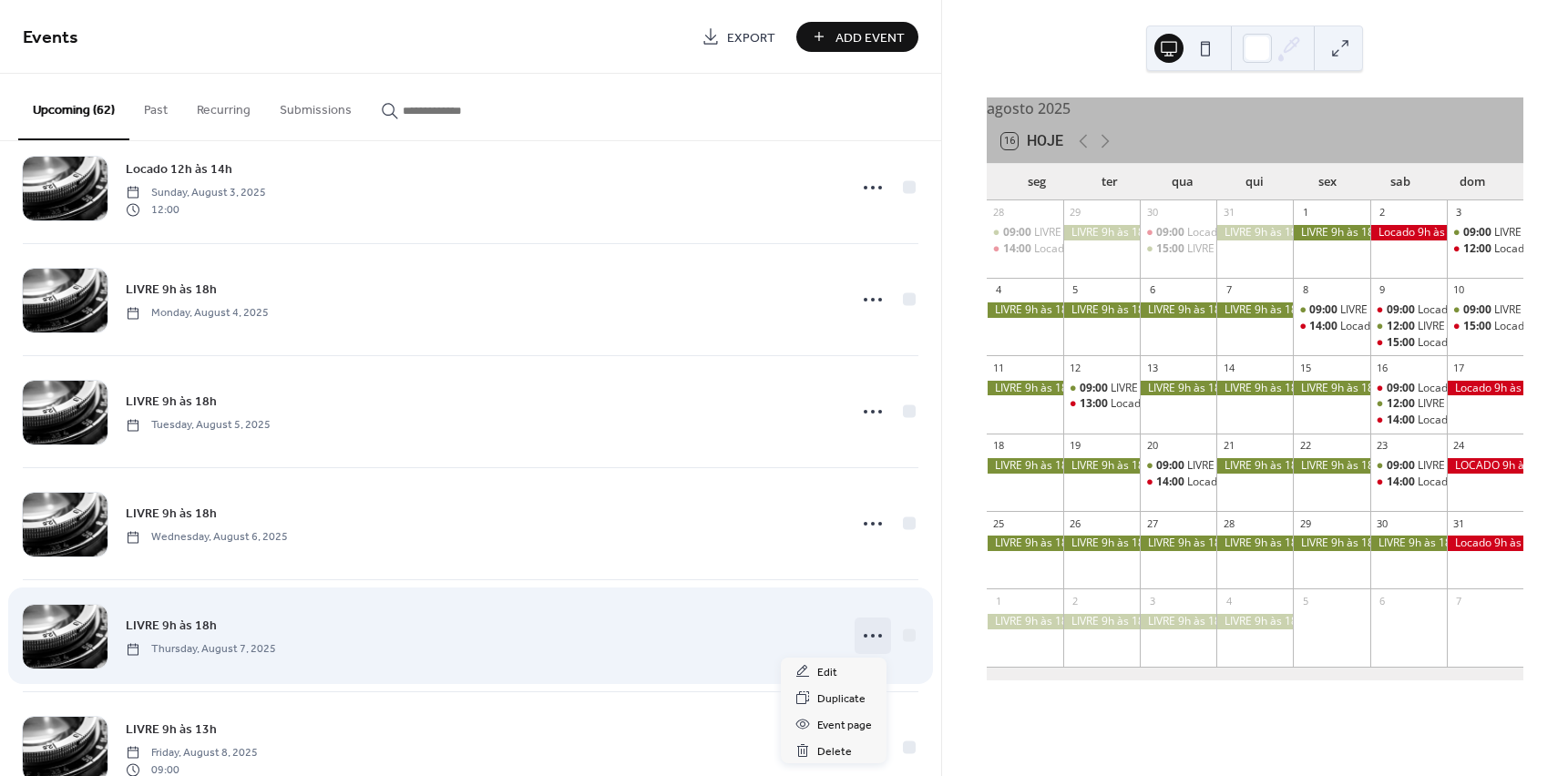 click 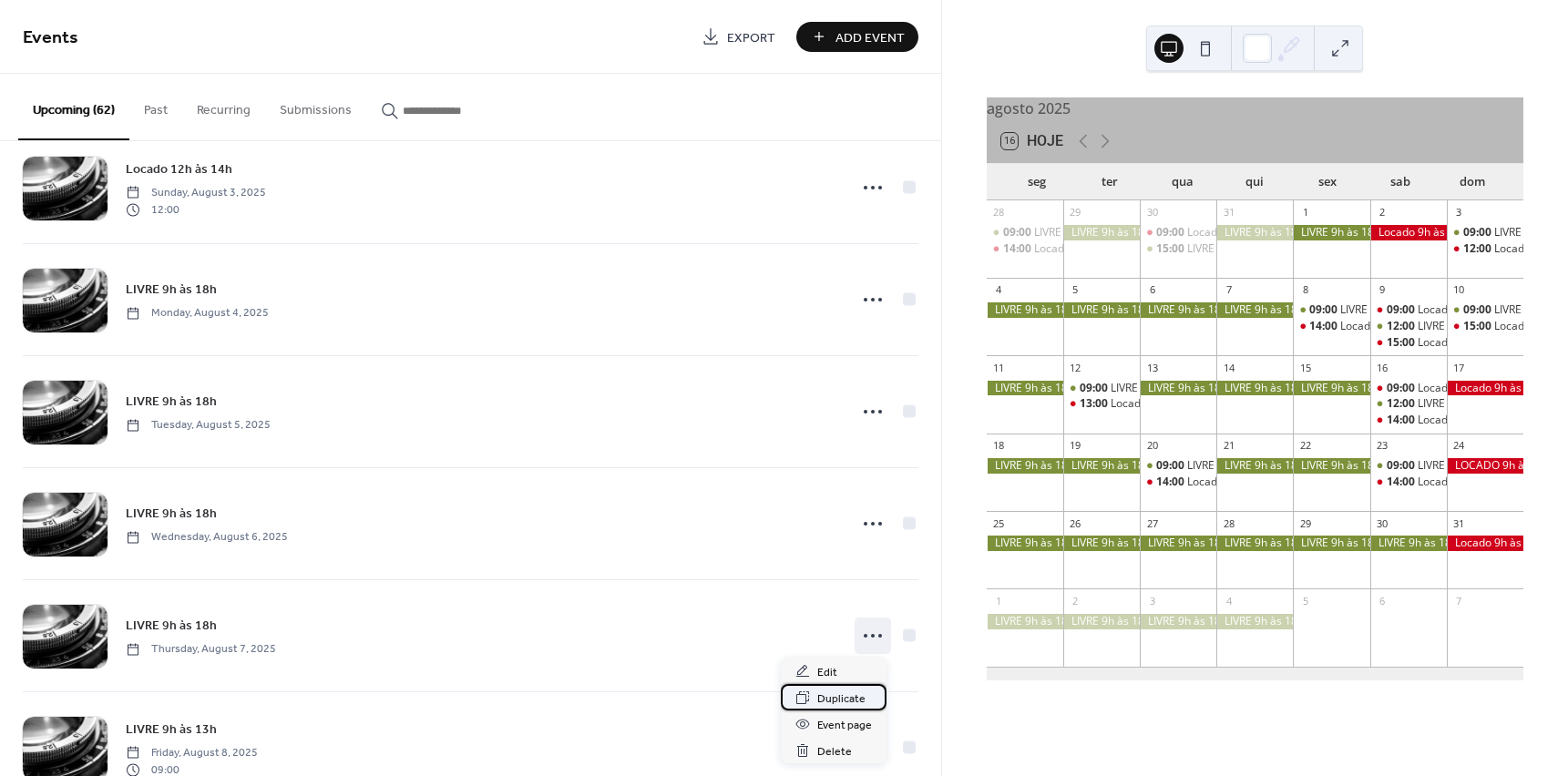 click on "Duplicate" at bounding box center (841, 699) 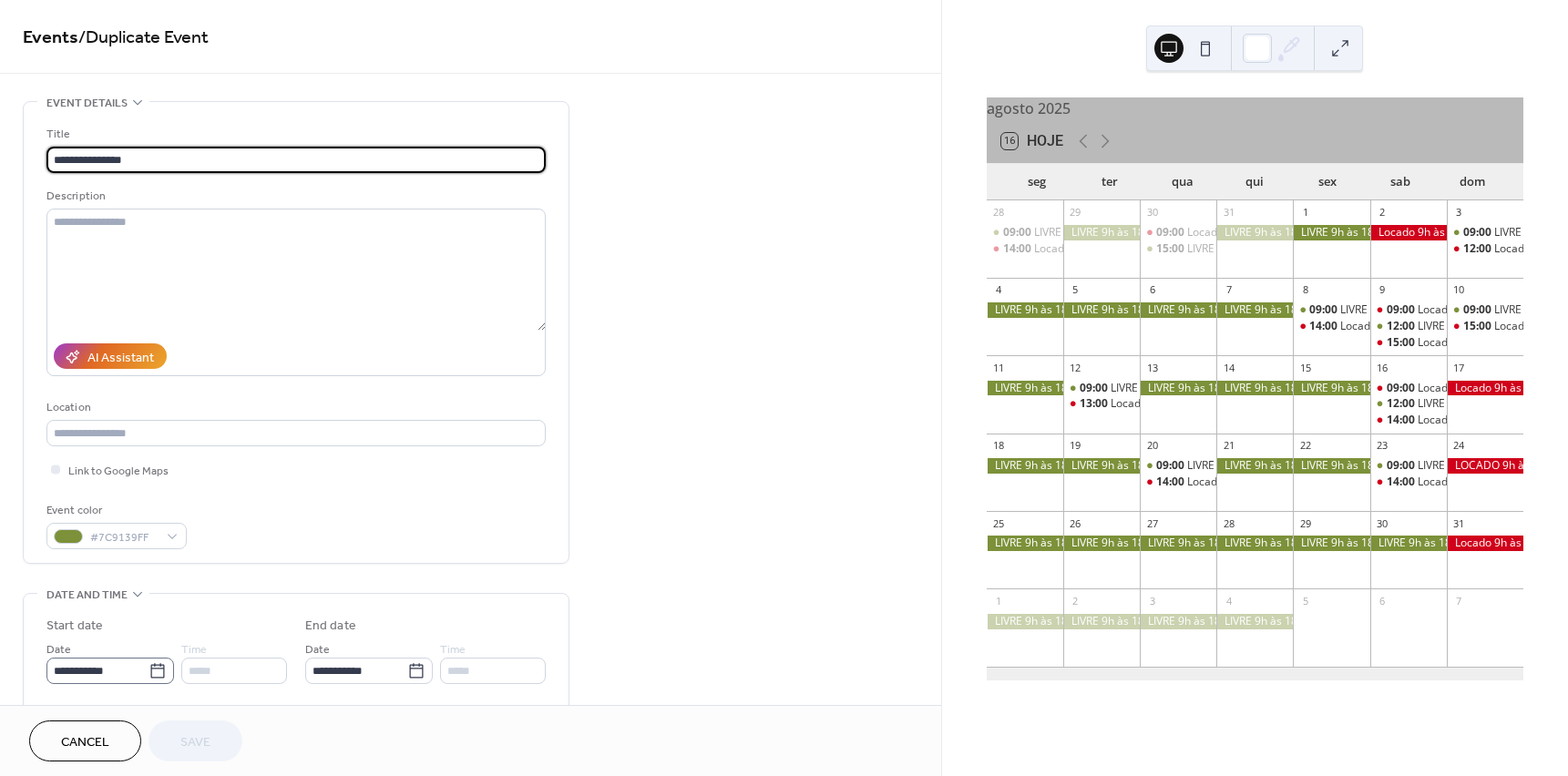 click 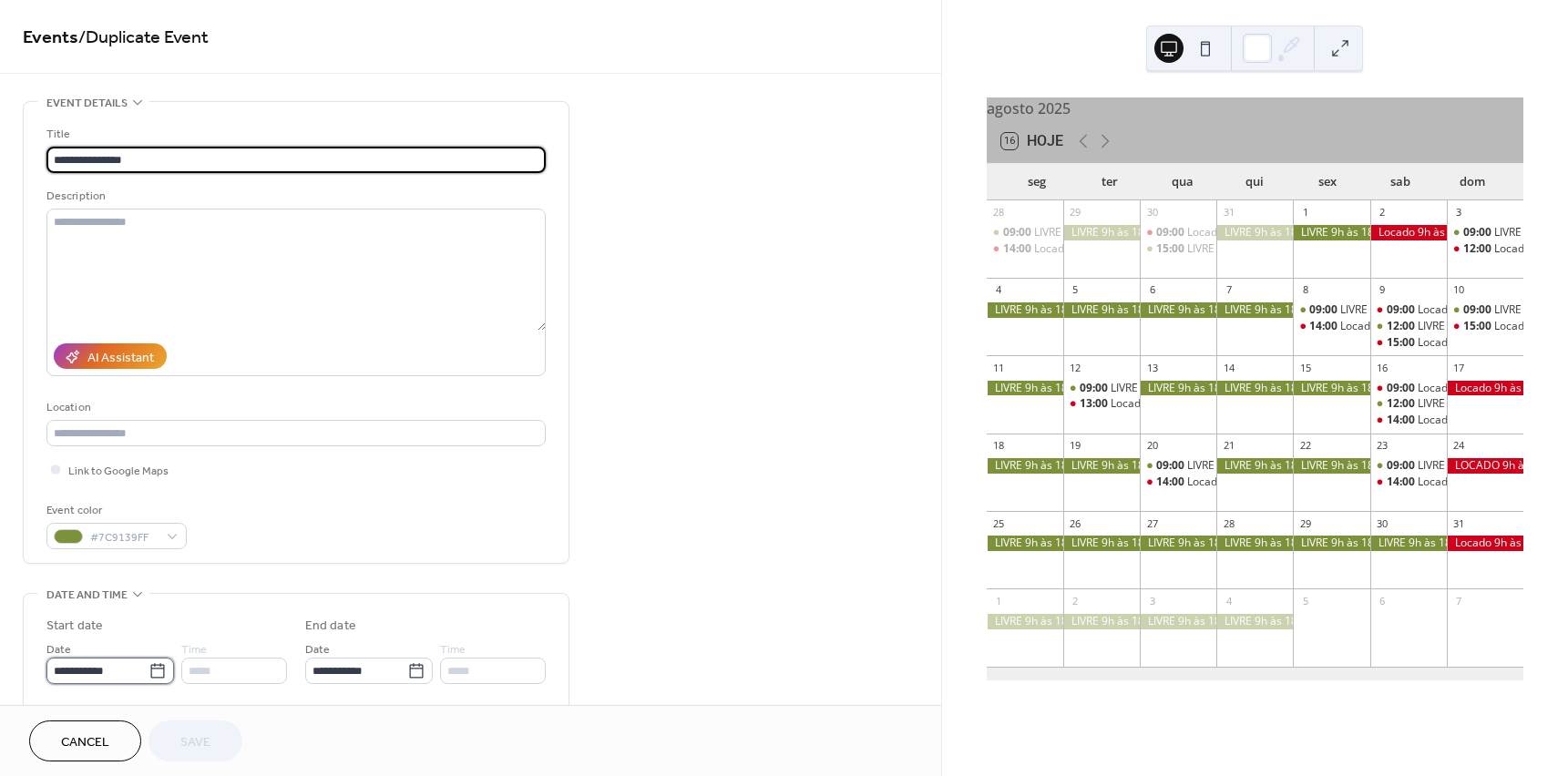 click on "**********" at bounding box center (97, 670) 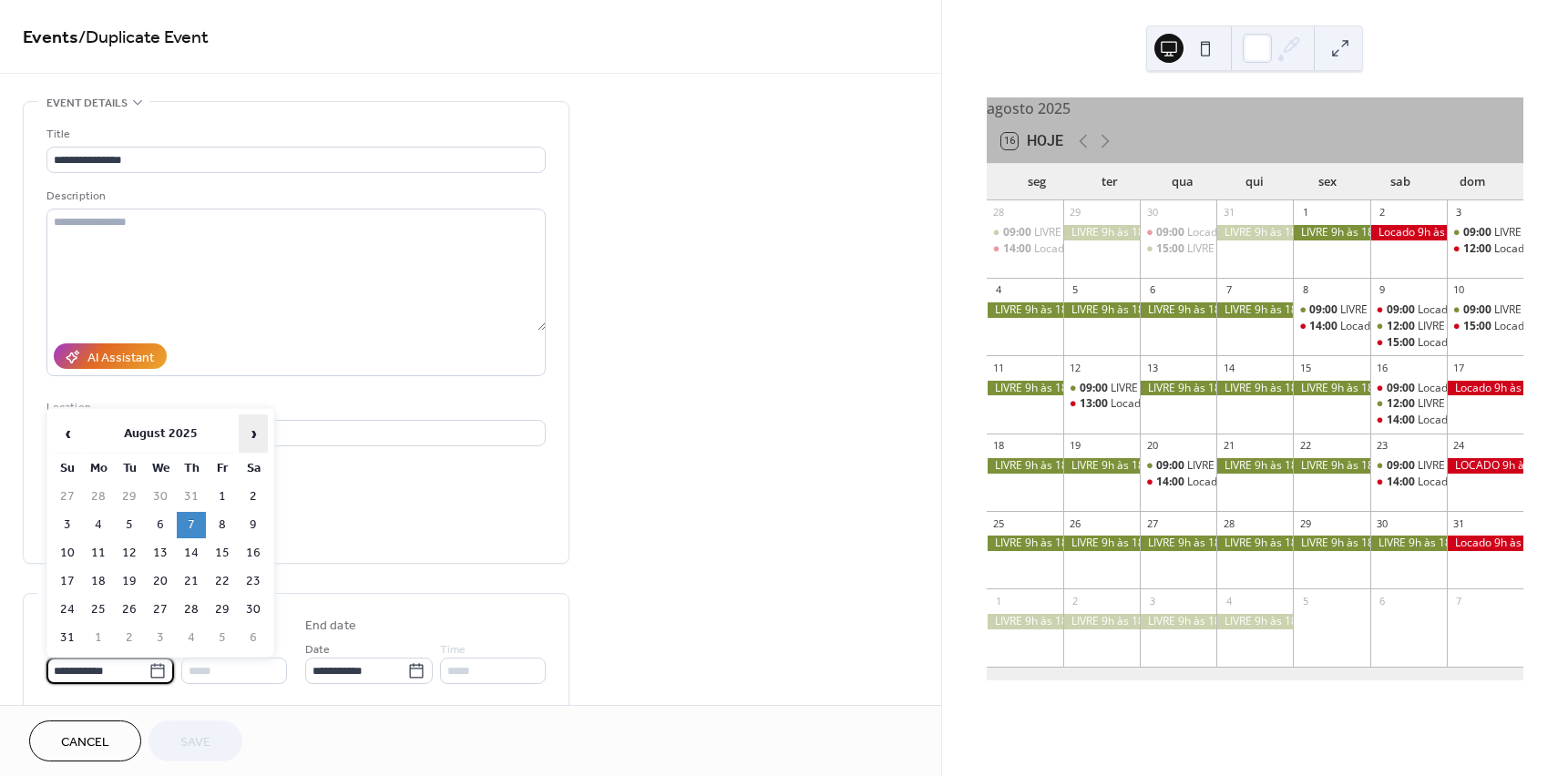 click on "›" at bounding box center (253, 434) 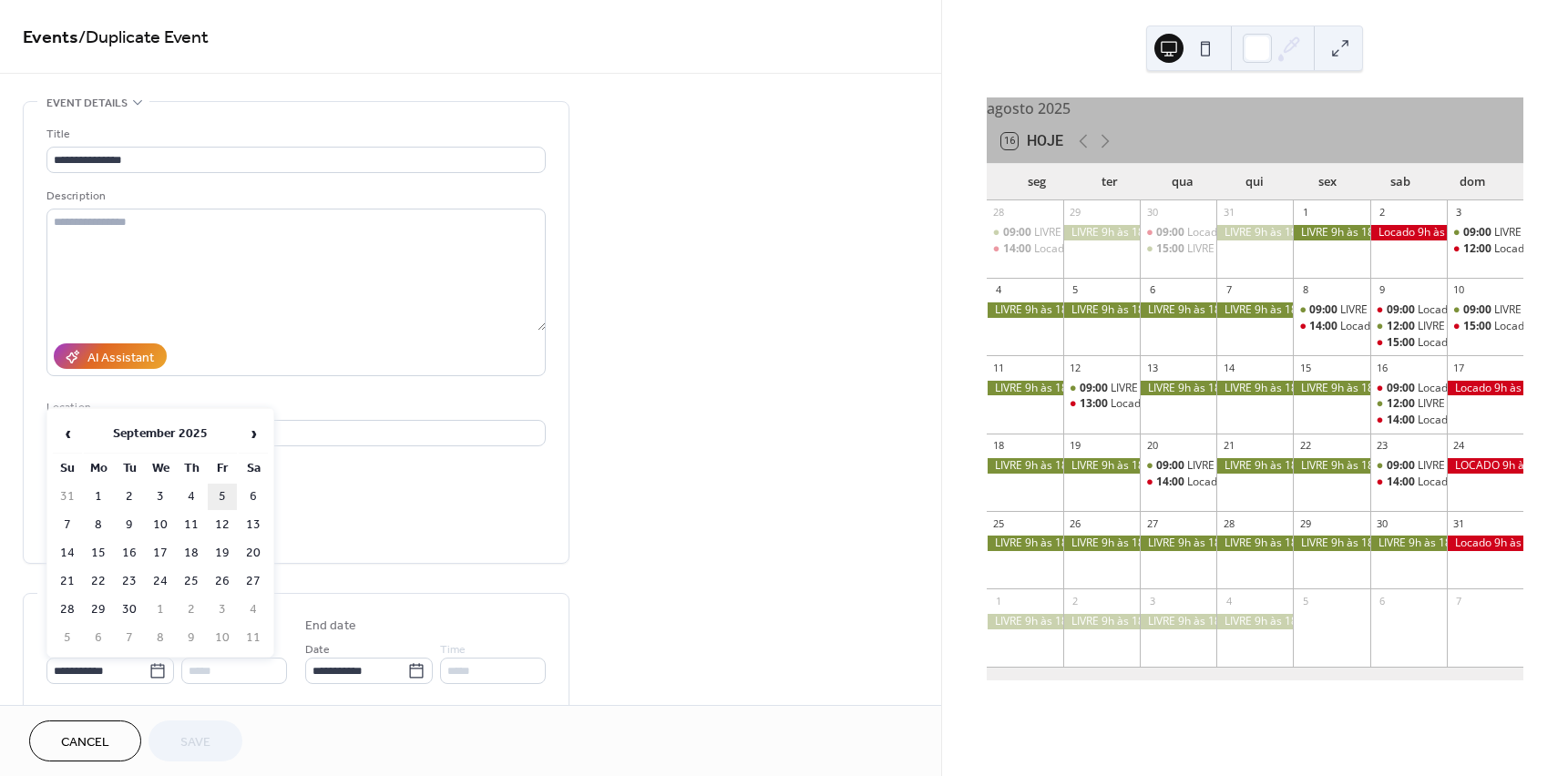 click on "5" at bounding box center (222, 496) 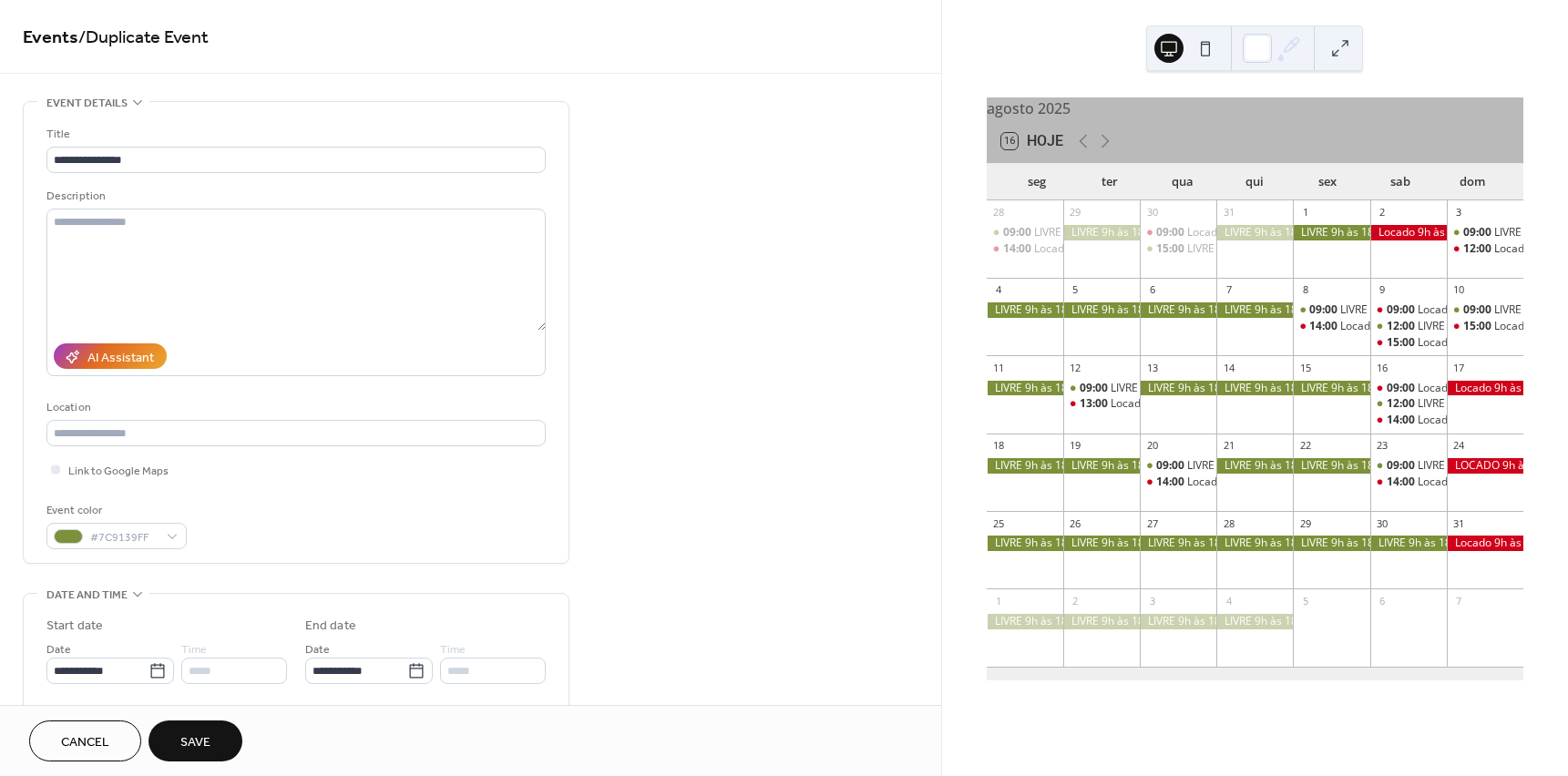 click on "Save" at bounding box center (195, 740) 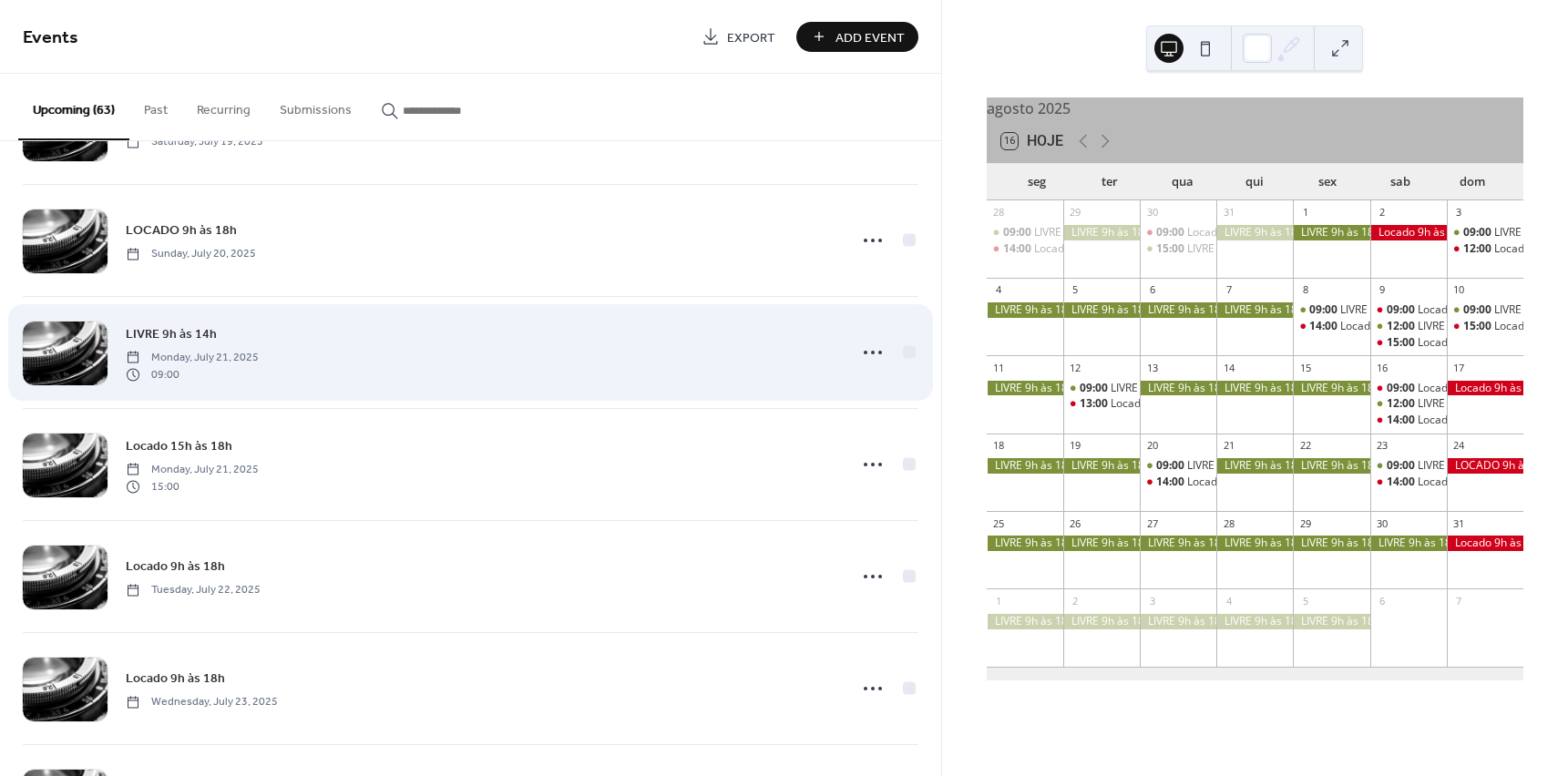 scroll, scrollTop: 455, scrollLeft: 0, axis: vertical 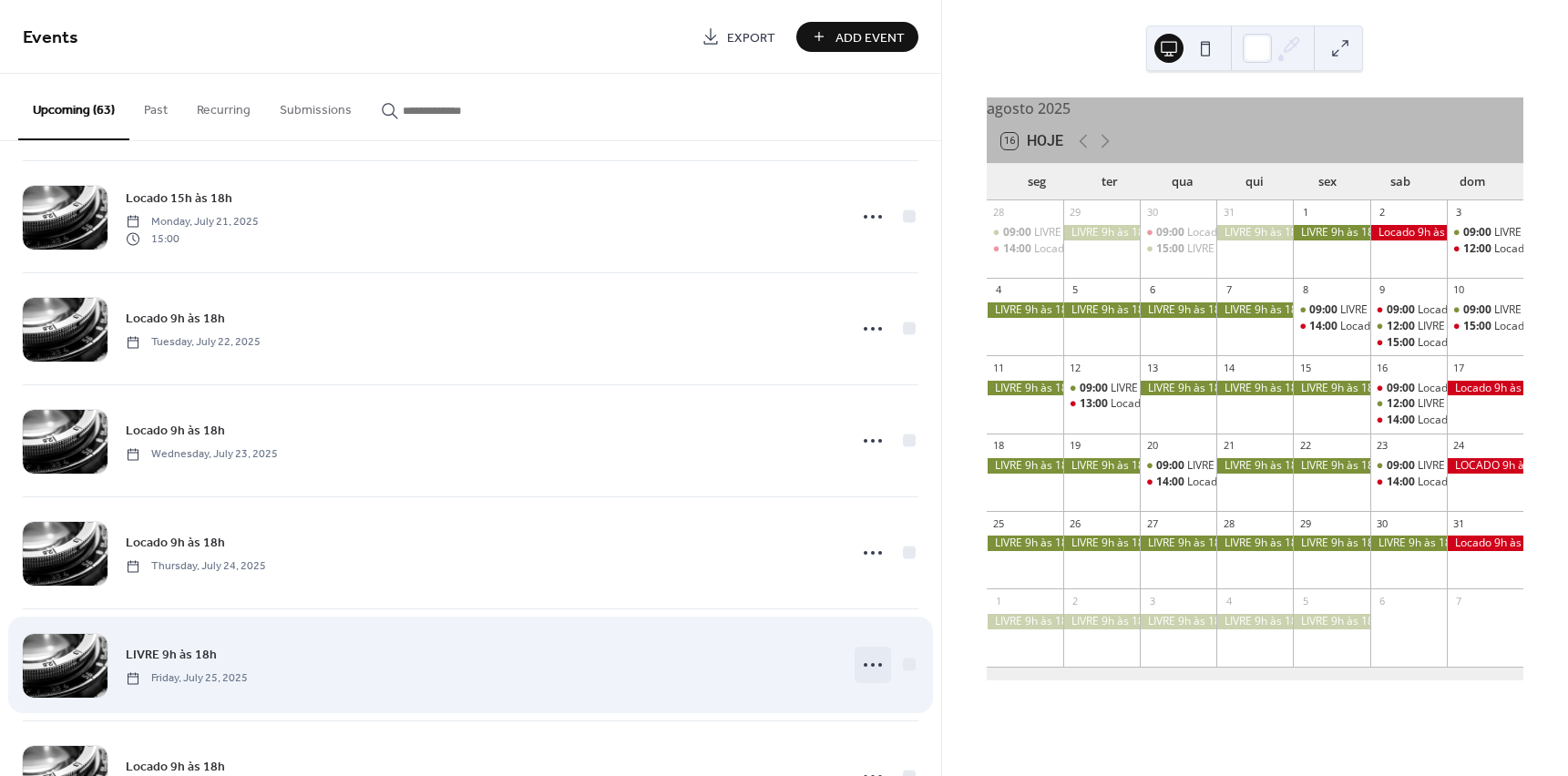 click 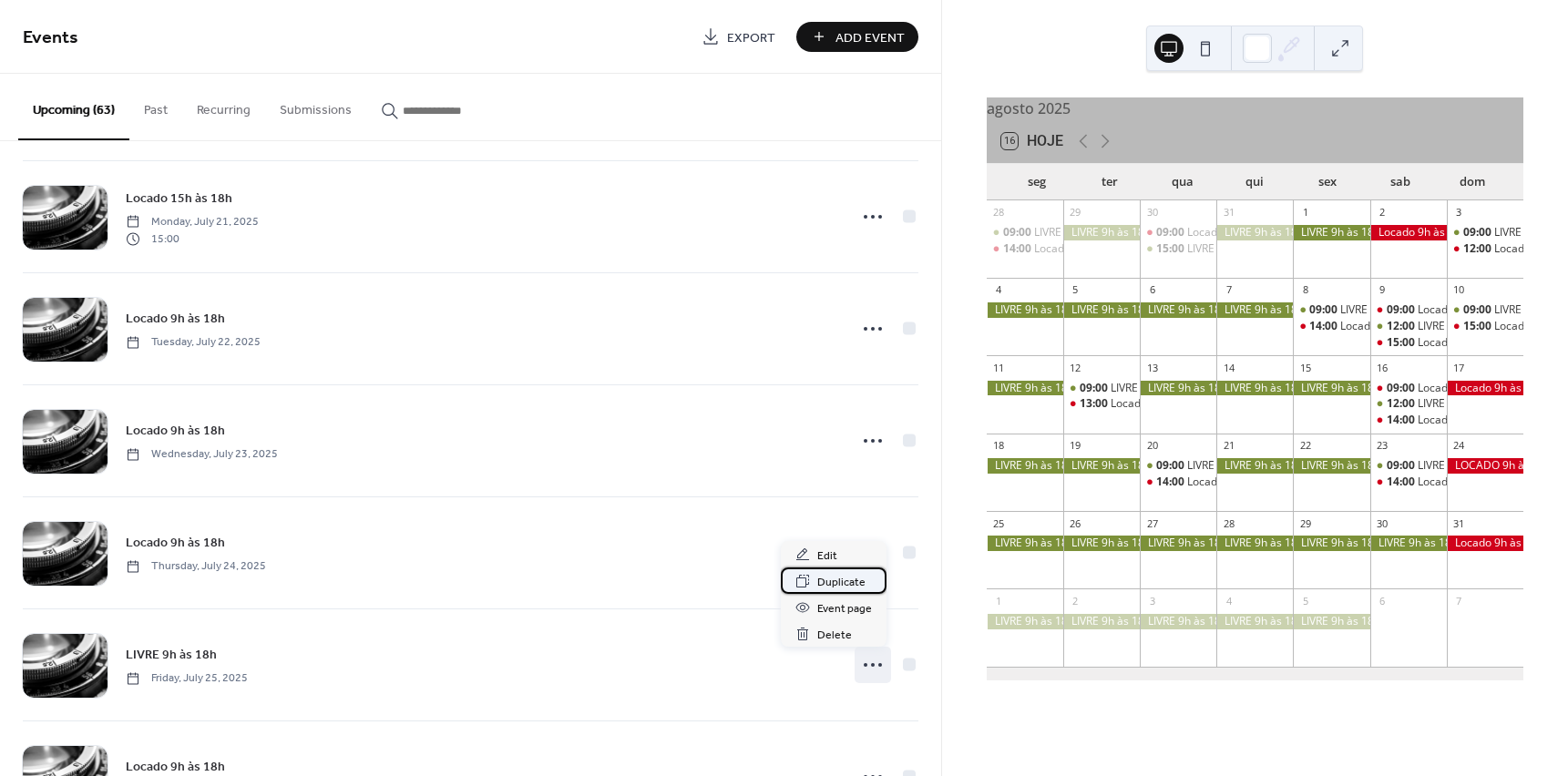 click on "Duplicate" at bounding box center (841, 582) 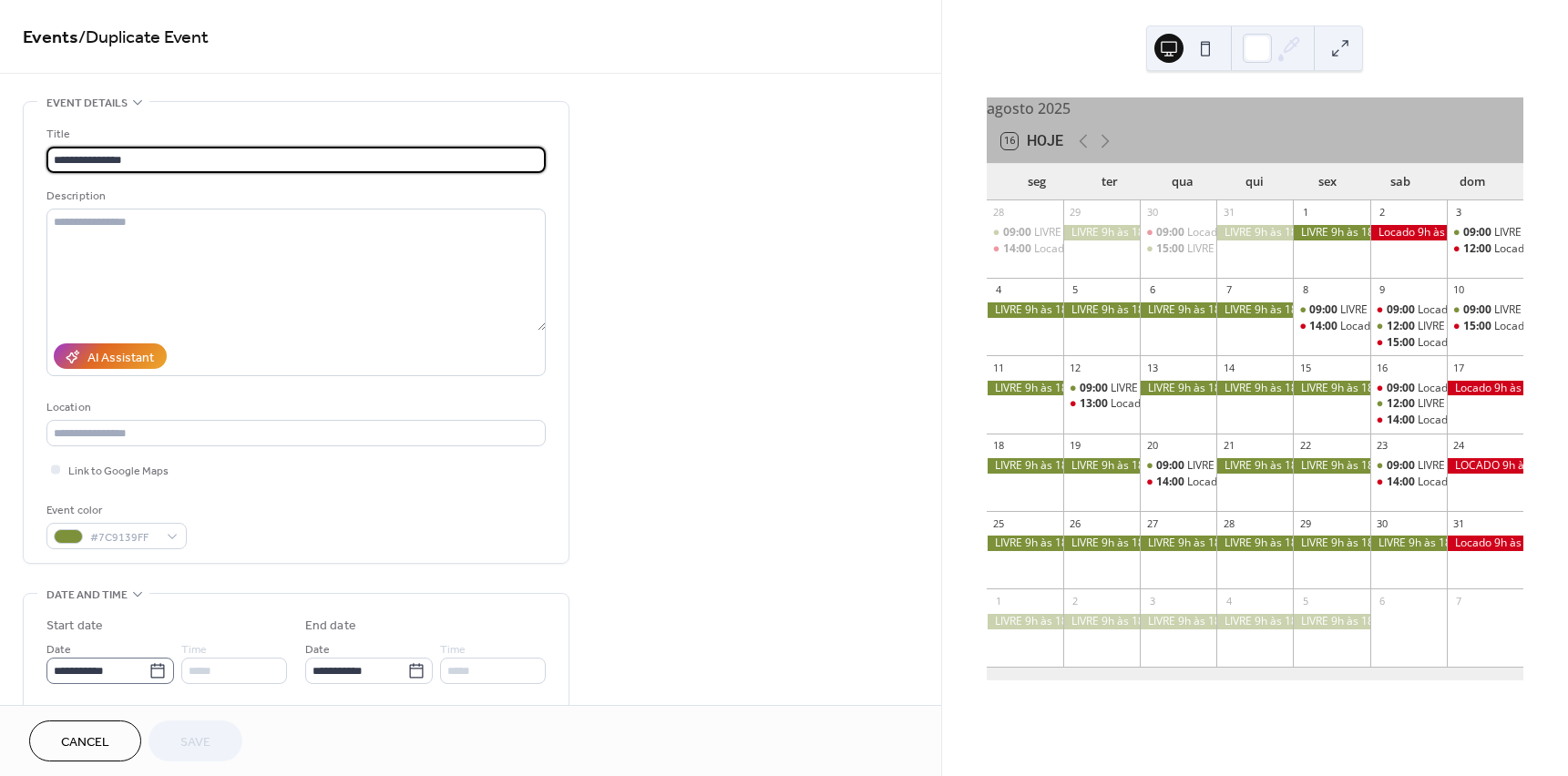 click 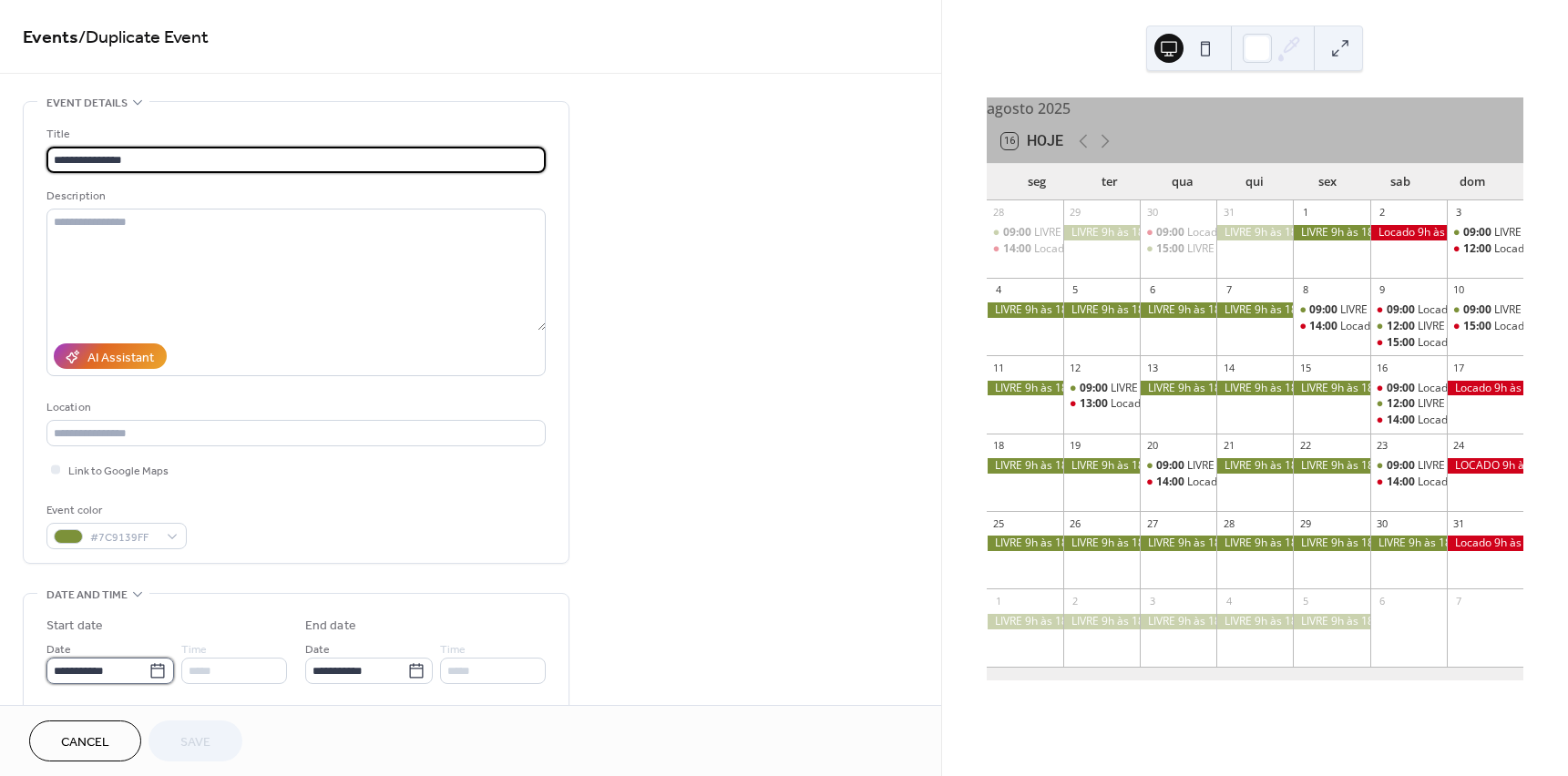click on "**********" at bounding box center [97, 670] 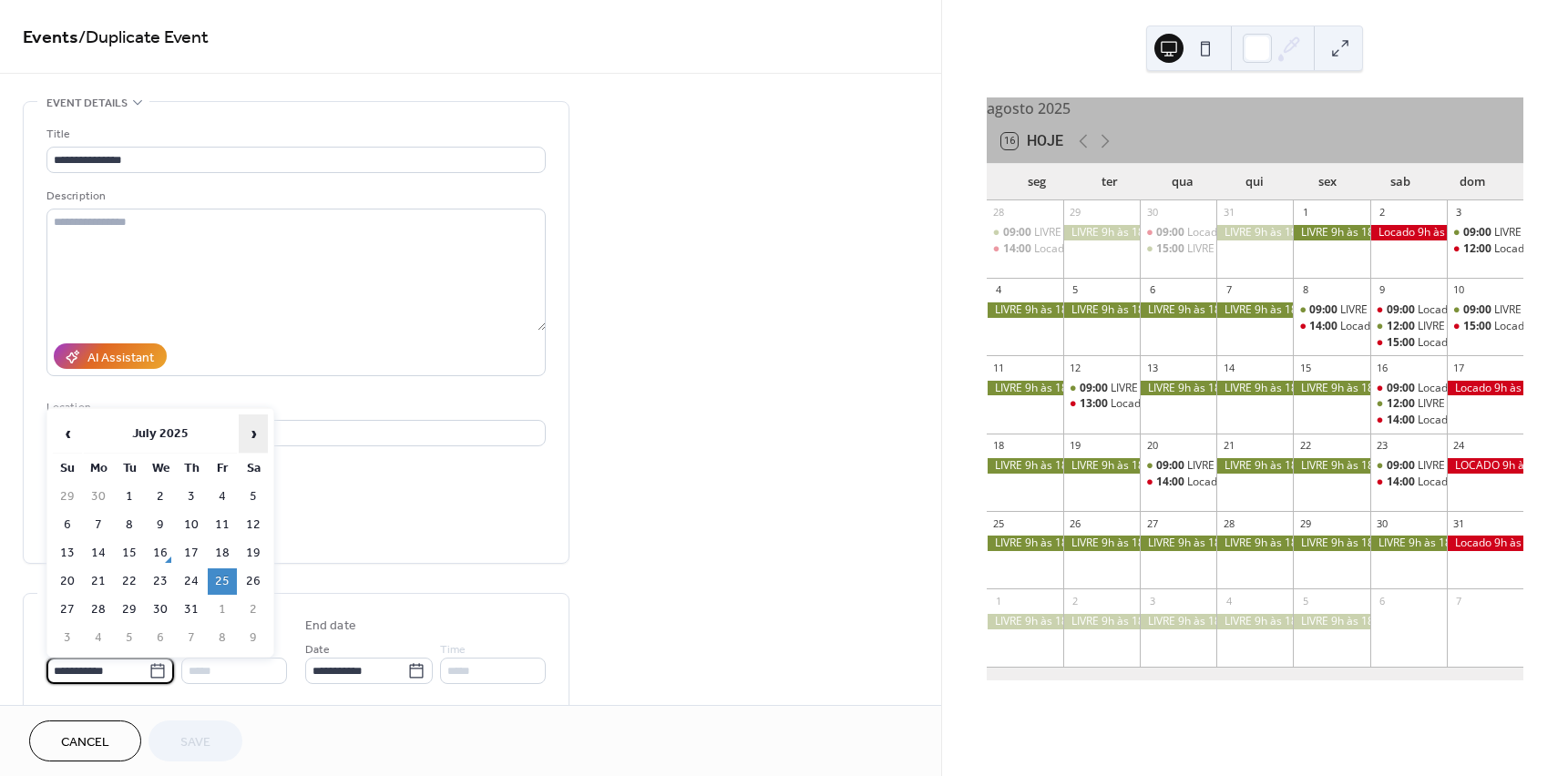 click on "›" at bounding box center [253, 434] 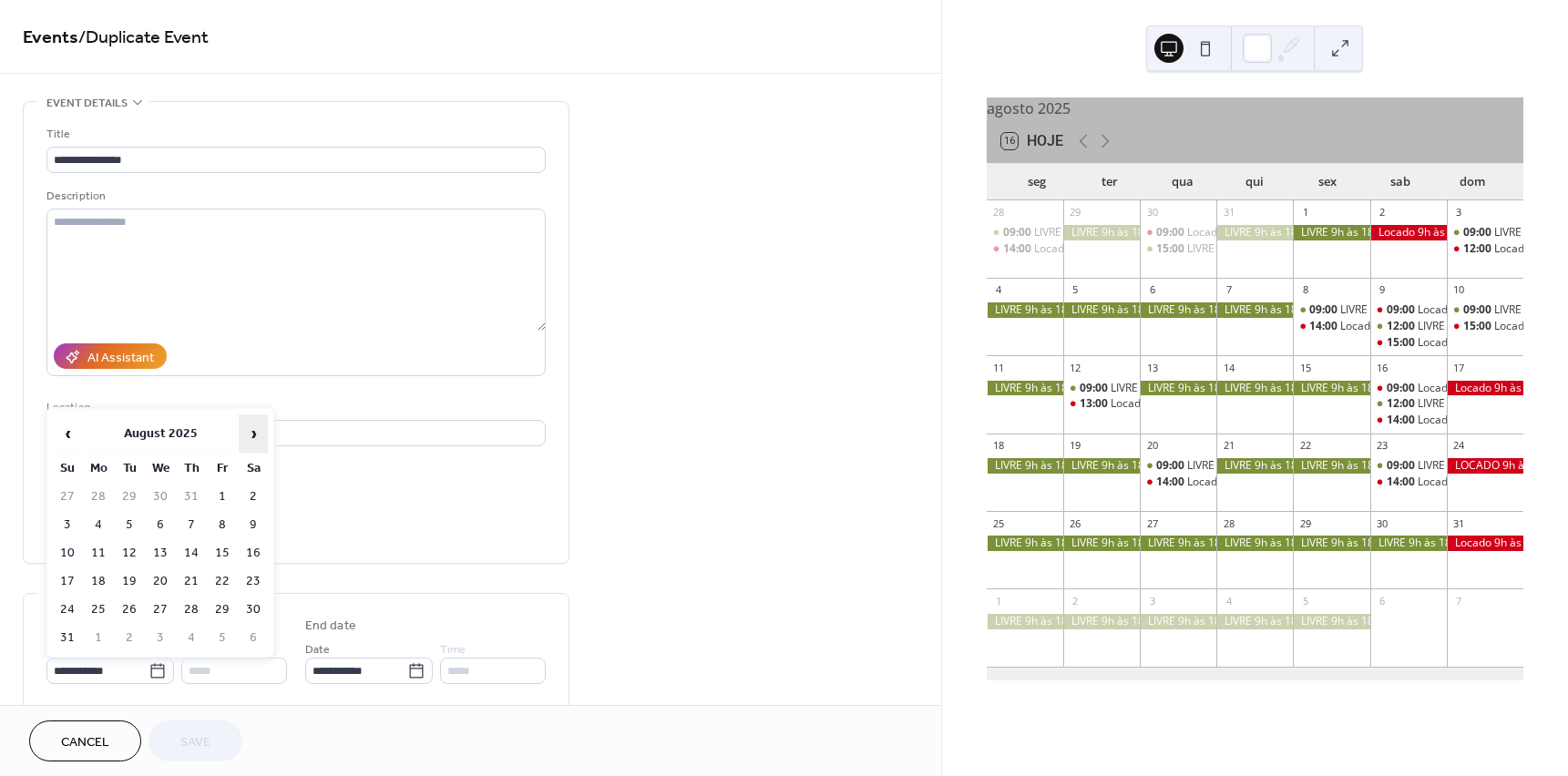 click on "›" at bounding box center [253, 434] 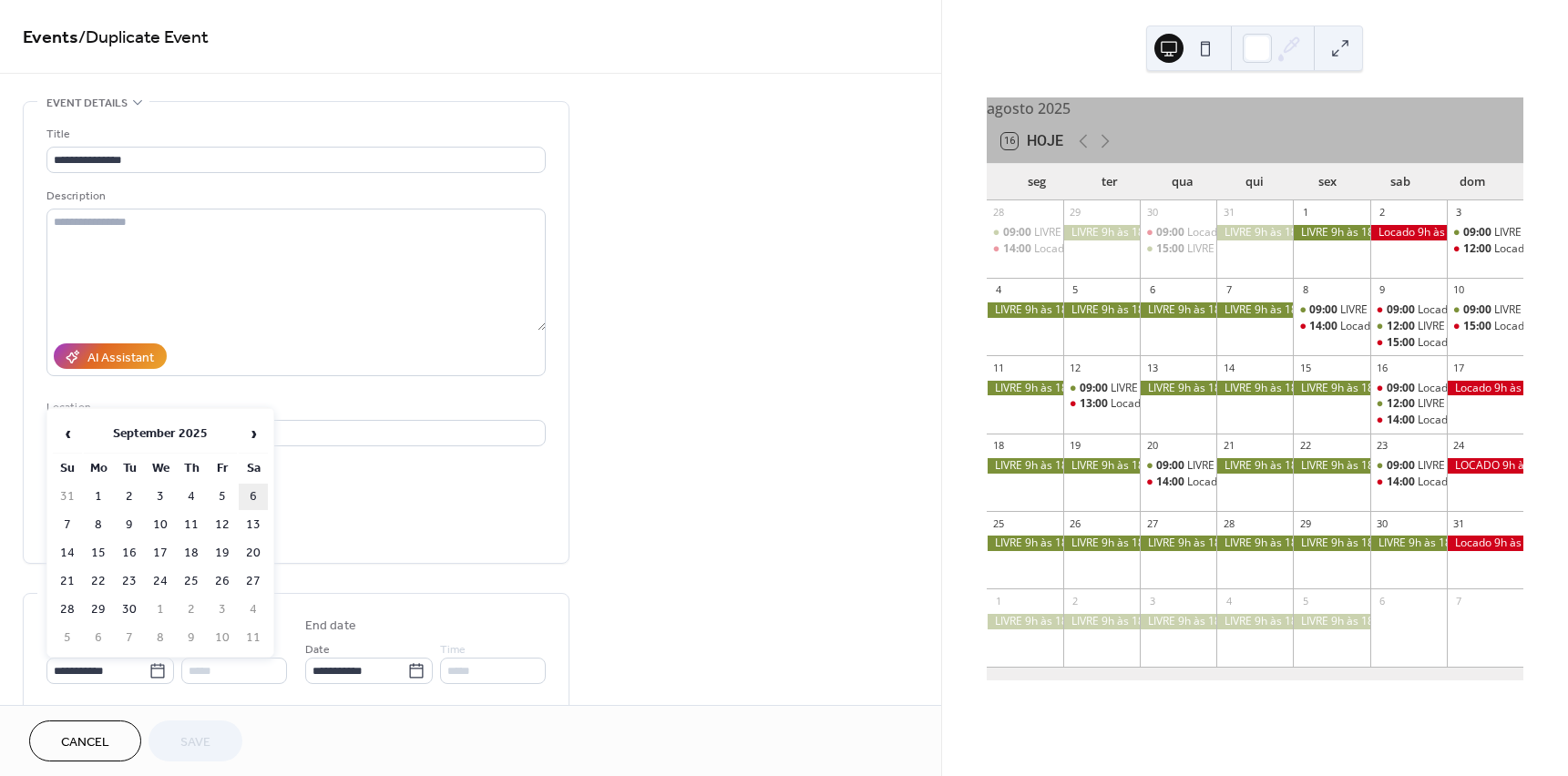 click on "6" at bounding box center [253, 496] 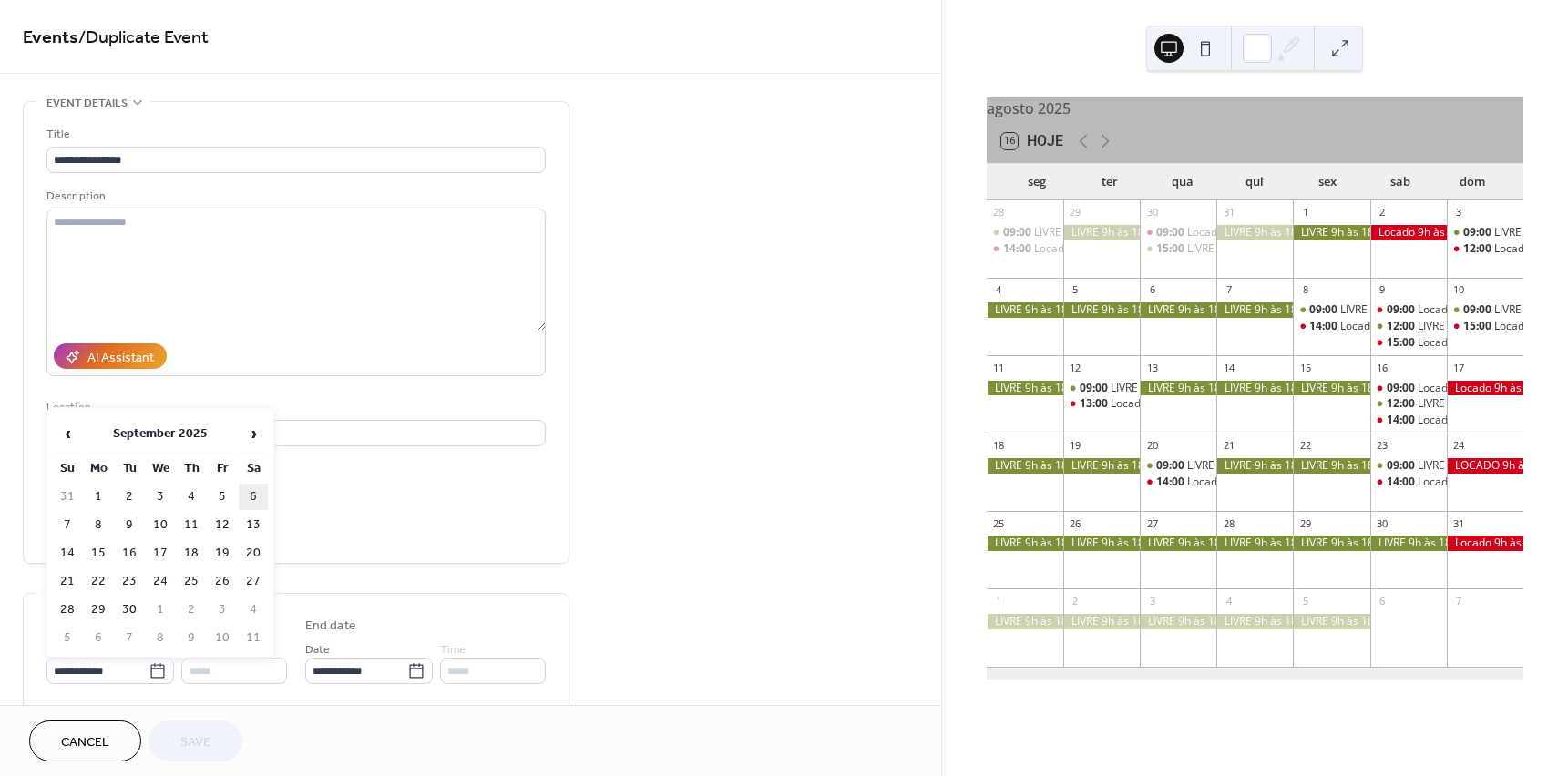 type on "**********" 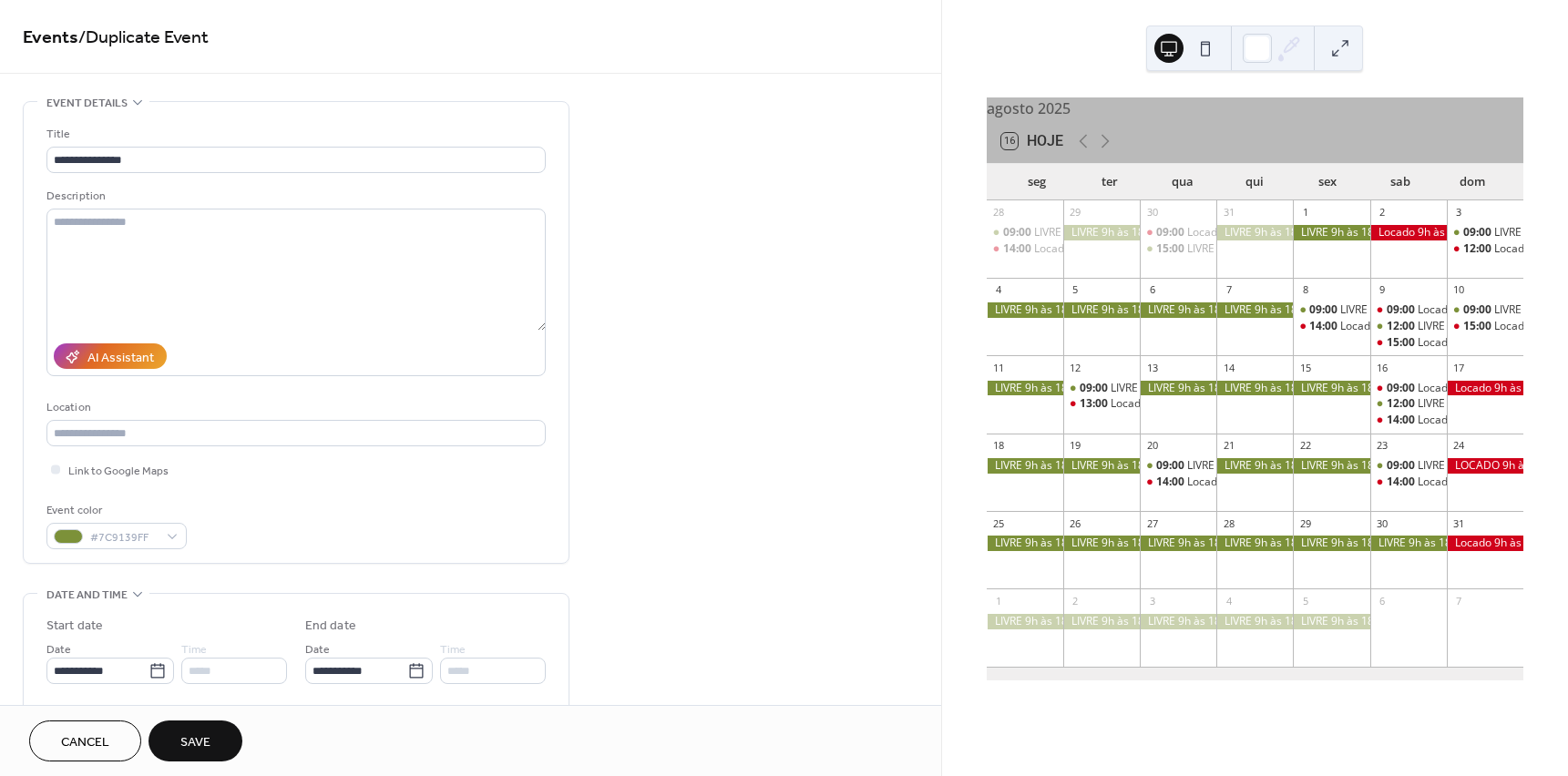 click on "Save" at bounding box center [195, 742] 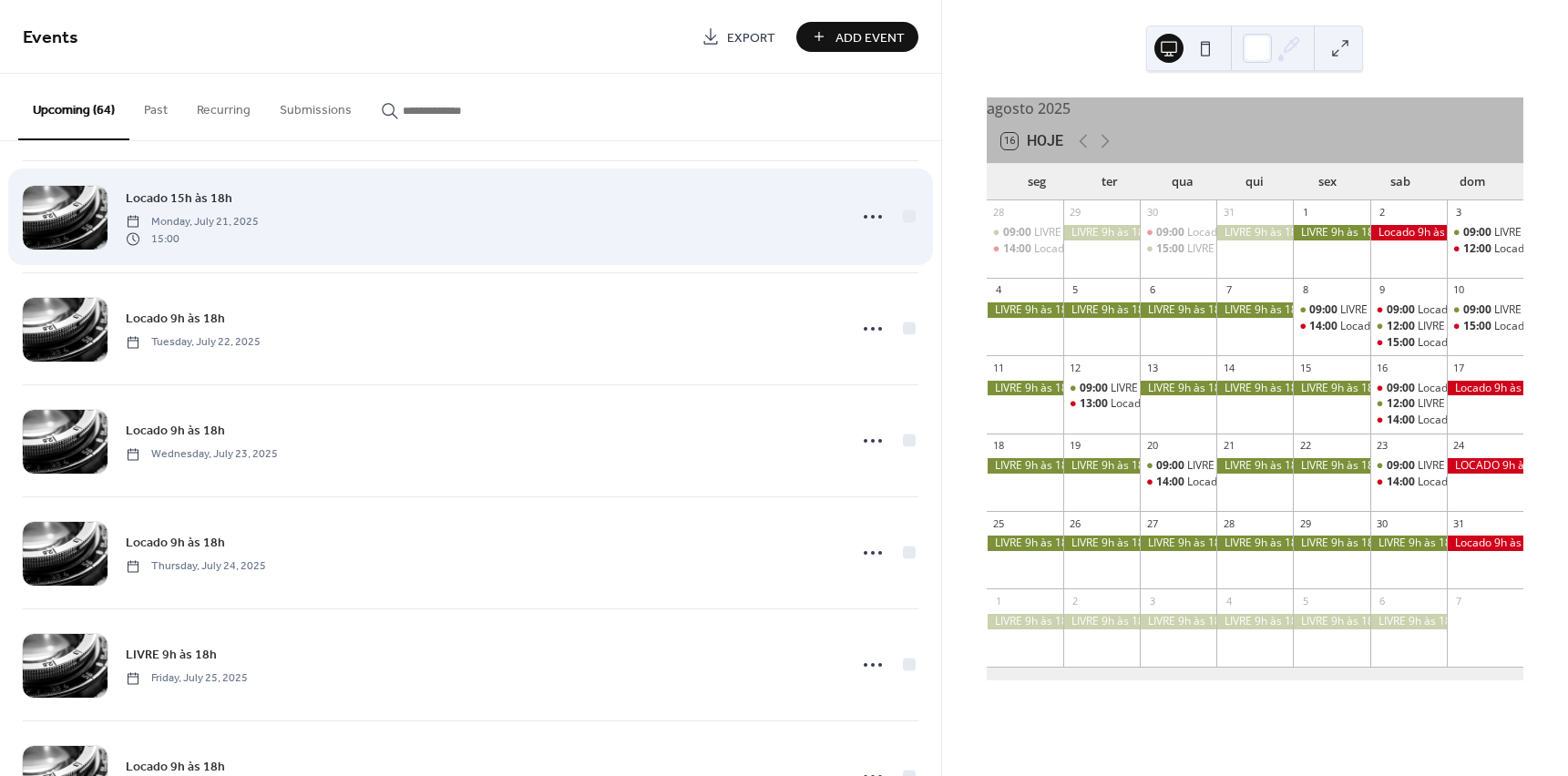scroll, scrollTop: 1002, scrollLeft: 0, axis: vertical 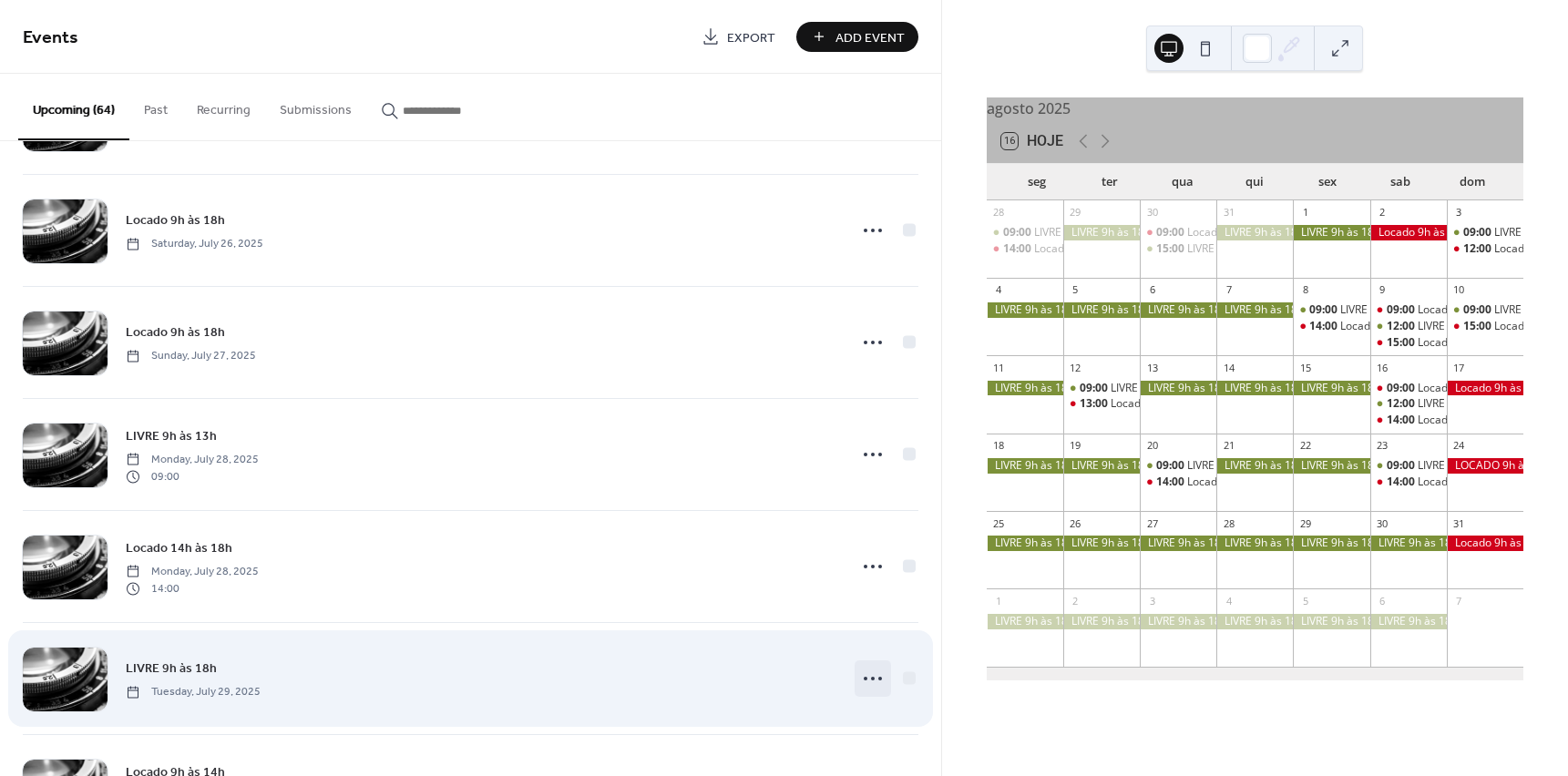 click 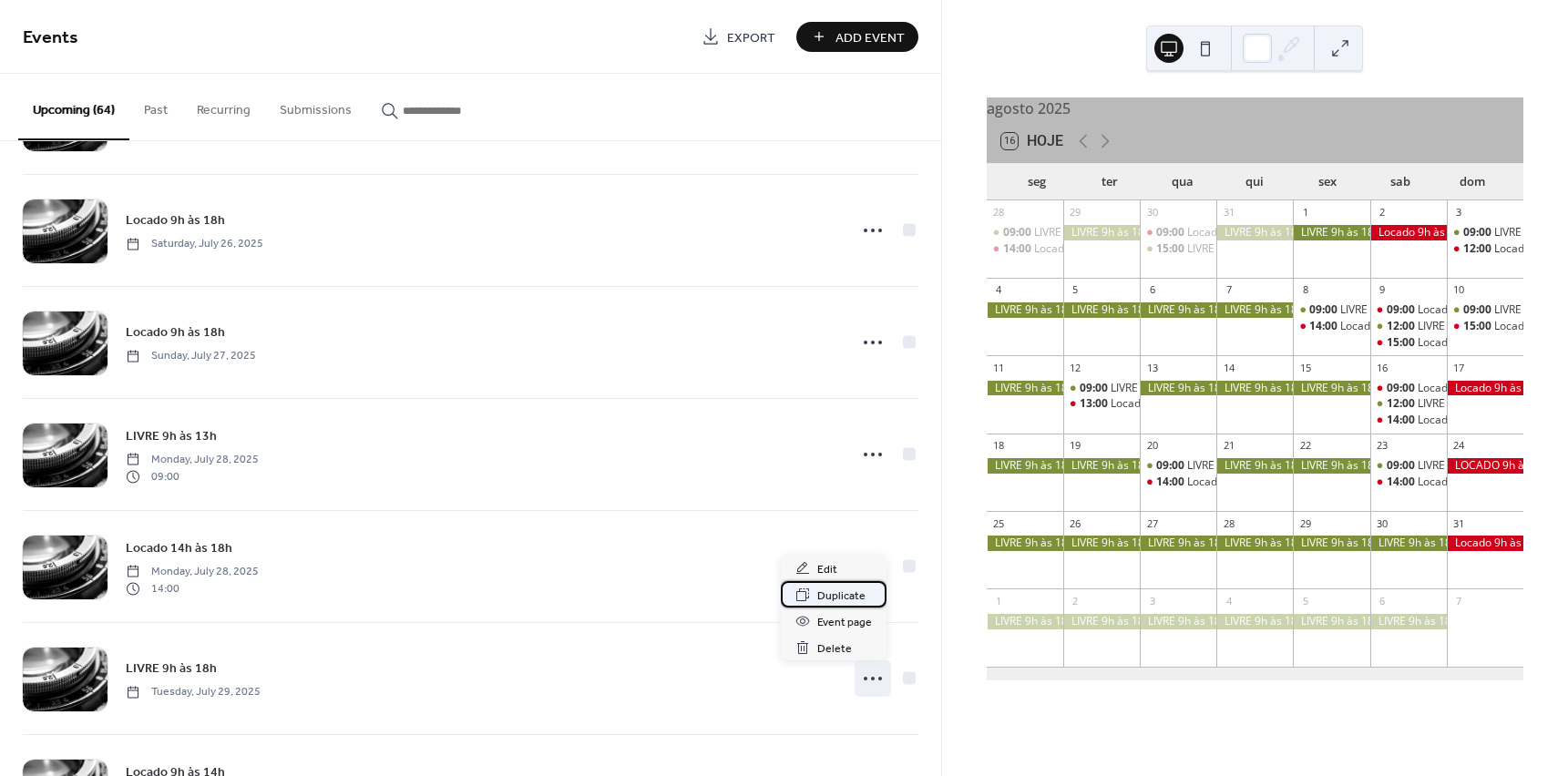 click on "Duplicate" at bounding box center (841, 596) 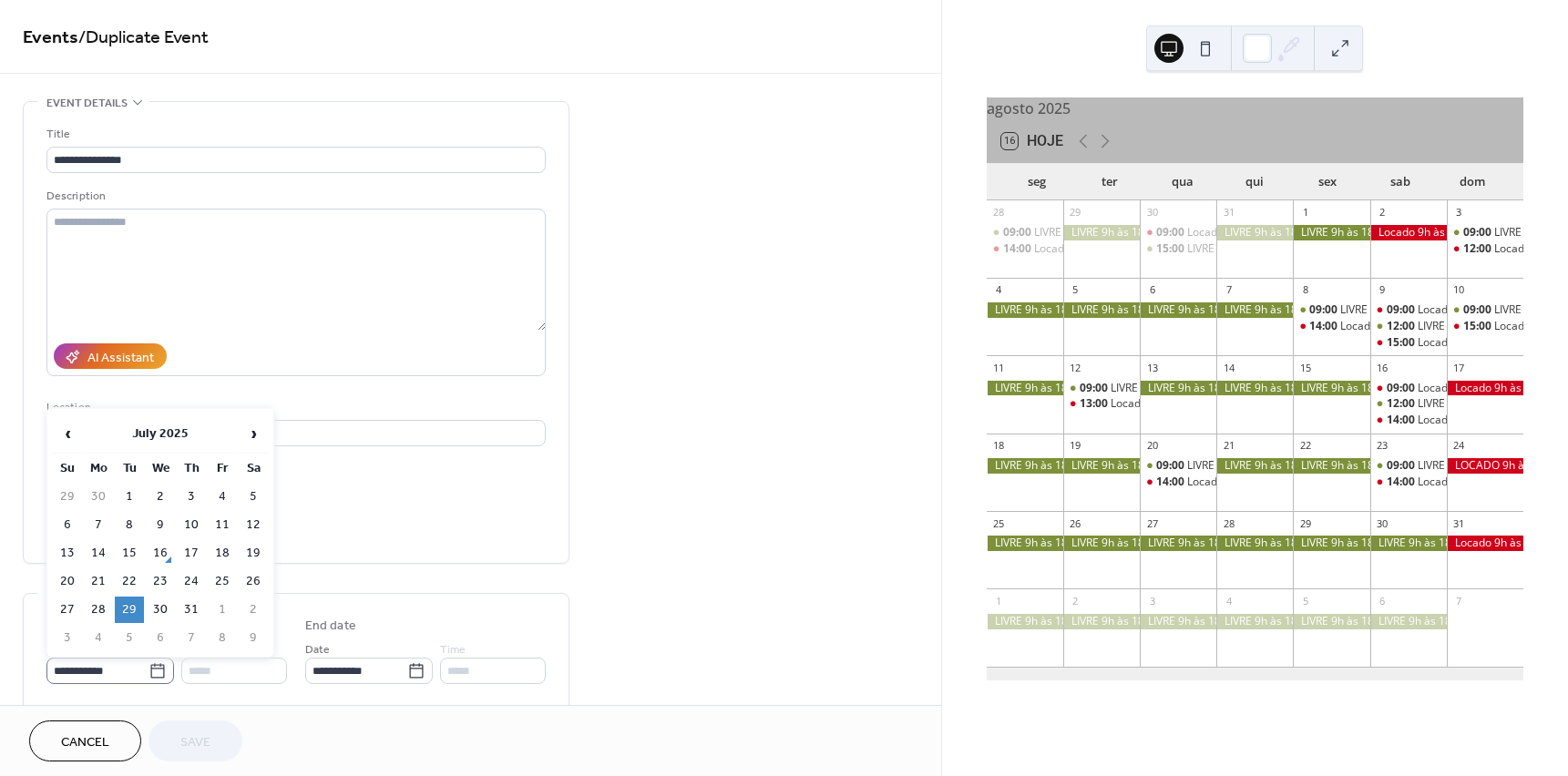 click 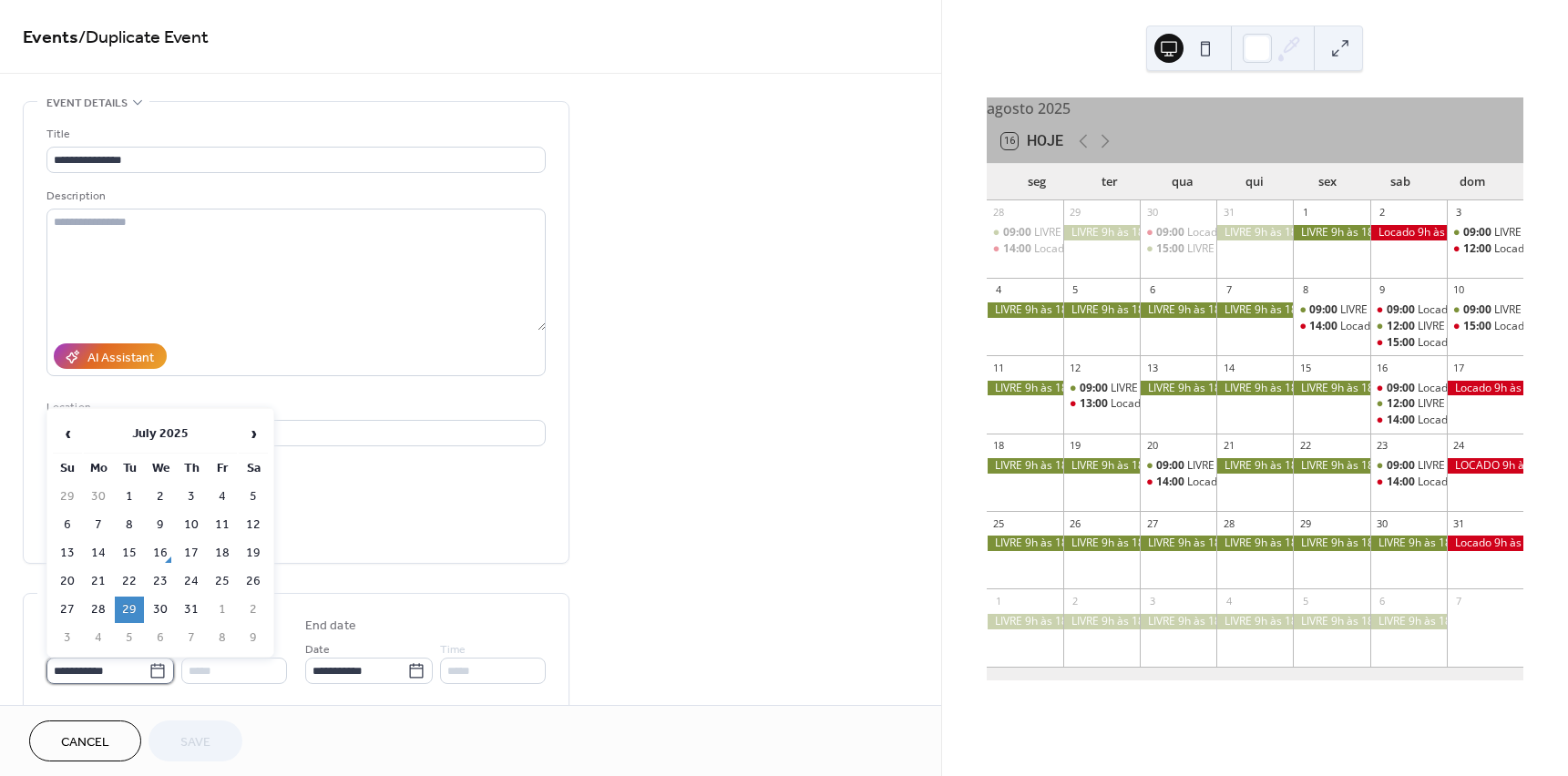 click on "**********" at bounding box center [97, 670] 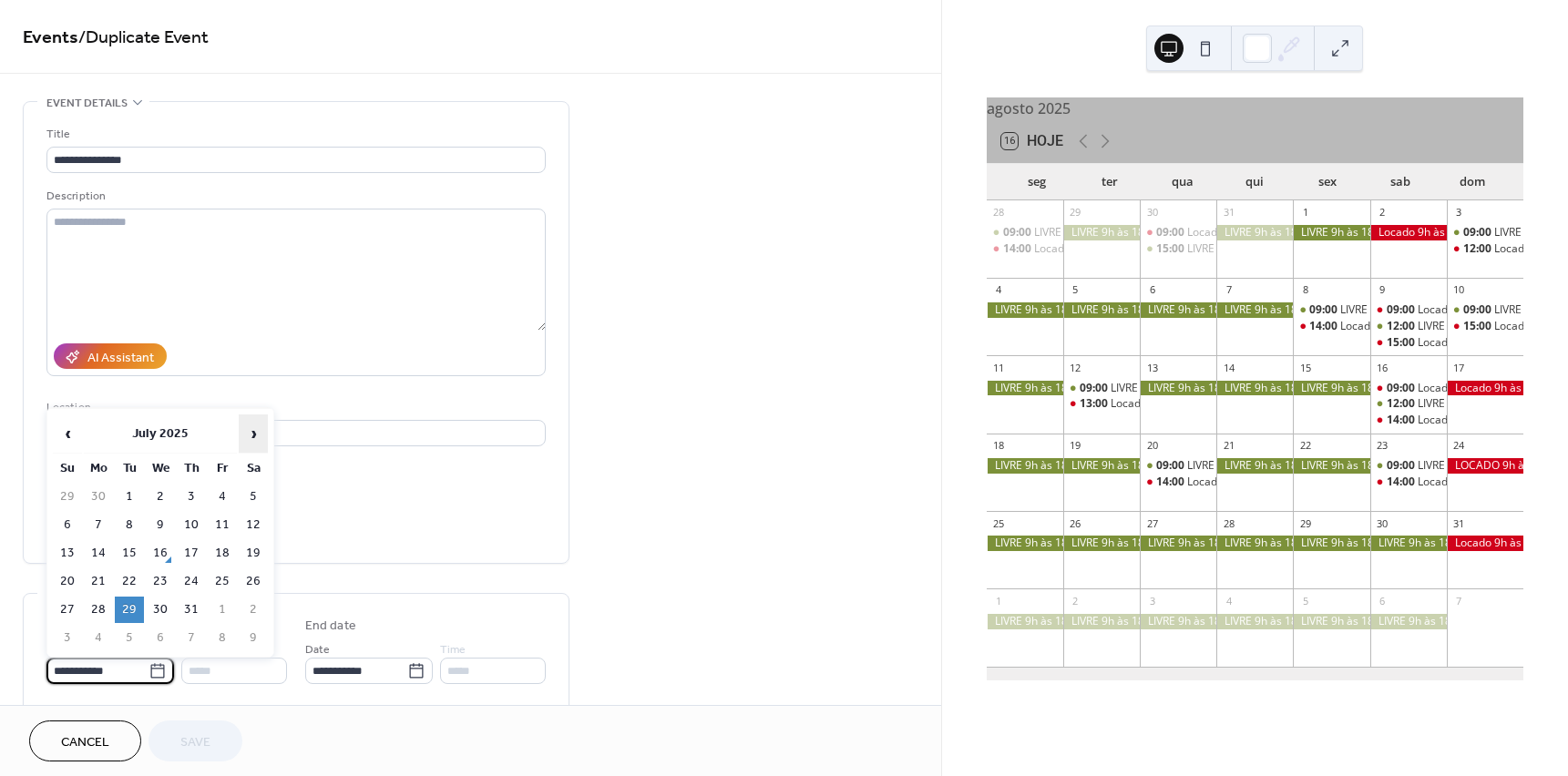 click on "›" at bounding box center (253, 434) 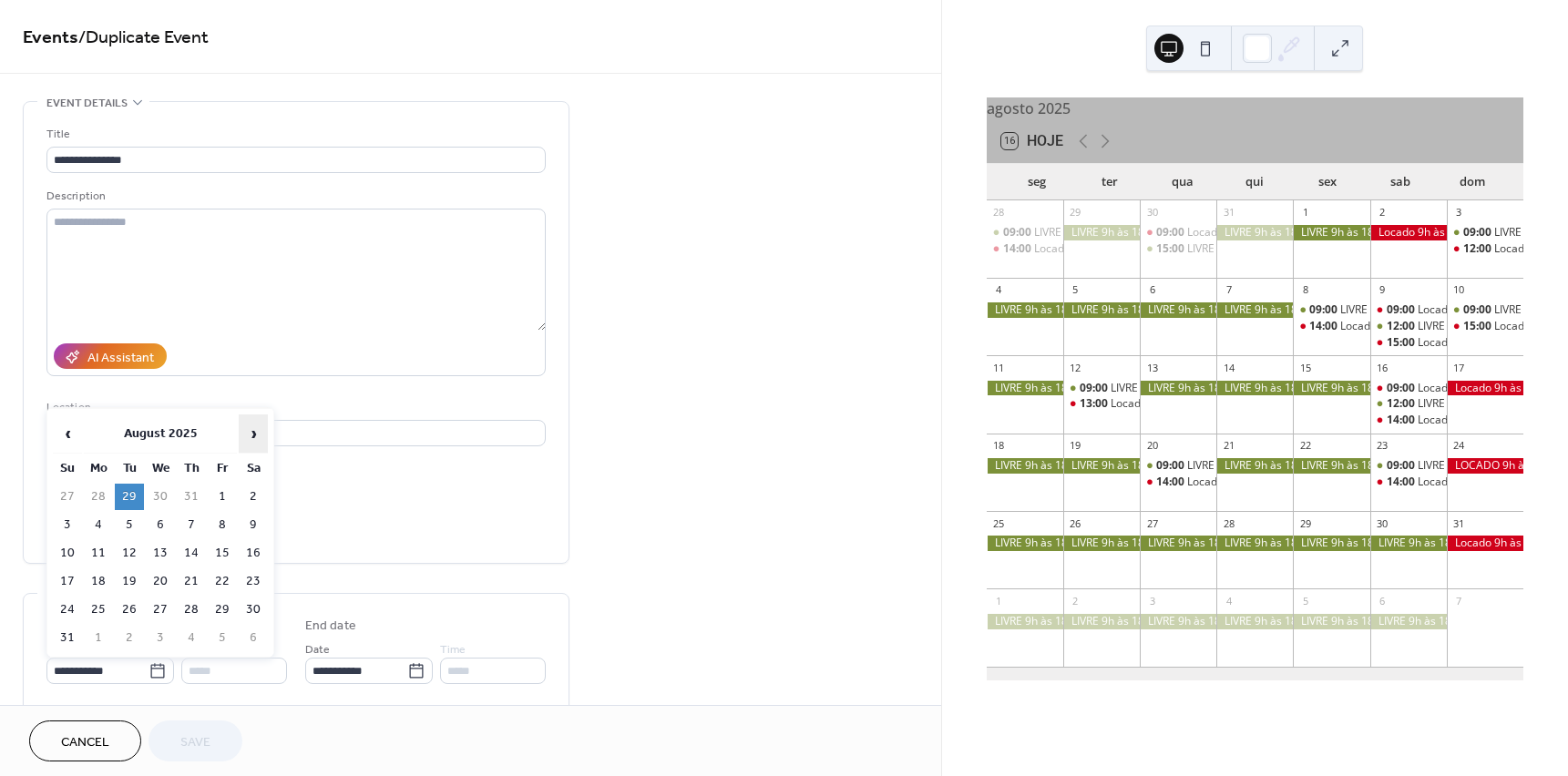click on "›" at bounding box center [253, 434] 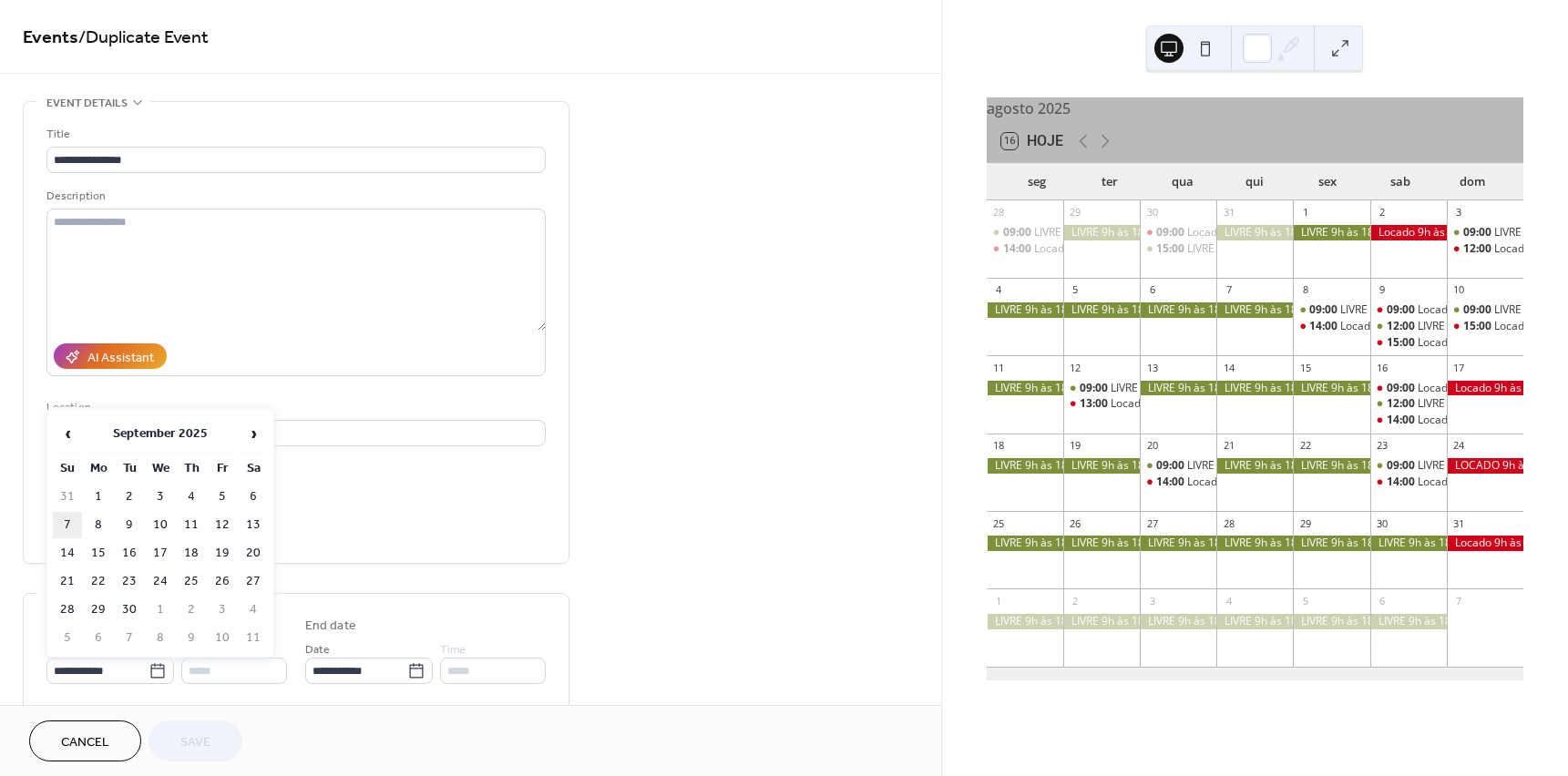click on "7" at bounding box center [67, 525] 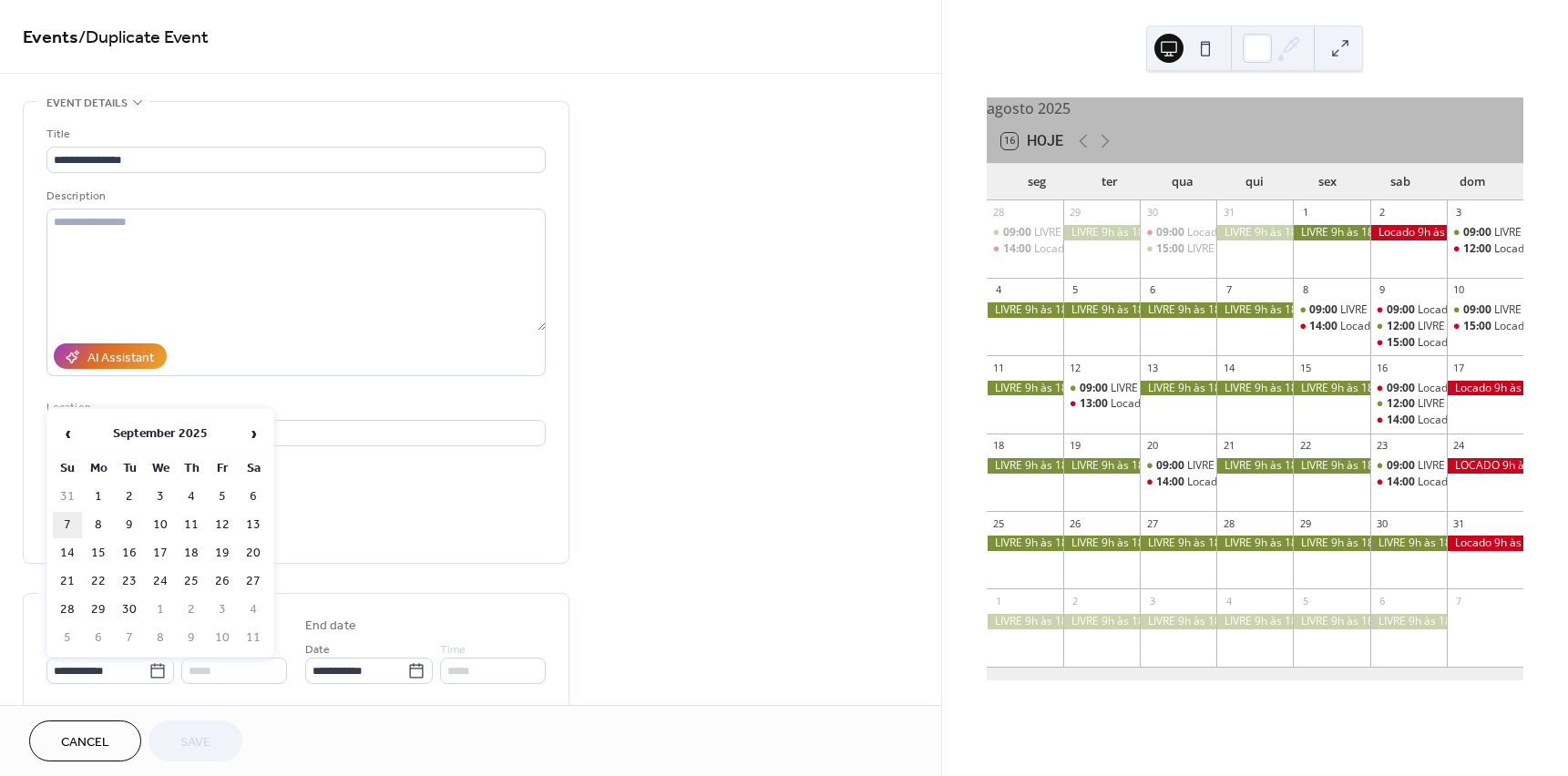type on "**********" 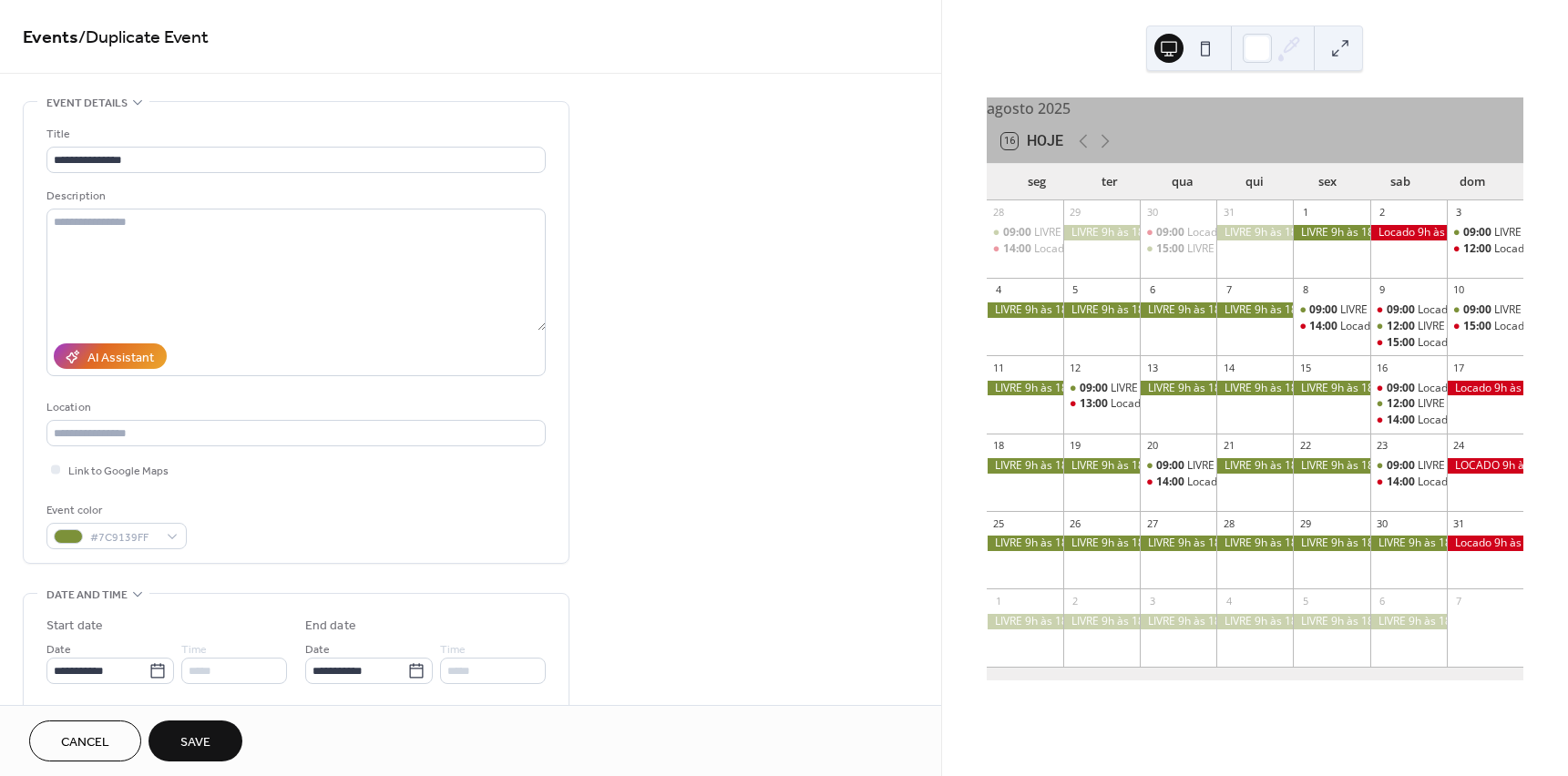 click on "Save" at bounding box center (195, 742) 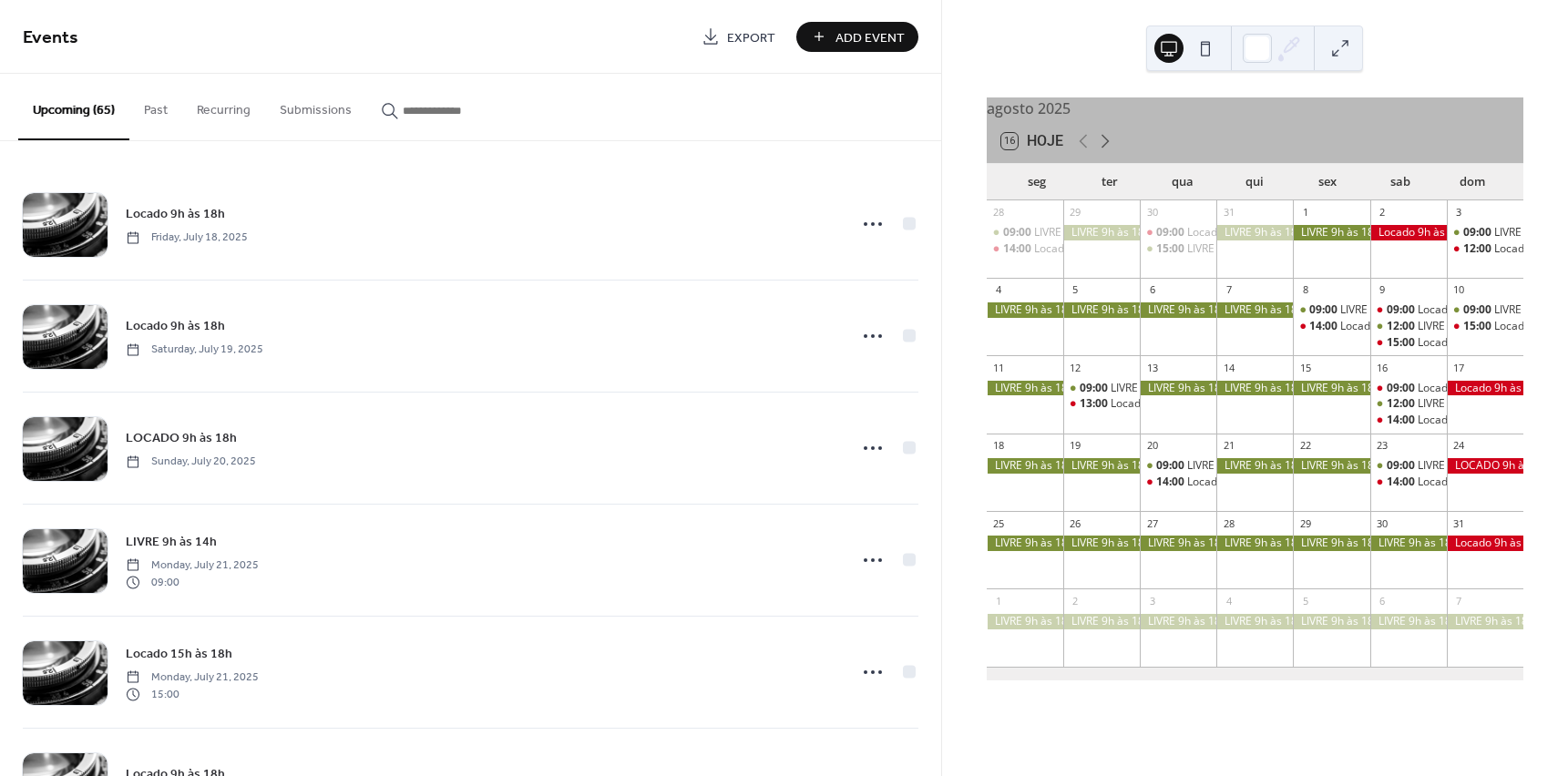 click 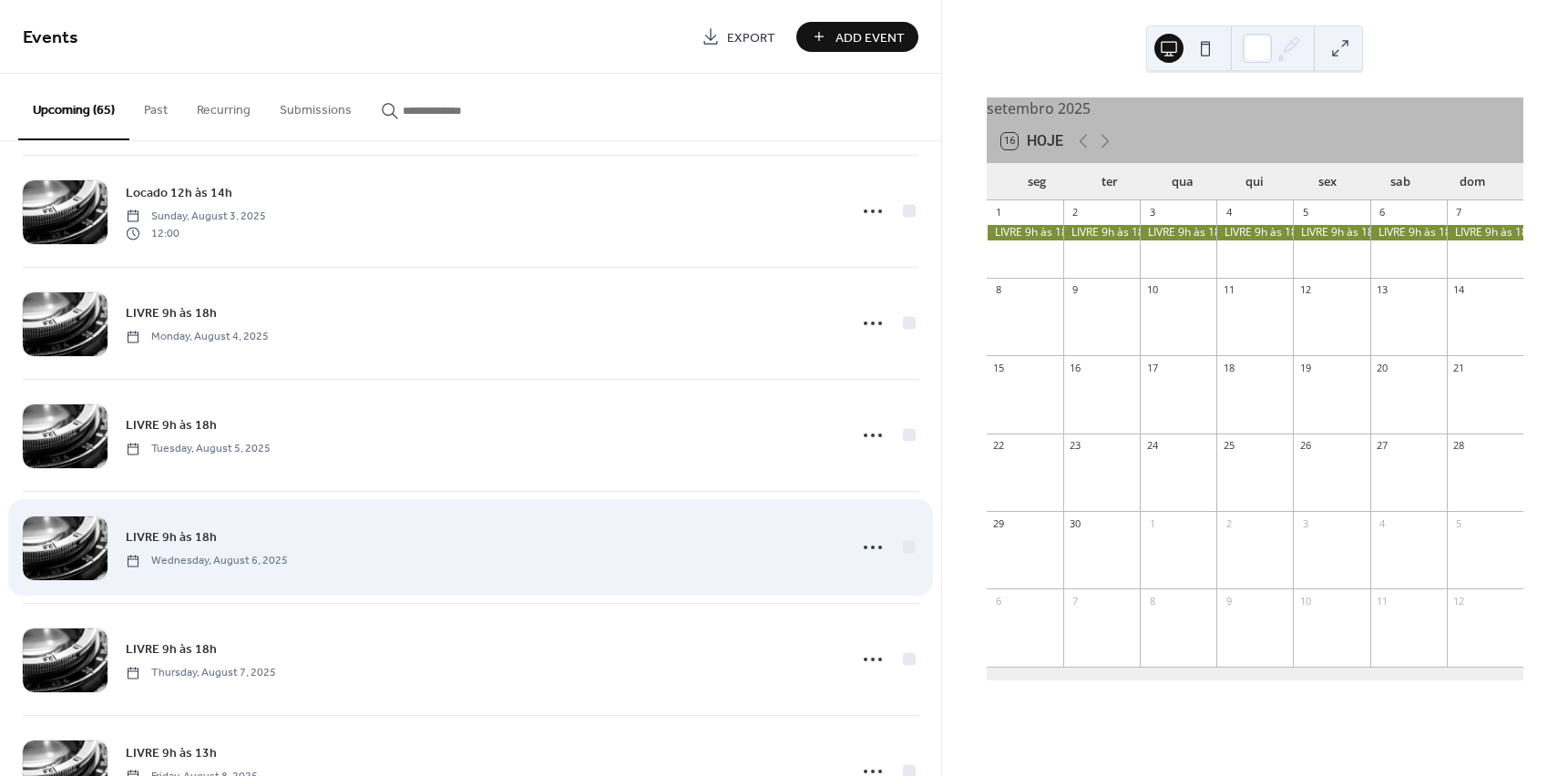 scroll, scrollTop: 2277, scrollLeft: 0, axis: vertical 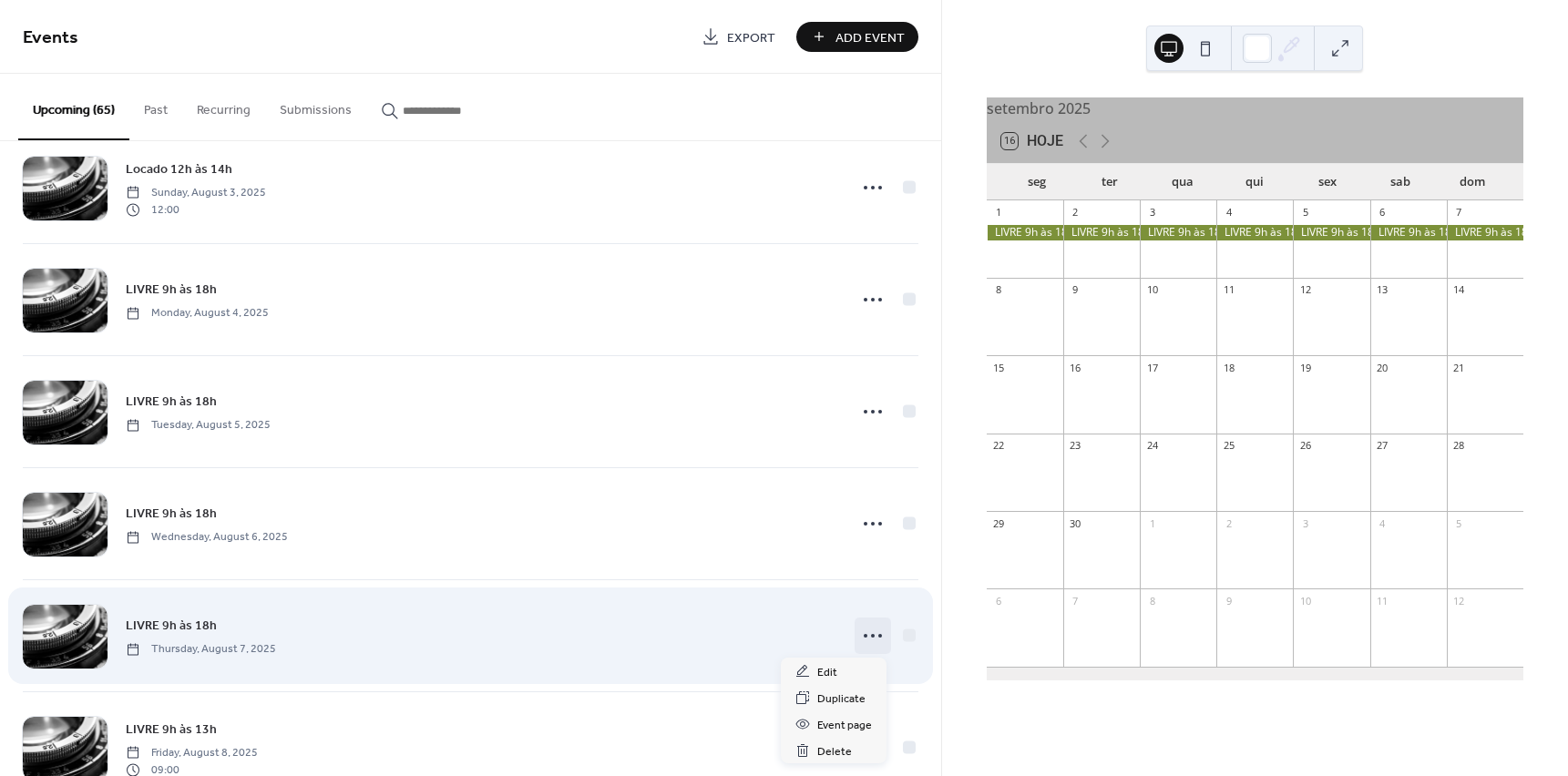 click 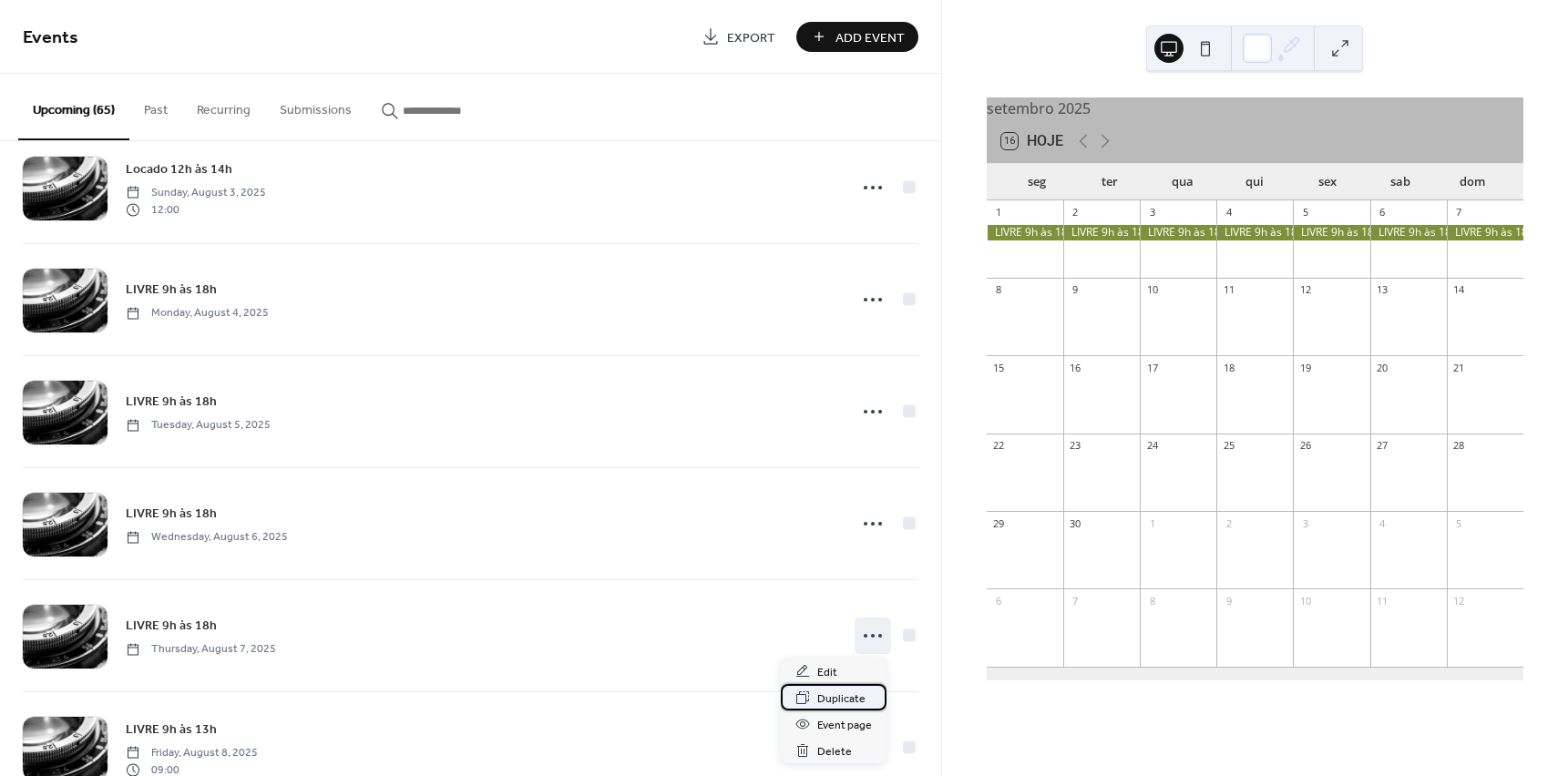 click on "Duplicate" at bounding box center [841, 699] 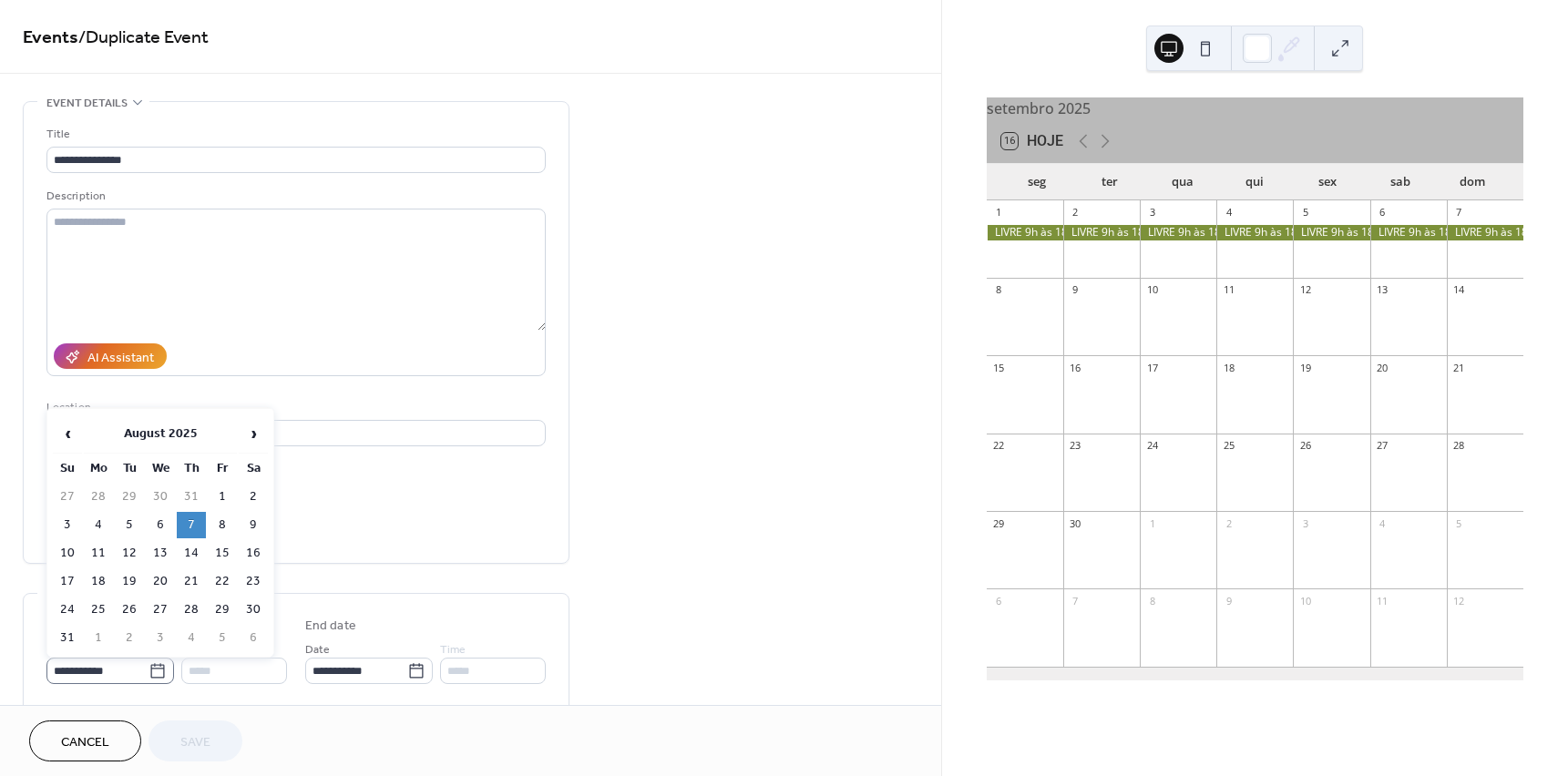 click 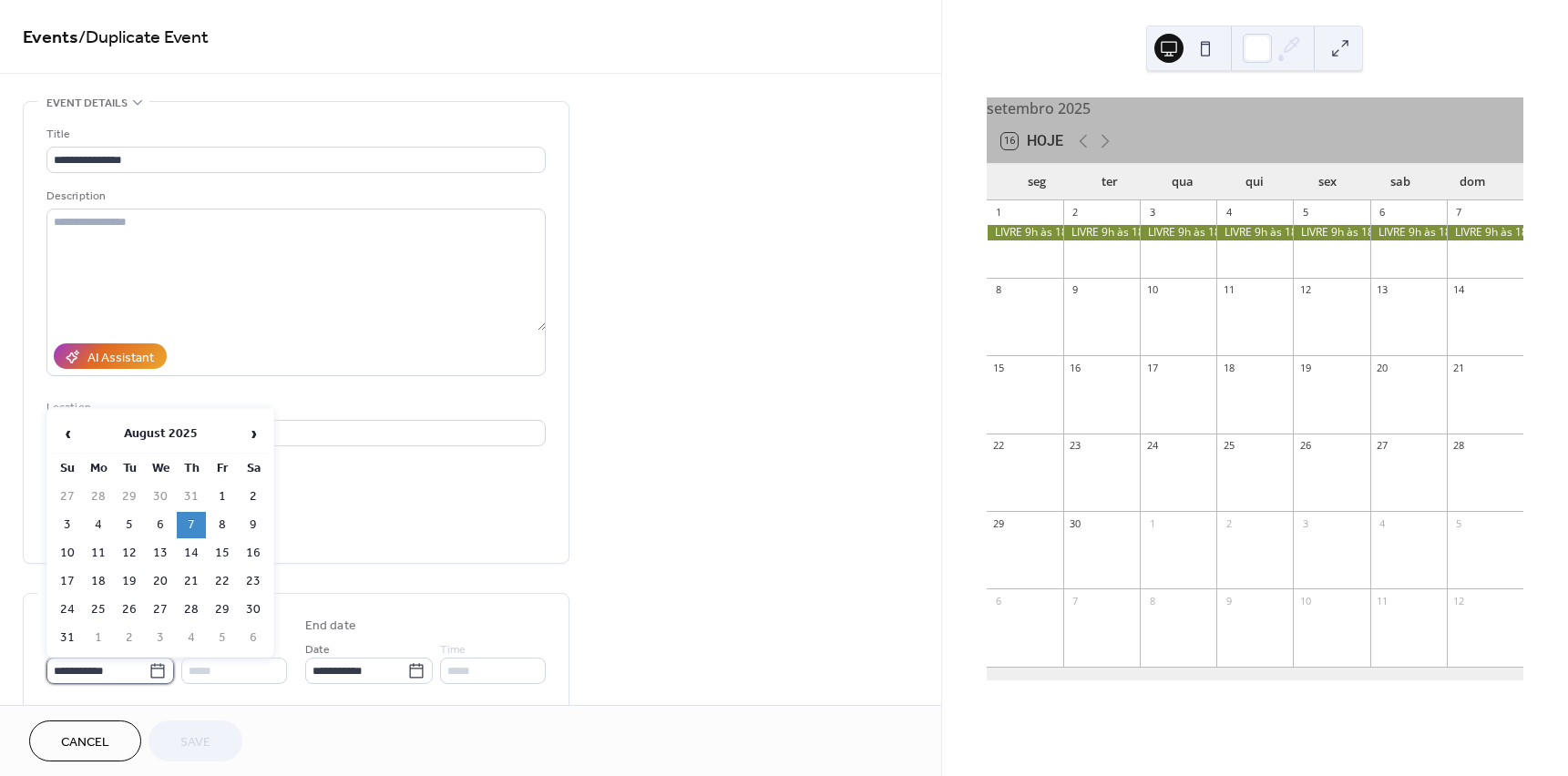 click on "**********" at bounding box center (97, 670) 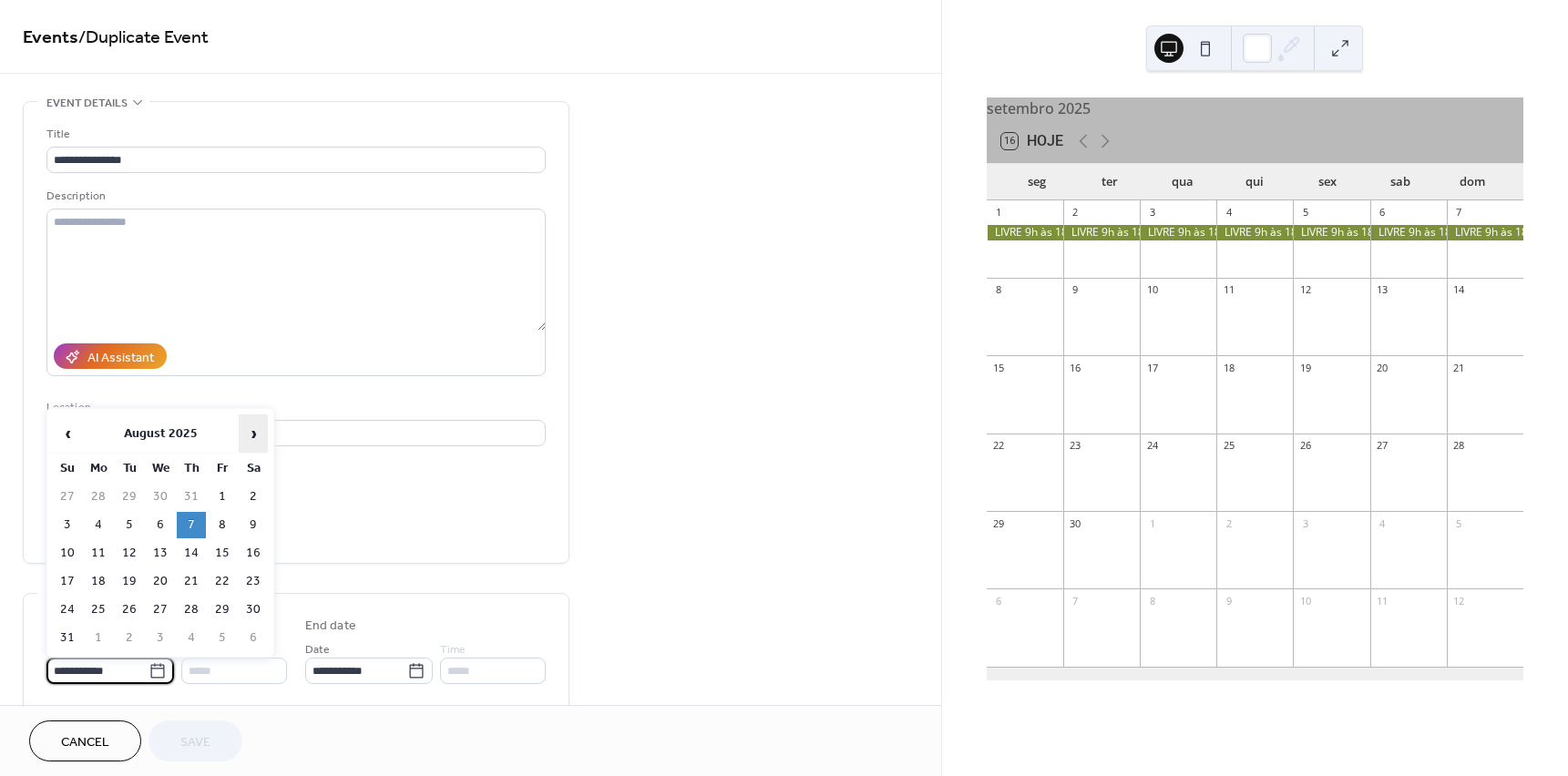 click on "›" at bounding box center [253, 434] 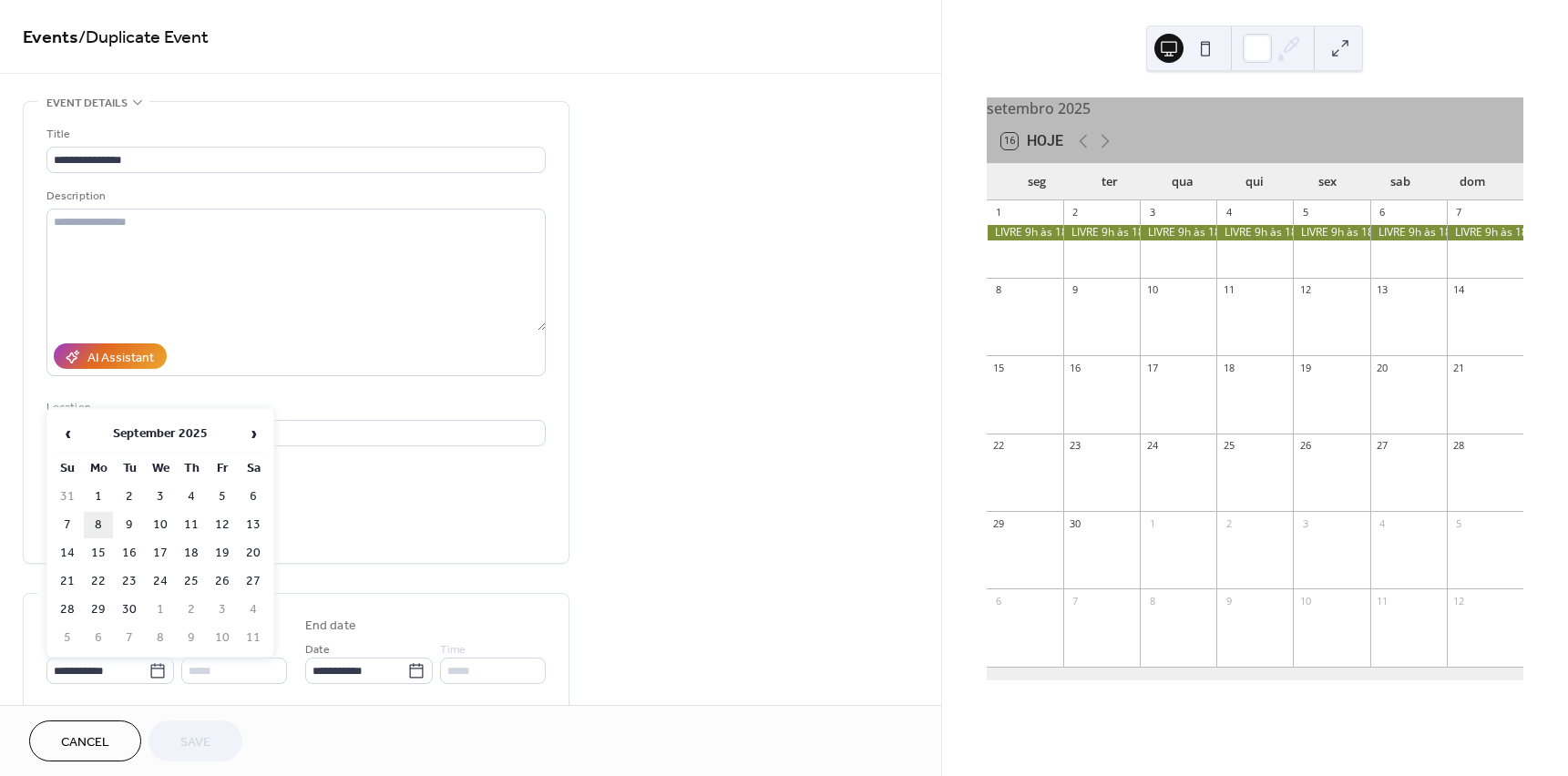click on "8" at bounding box center (98, 525) 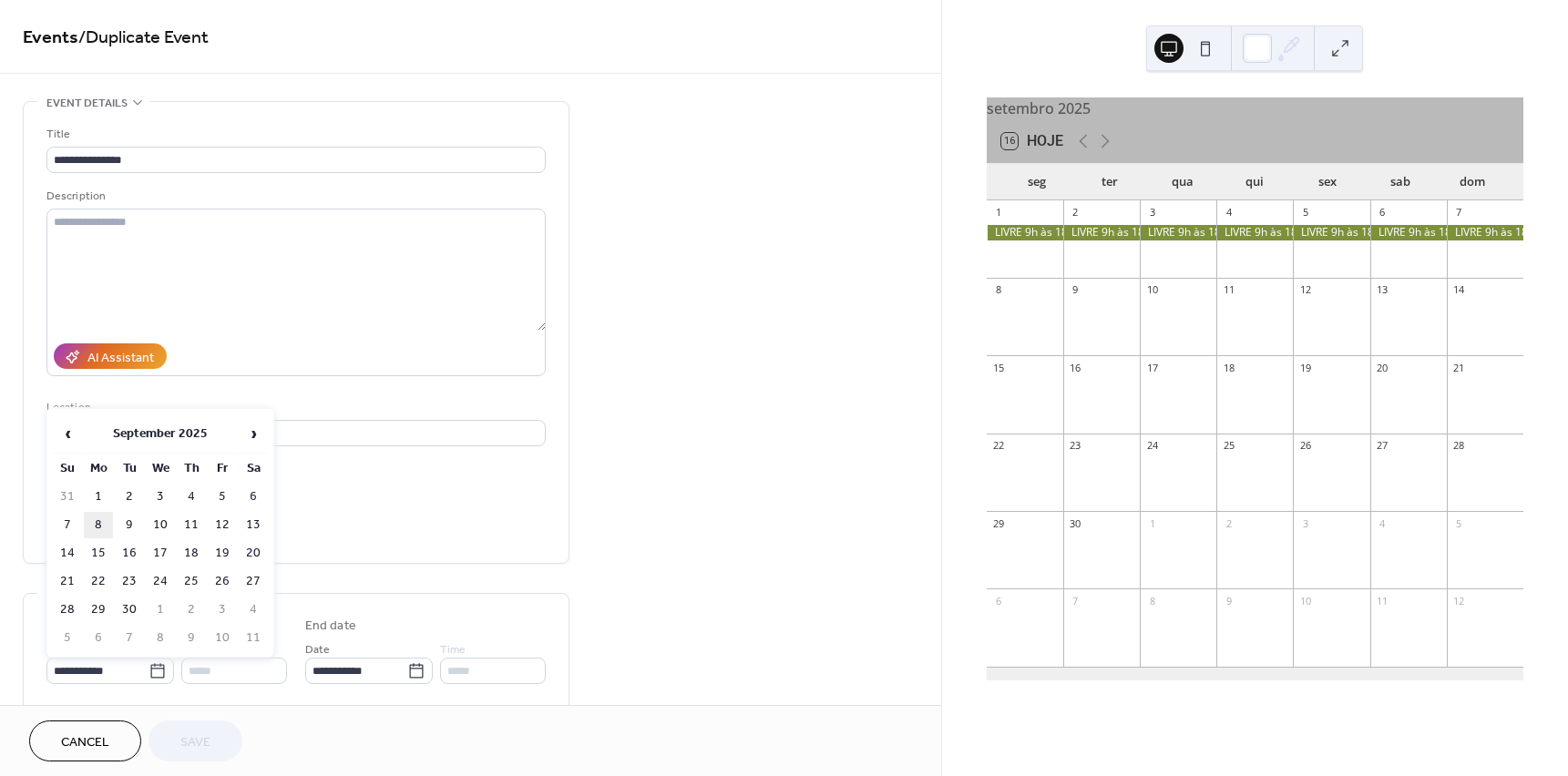type on "**********" 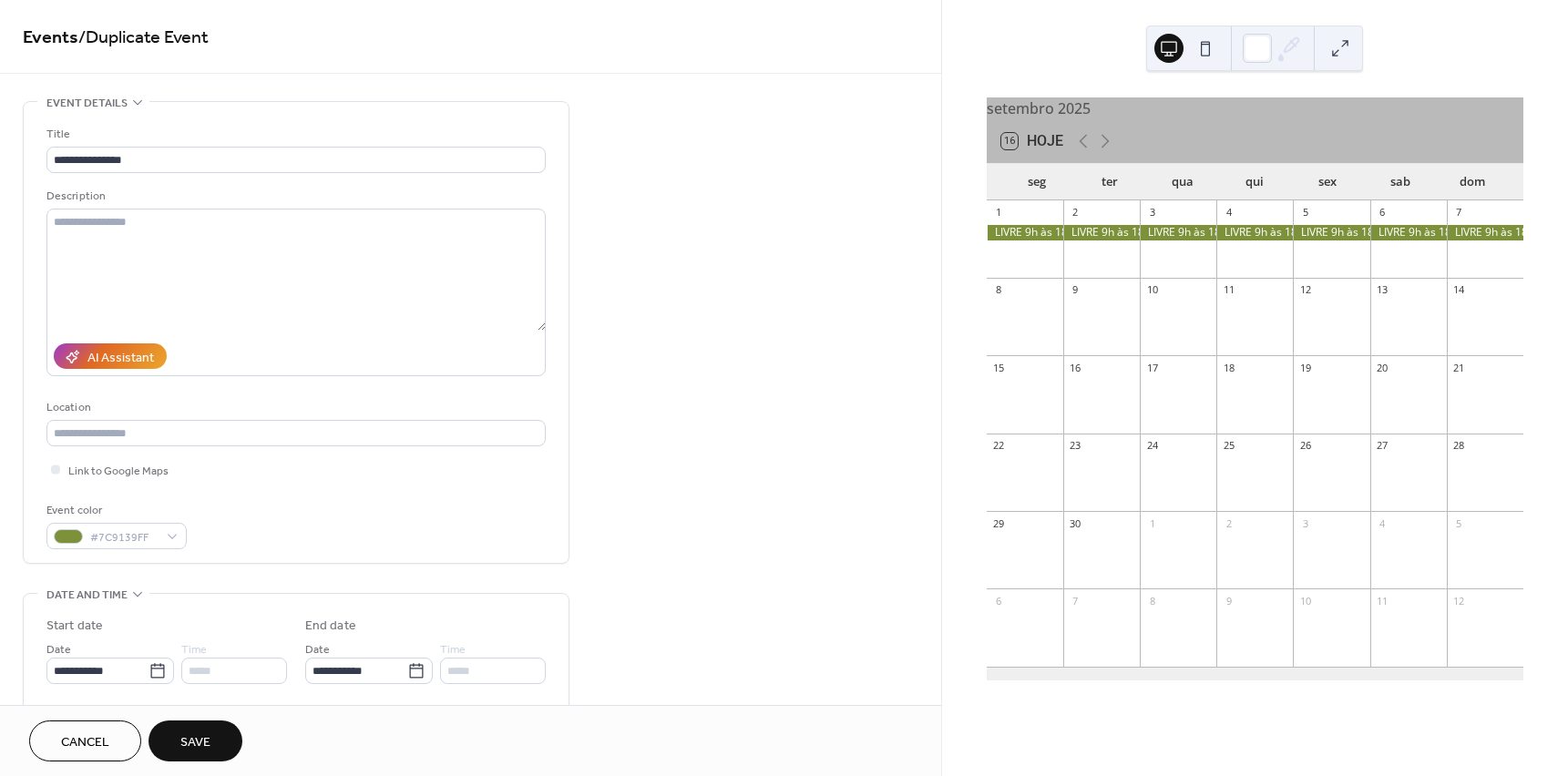click on "Save" at bounding box center [195, 742] 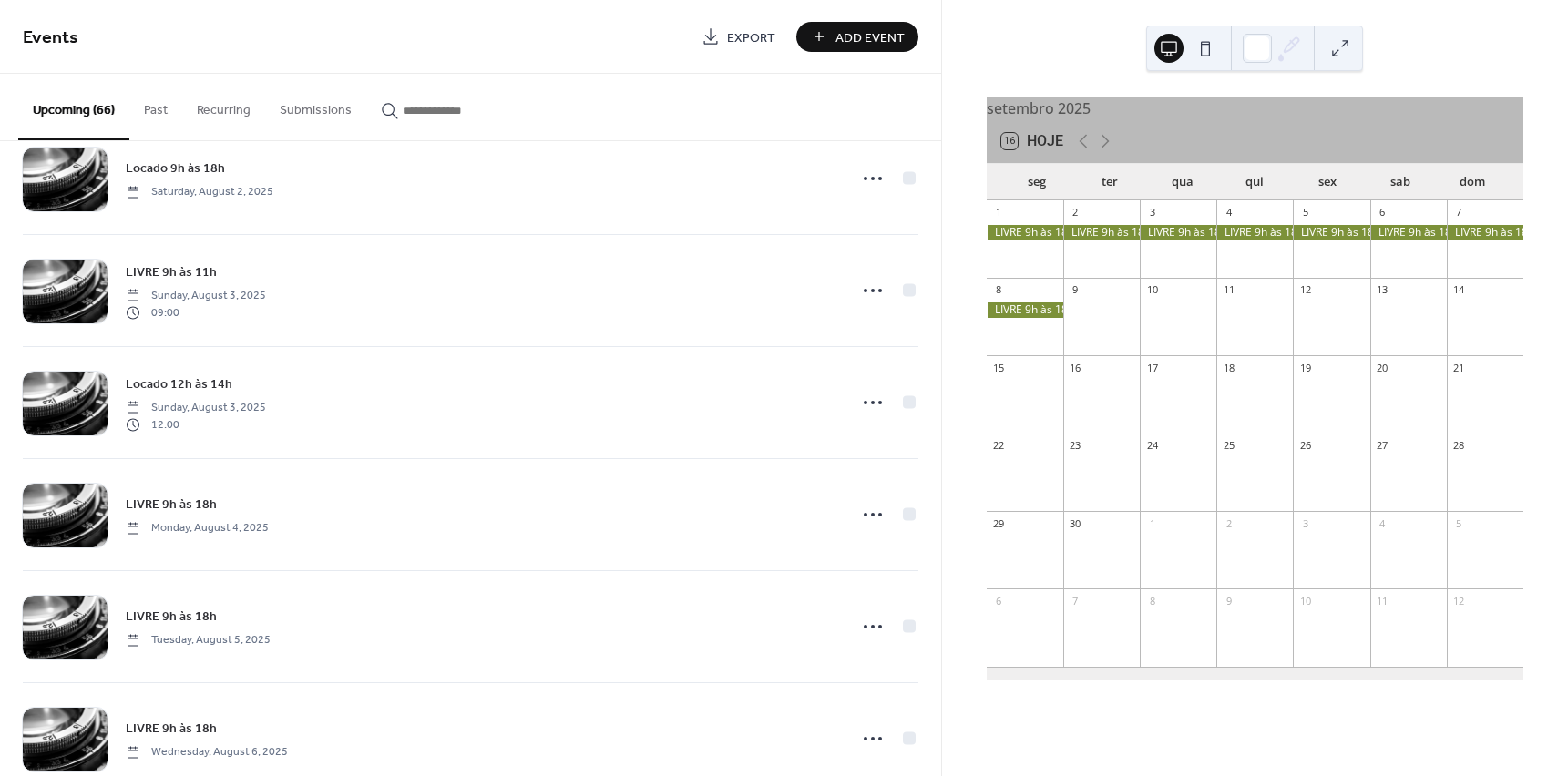 scroll, scrollTop: 2095, scrollLeft: 0, axis: vertical 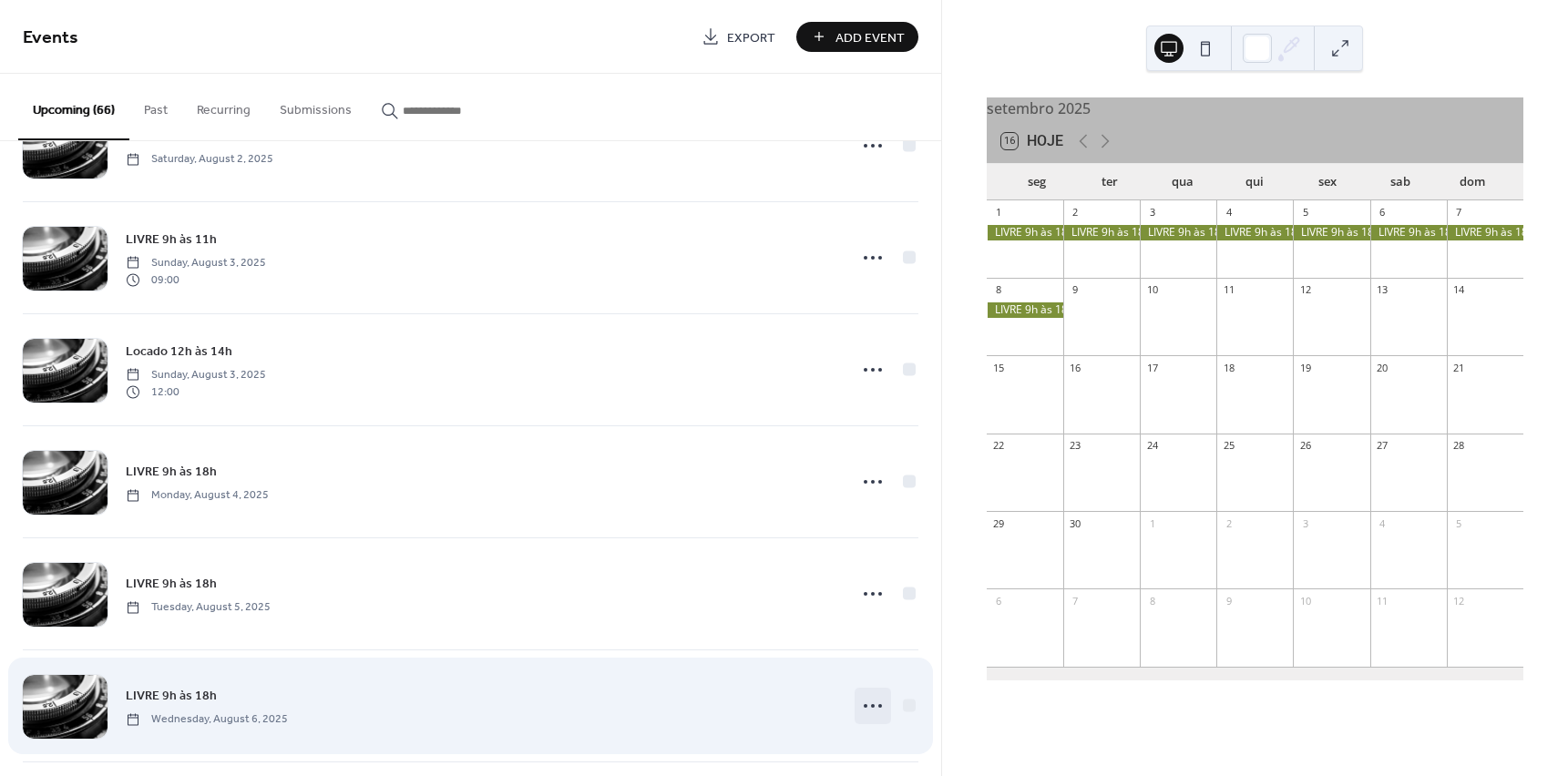 click 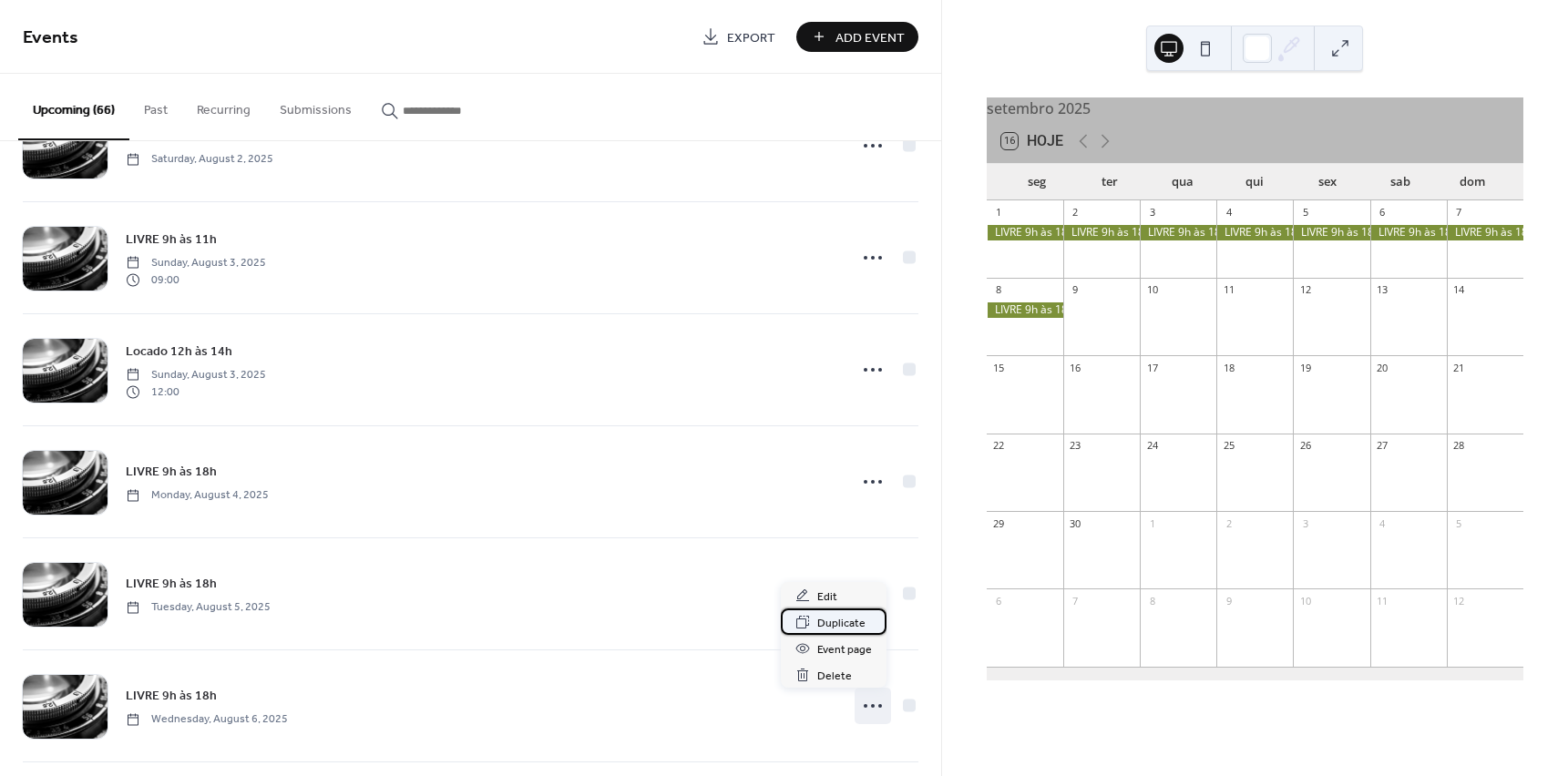 click on "Duplicate" at bounding box center (841, 623) 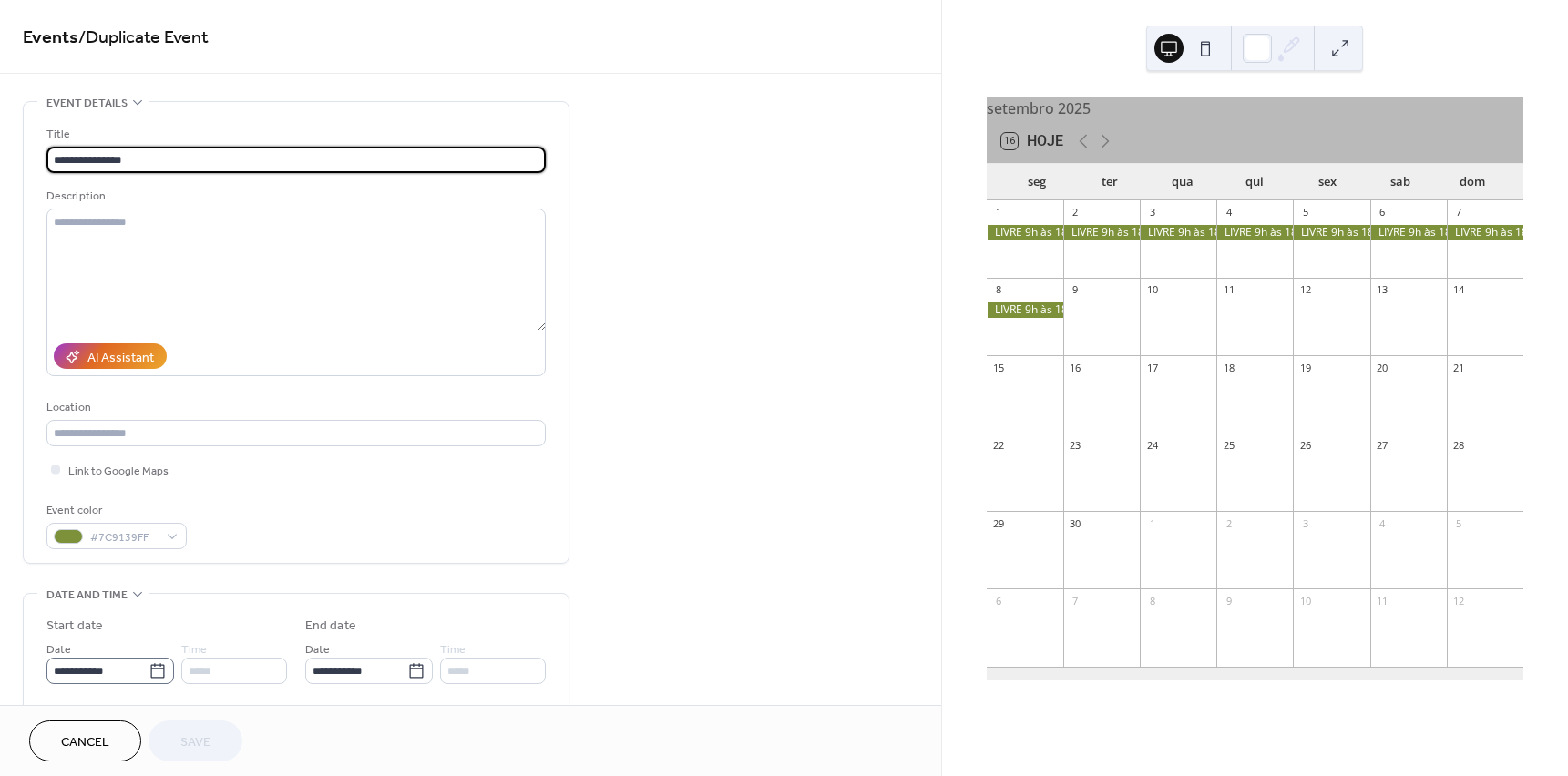 click 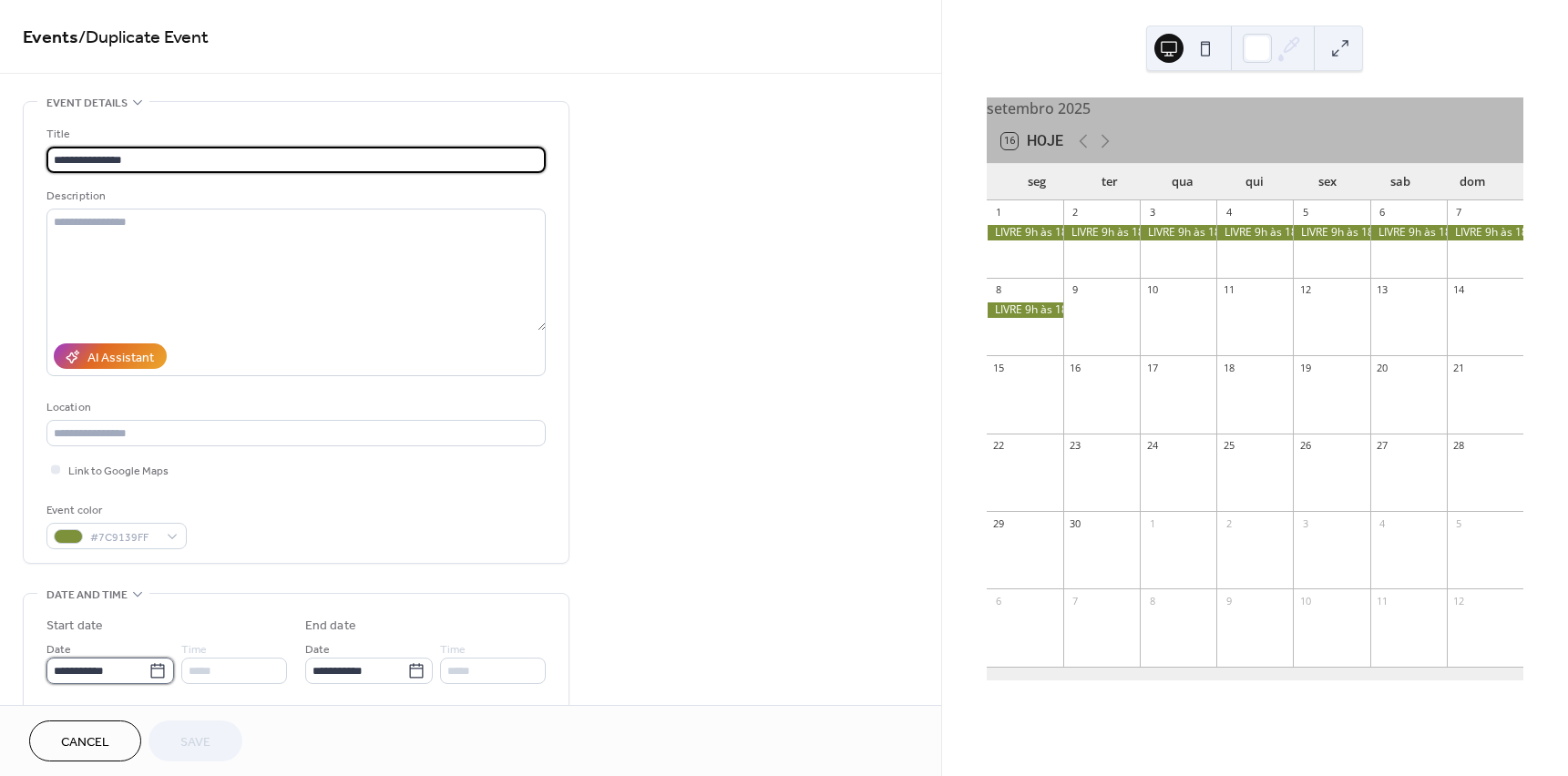 click on "**********" at bounding box center (97, 670) 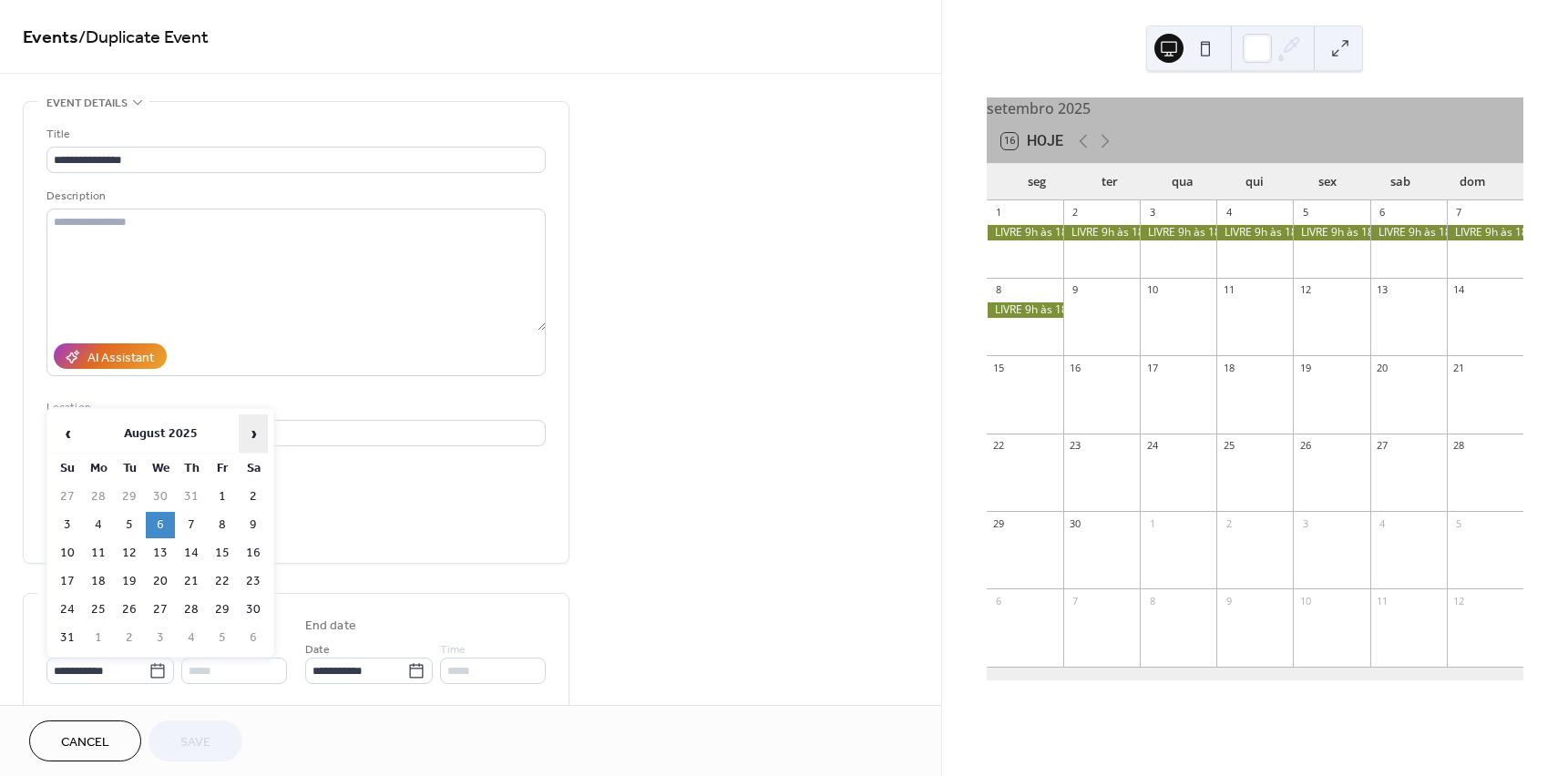 click on "›" at bounding box center [253, 434] 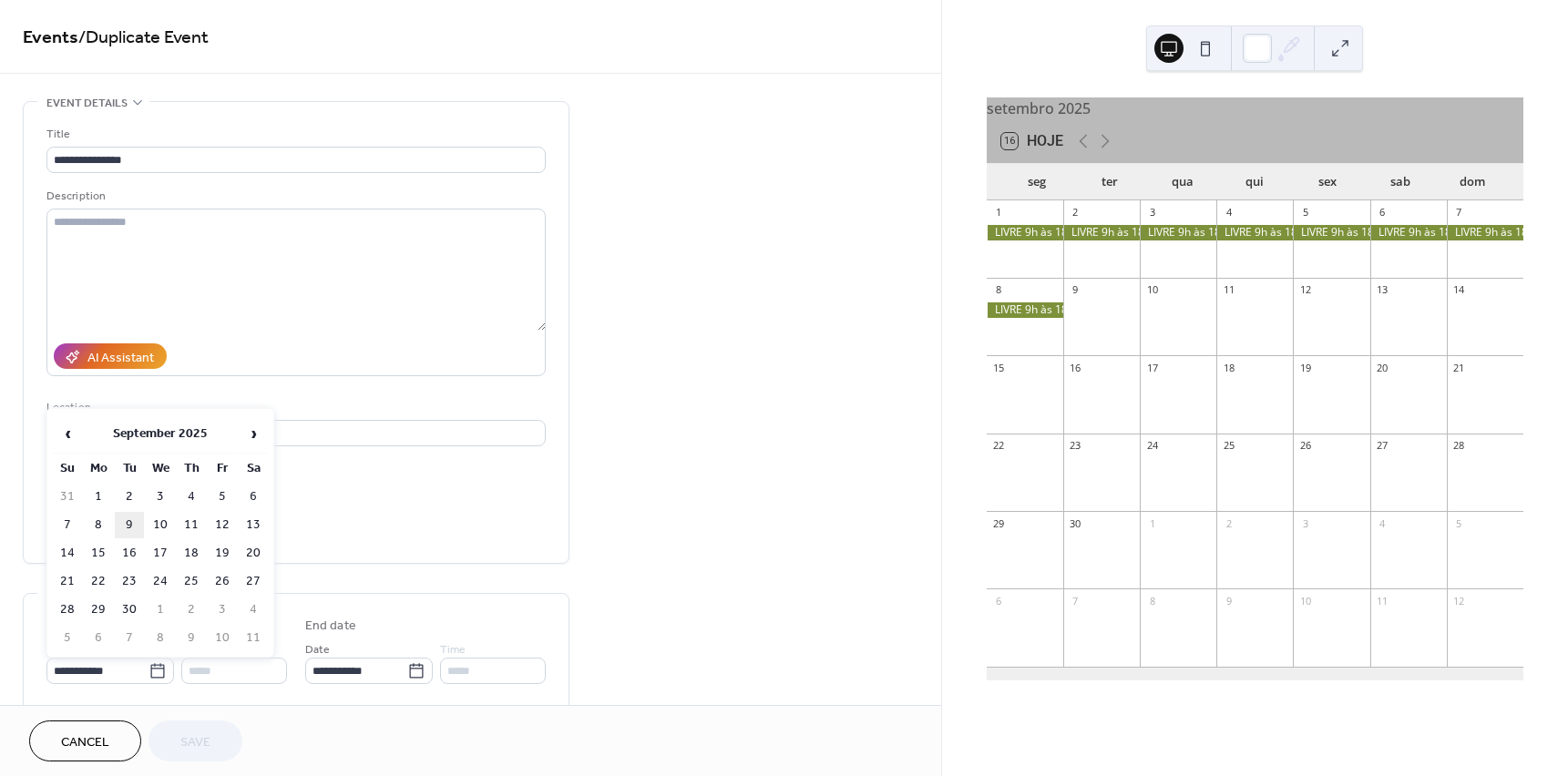 click on "9" at bounding box center (129, 525) 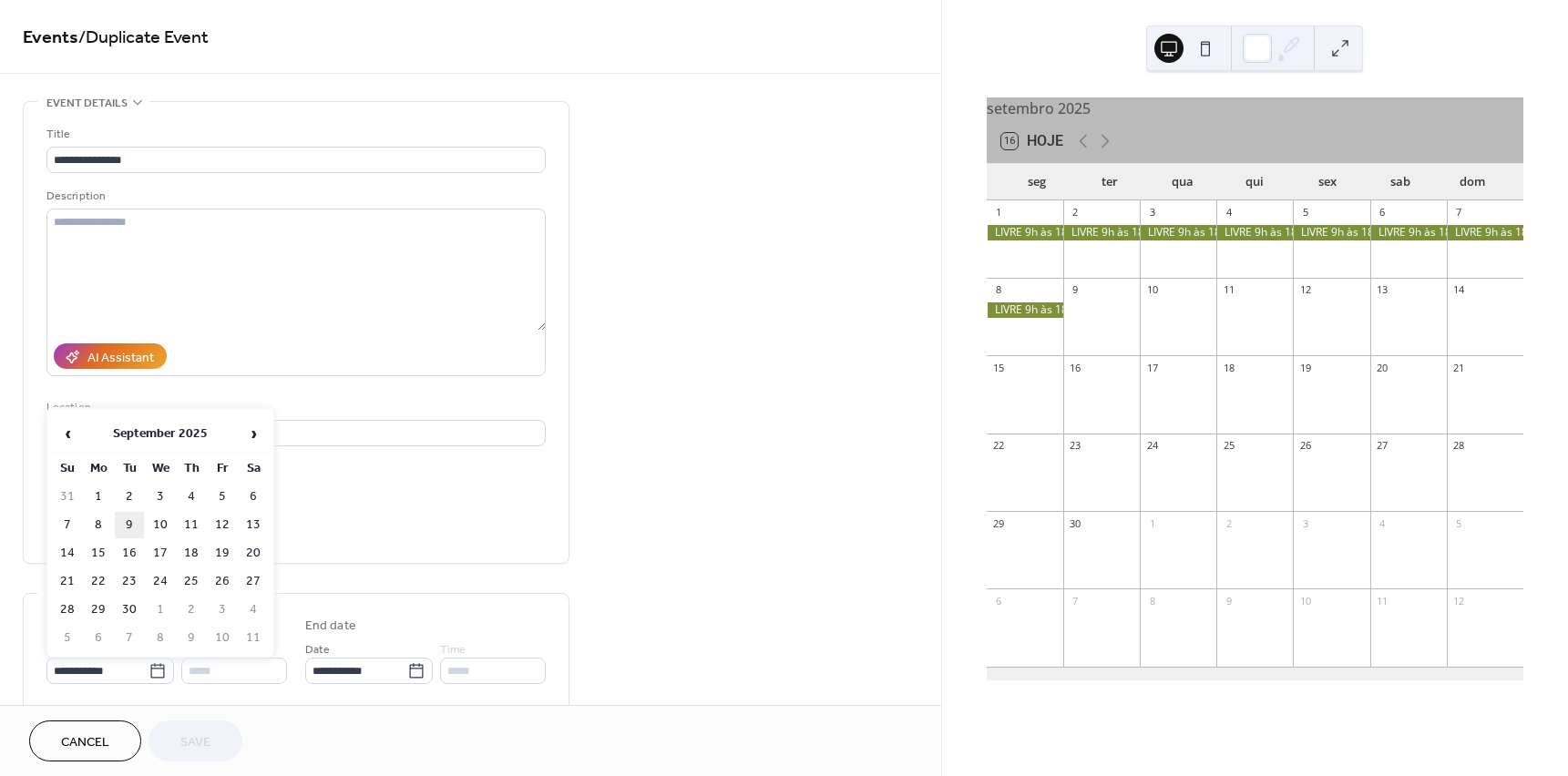 type on "**********" 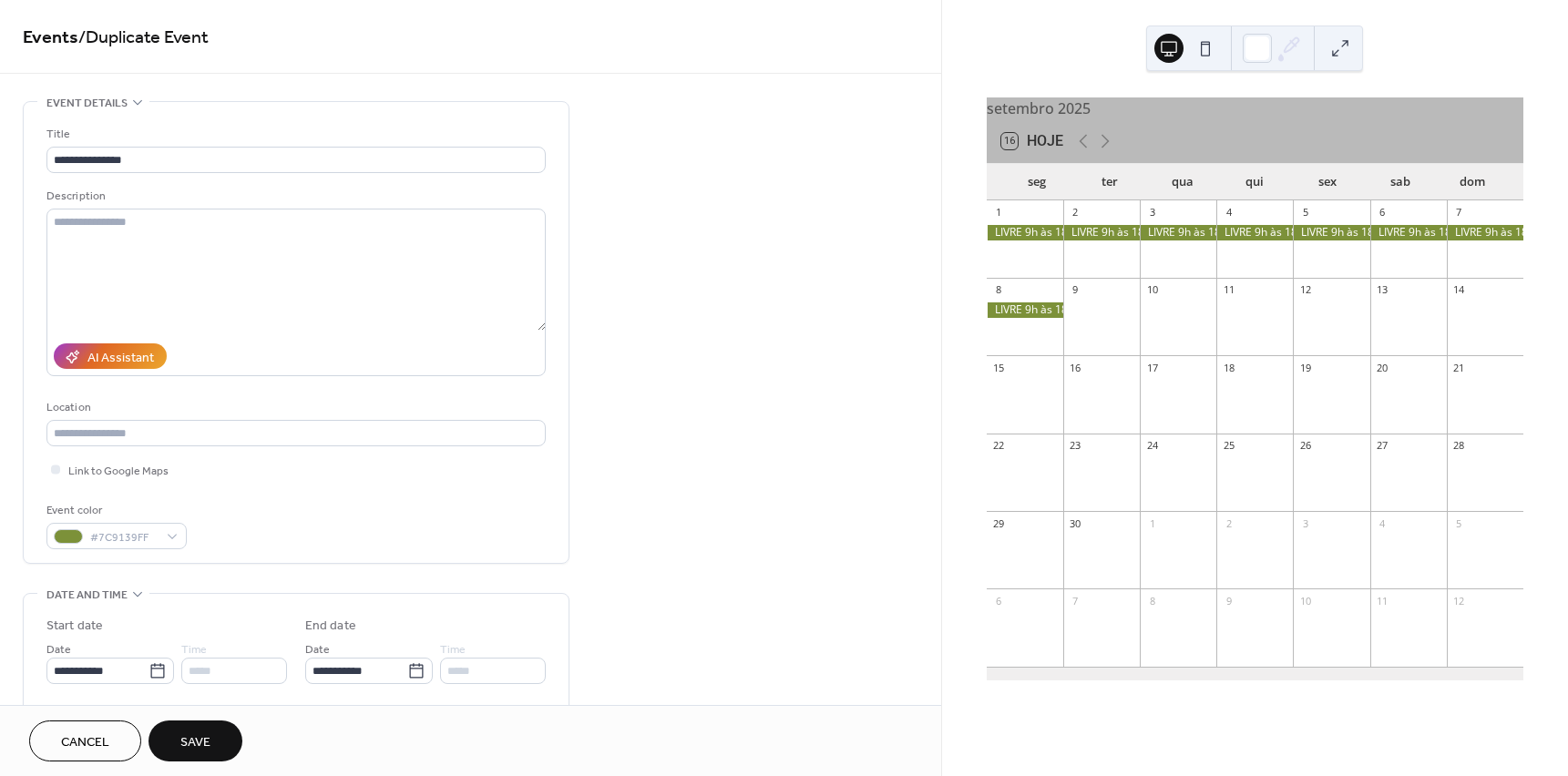 click on "Save" at bounding box center [195, 742] 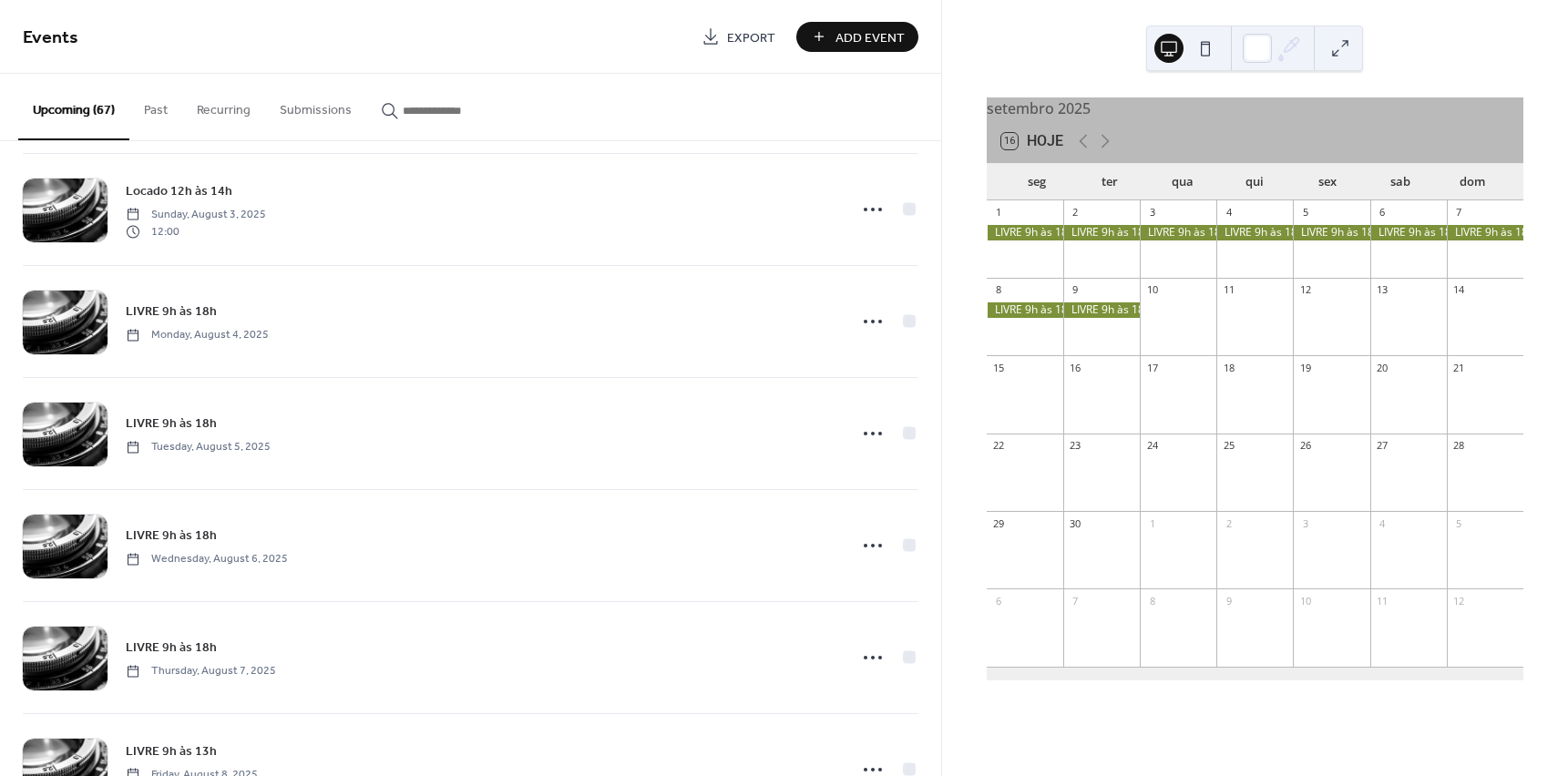 scroll, scrollTop: 2368, scrollLeft: 0, axis: vertical 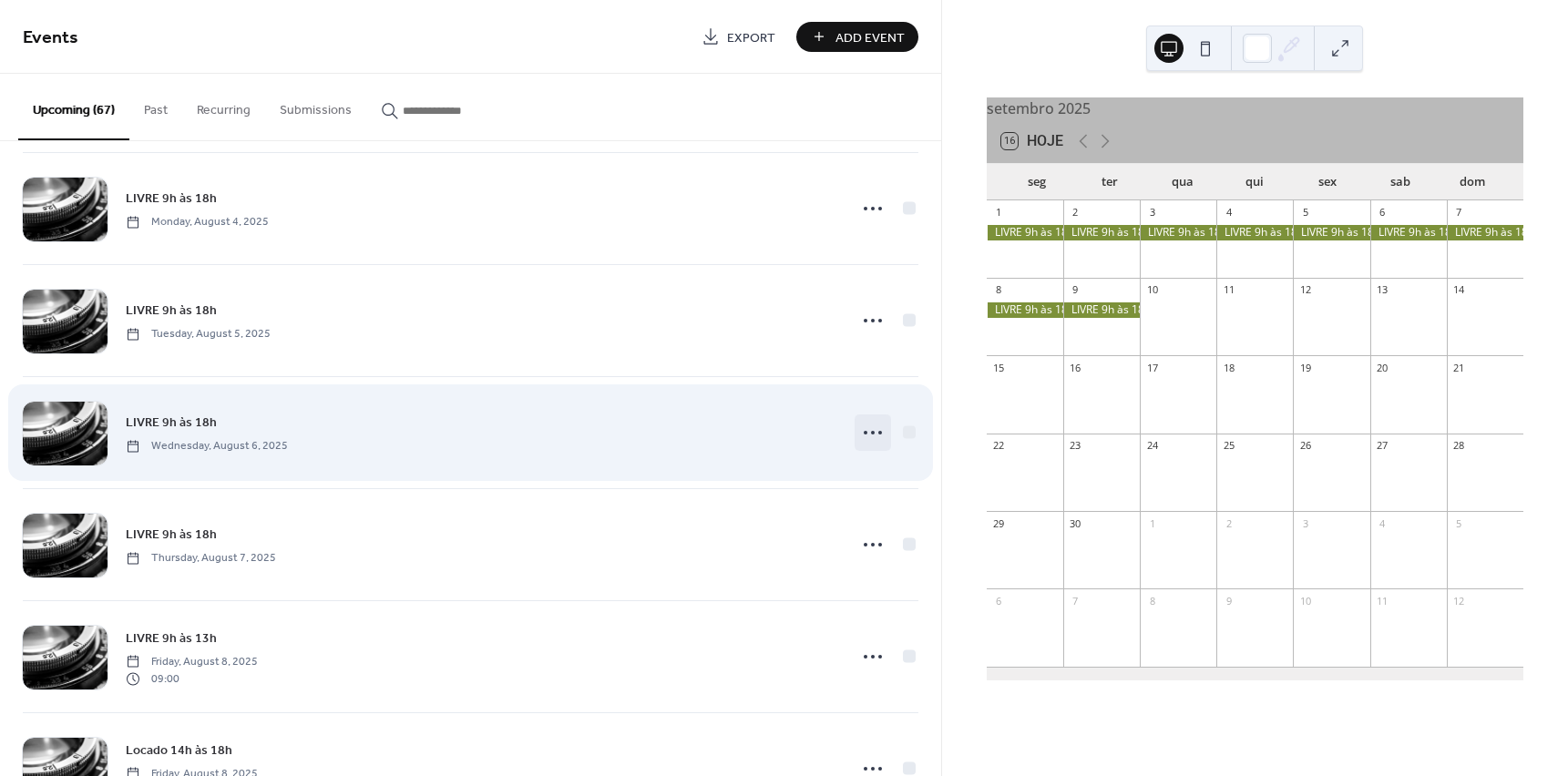 click 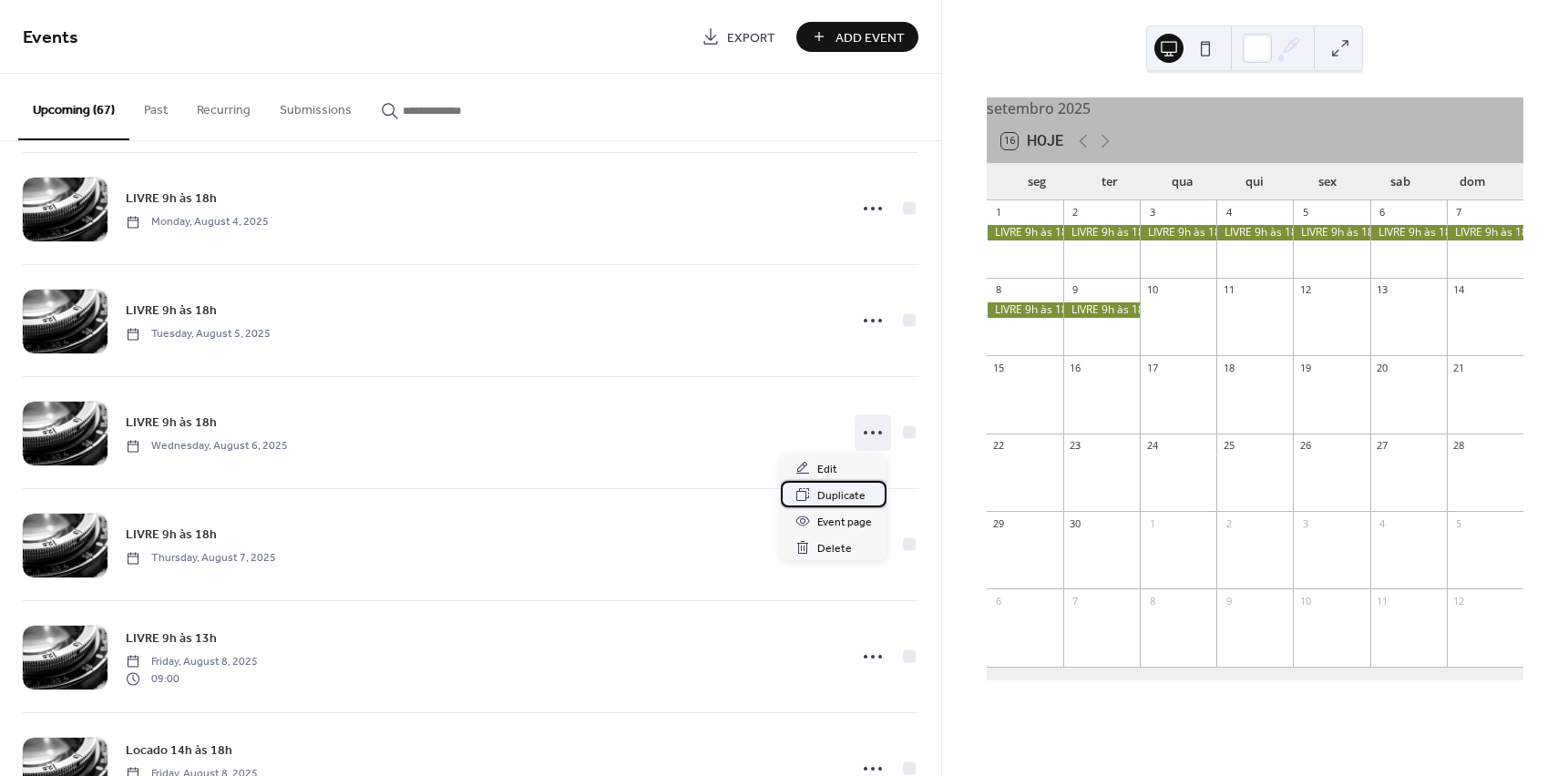 click on "Duplicate" at bounding box center [841, 495] 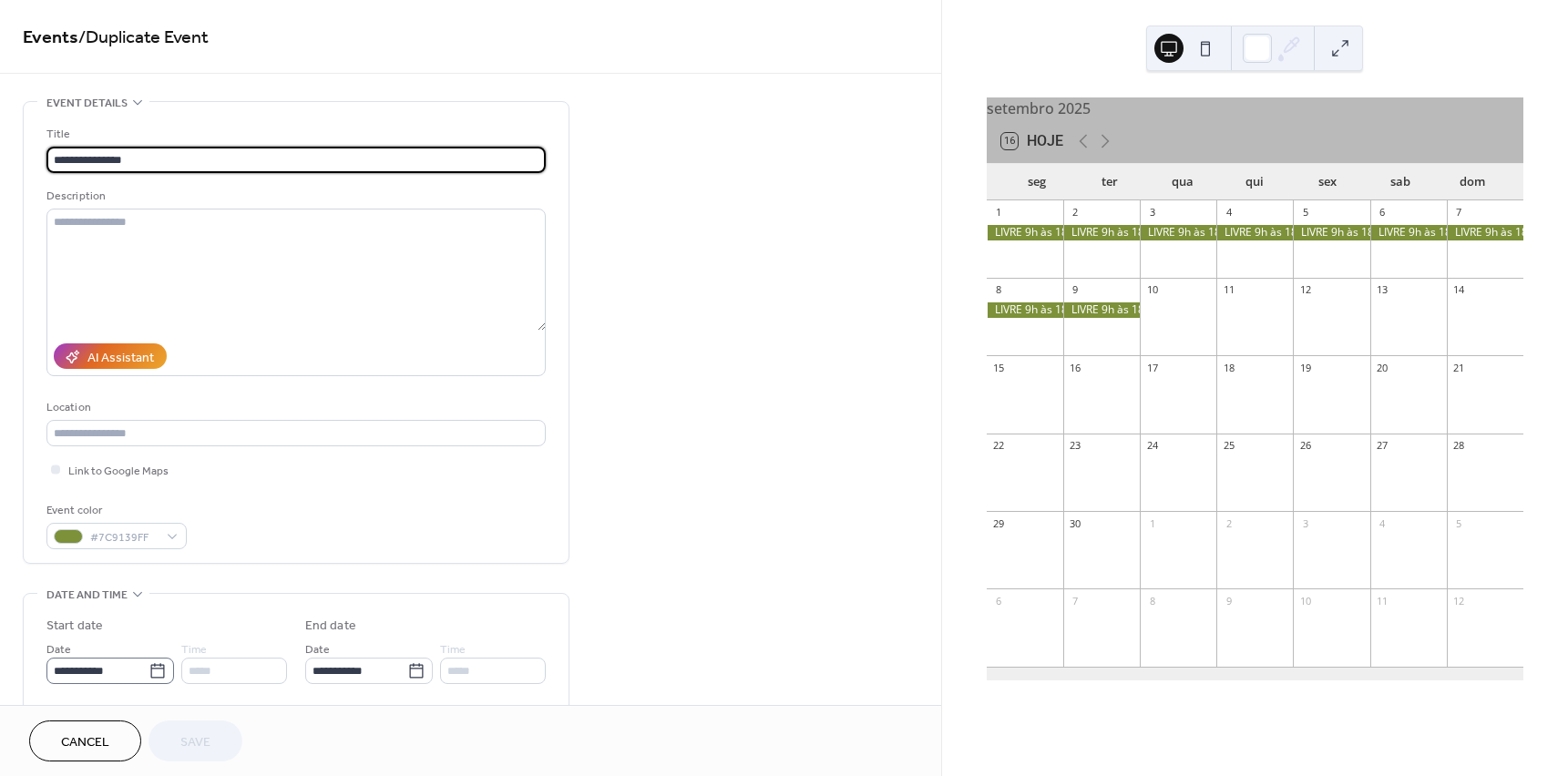 click 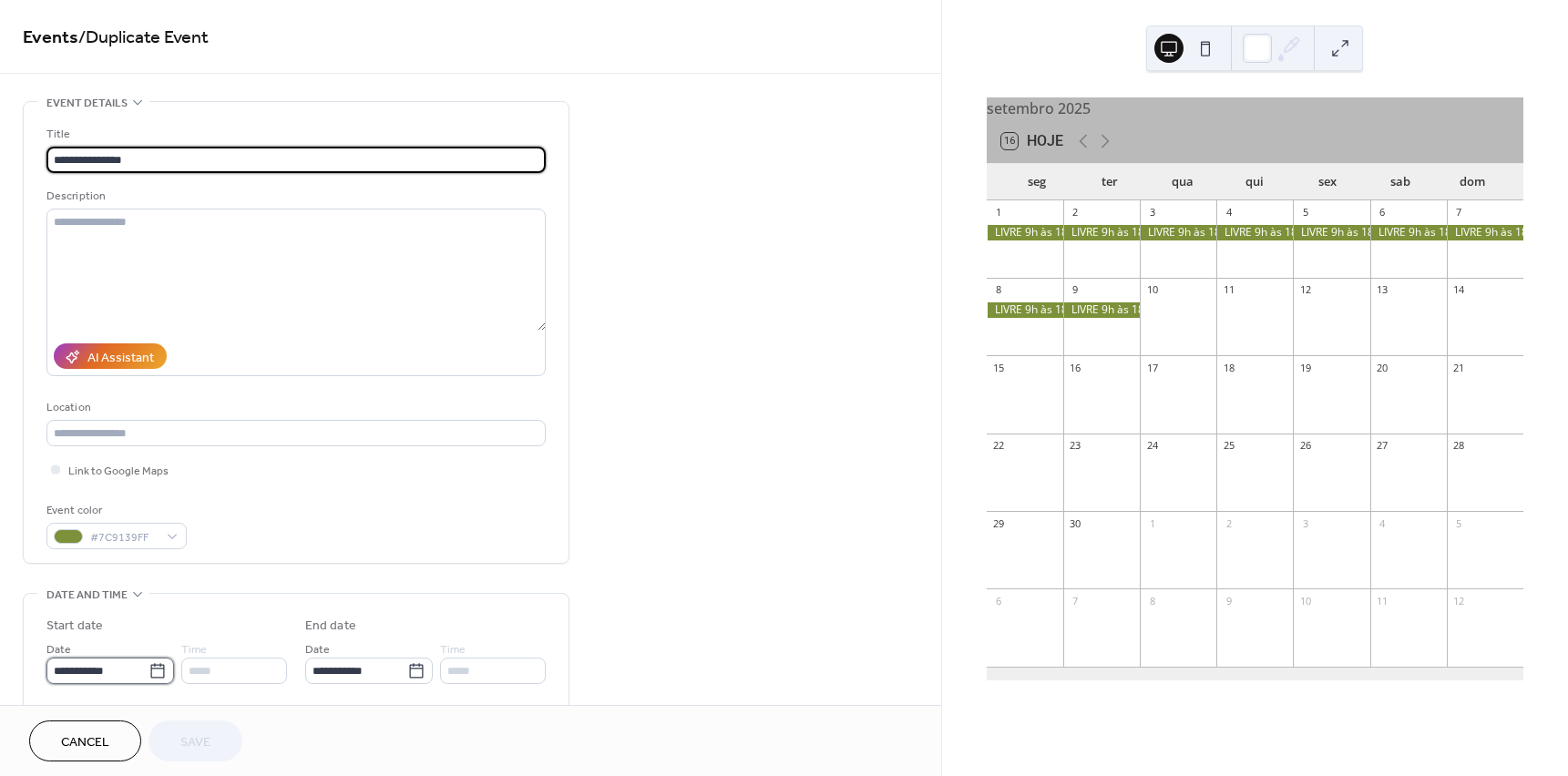 click on "**********" at bounding box center [97, 670] 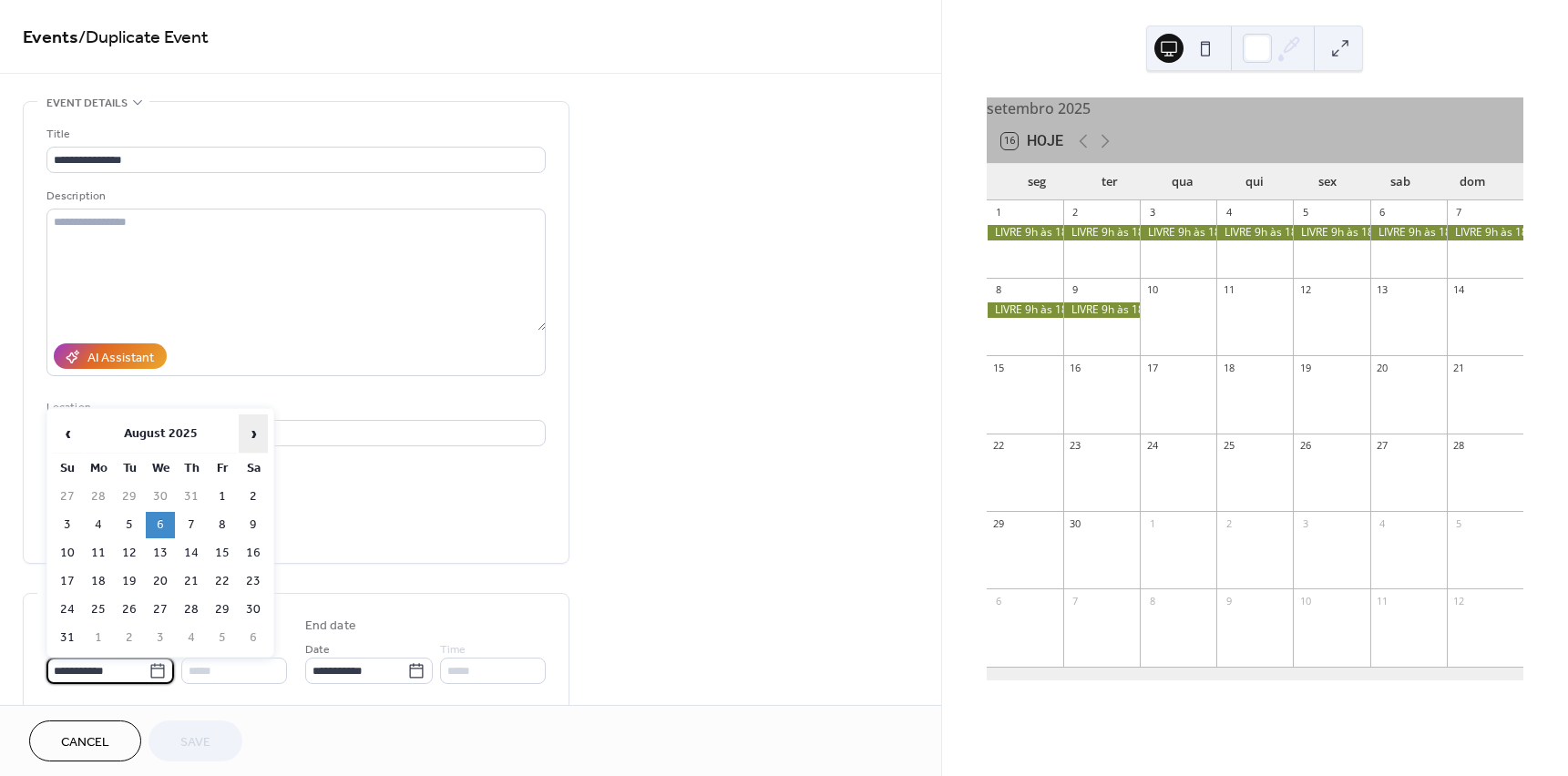 click on "›" at bounding box center [253, 434] 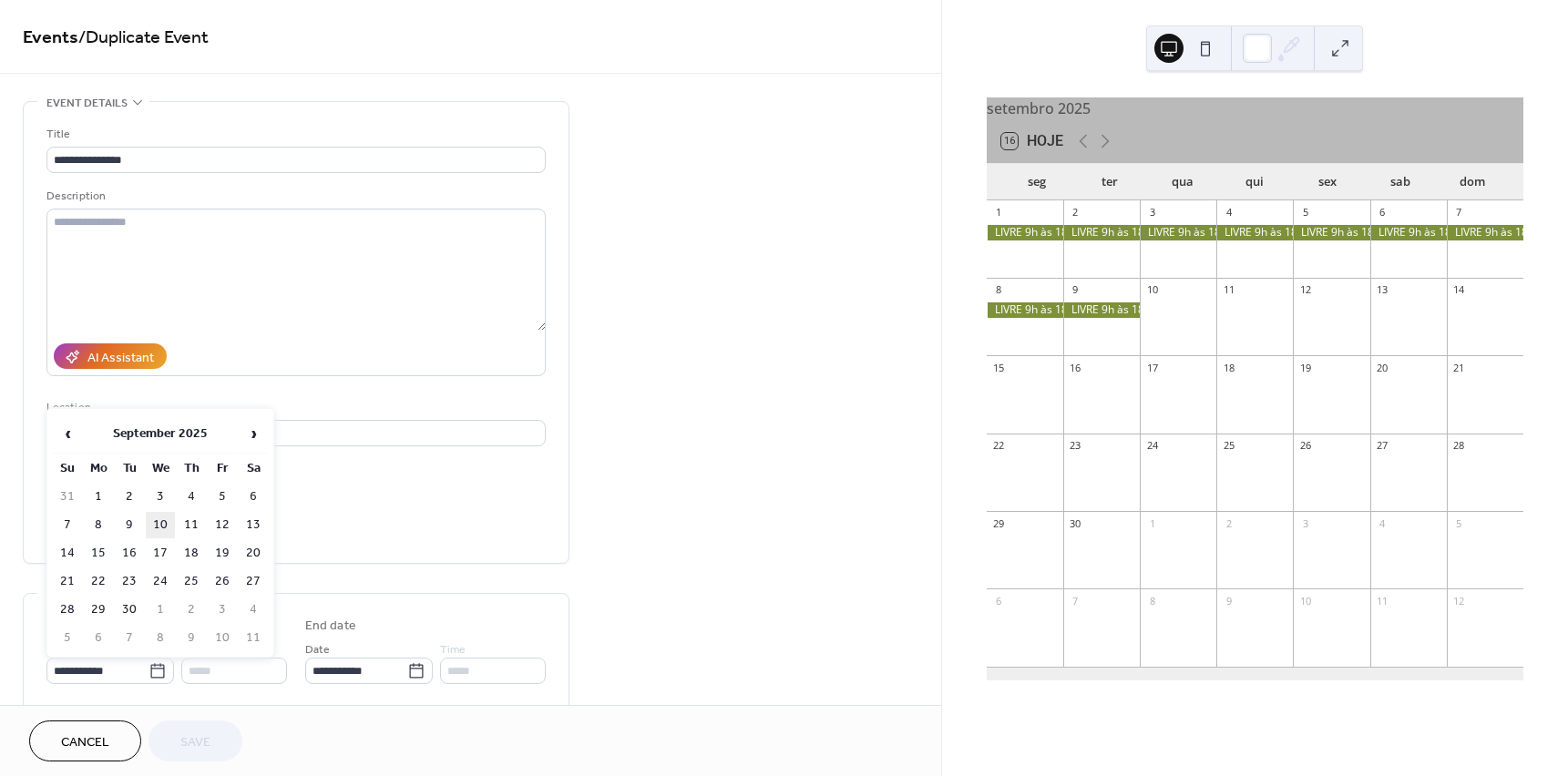 click on "10" at bounding box center [160, 525] 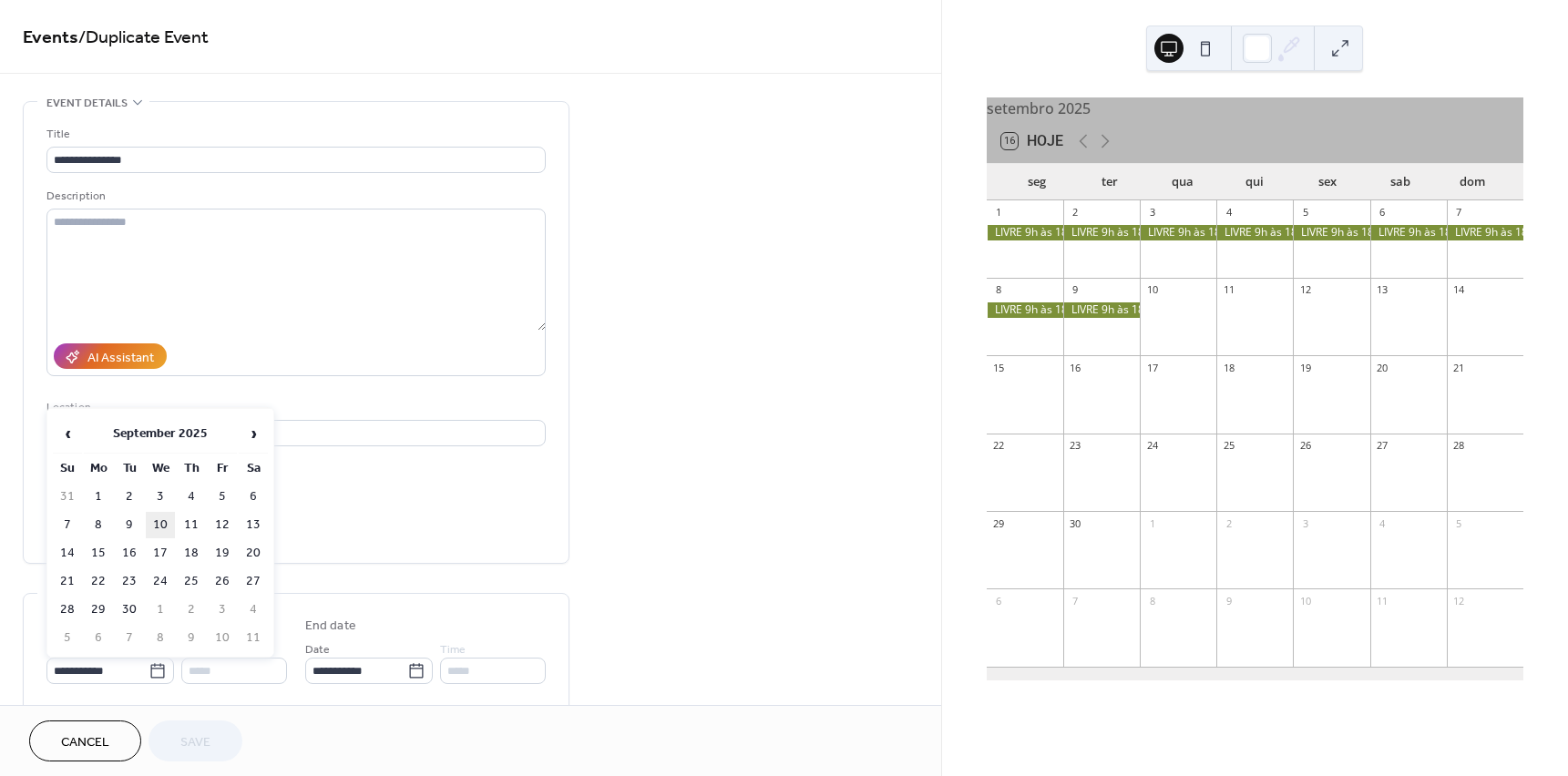 type on "**********" 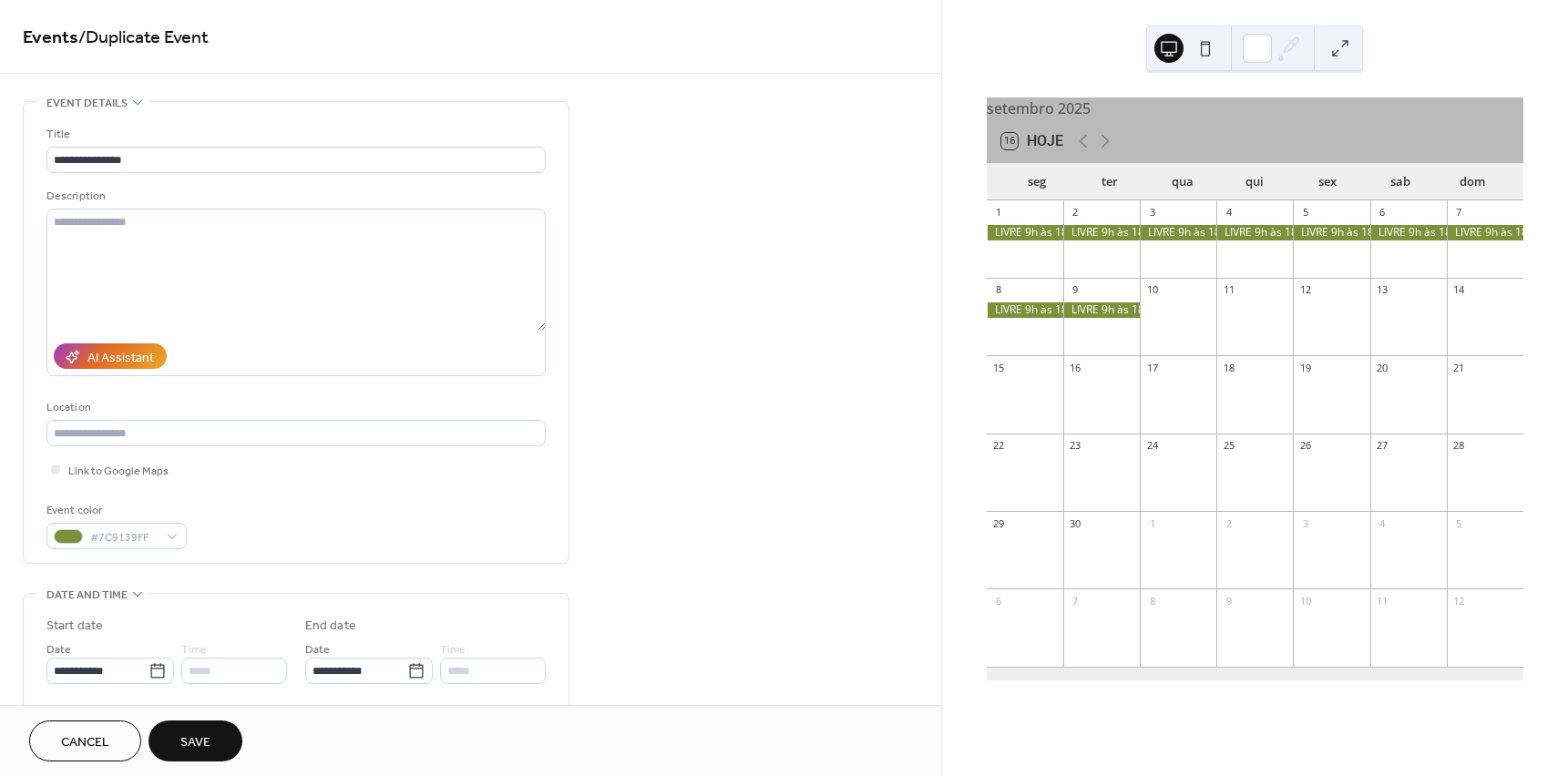 click on "Save" at bounding box center [195, 742] 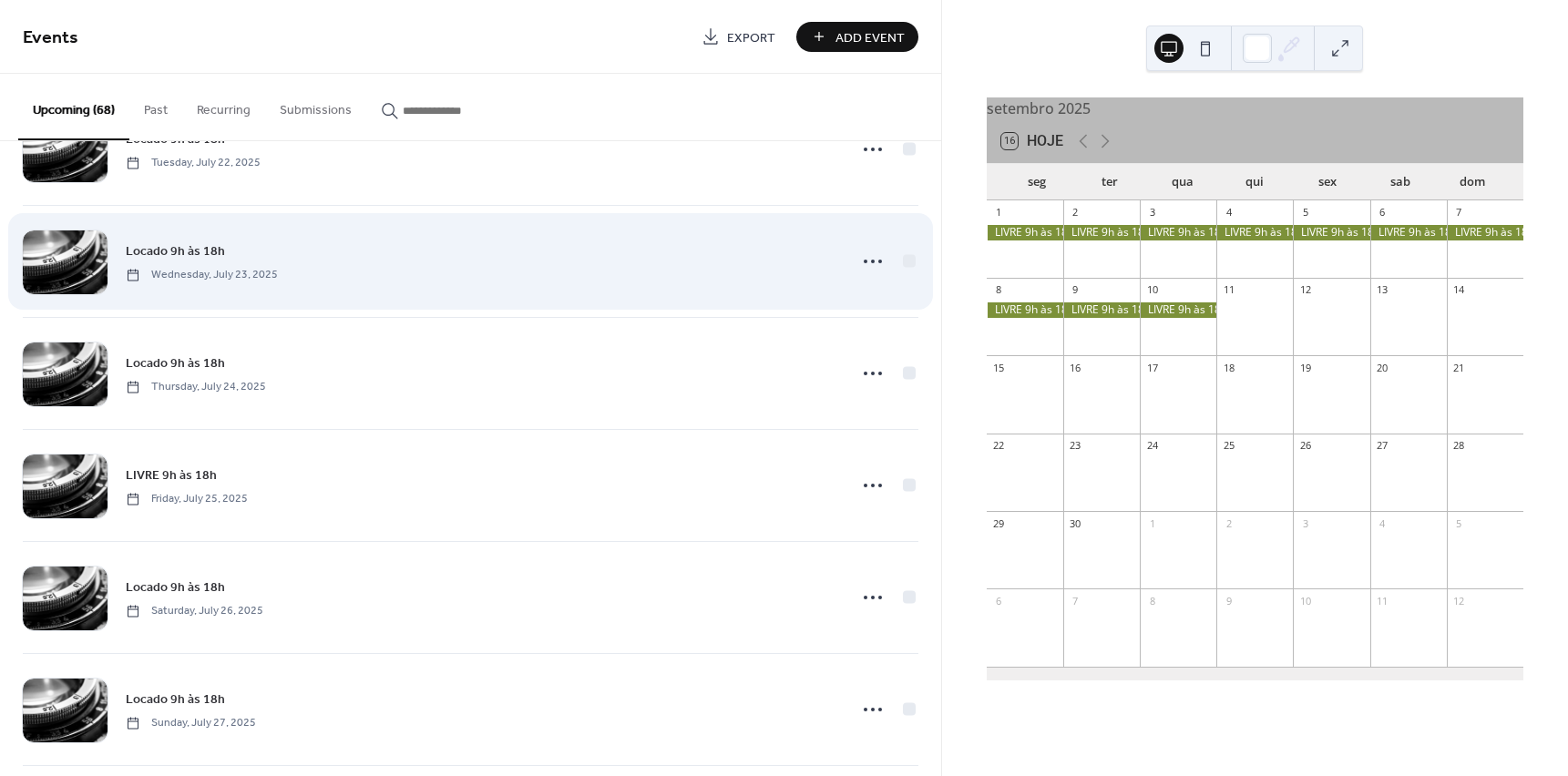 scroll, scrollTop: 638, scrollLeft: 0, axis: vertical 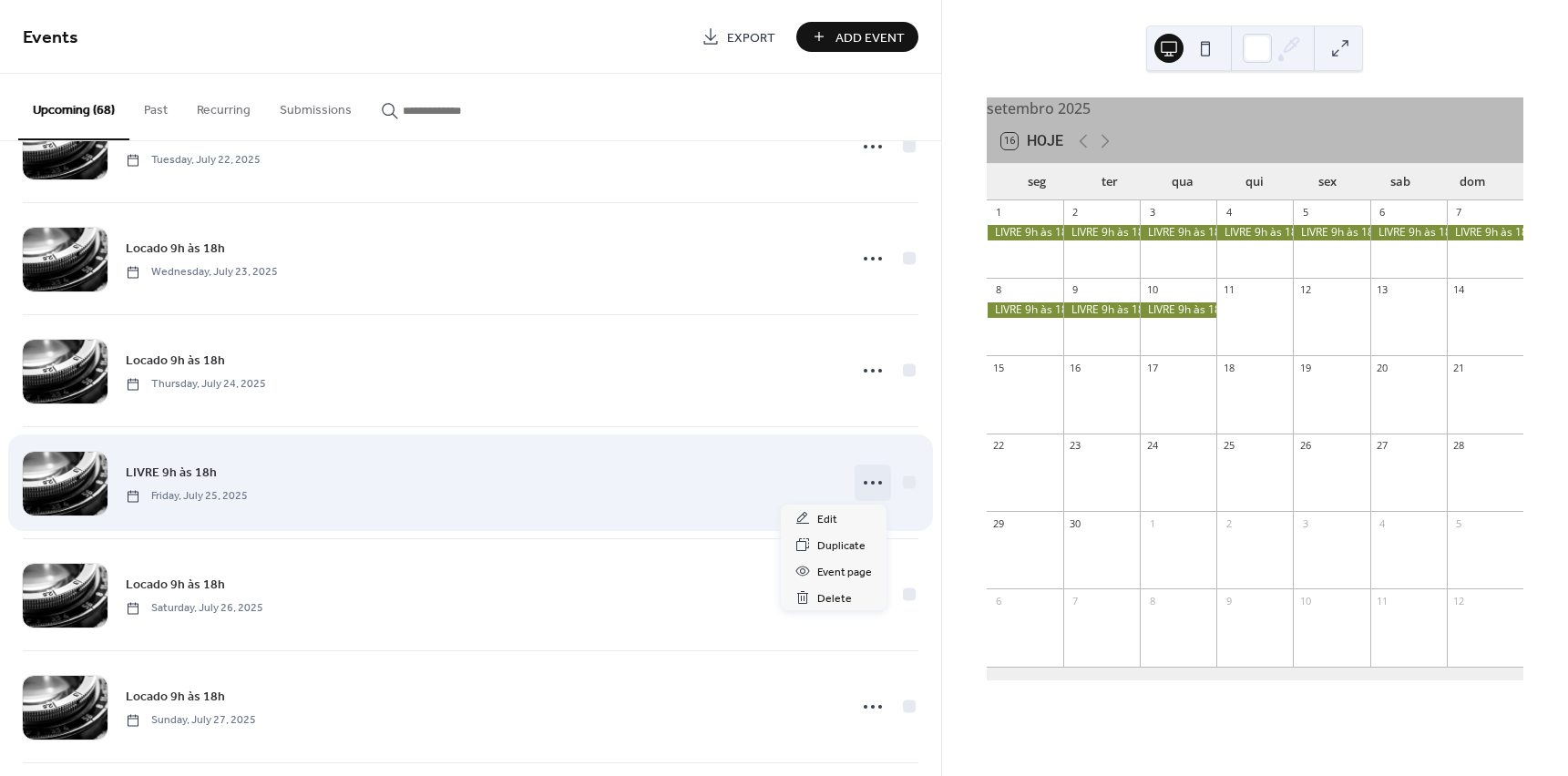 click 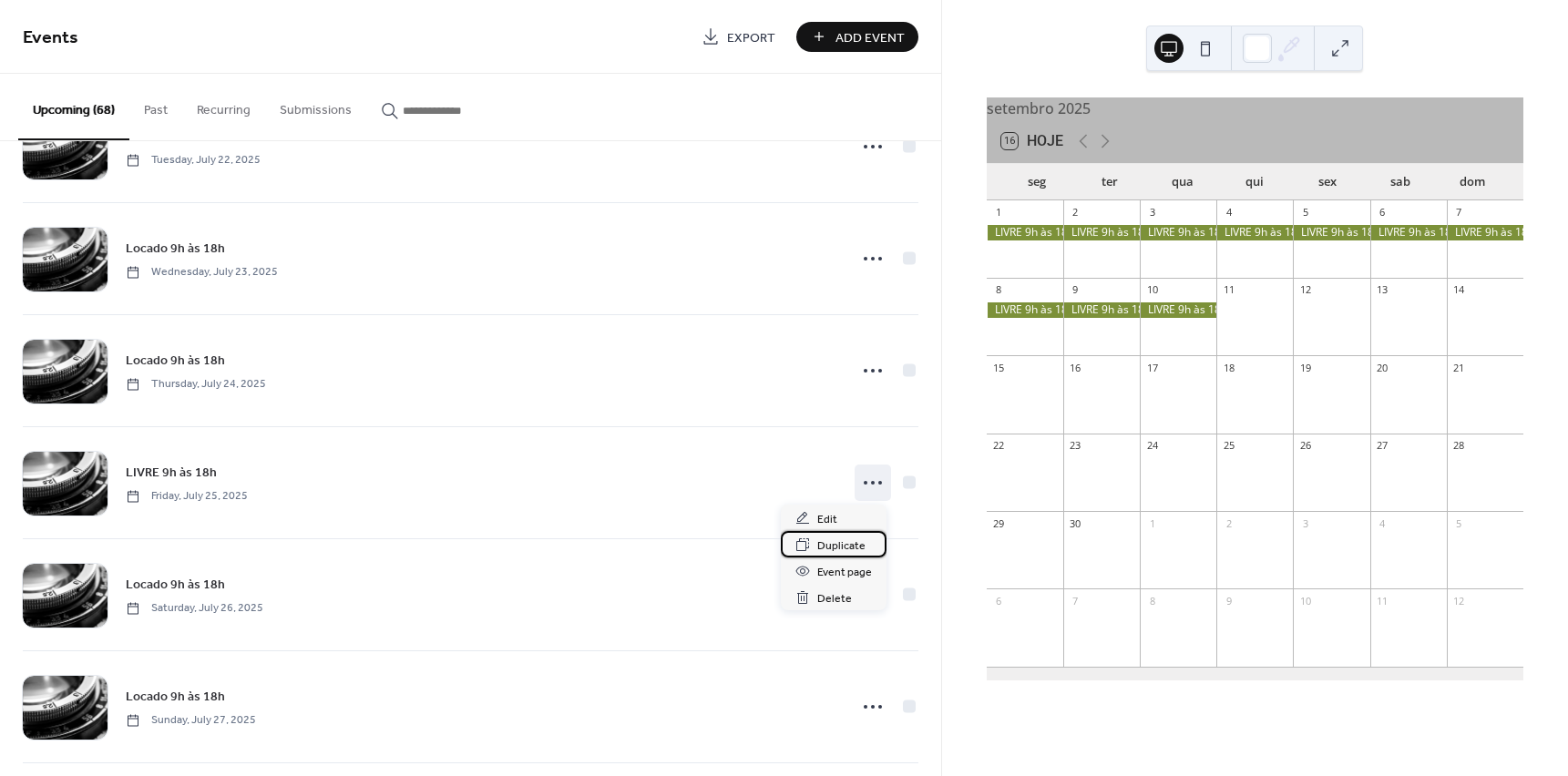 click on "Duplicate" at bounding box center (841, 546) 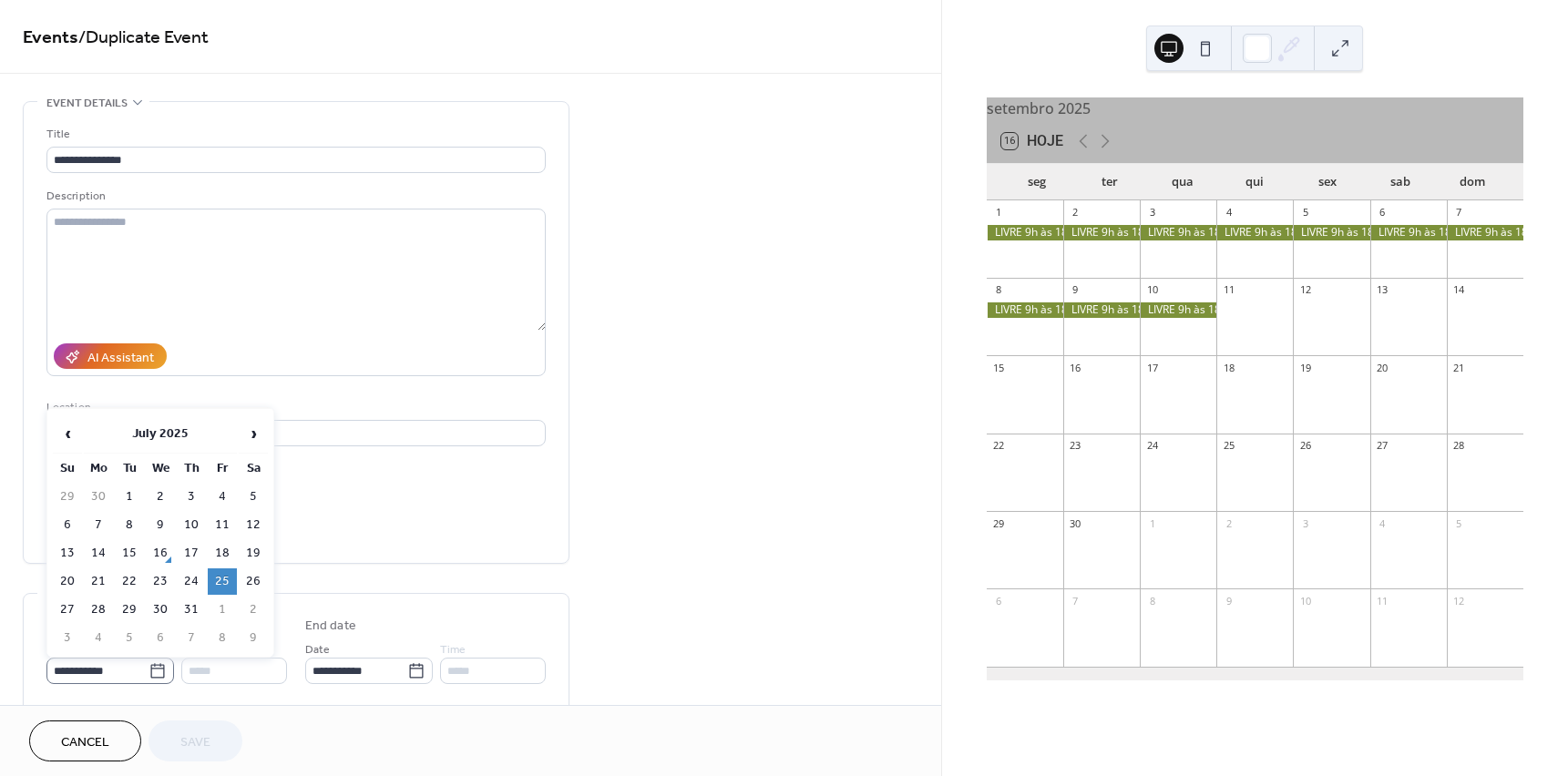 click 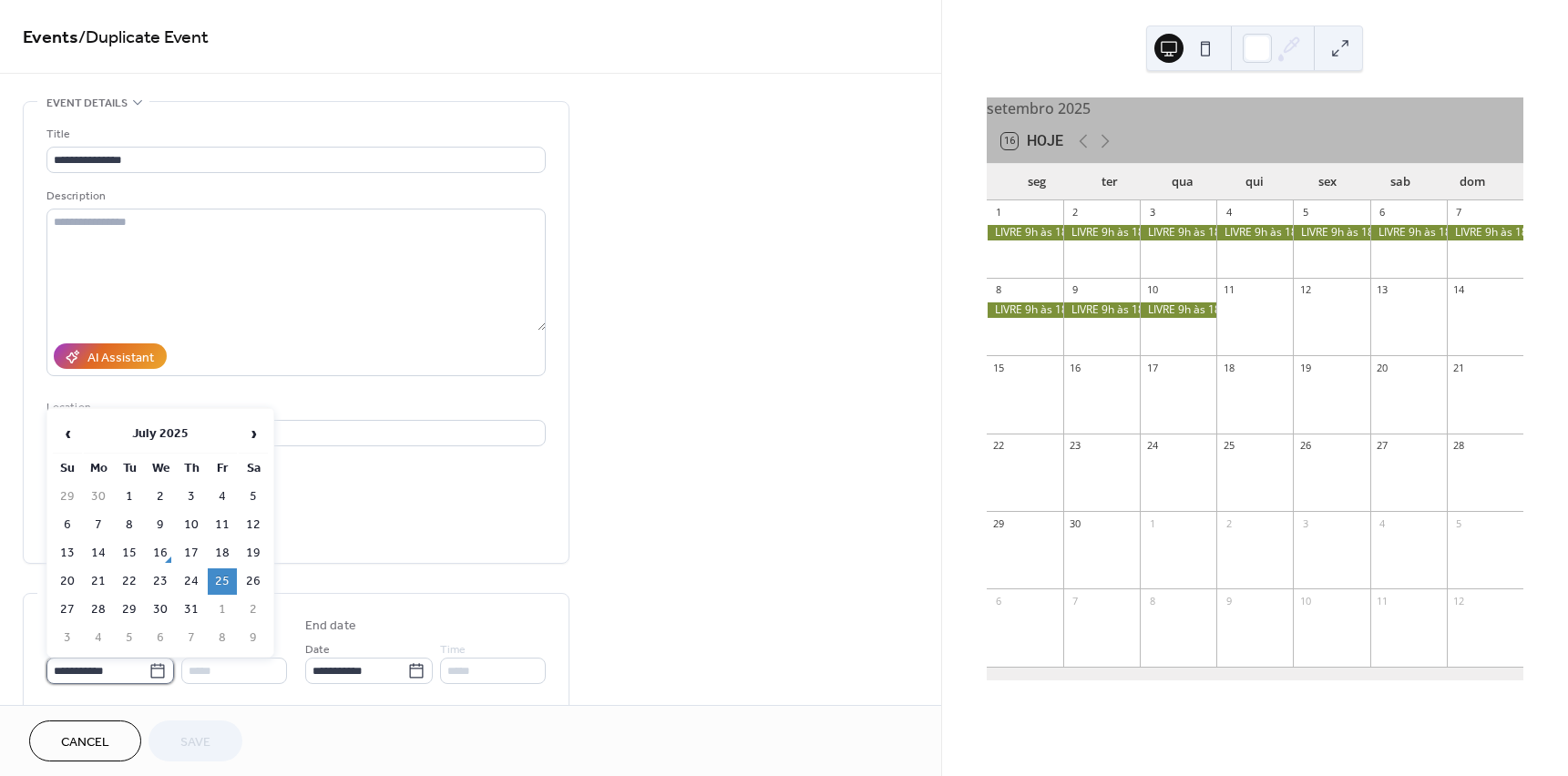 click on "**********" at bounding box center (97, 670) 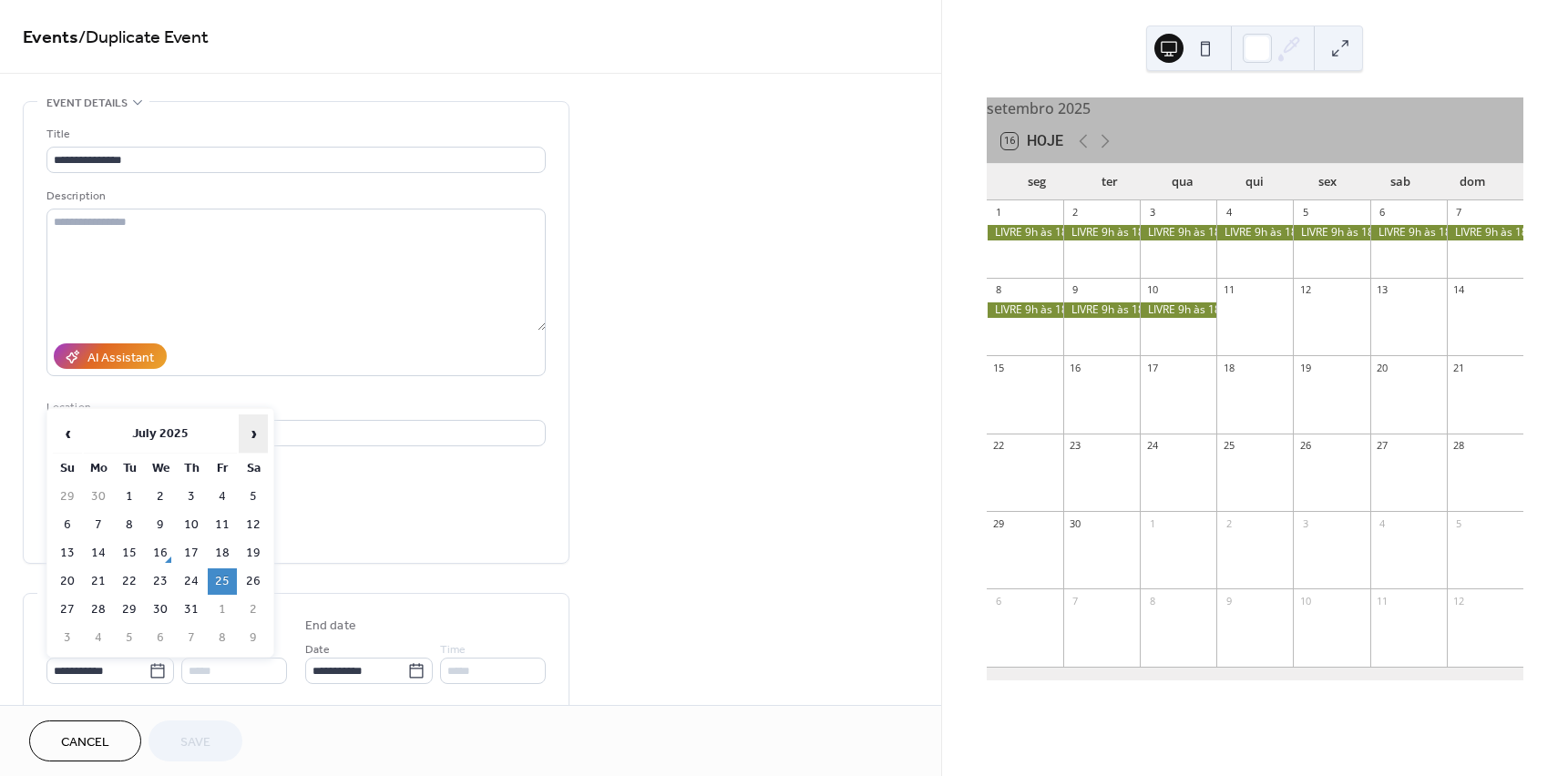 click on "›" at bounding box center (253, 434) 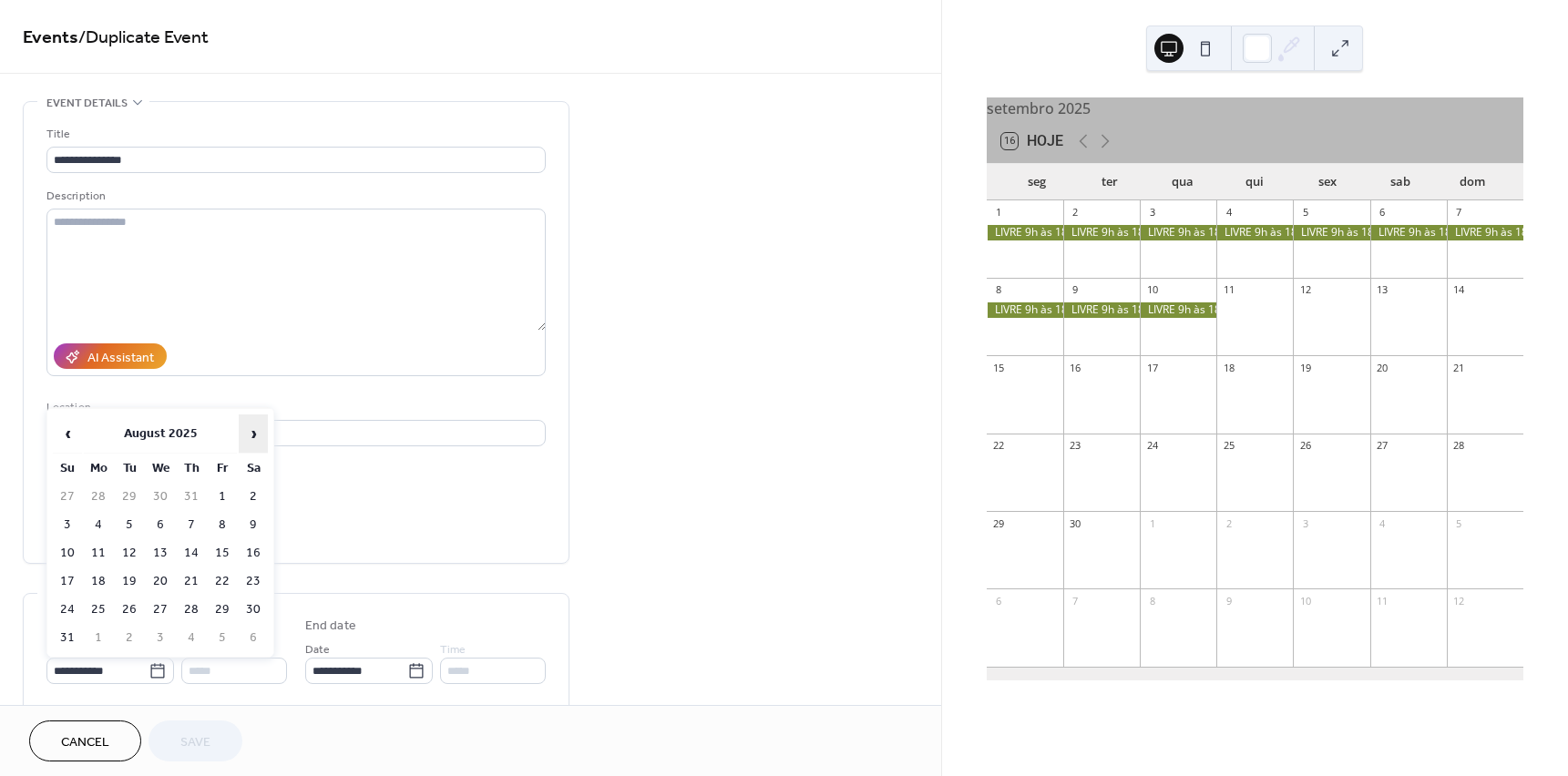 click on "›" at bounding box center (253, 434) 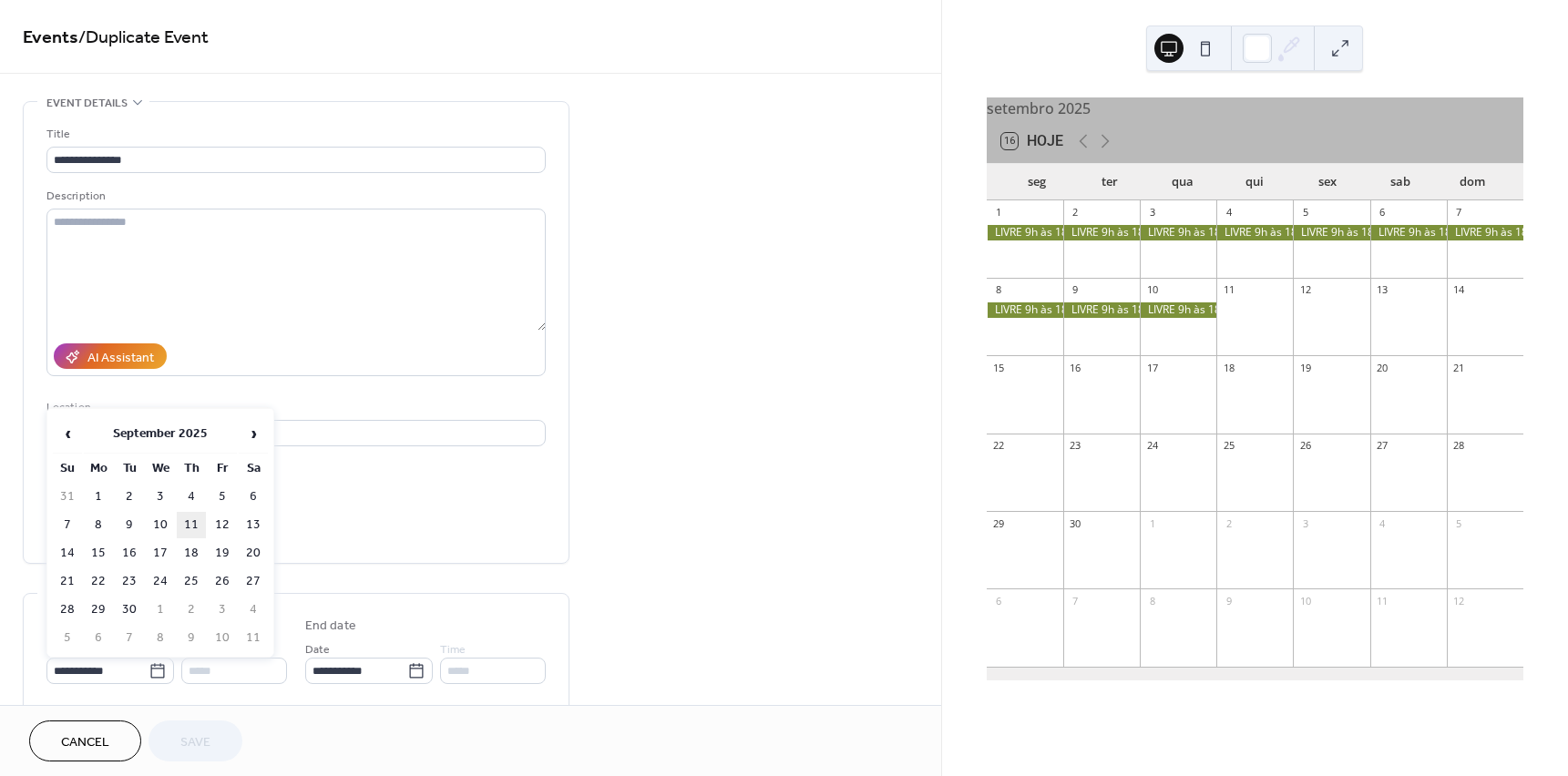 click on "11" at bounding box center [191, 525] 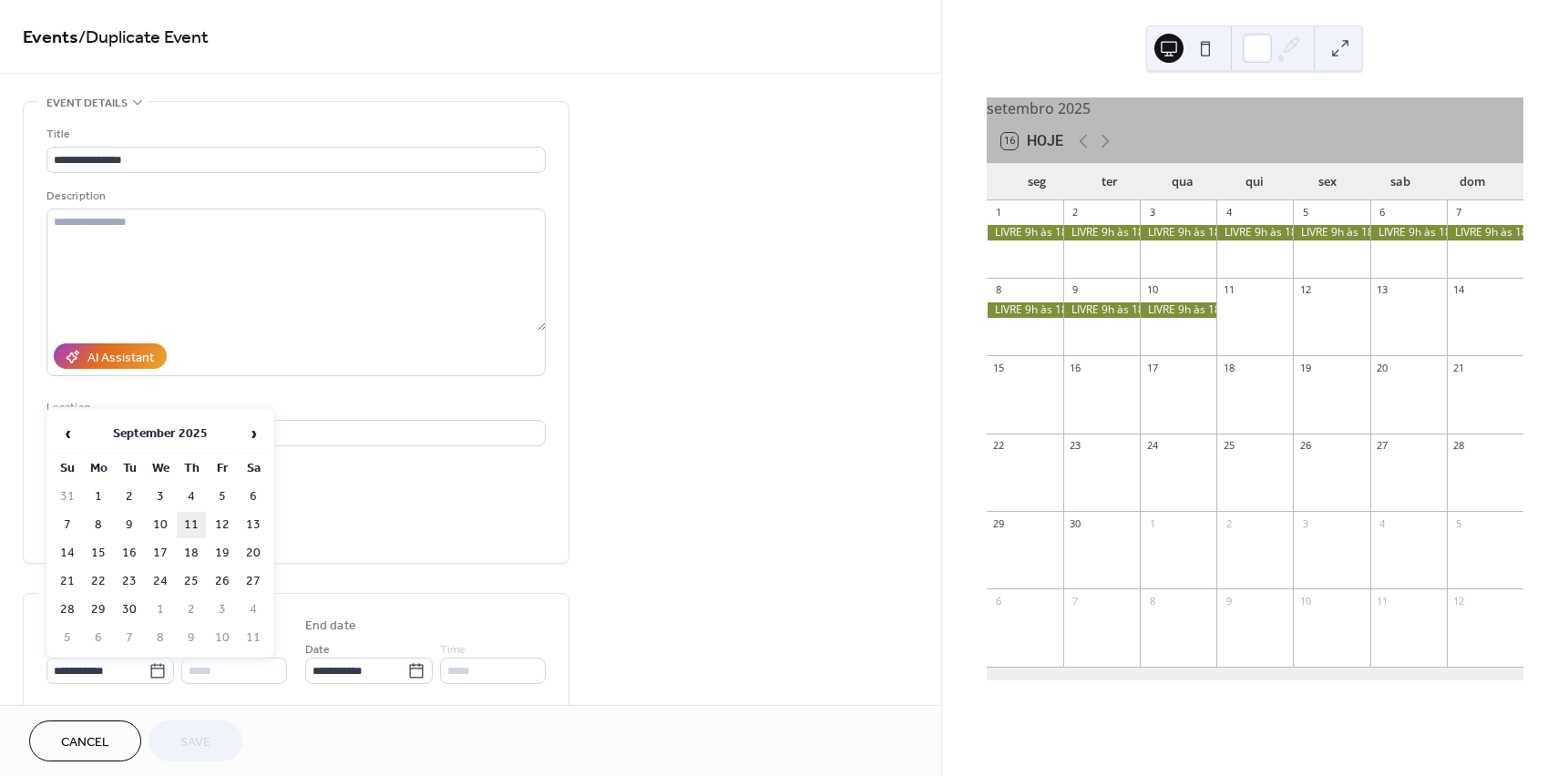 type on "**********" 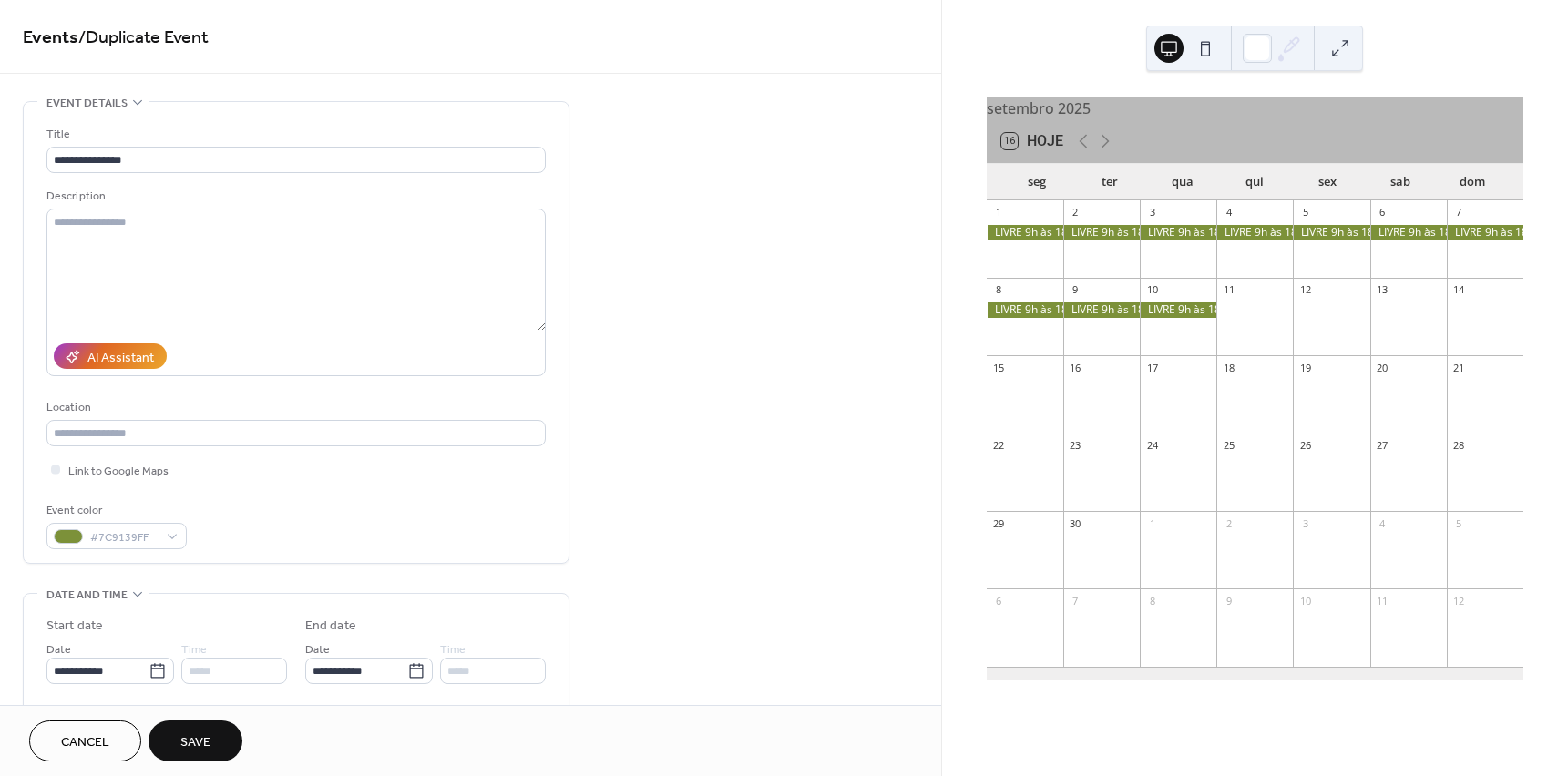 click on "Save" at bounding box center [195, 742] 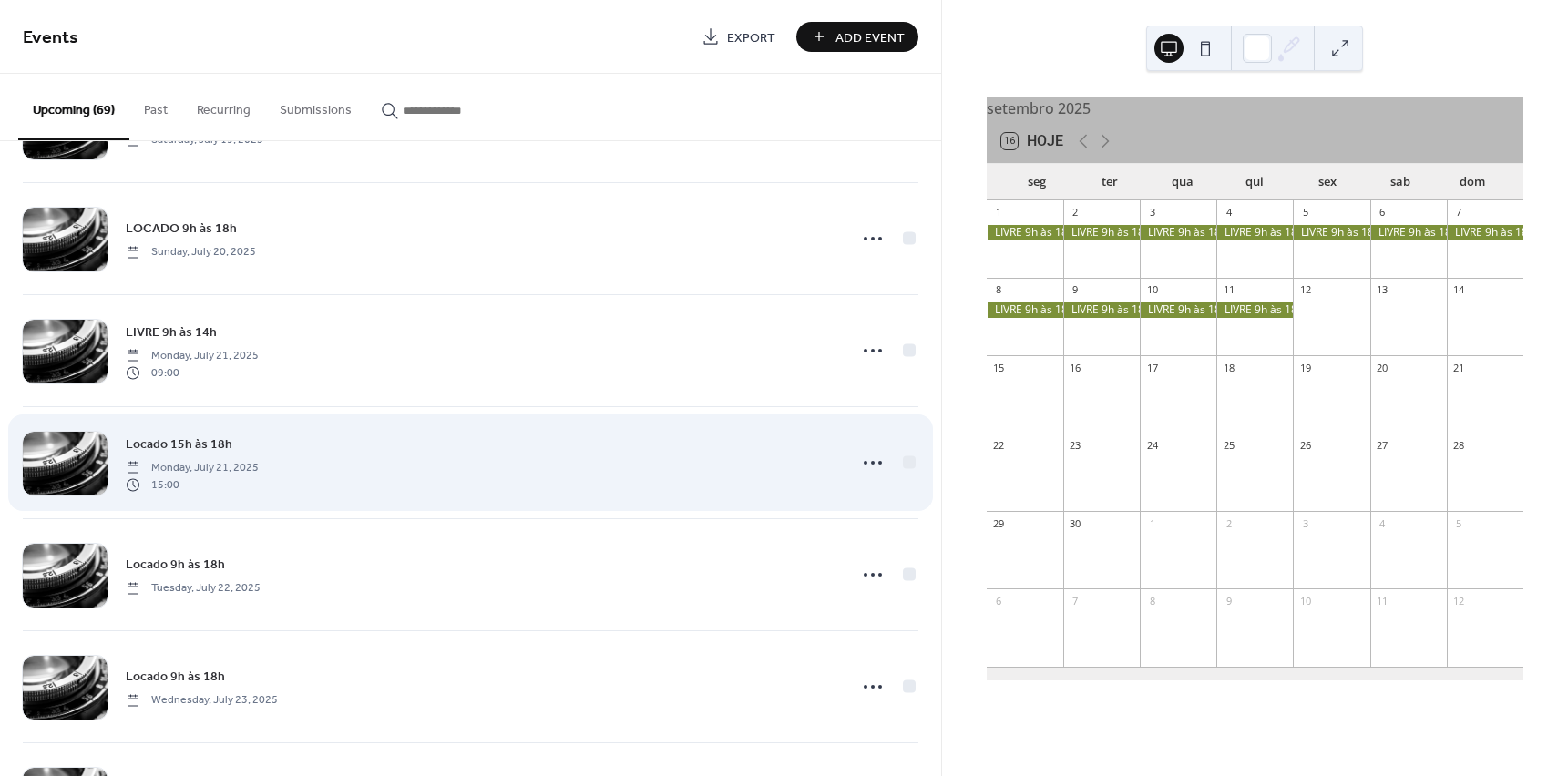 scroll, scrollTop: 546, scrollLeft: 0, axis: vertical 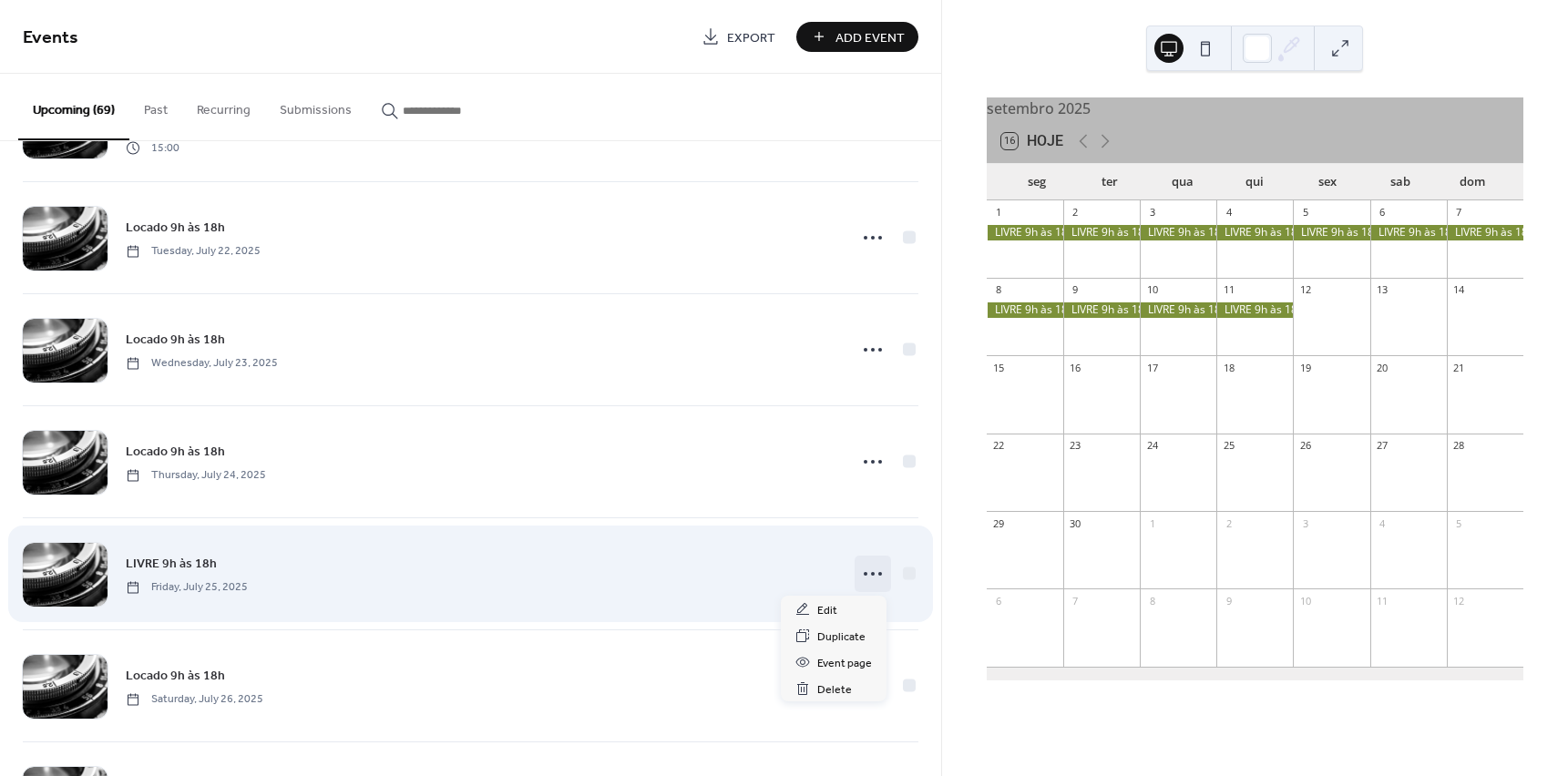 click 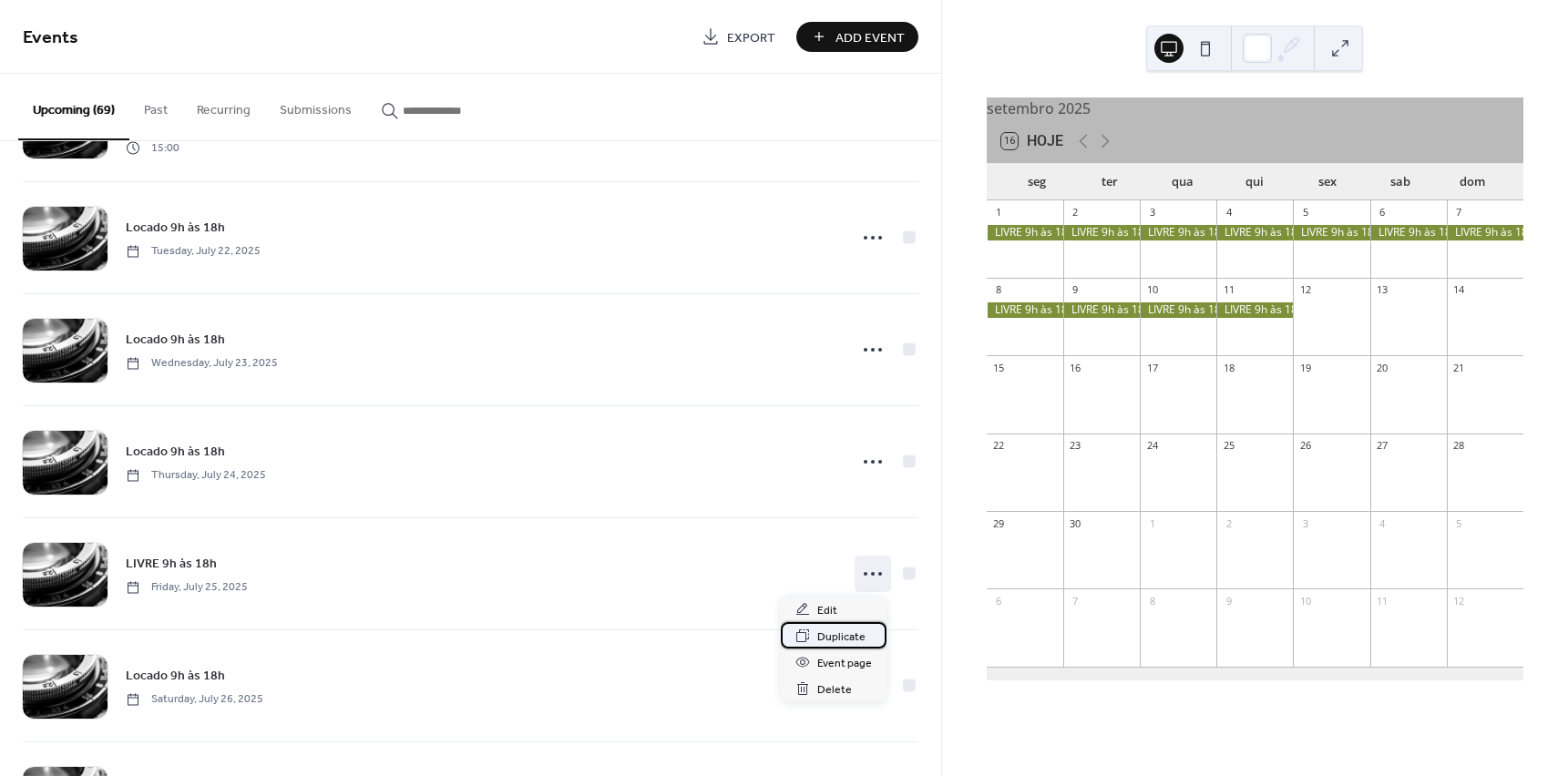 click on "Duplicate" at bounding box center [841, 637] 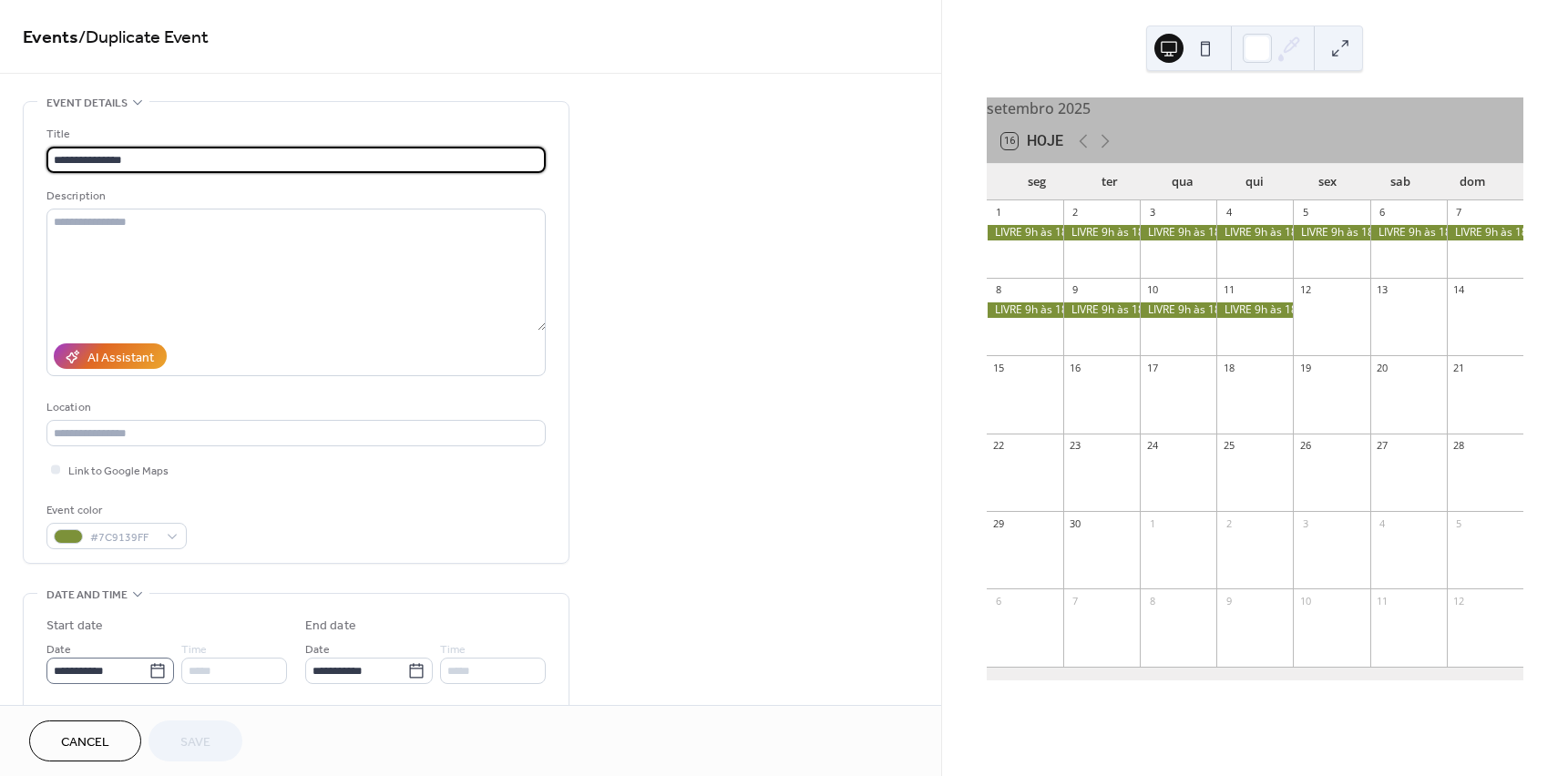 click 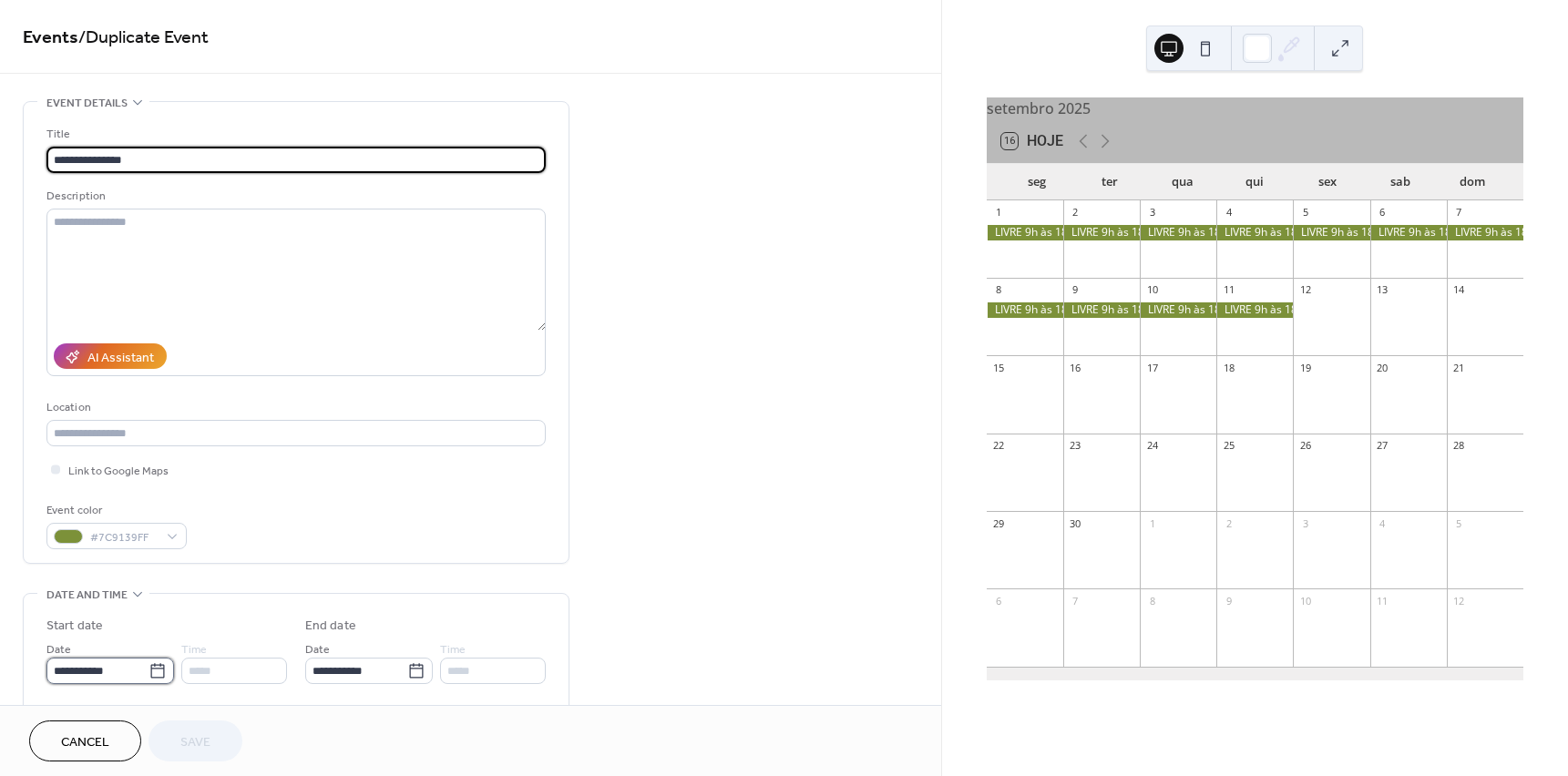 click on "**********" at bounding box center (97, 670) 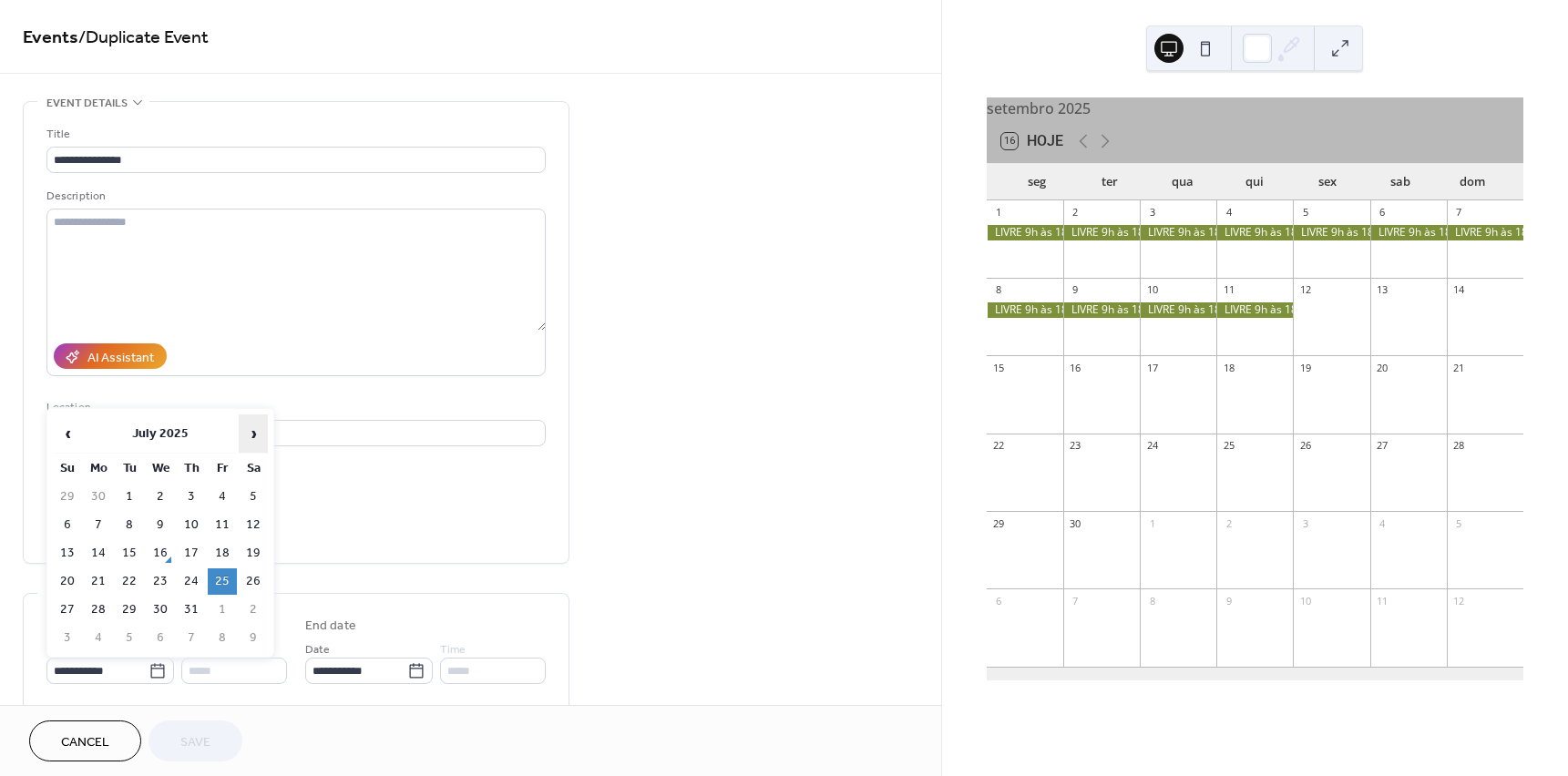 click on "›" at bounding box center (253, 434) 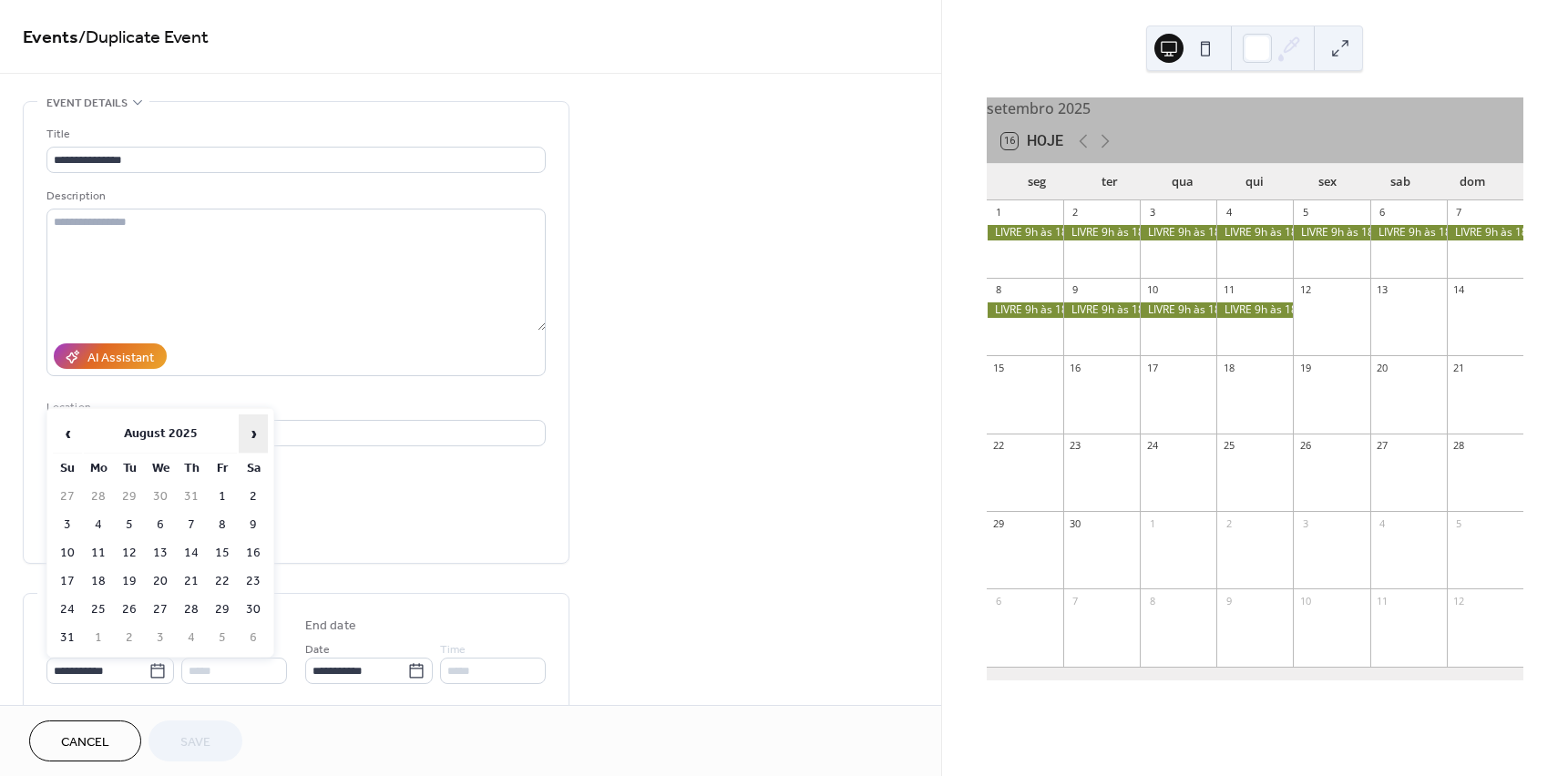 click on "›" at bounding box center [253, 434] 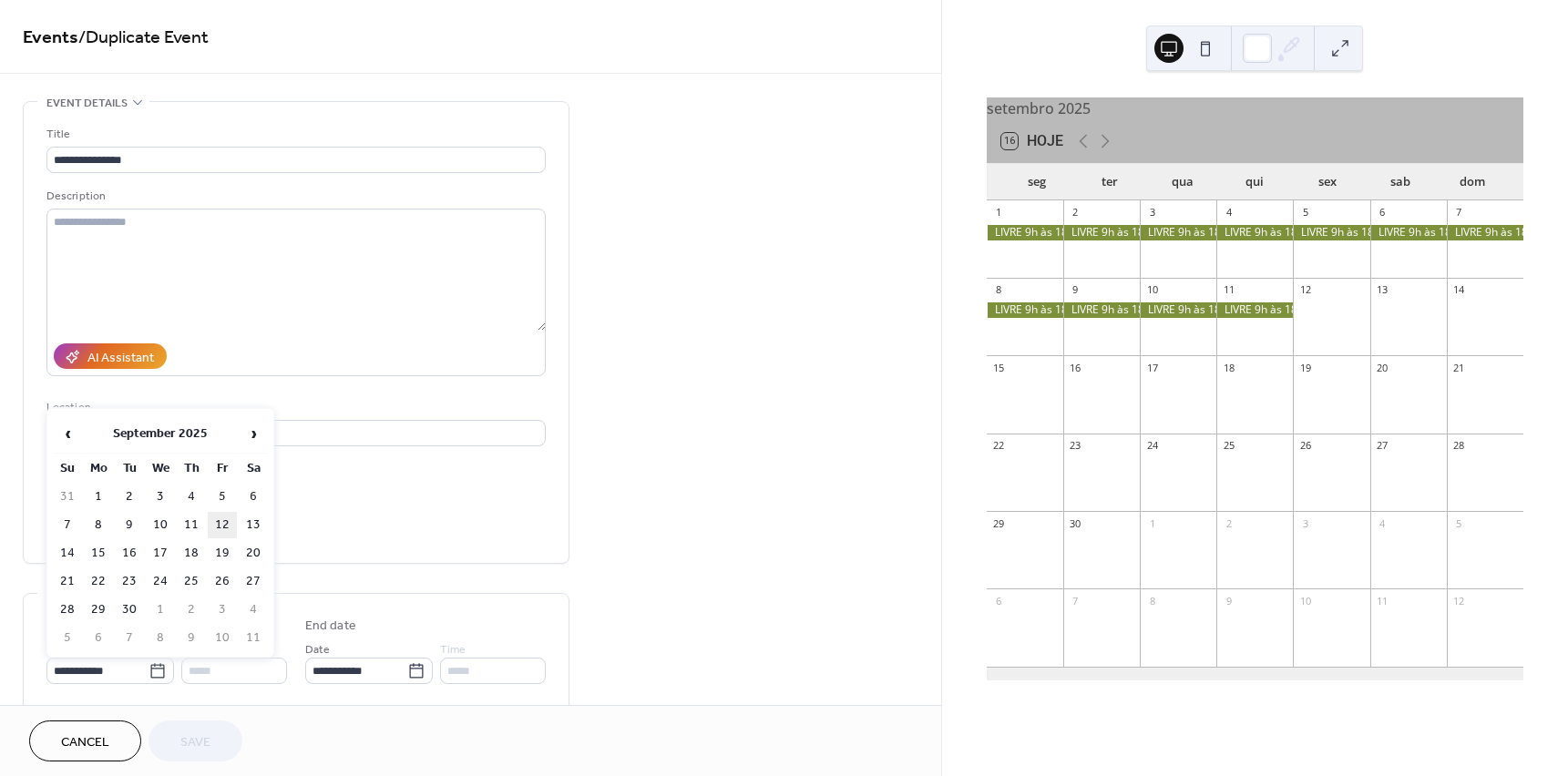 click on "12" at bounding box center (222, 525) 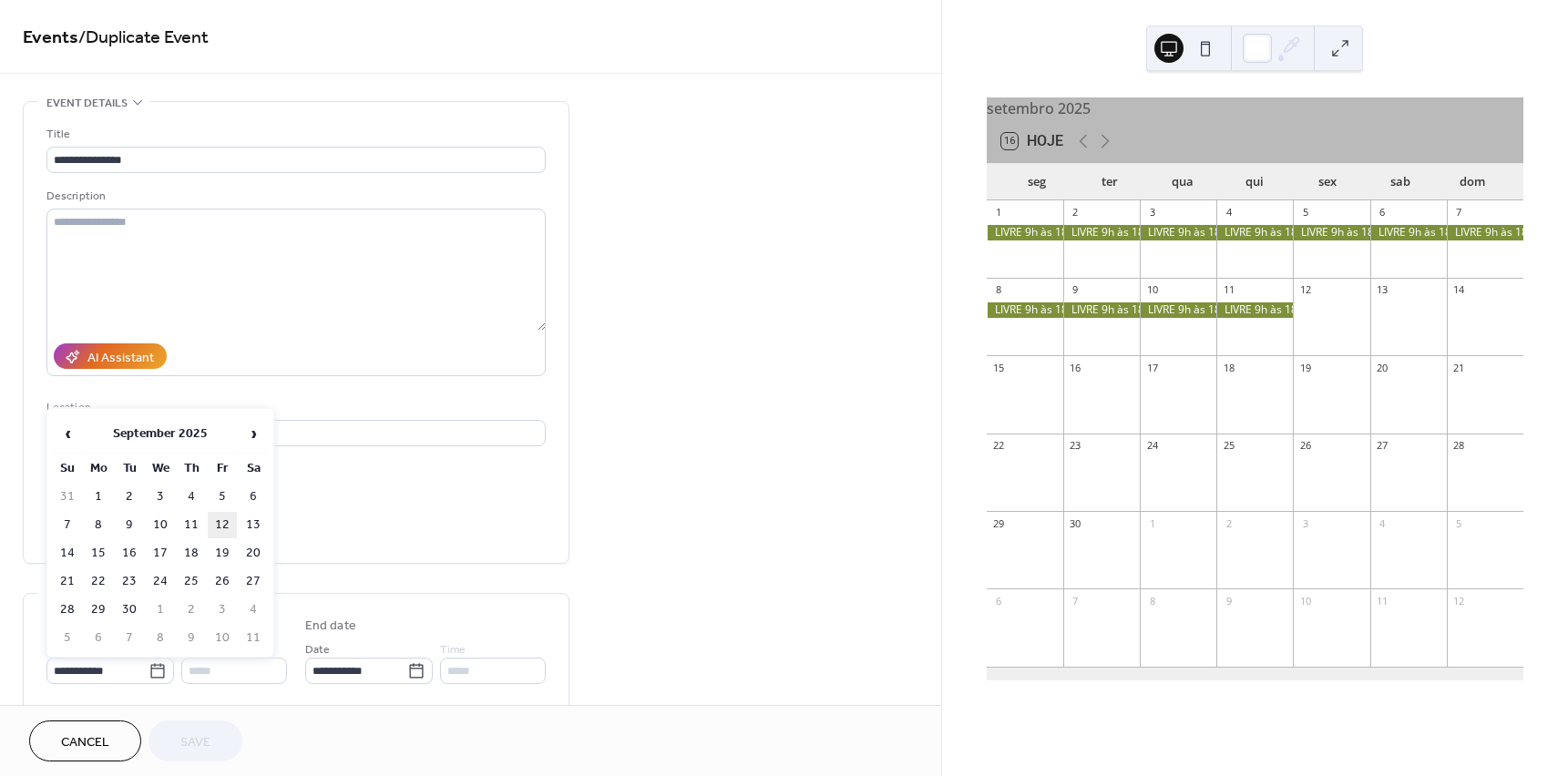 type on "**********" 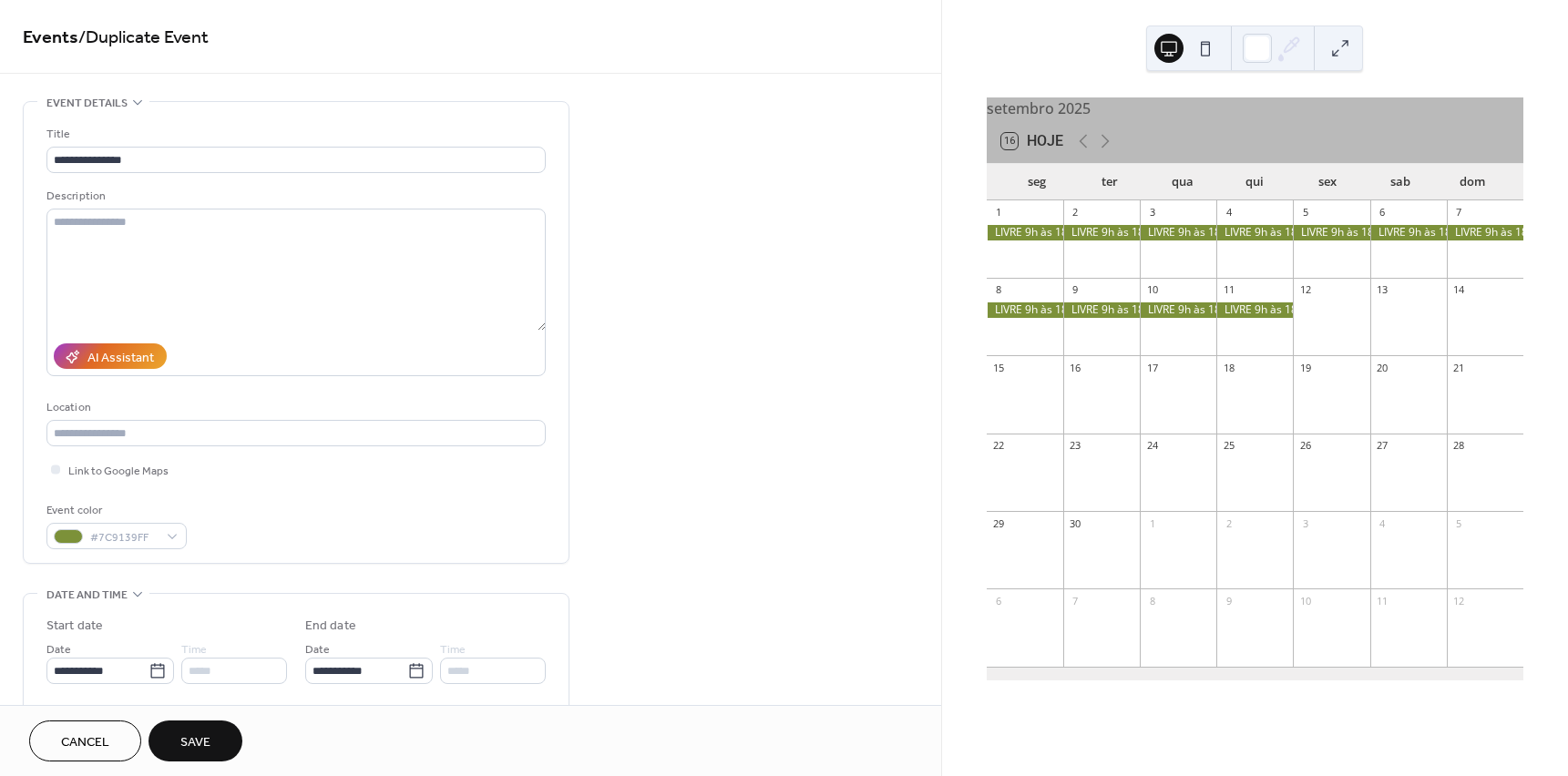 click on "Save" at bounding box center (195, 742) 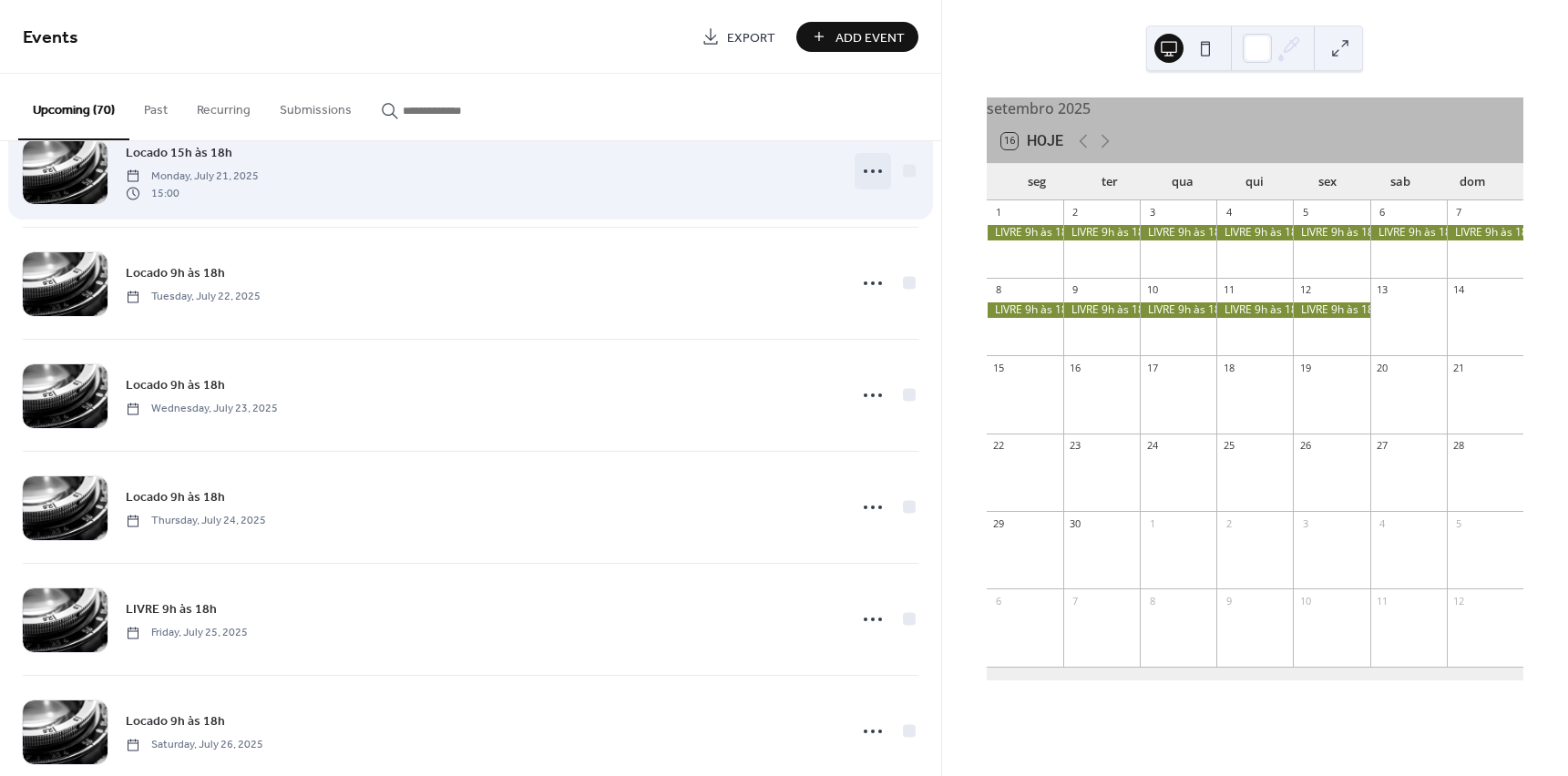 scroll, scrollTop: 546, scrollLeft: 0, axis: vertical 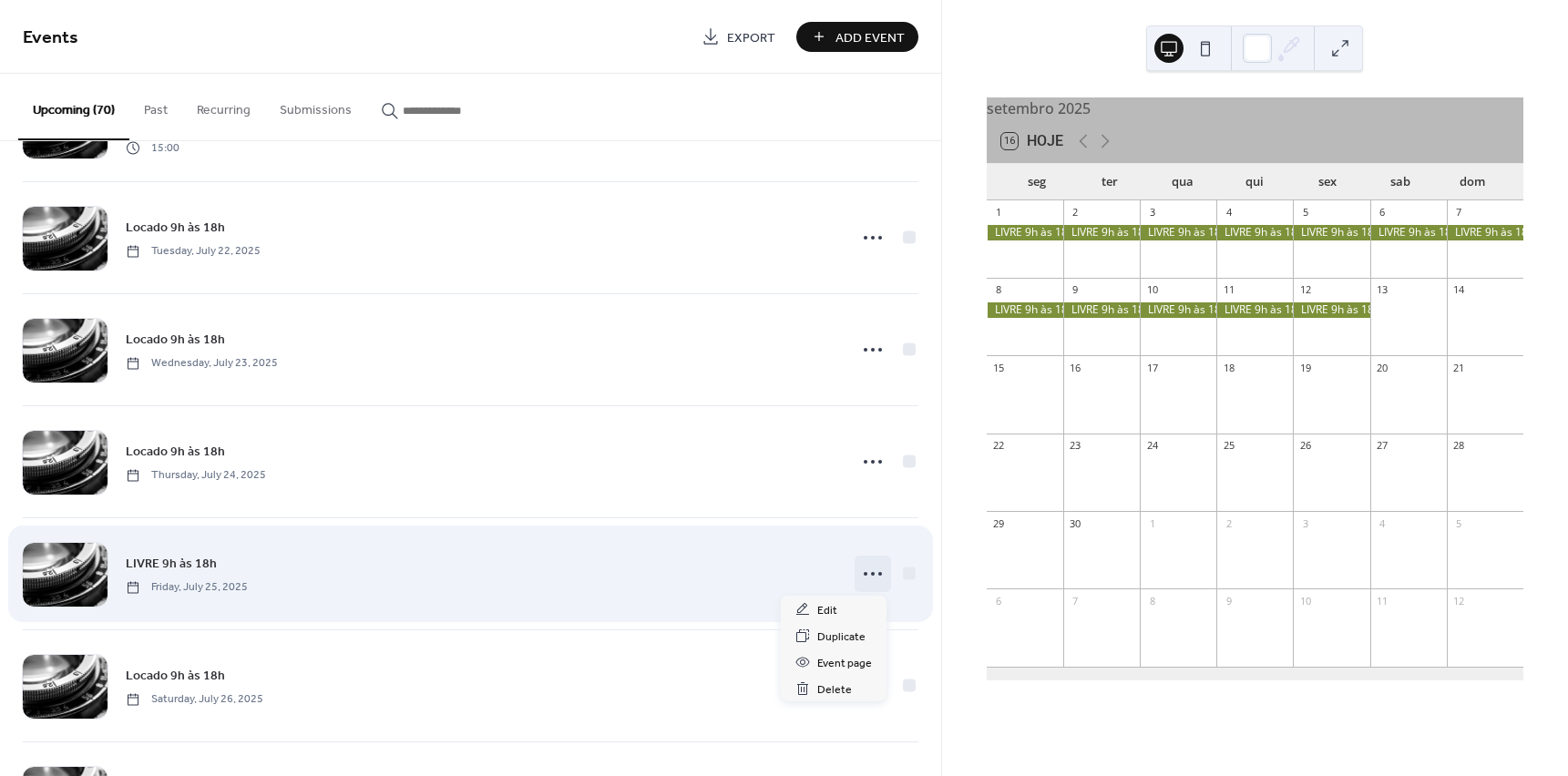click 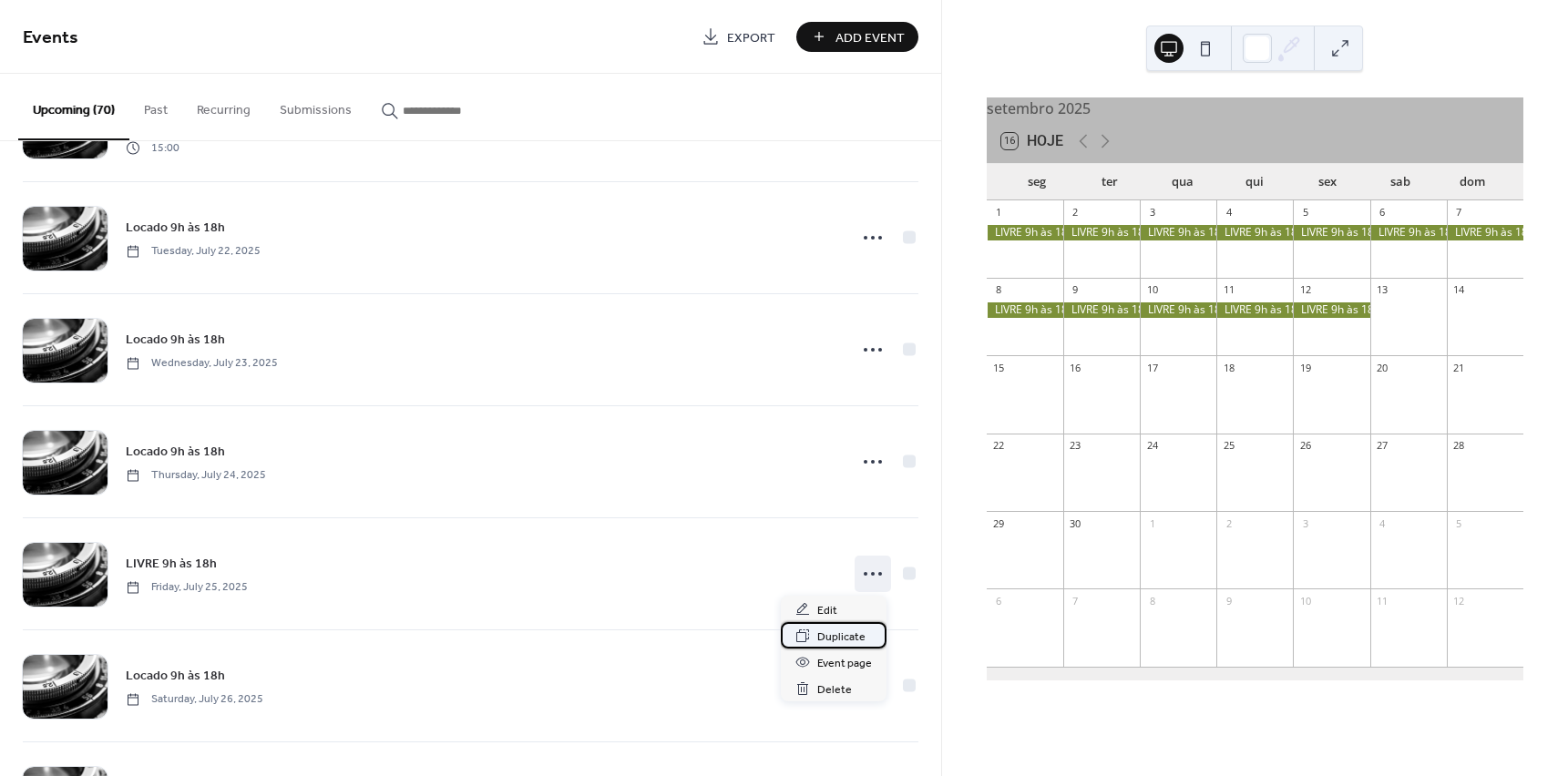 click on "Duplicate" at bounding box center [841, 637] 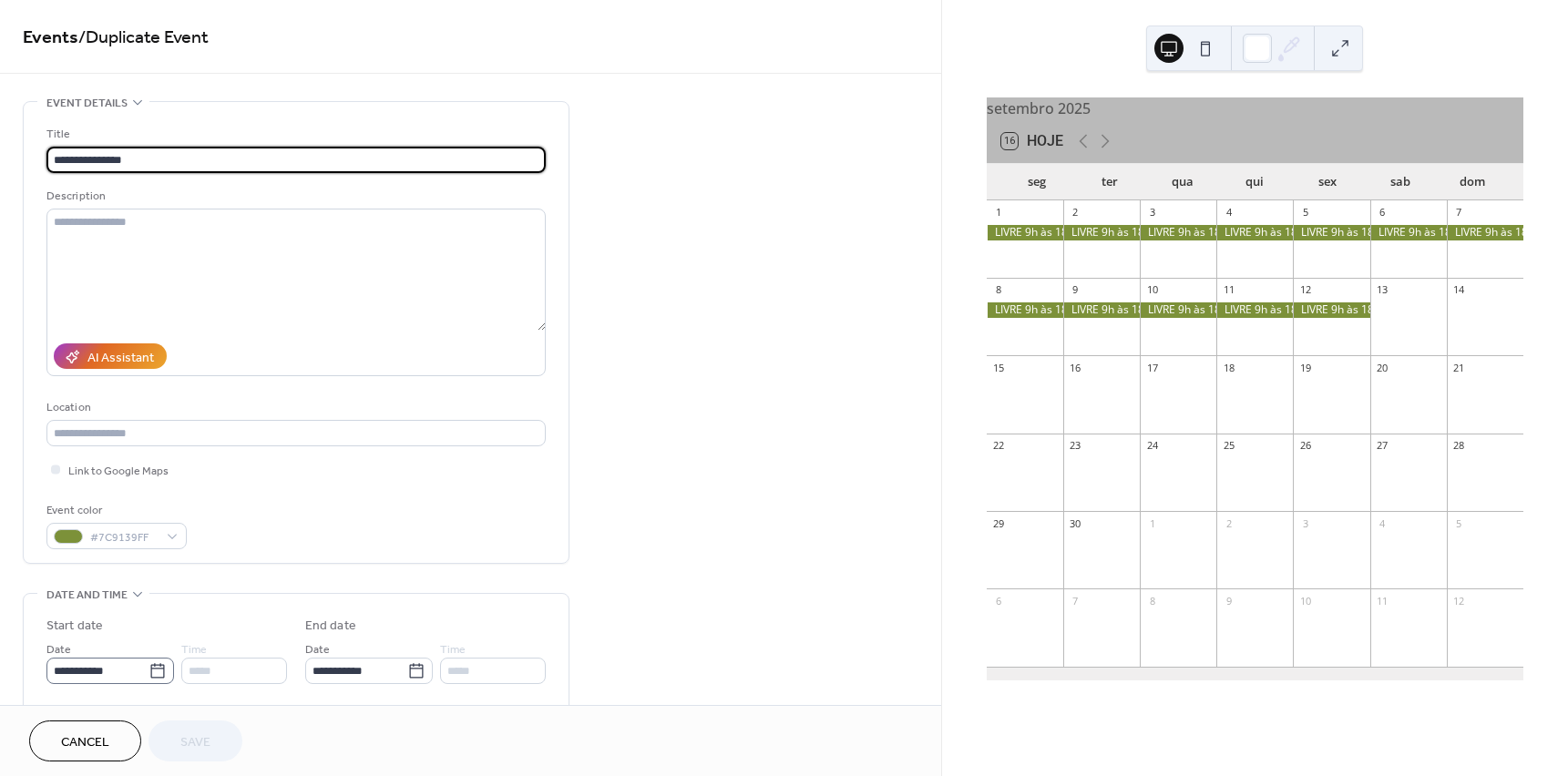 click 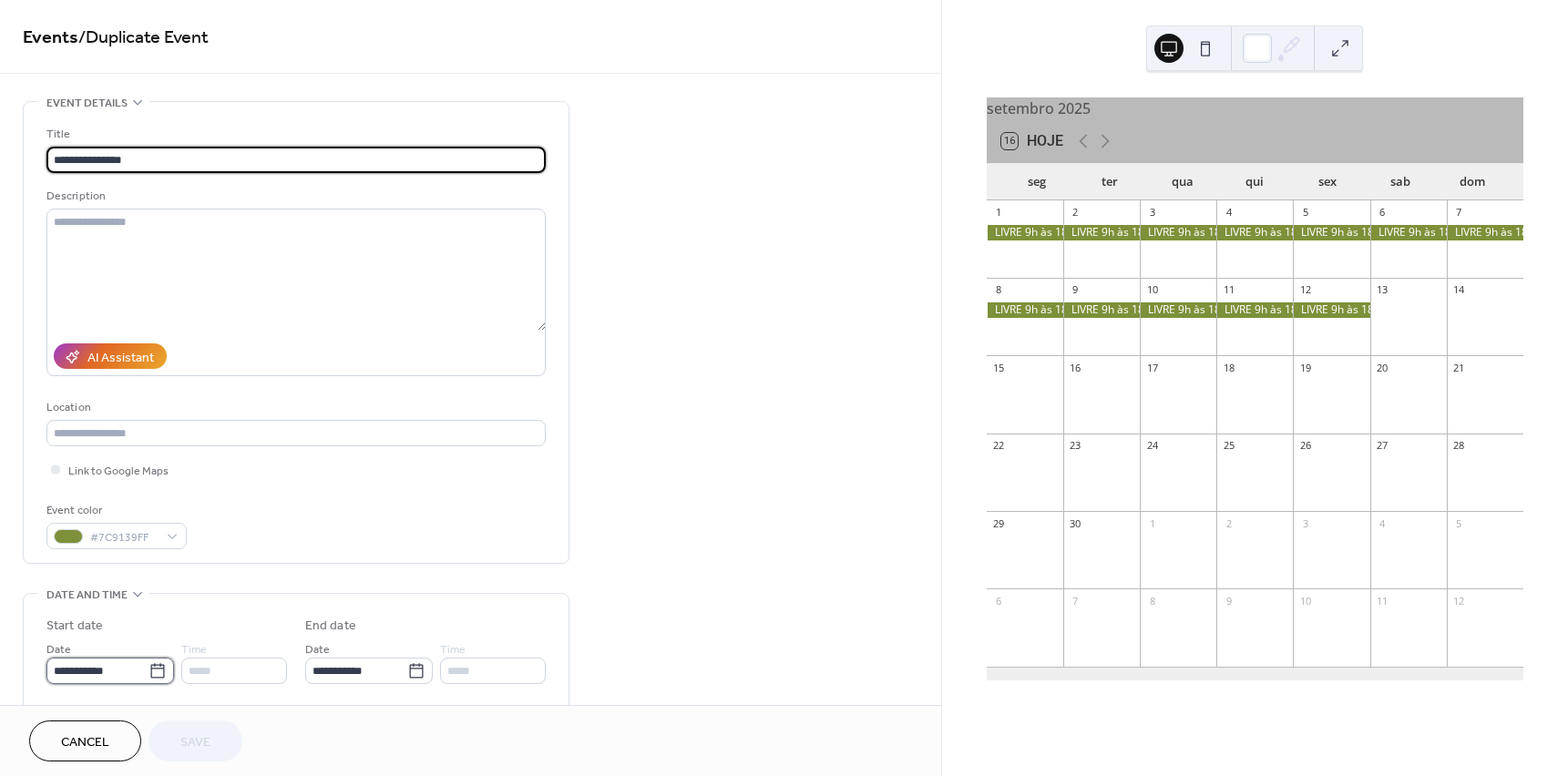 click on "**********" at bounding box center [97, 670] 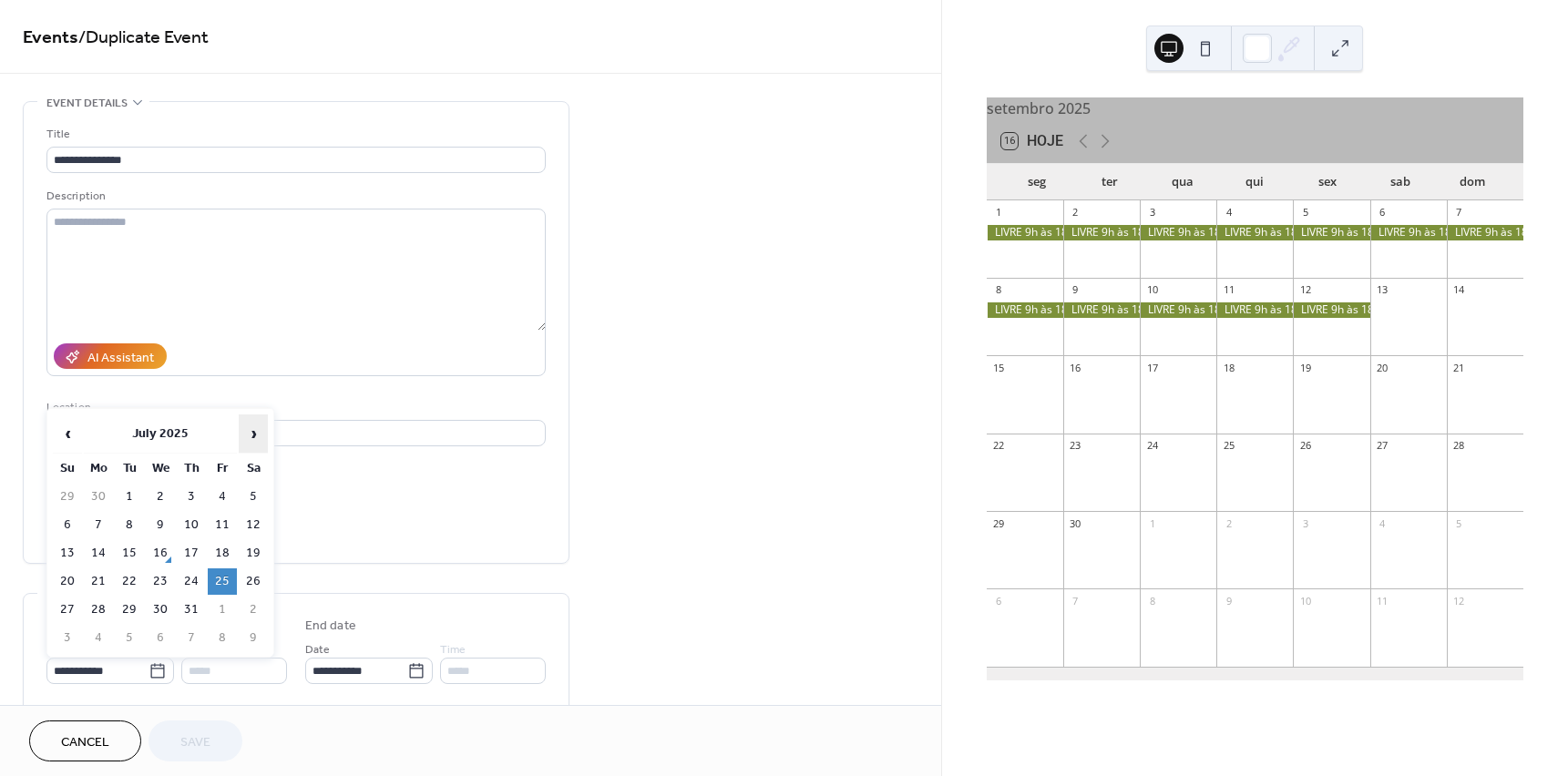 click on "›" at bounding box center [253, 434] 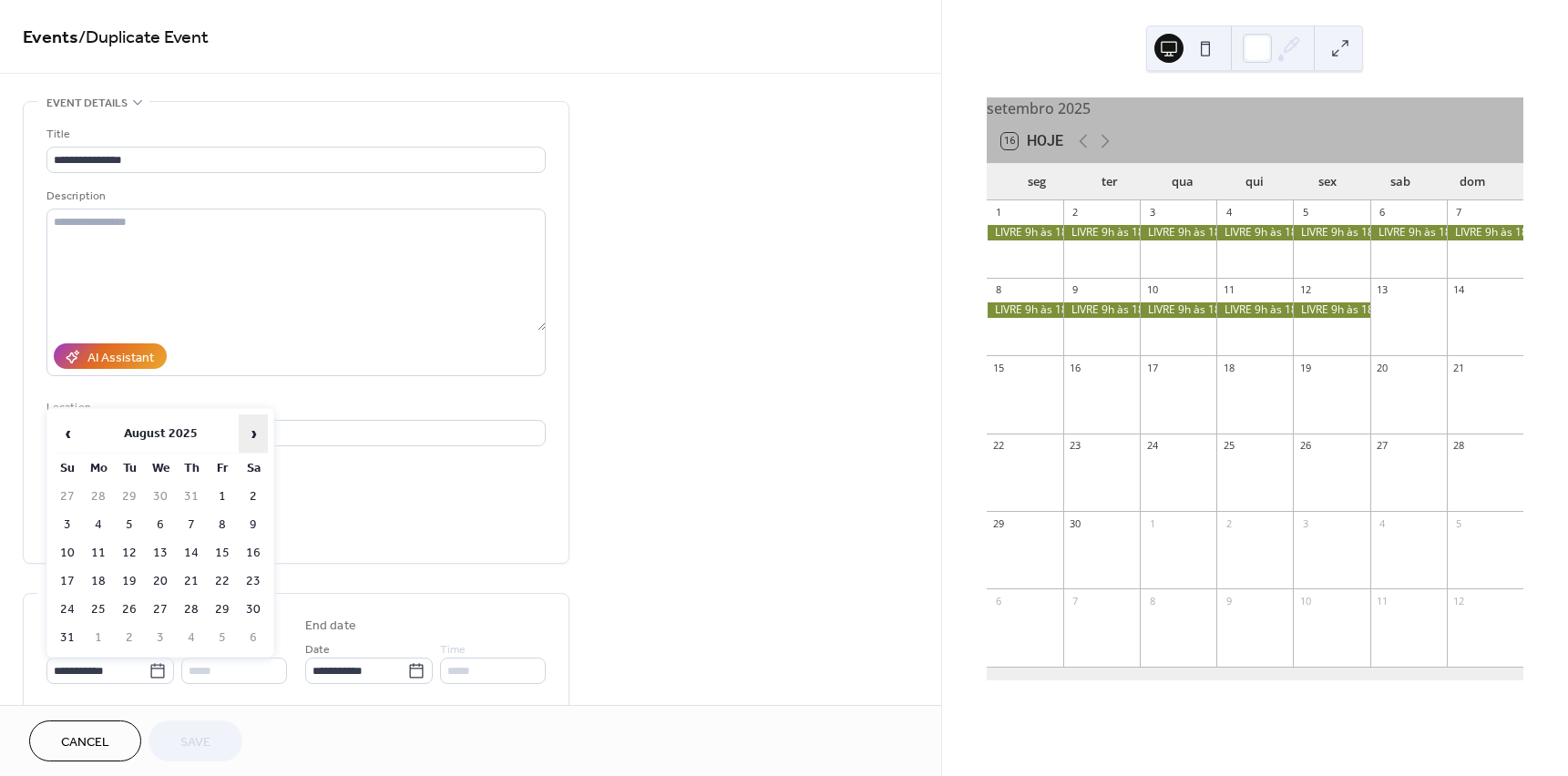 click on "›" at bounding box center [253, 434] 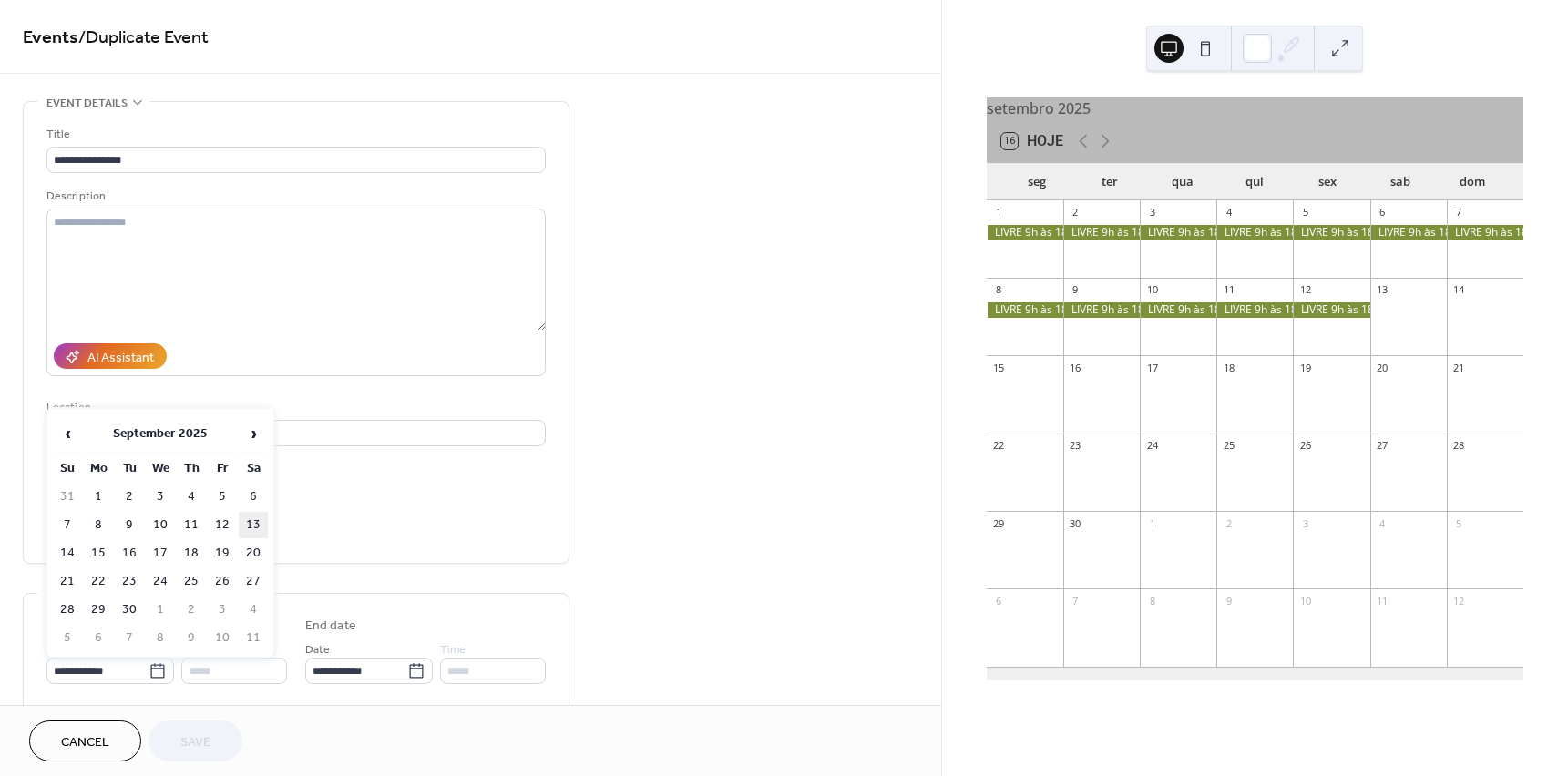 click on "13" at bounding box center (253, 525) 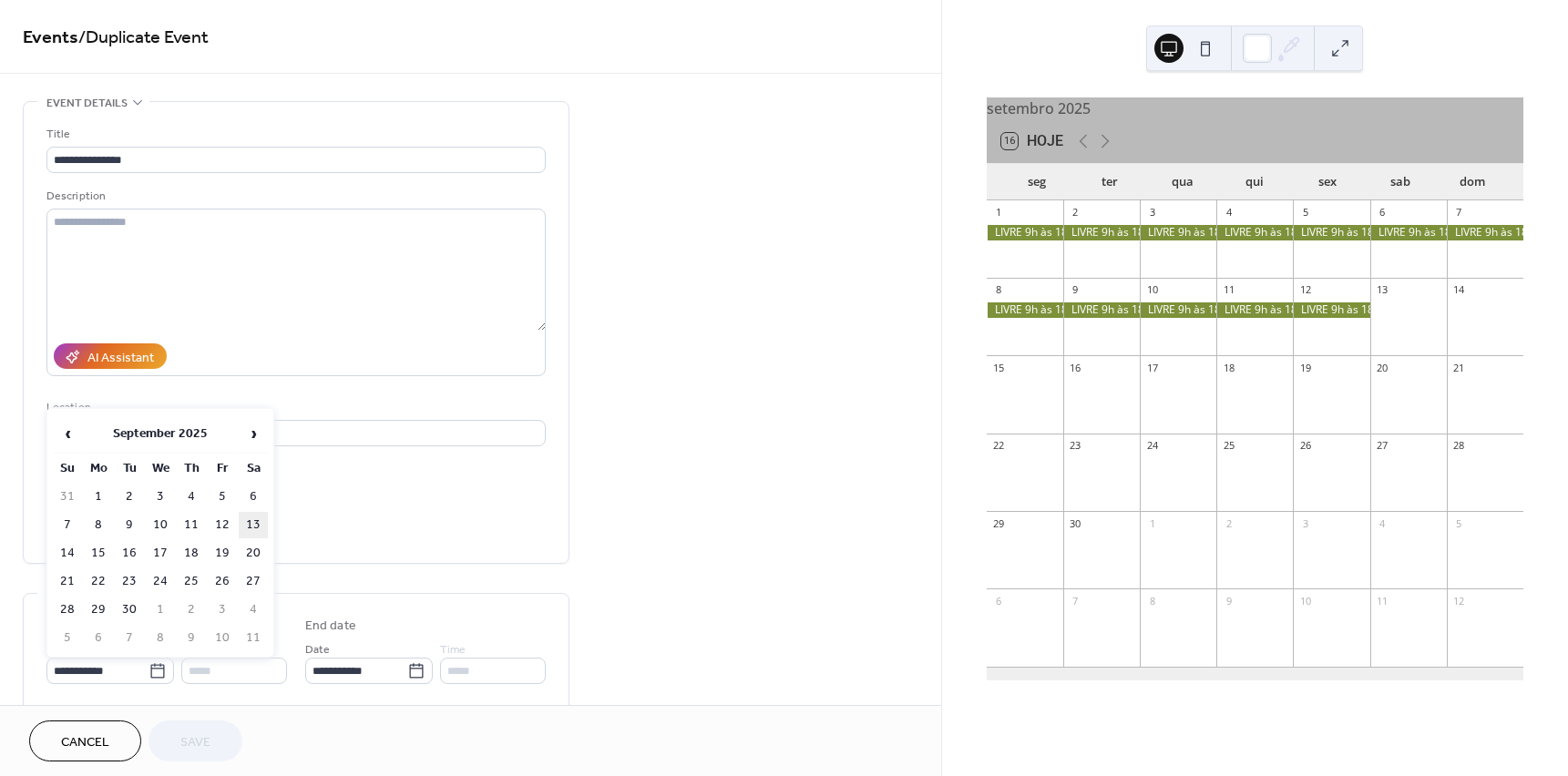 type on "**********" 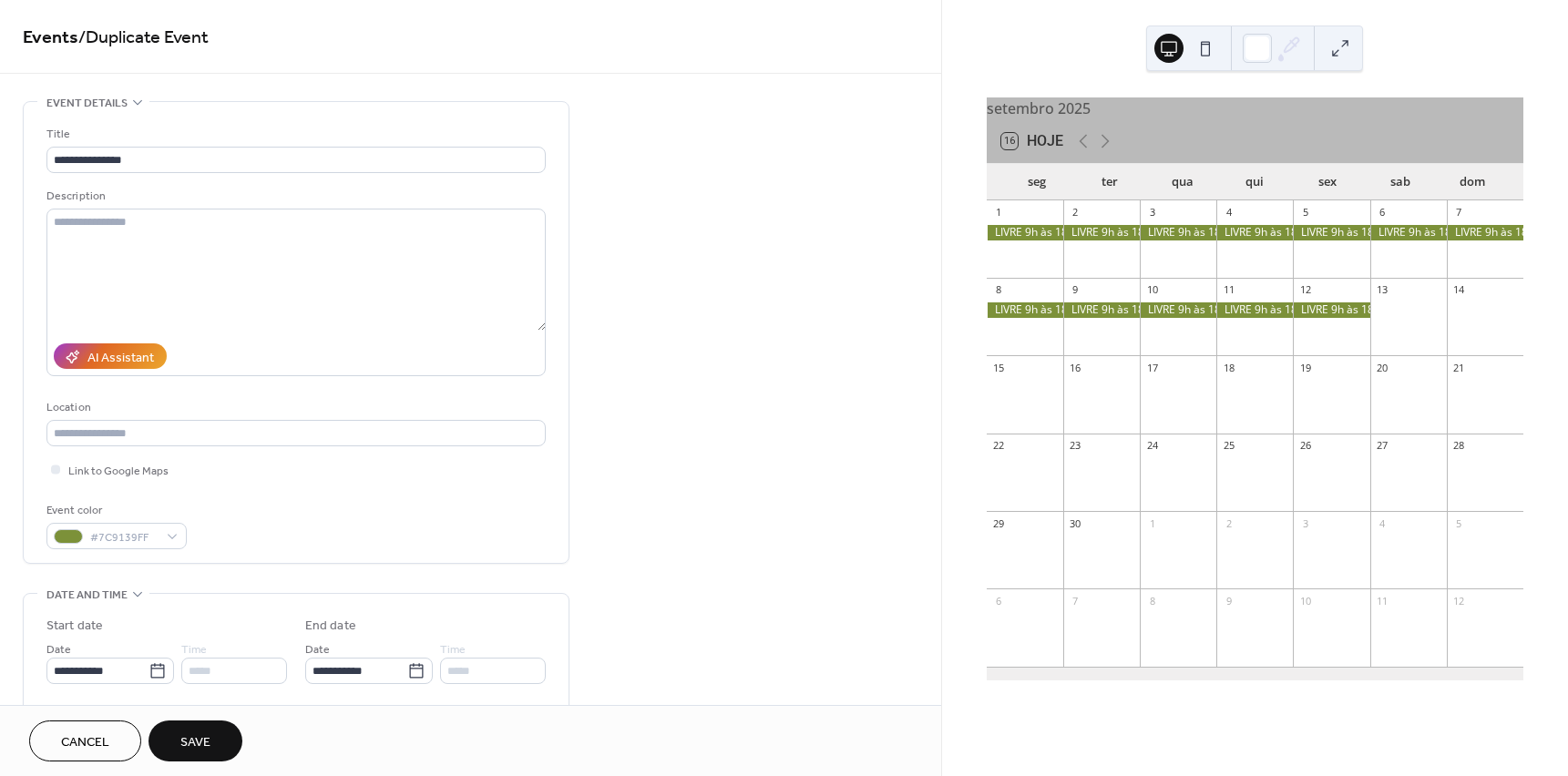 click on "Save" at bounding box center [195, 742] 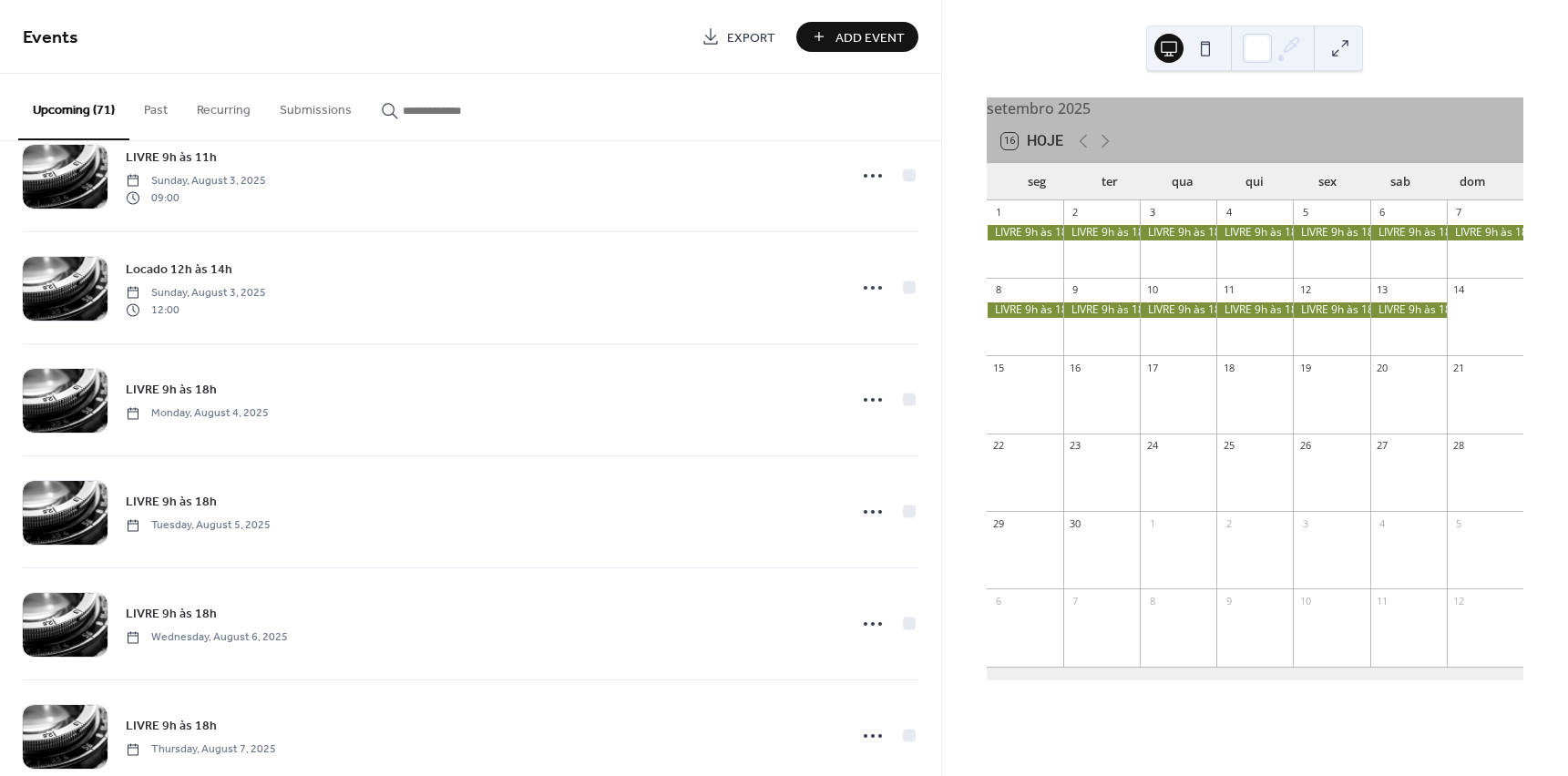 scroll, scrollTop: 2186, scrollLeft: 0, axis: vertical 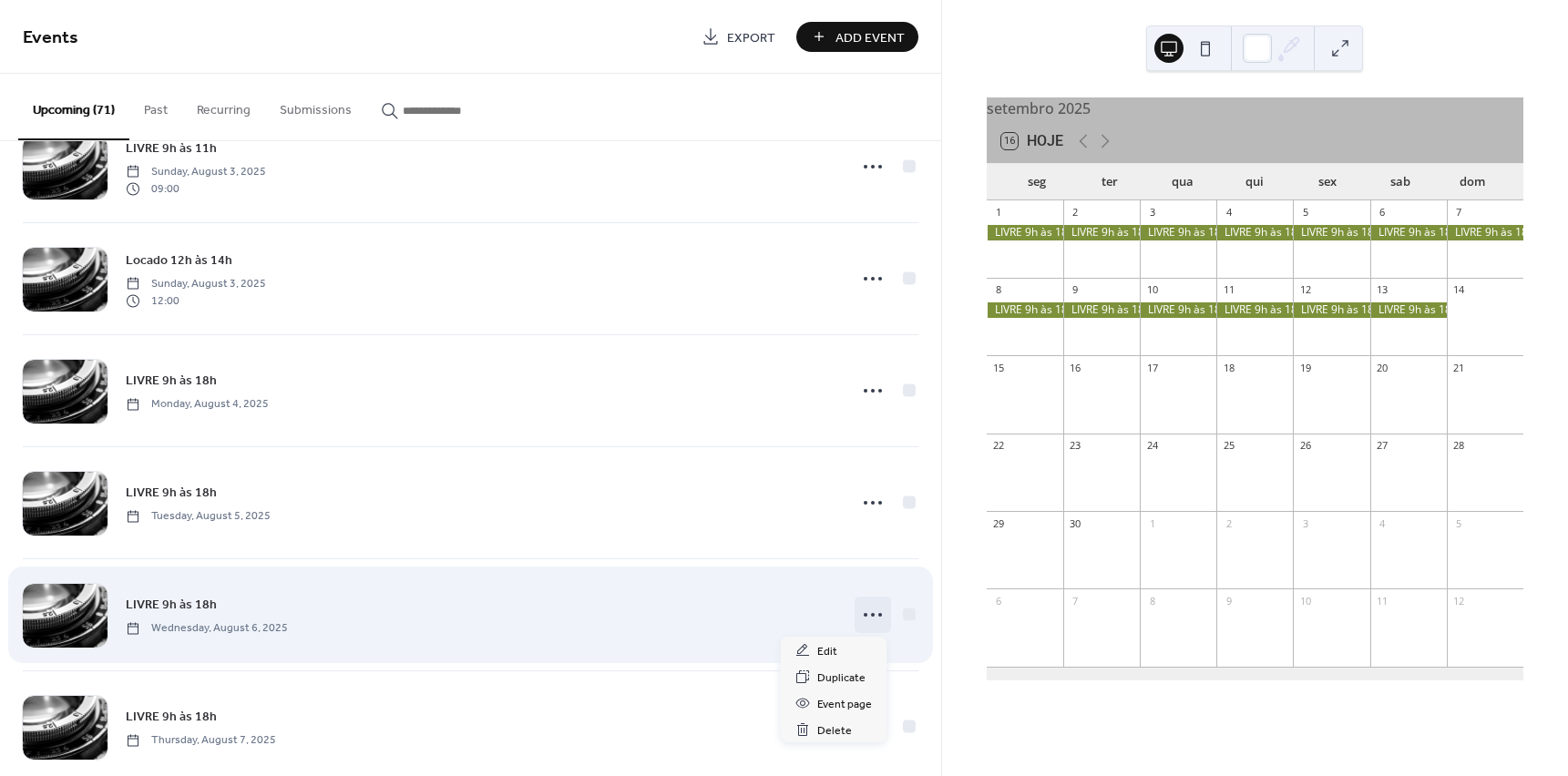 click 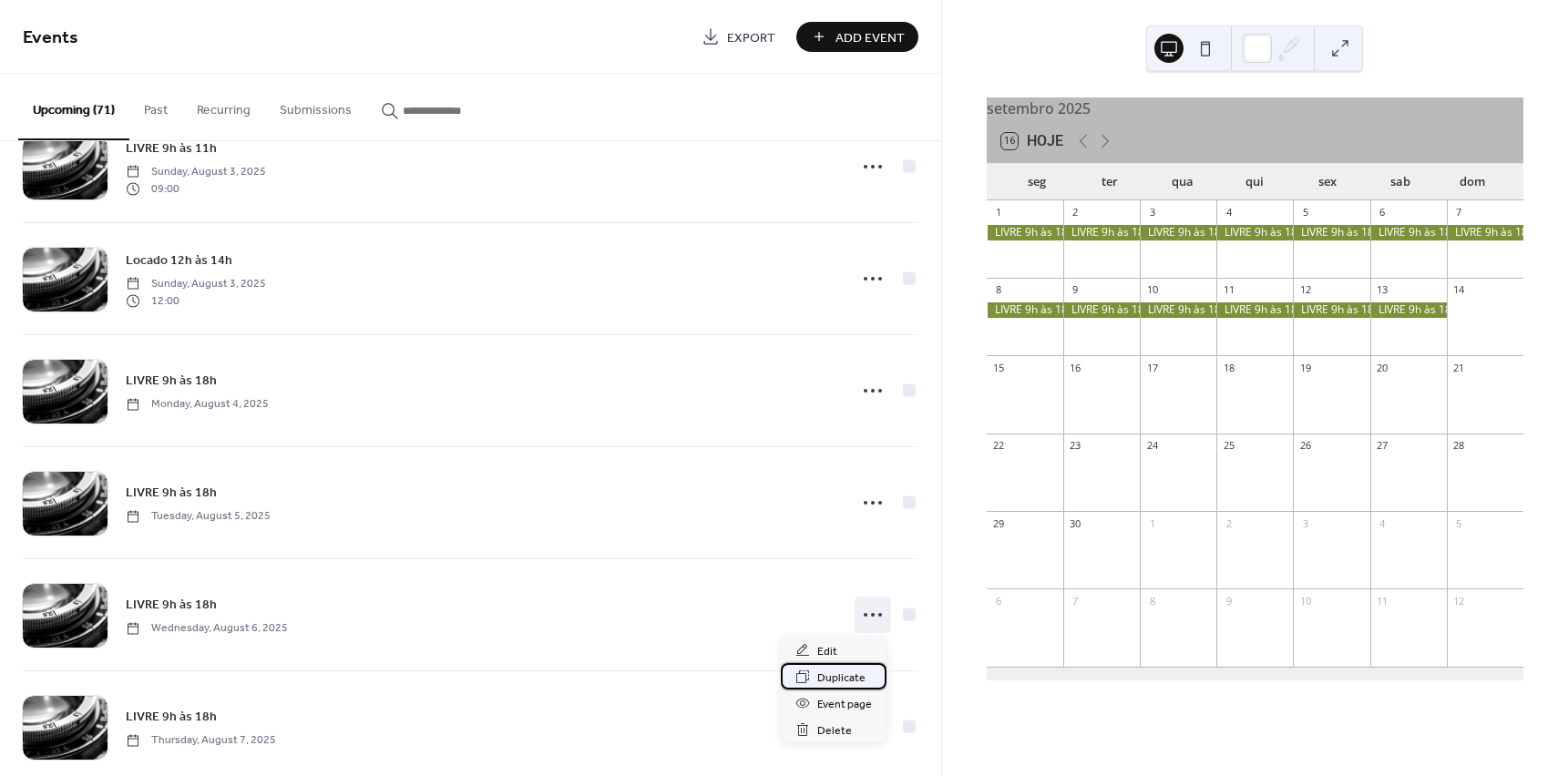 click on "Duplicate" at bounding box center (841, 678) 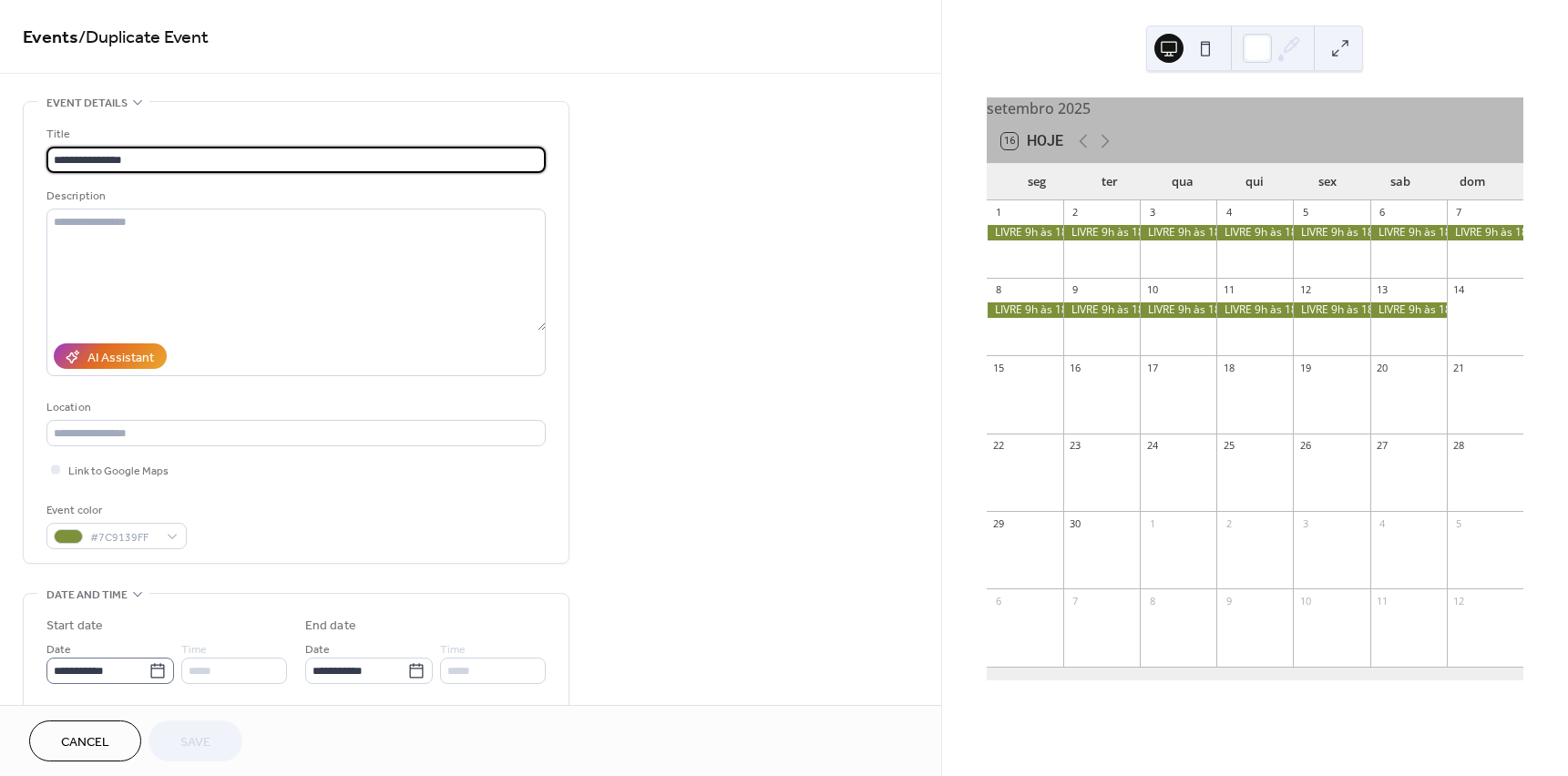 click 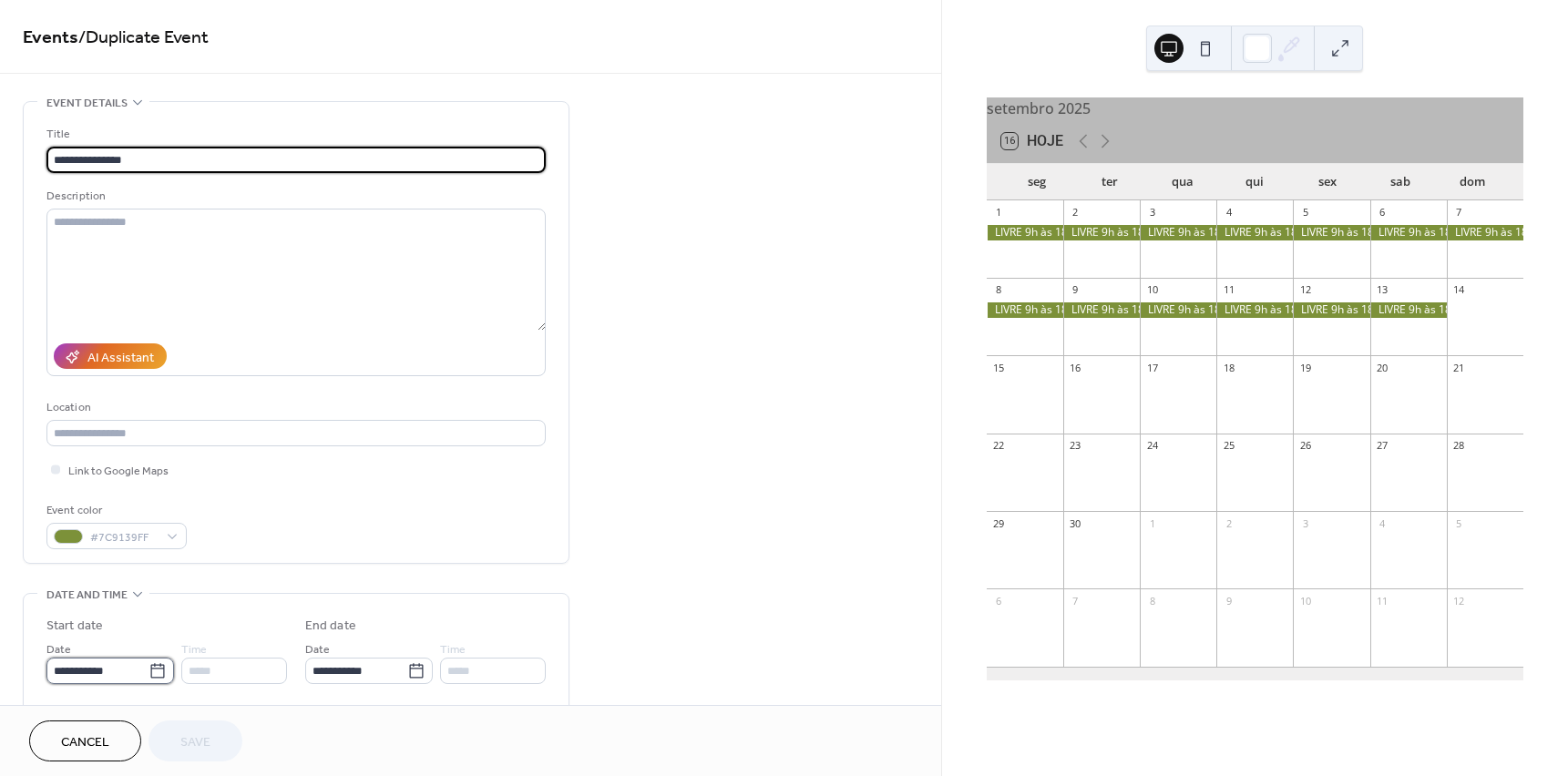click on "**********" at bounding box center (97, 670) 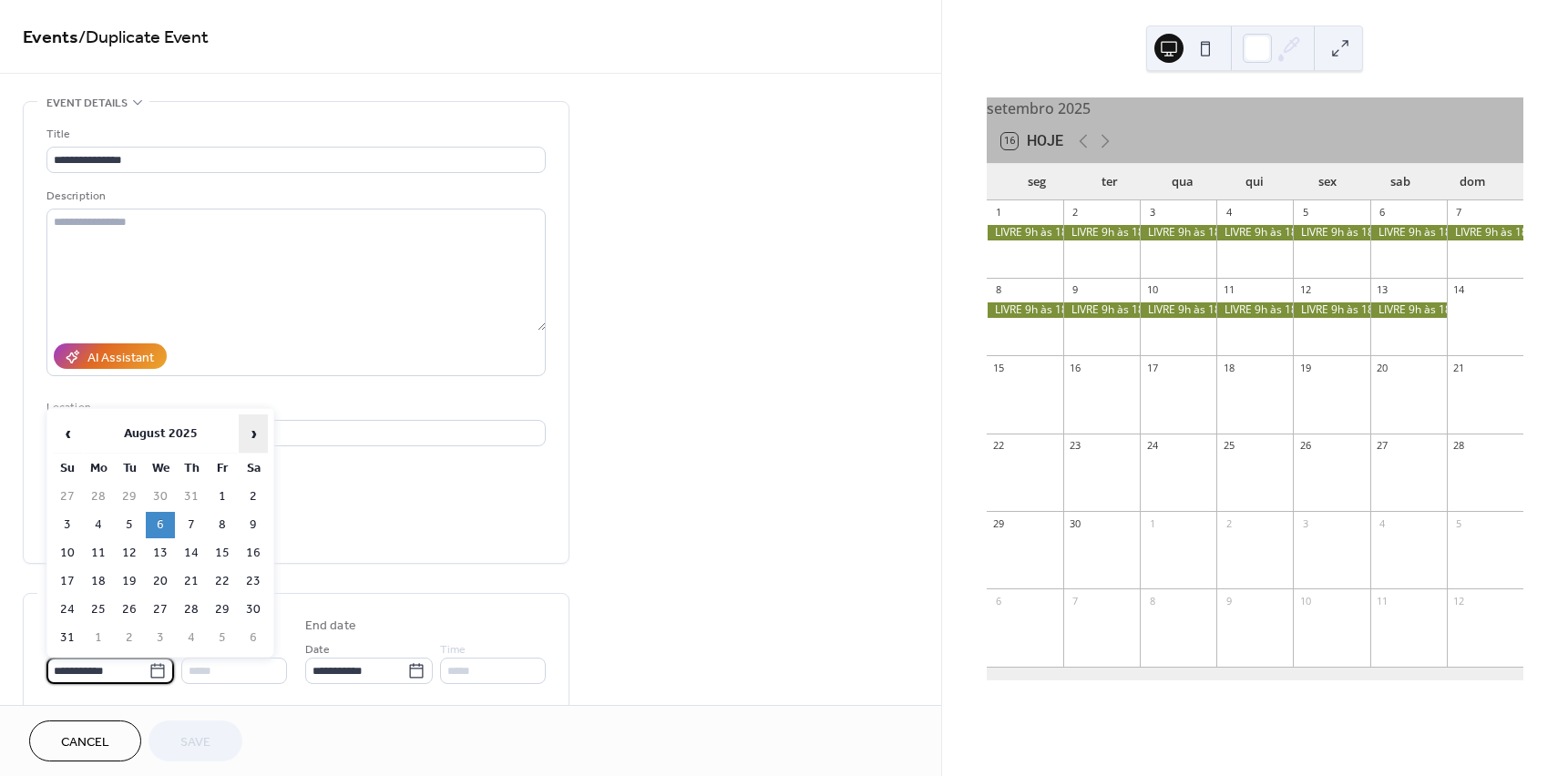 click on "›" at bounding box center (253, 434) 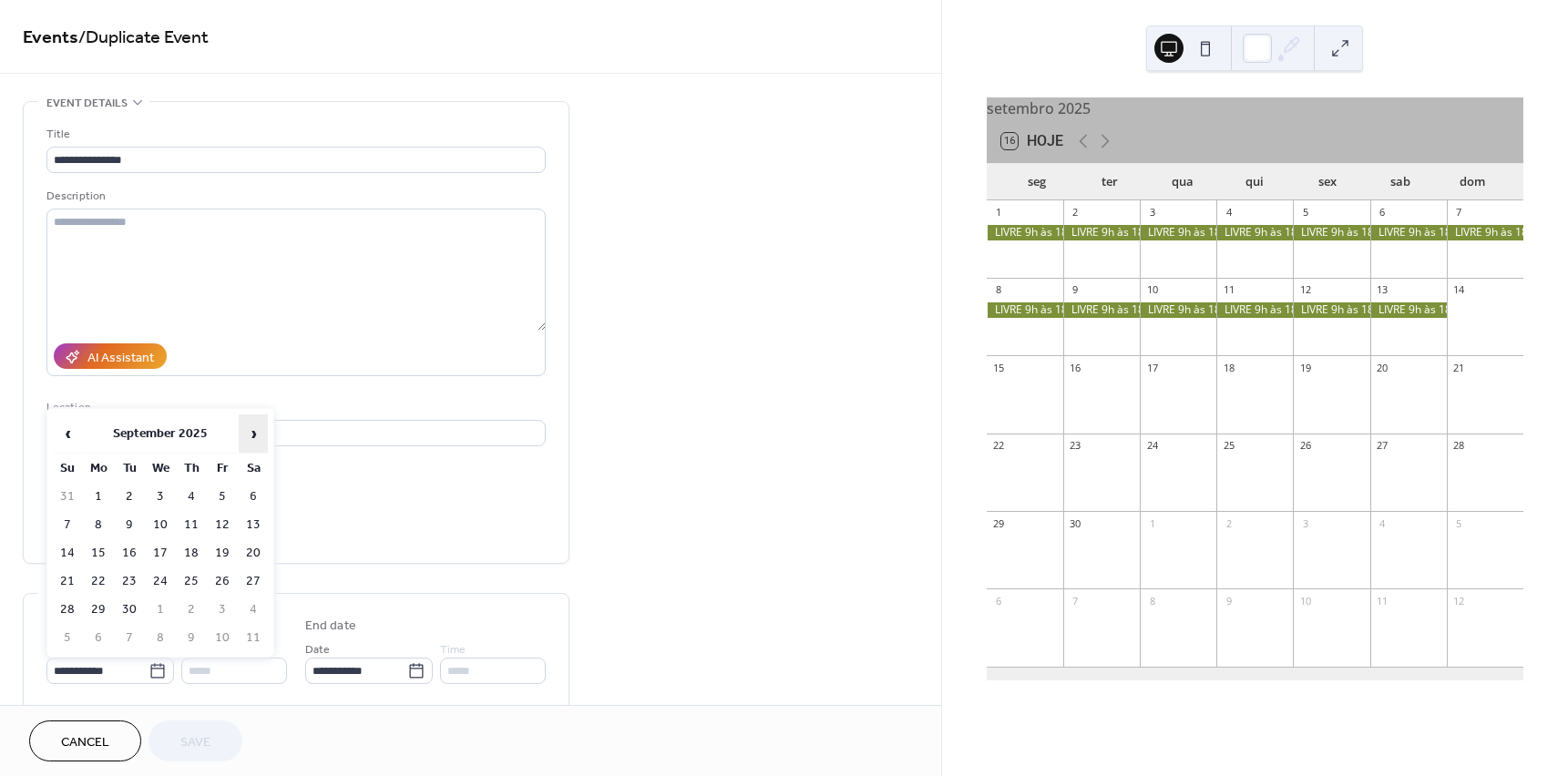 click on "›" at bounding box center [253, 434] 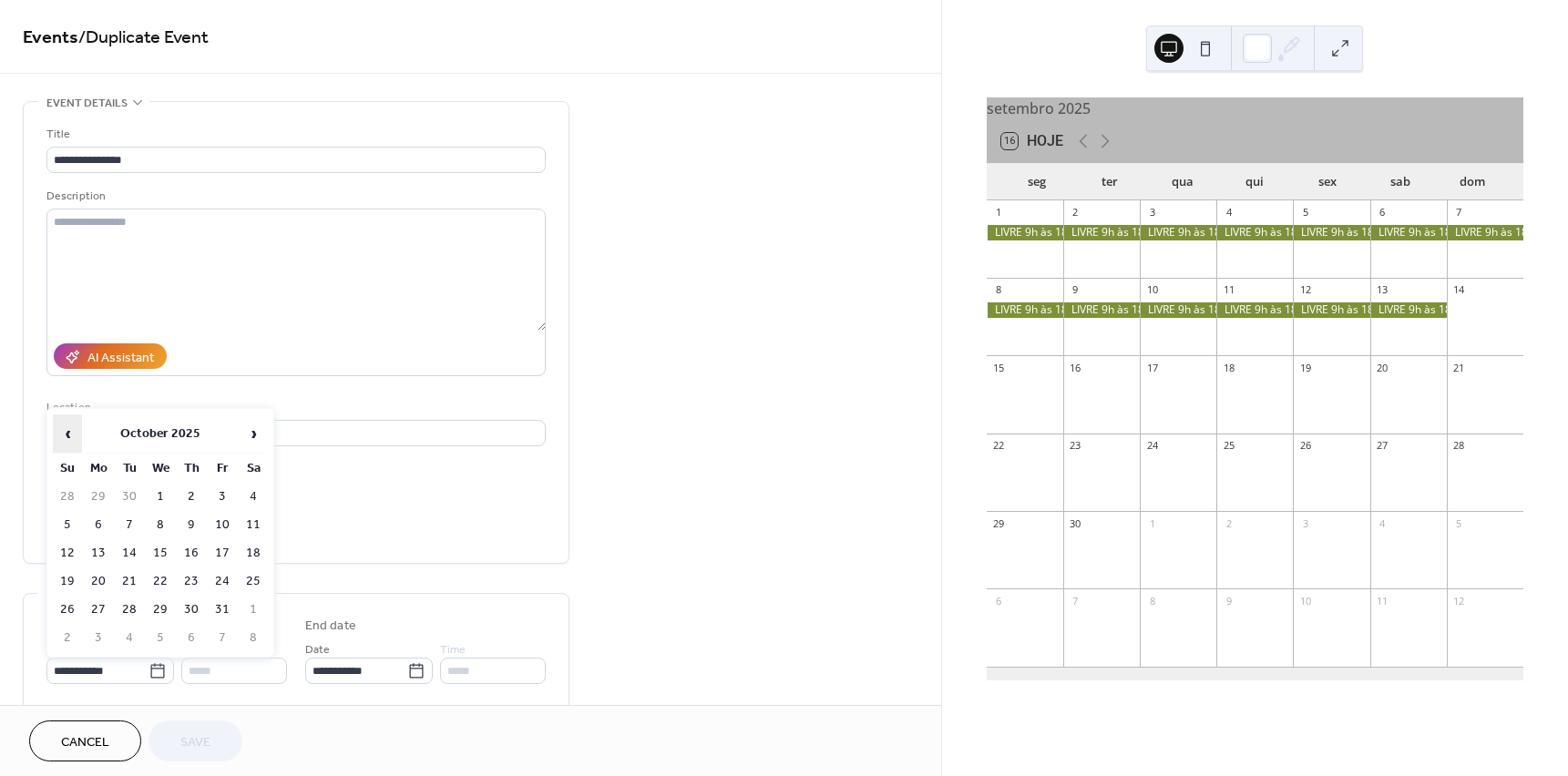 click on "‹" at bounding box center [67, 434] 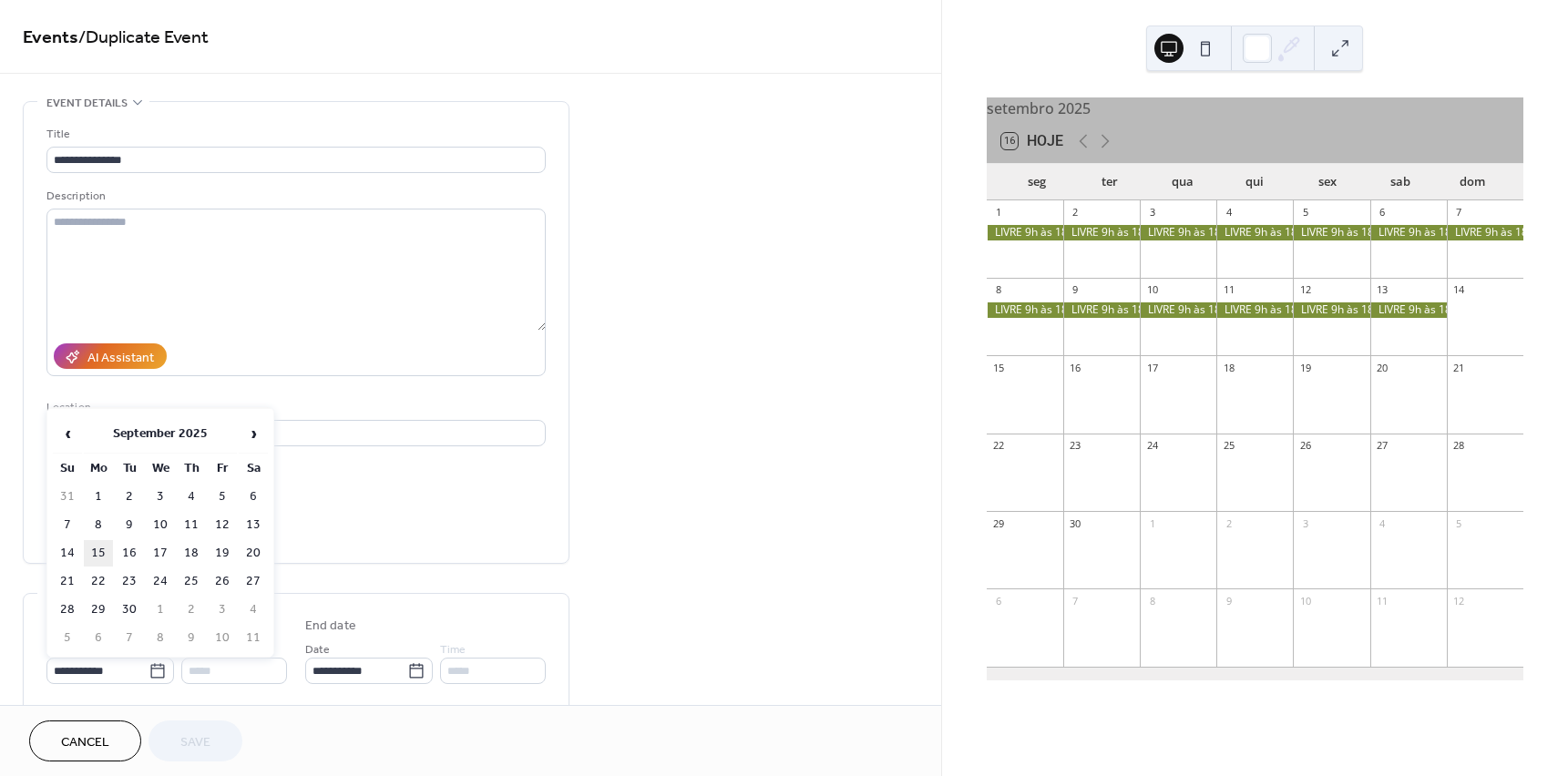 click on "15" at bounding box center [98, 553] 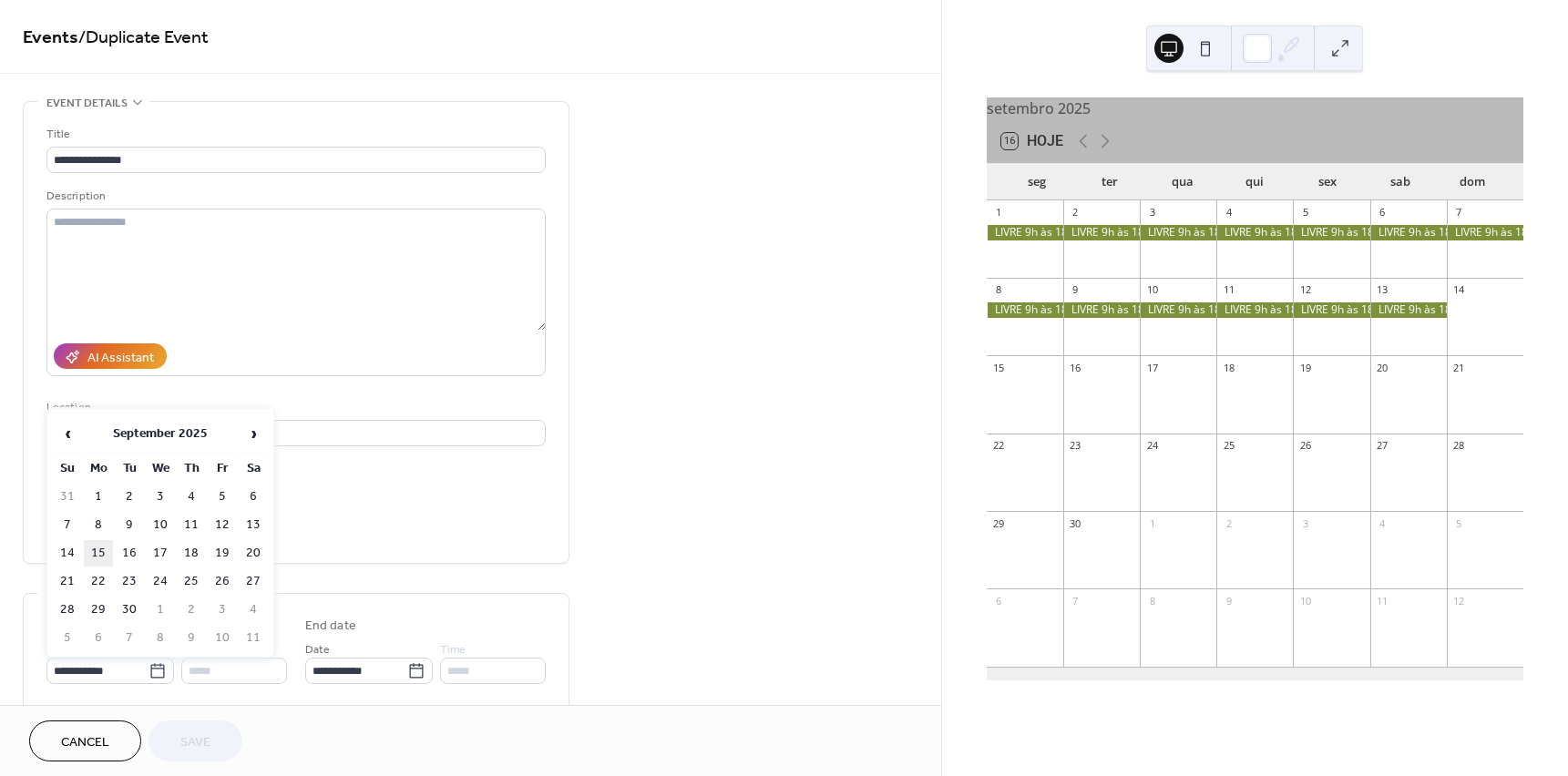 type on "**********" 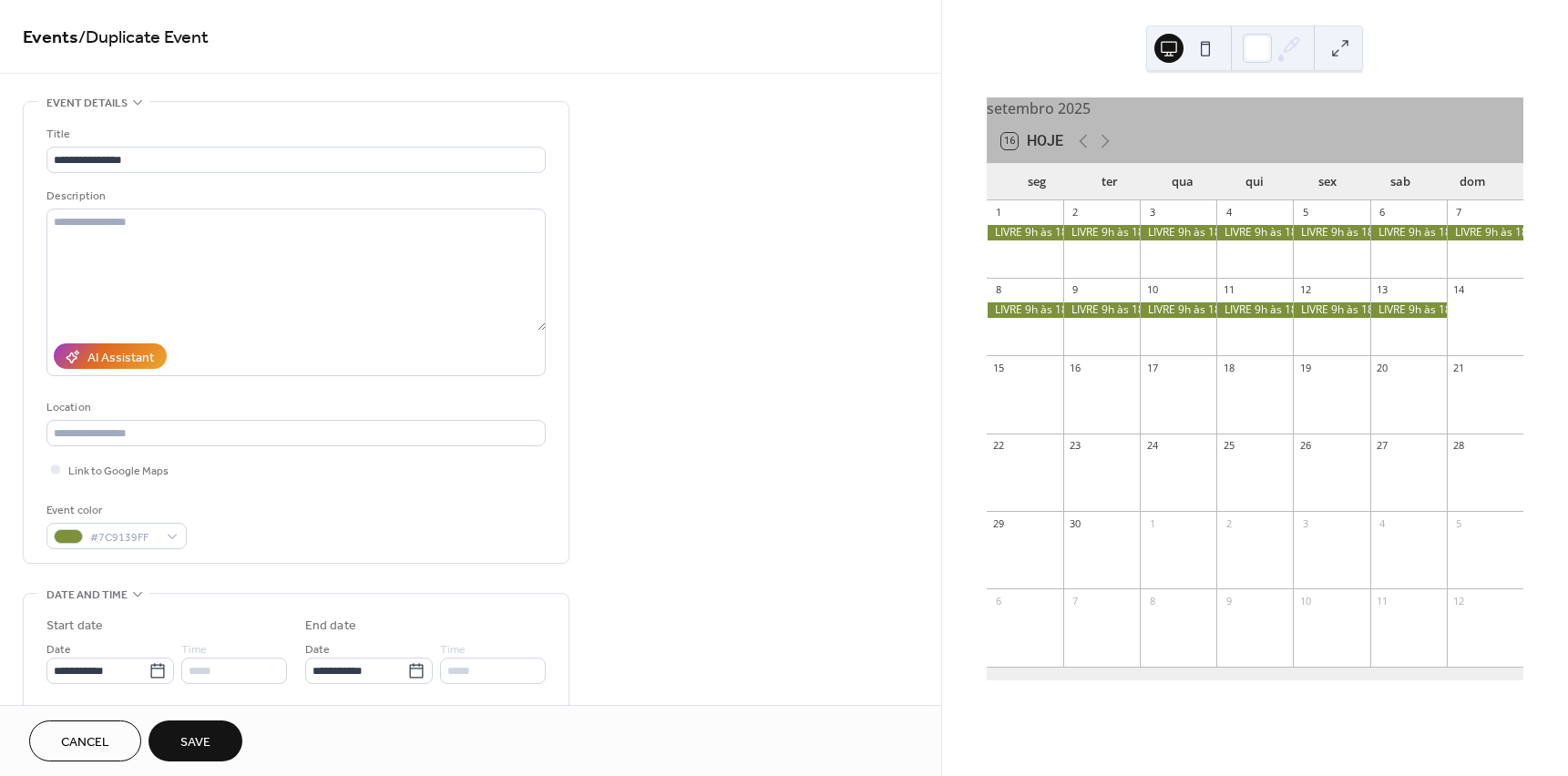 click on "Save" at bounding box center [195, 742] 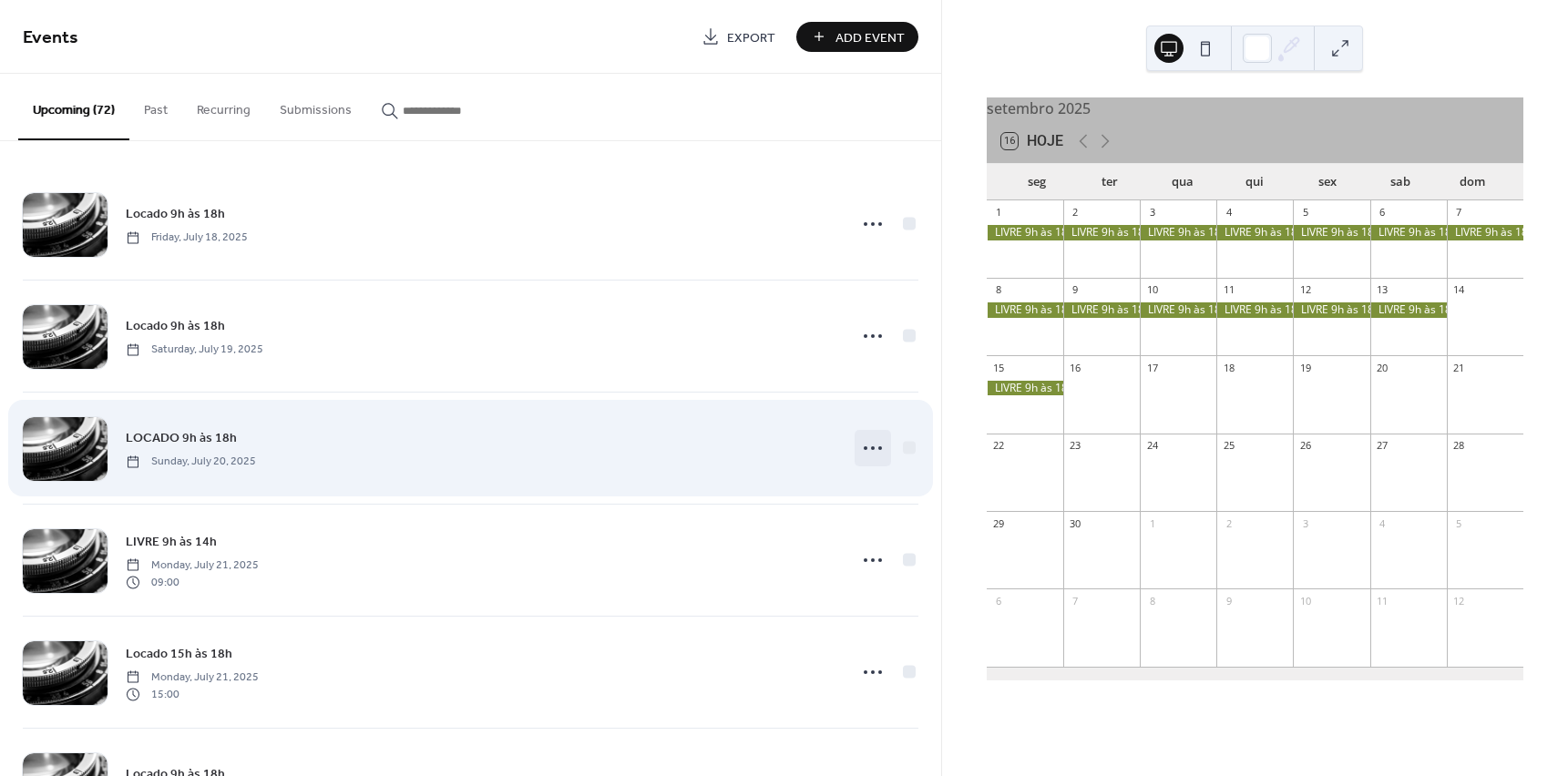 click 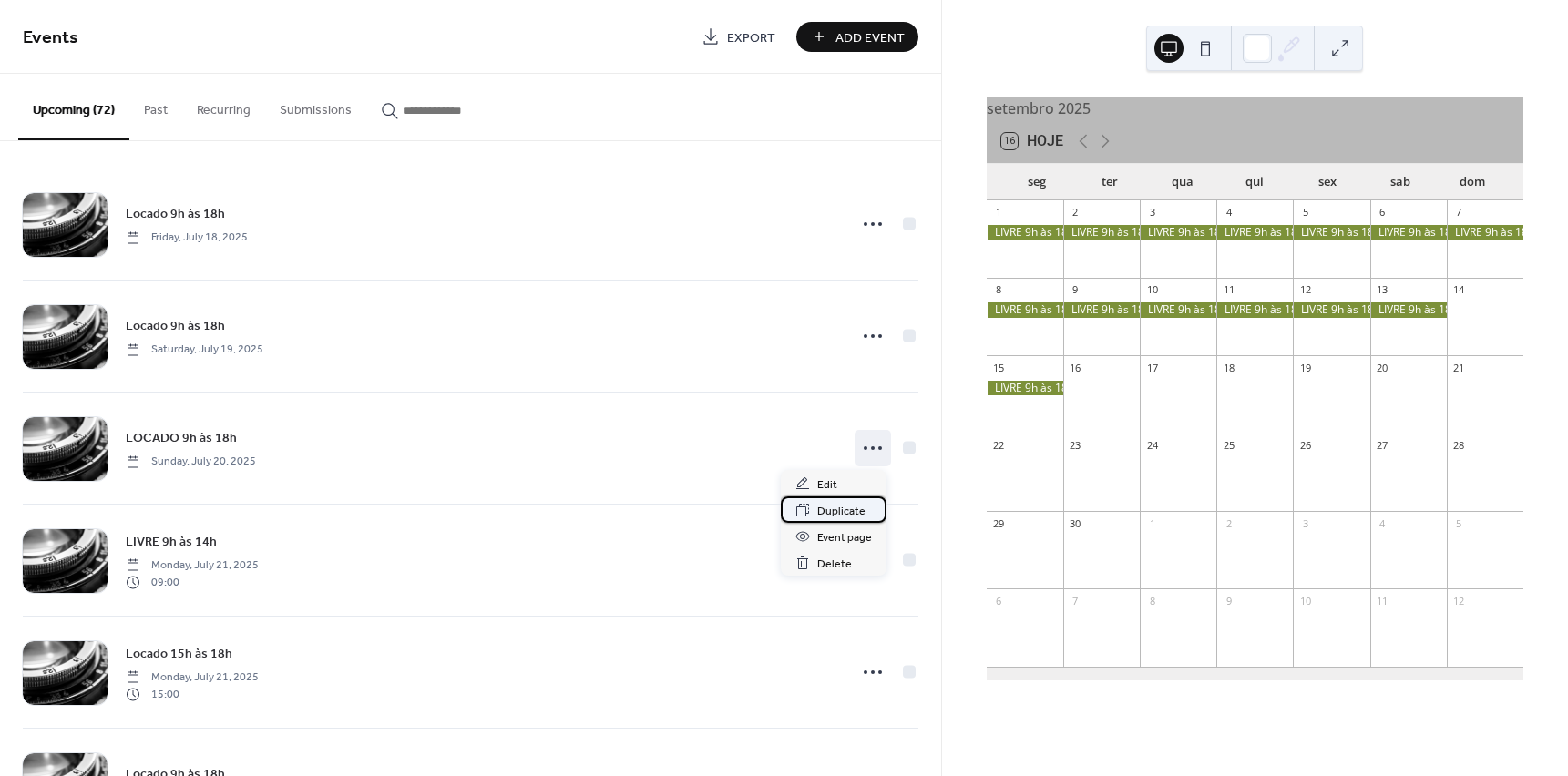 click on "Duplicate" at bounding box center [841, 511] 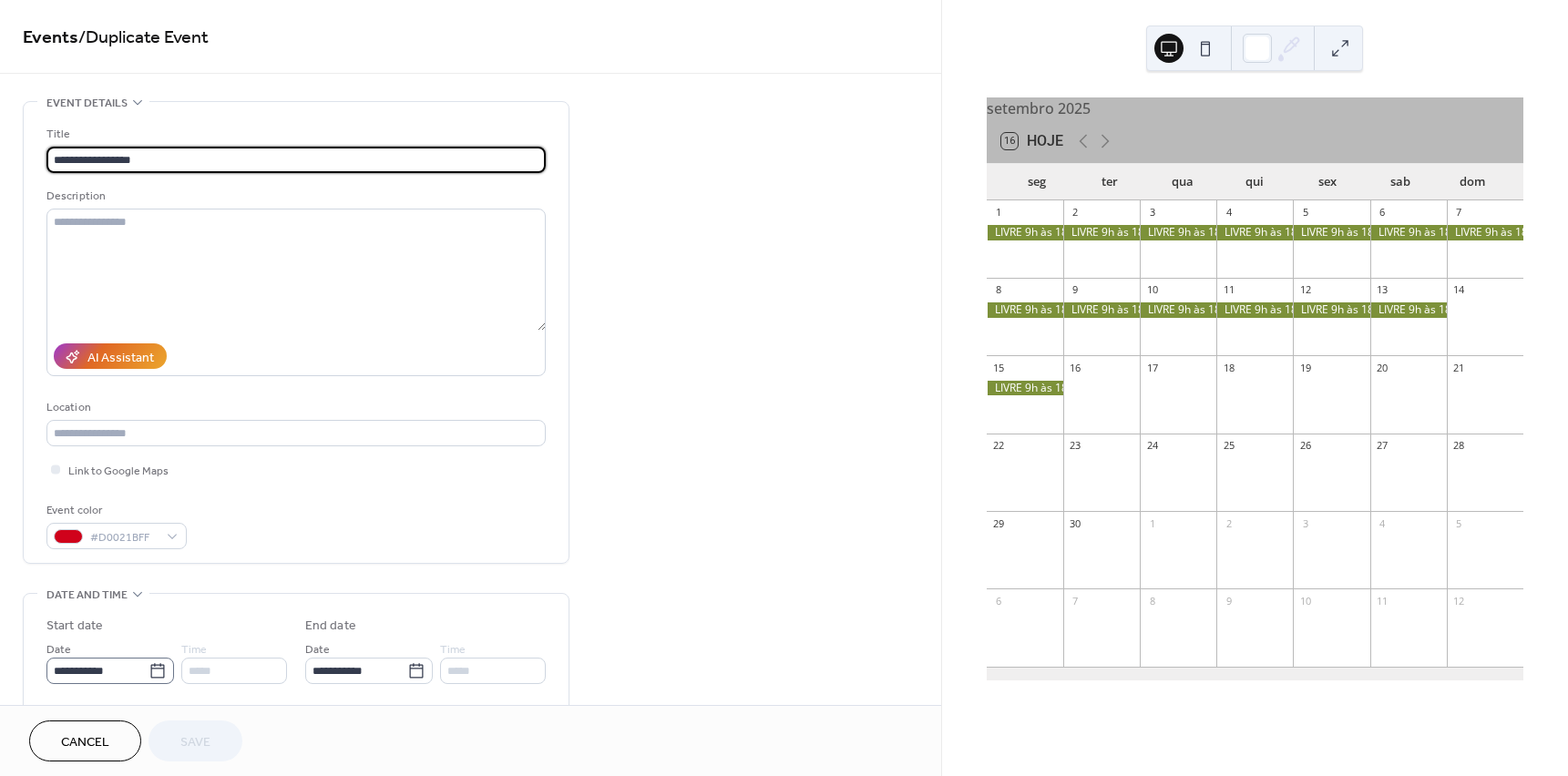 click 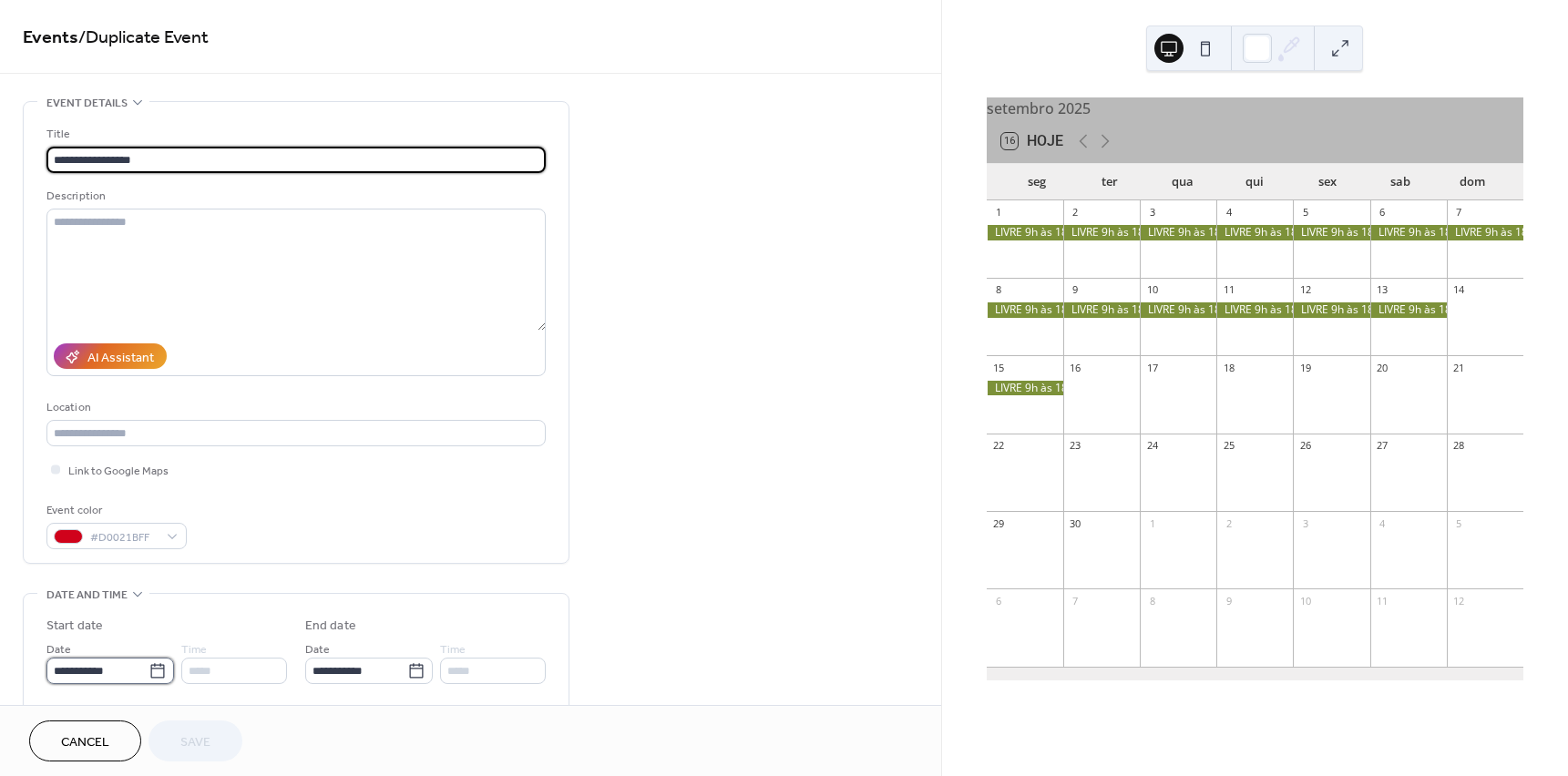 click on "**********" at bounding box center [97, 670] 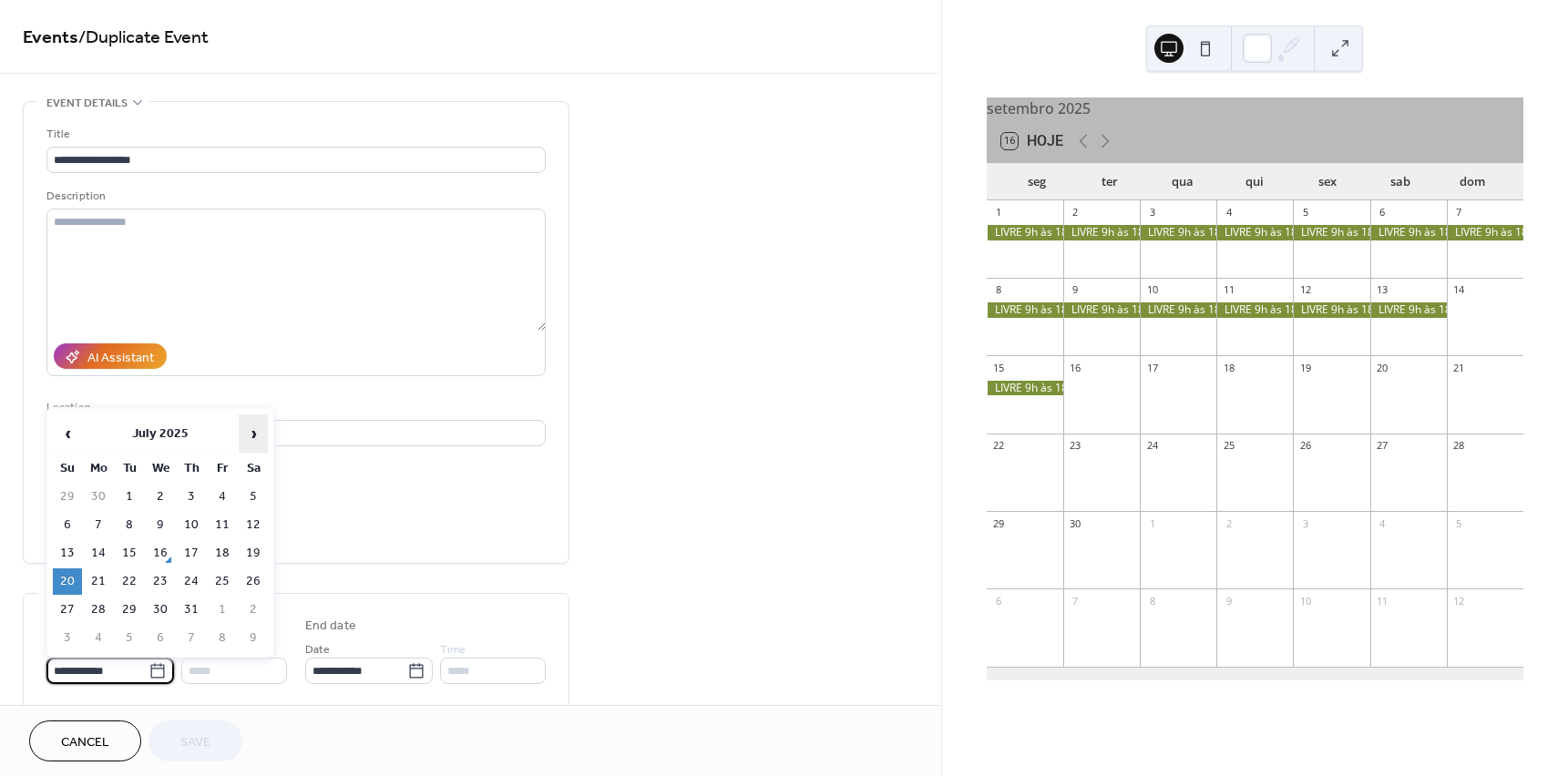 click on "›" at bounding box center (253, 434) 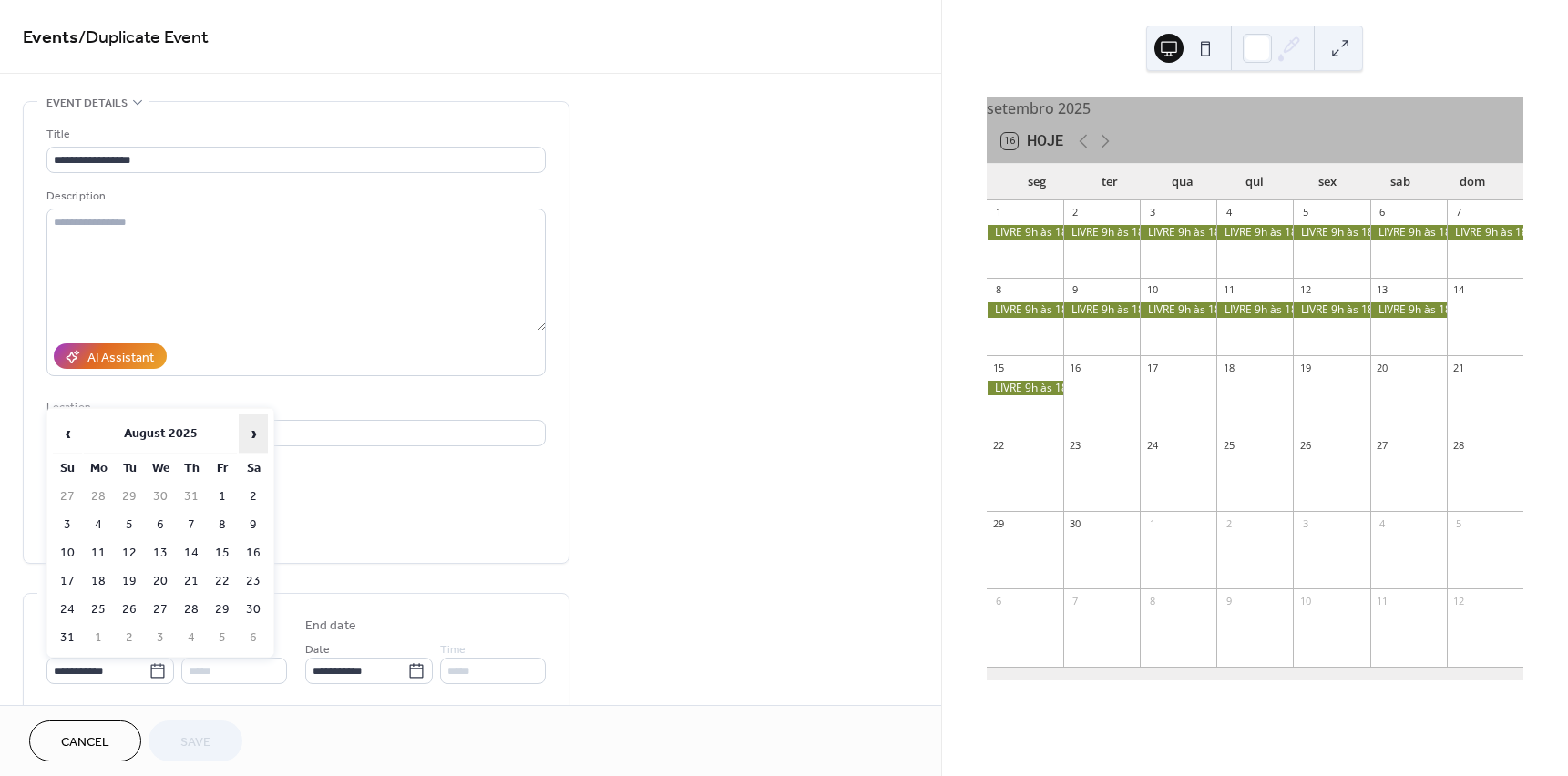 click on "›" at bounding box center [253, 434] 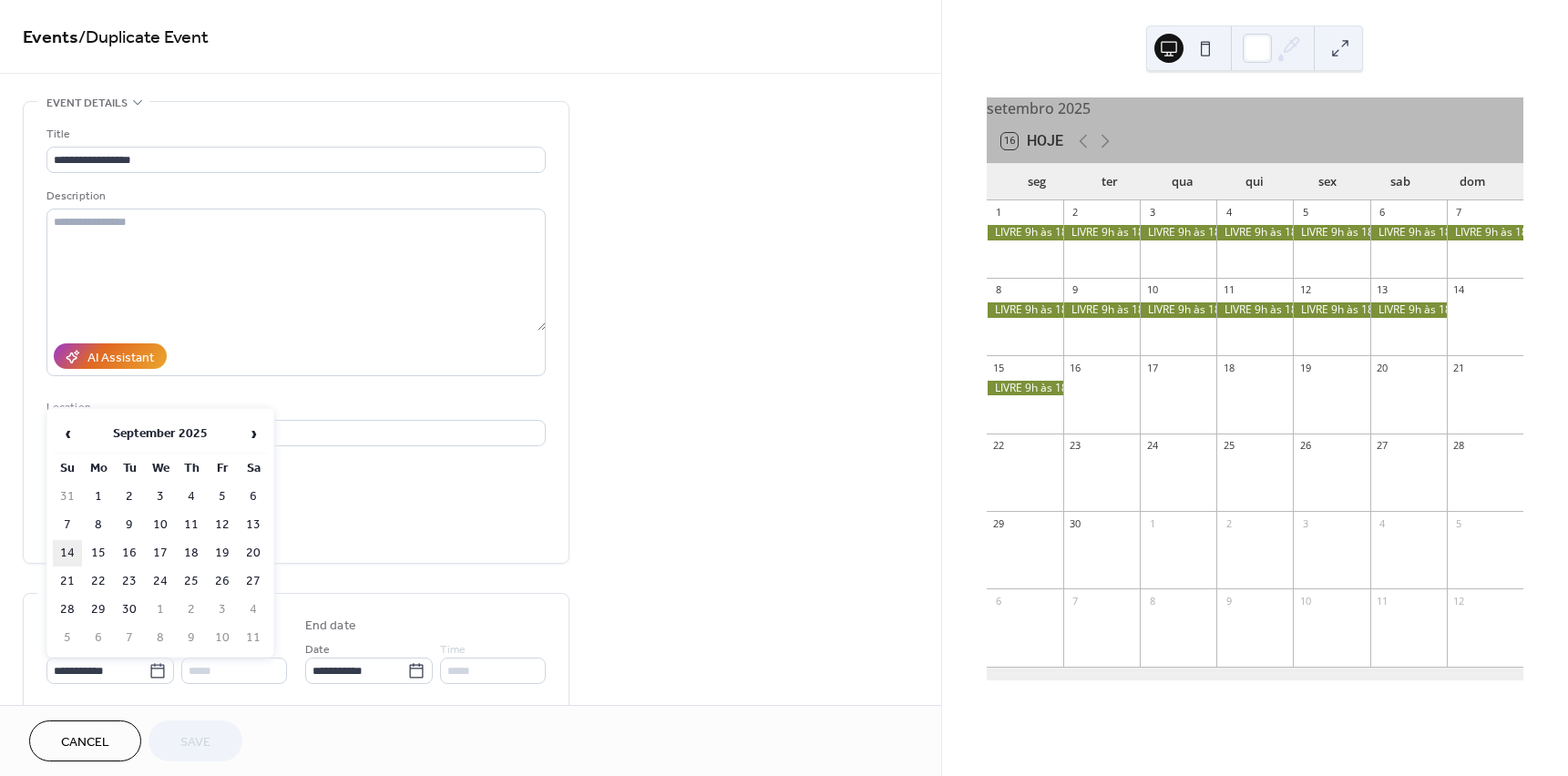 click on "14" at bounding box center (67, 553) 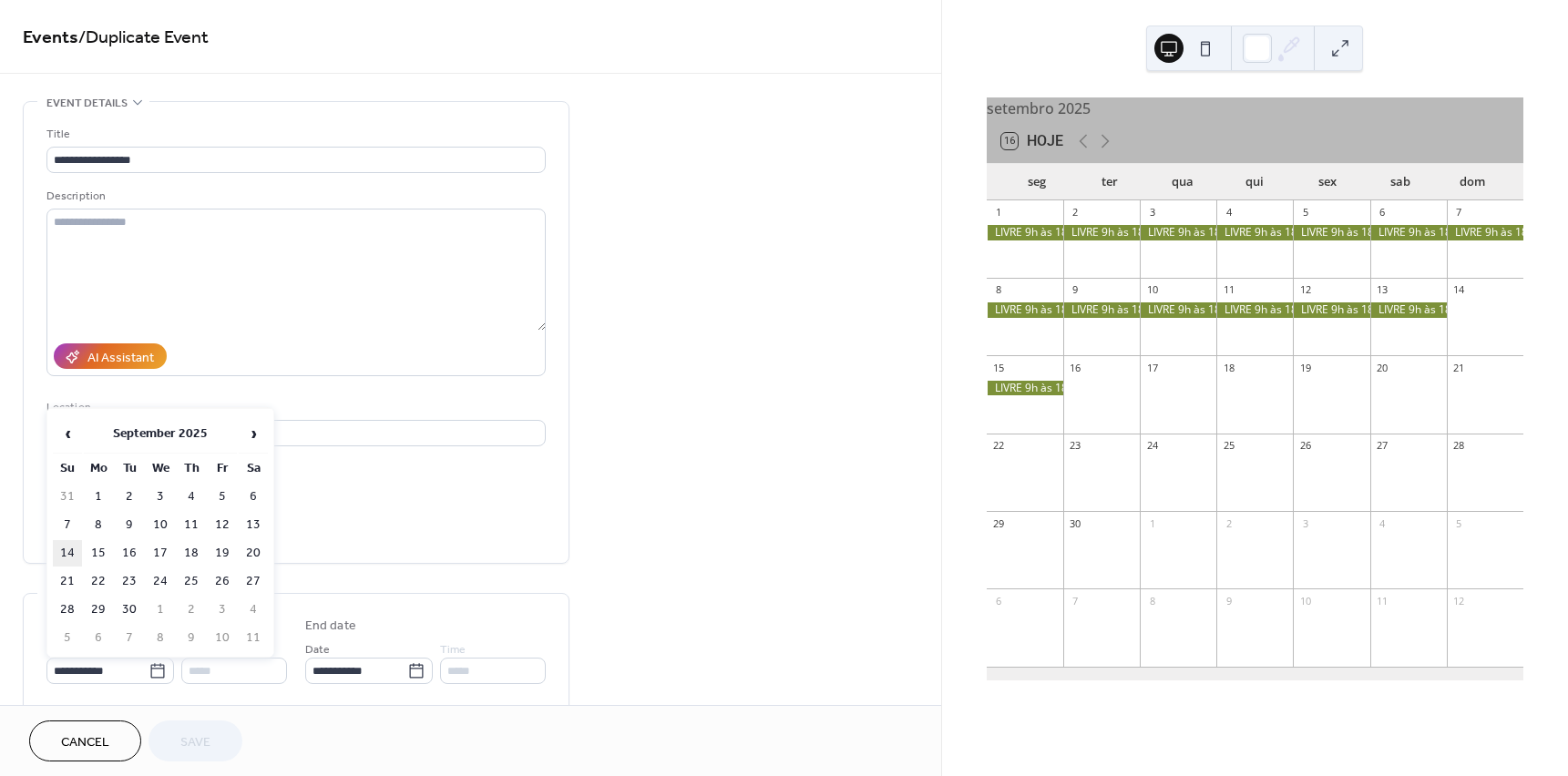 type on "**********" 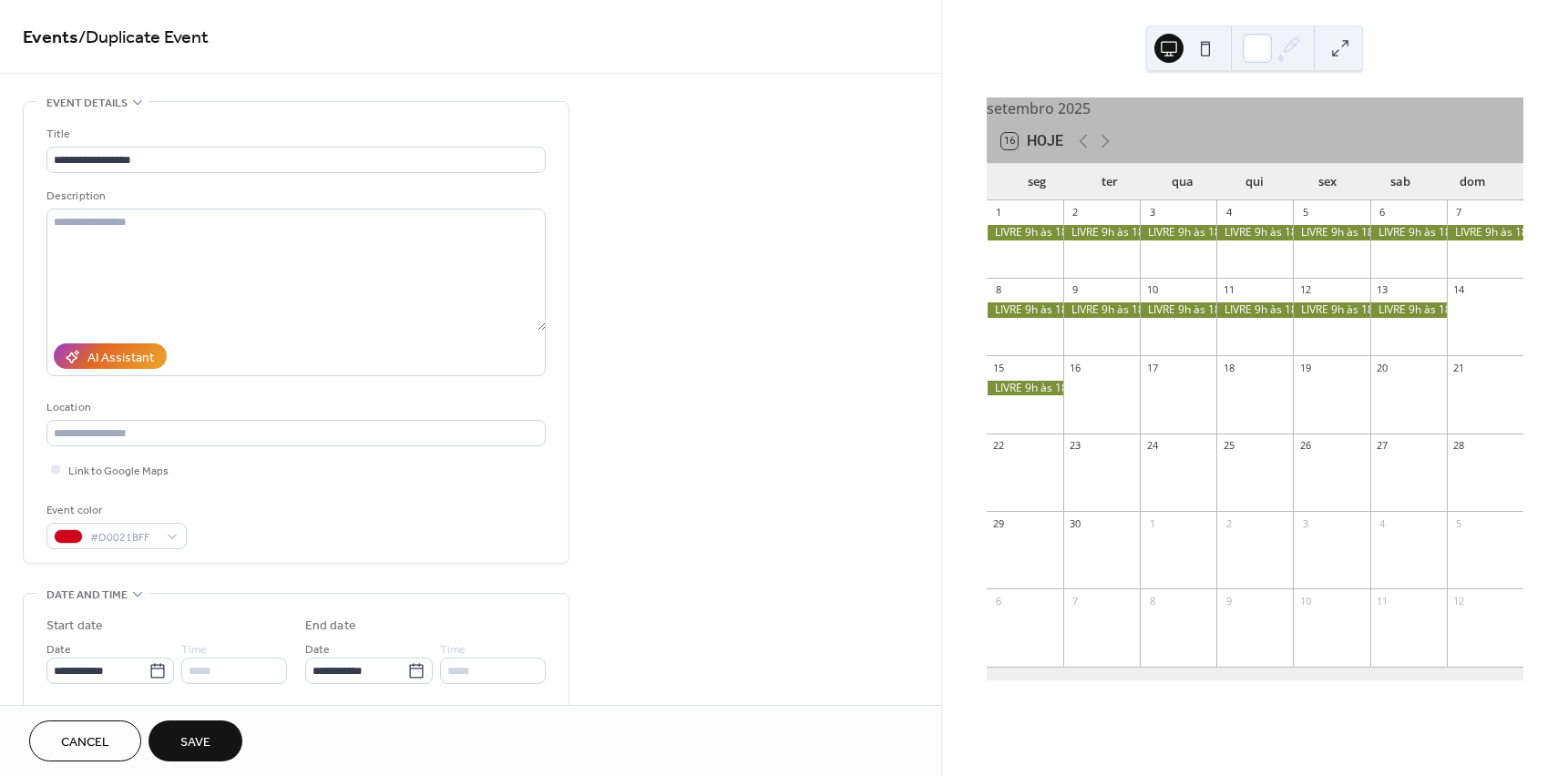 click on "Save" at bounding box center [195, 742] 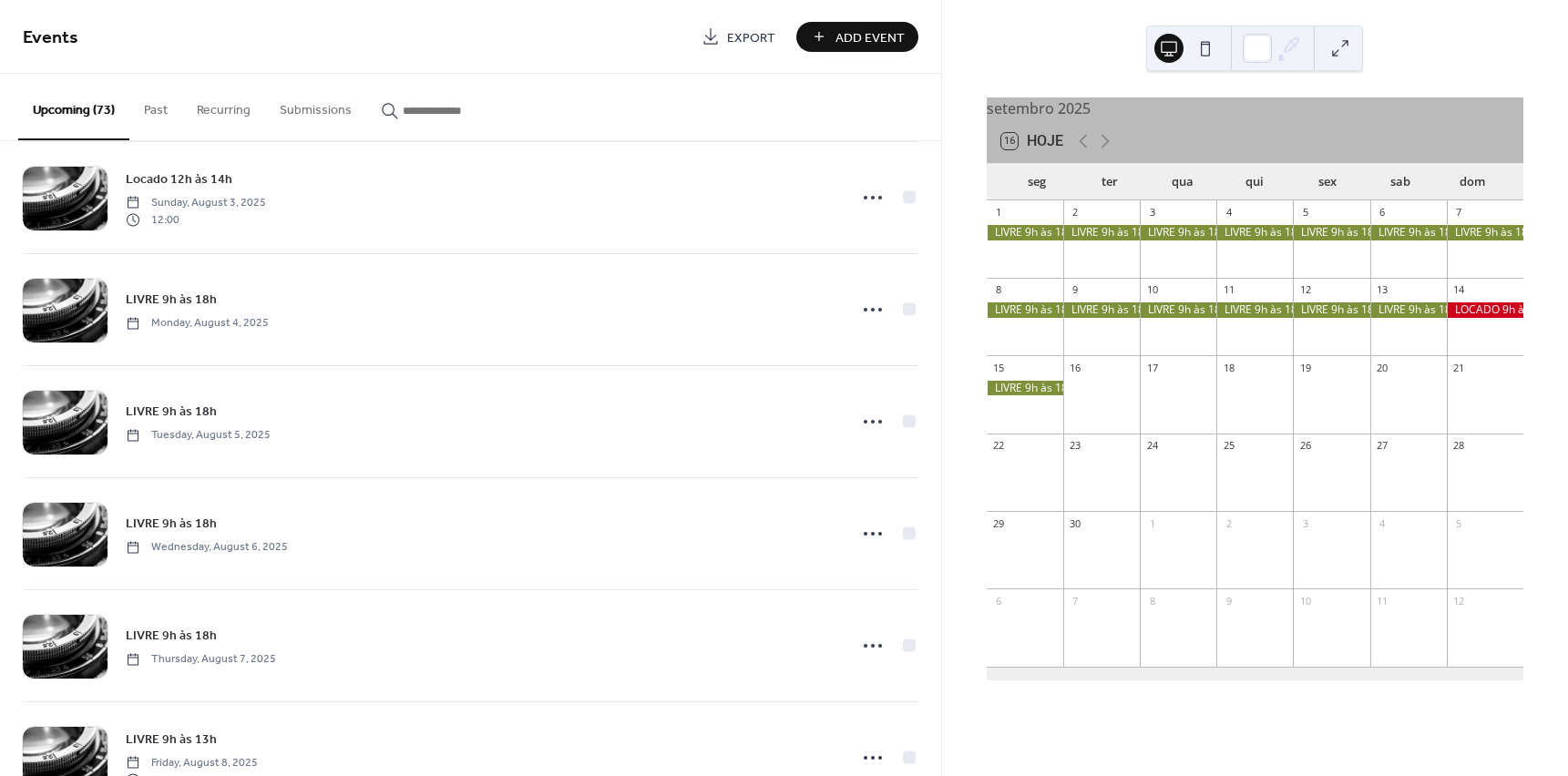 scroll, scrollTop: 2368, scrollLeft: 0, axis: vertical 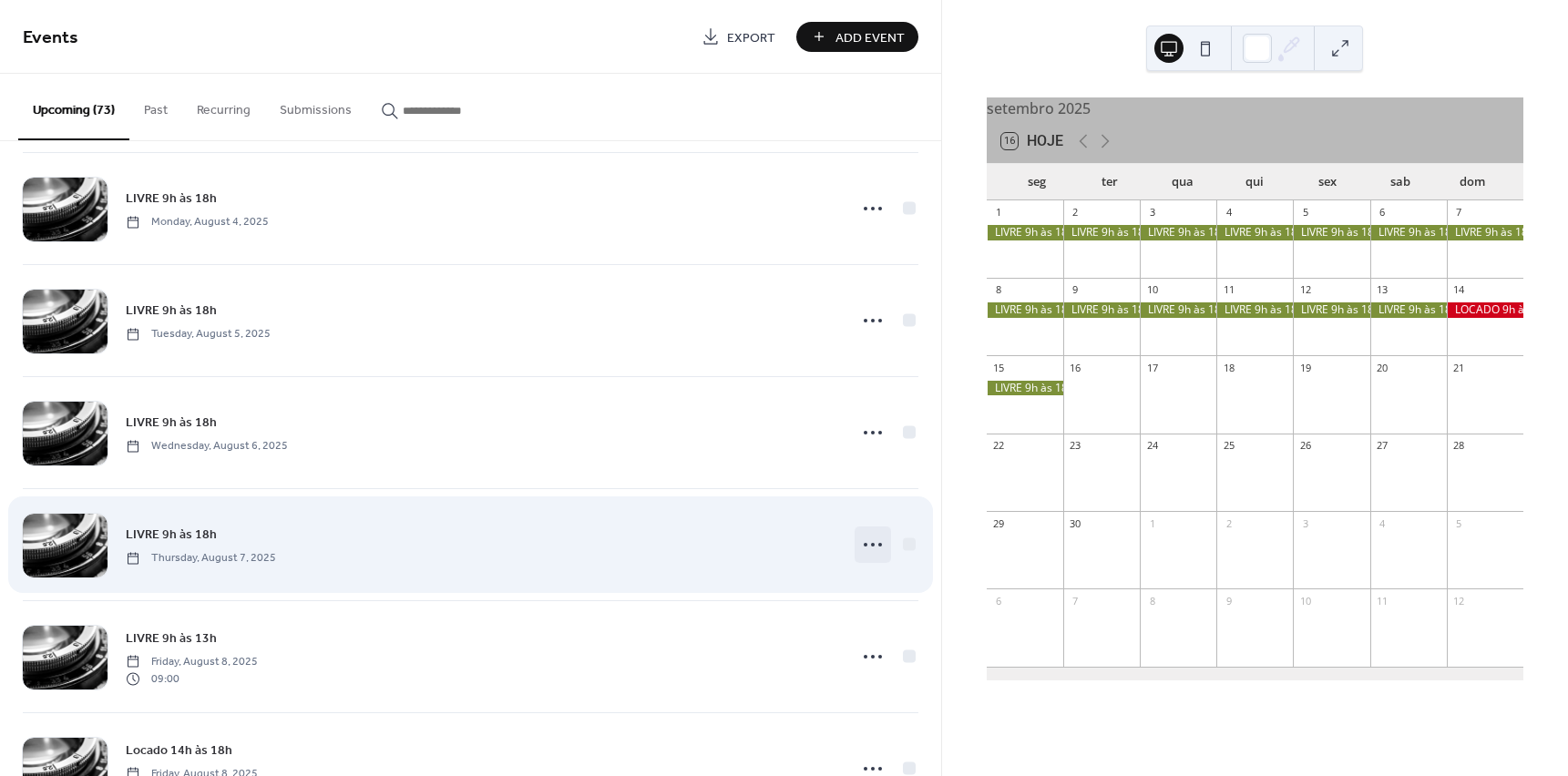 click 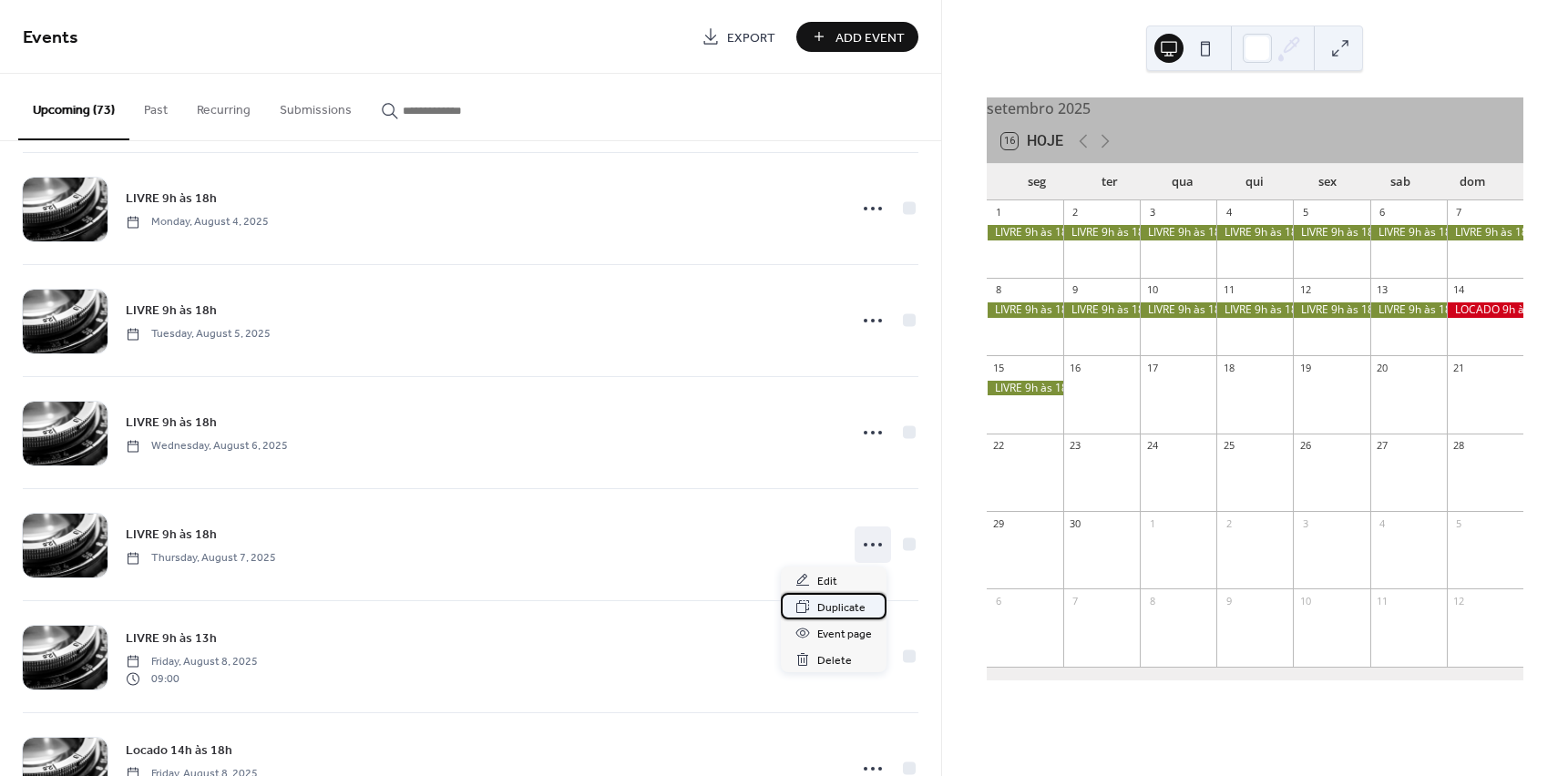 click on "Duplicate" at bounding box center [841, 608] 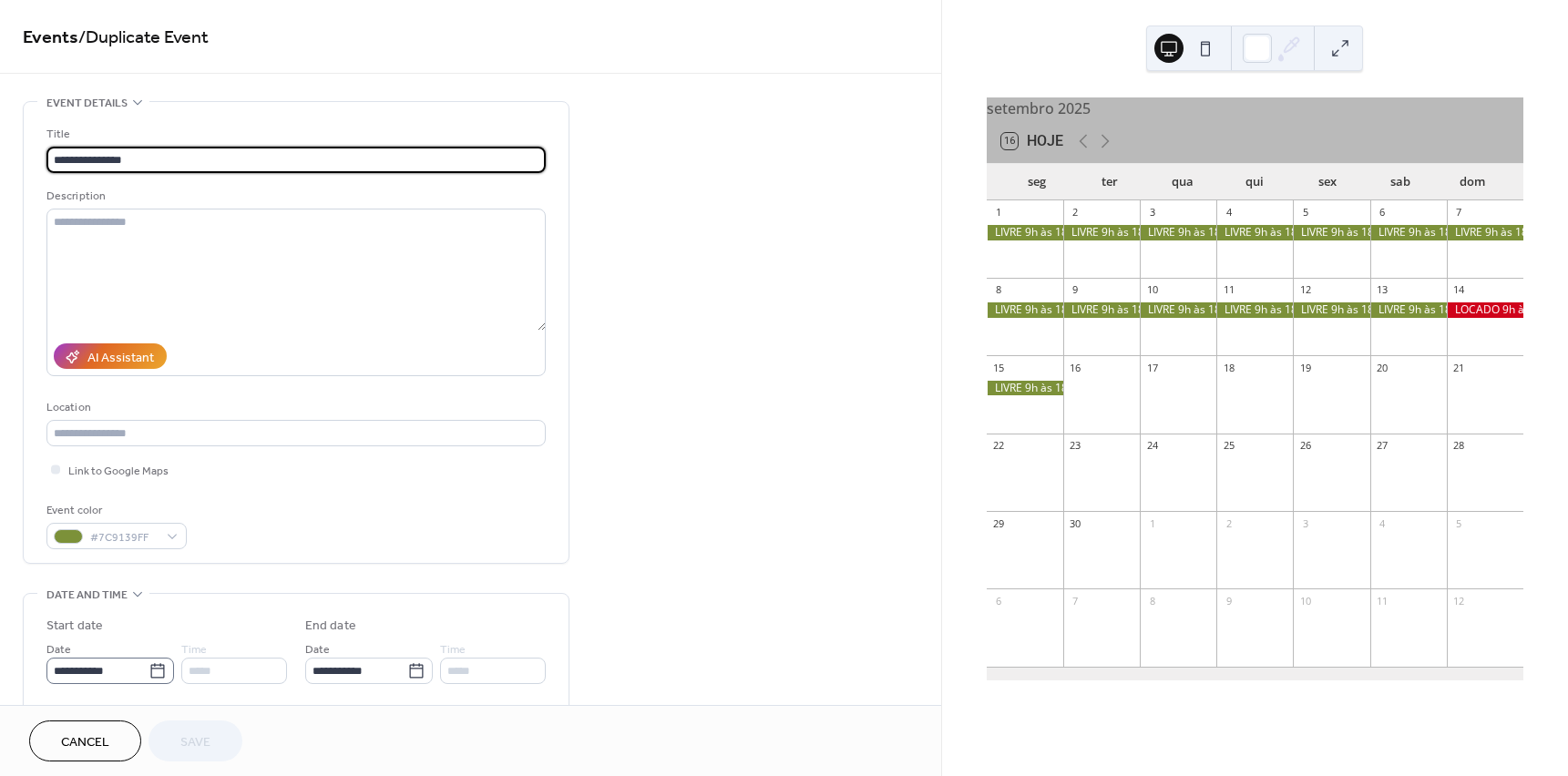 click 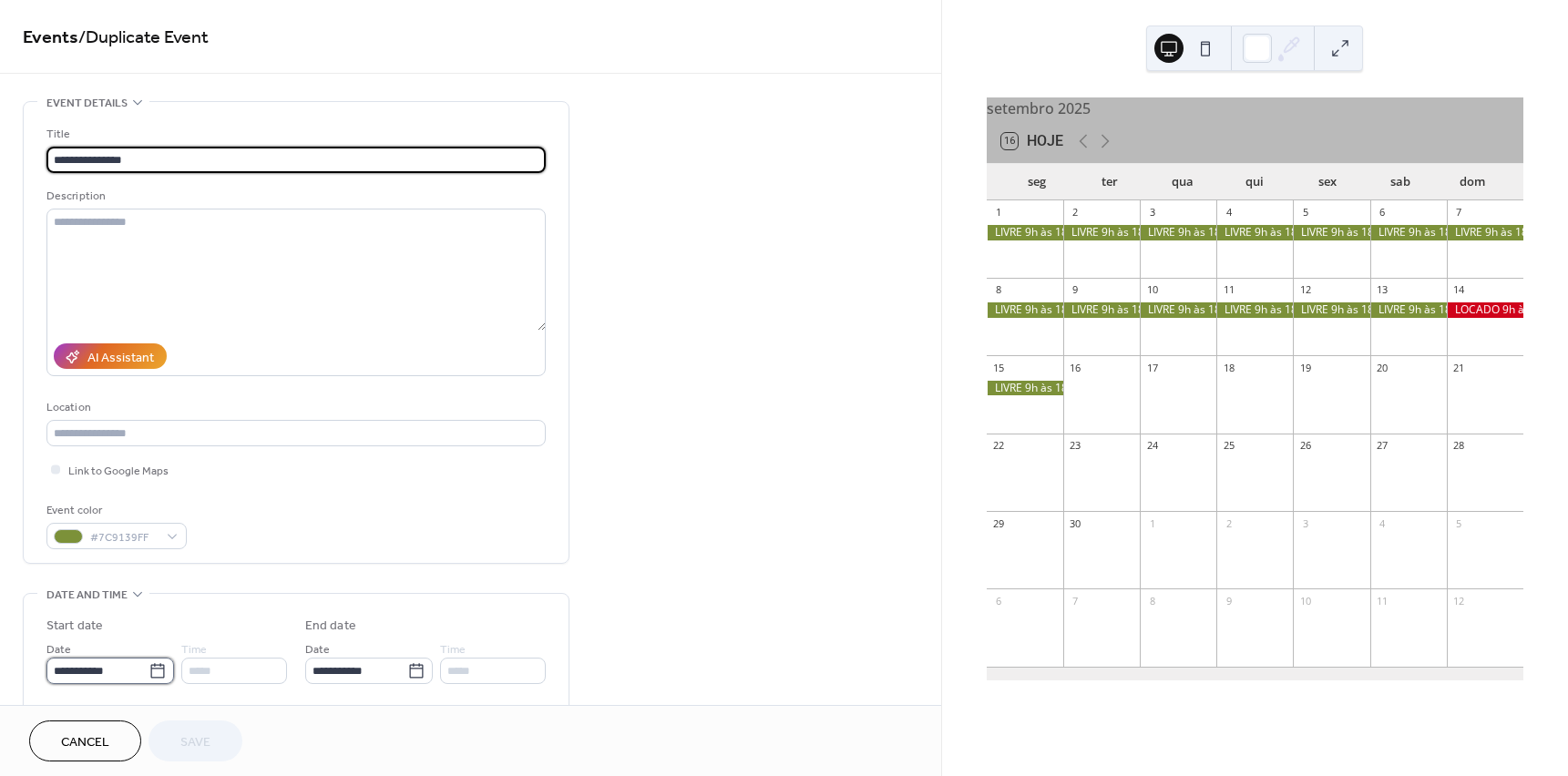 click on "**********" at bounding box center [97, 670] 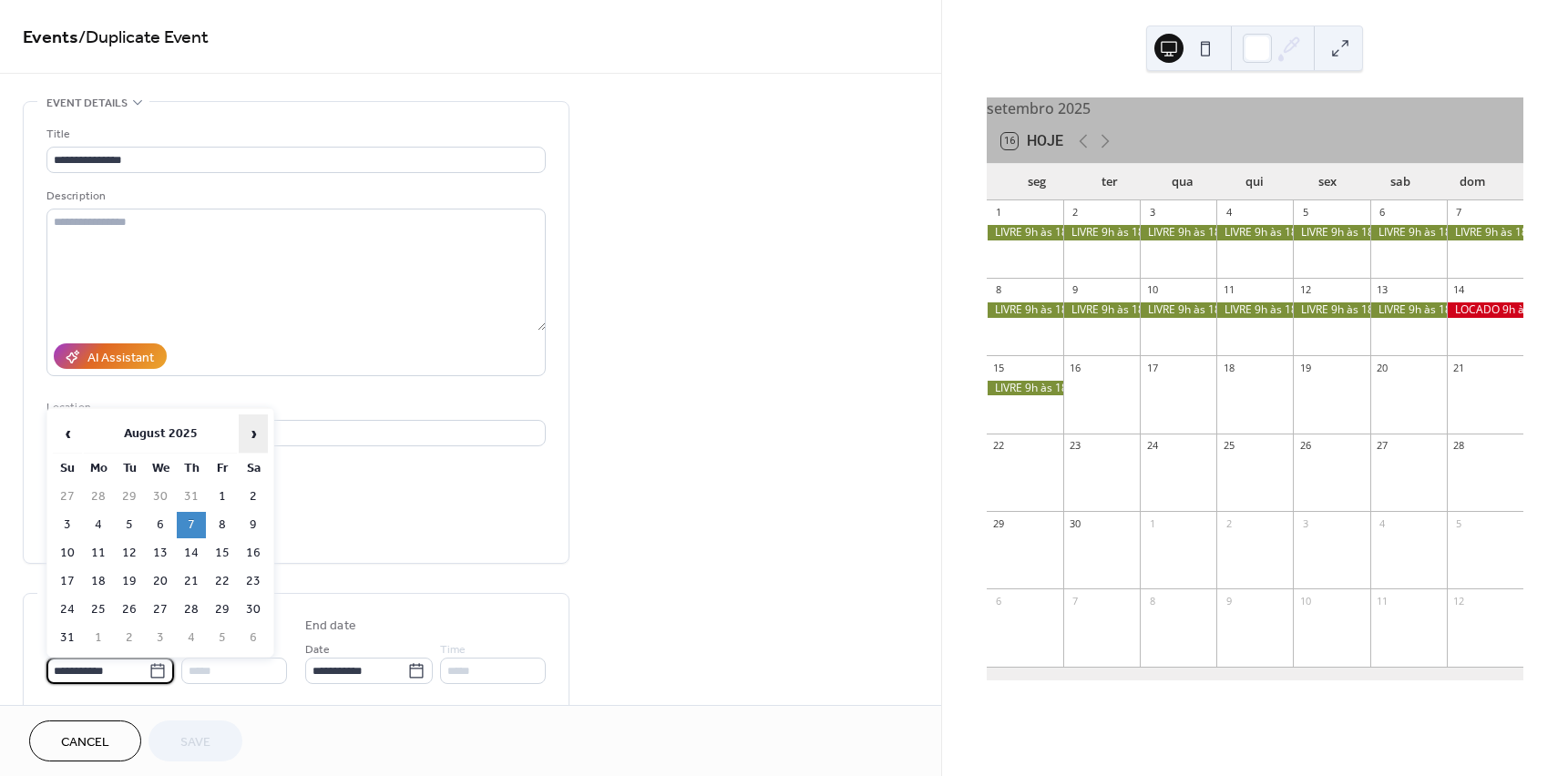 click on "›" at bounding box center (253, 434) 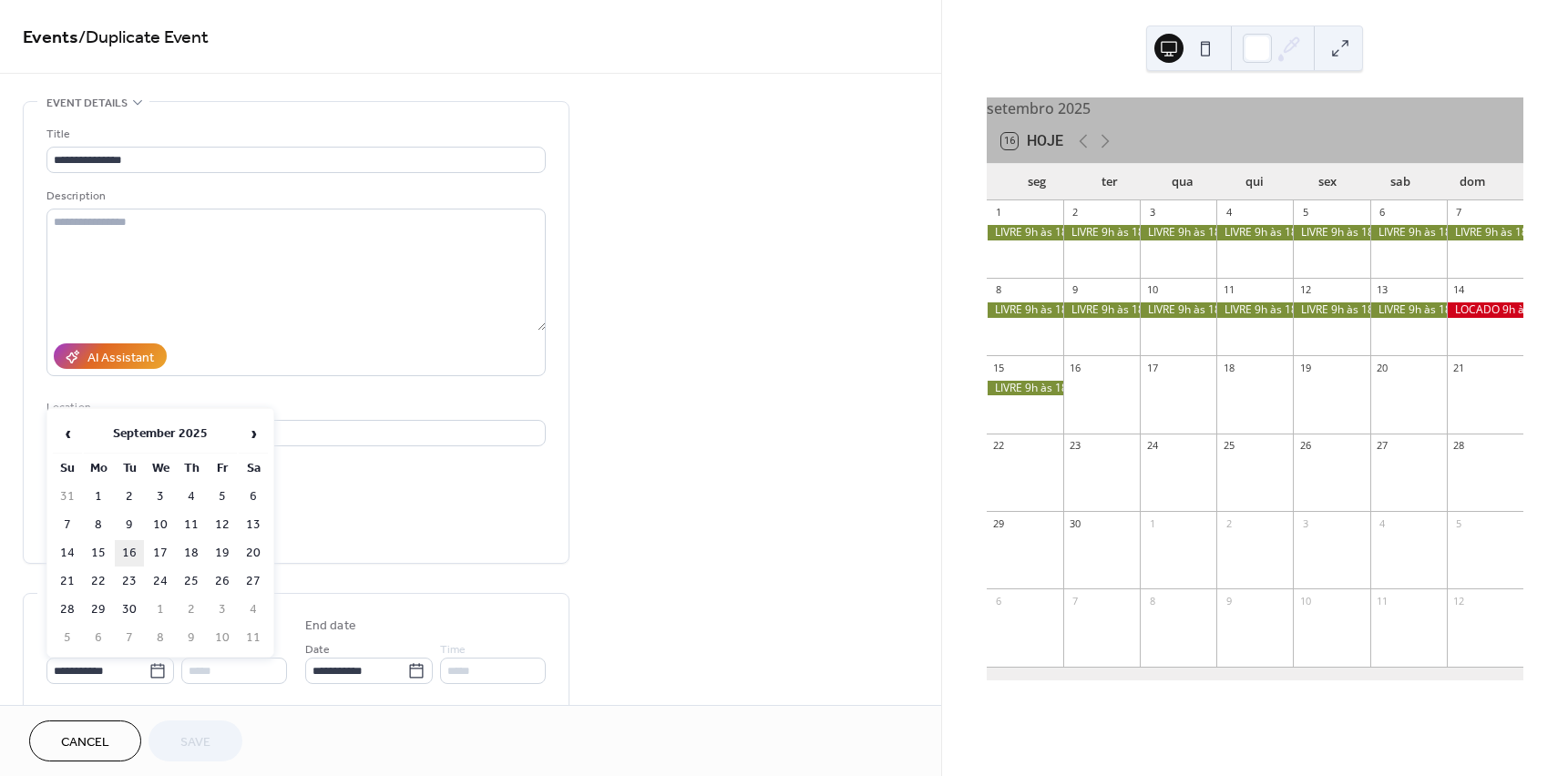 click on "16" at bounding box center [129, 553] 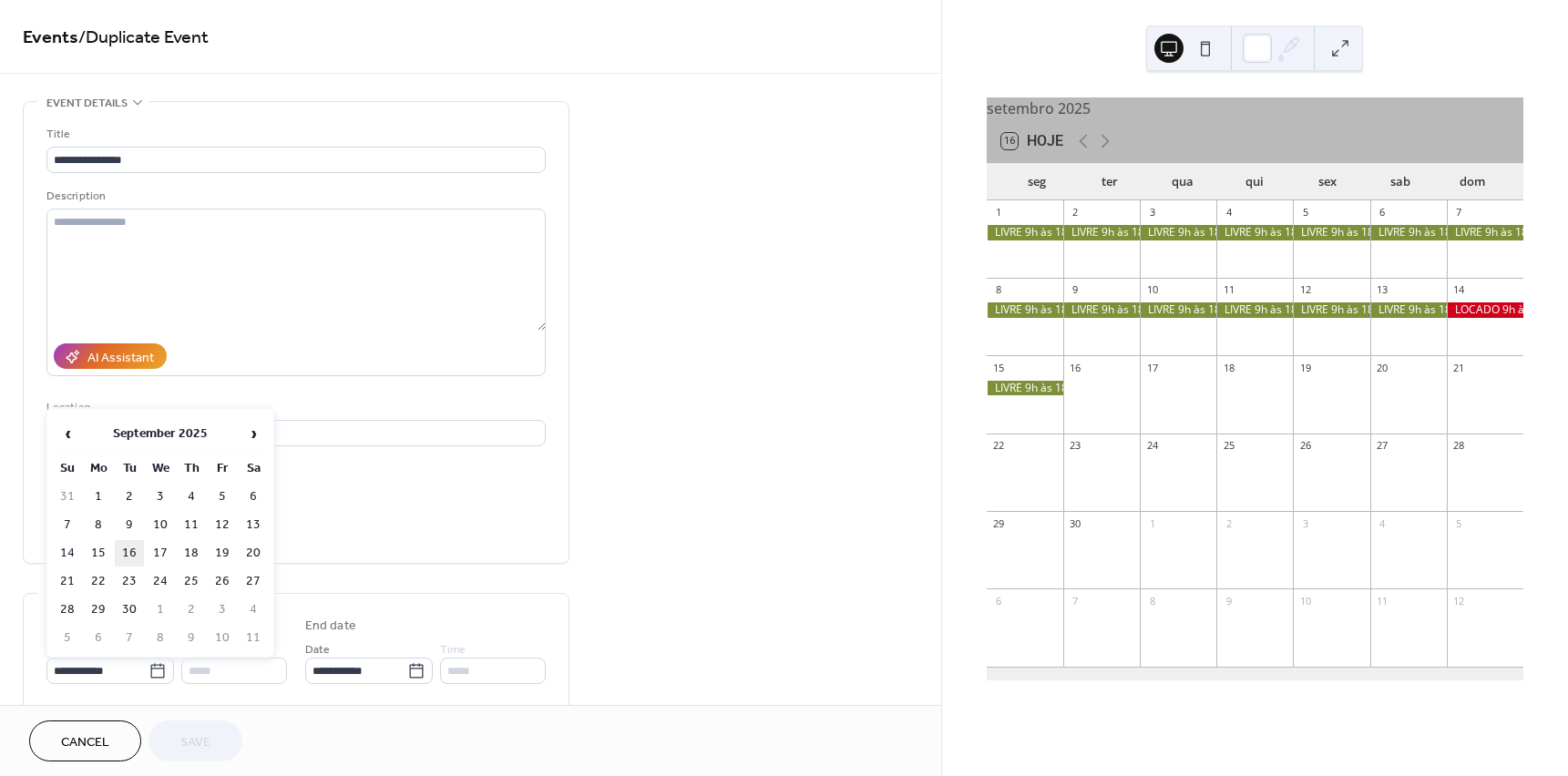 type on "**********" 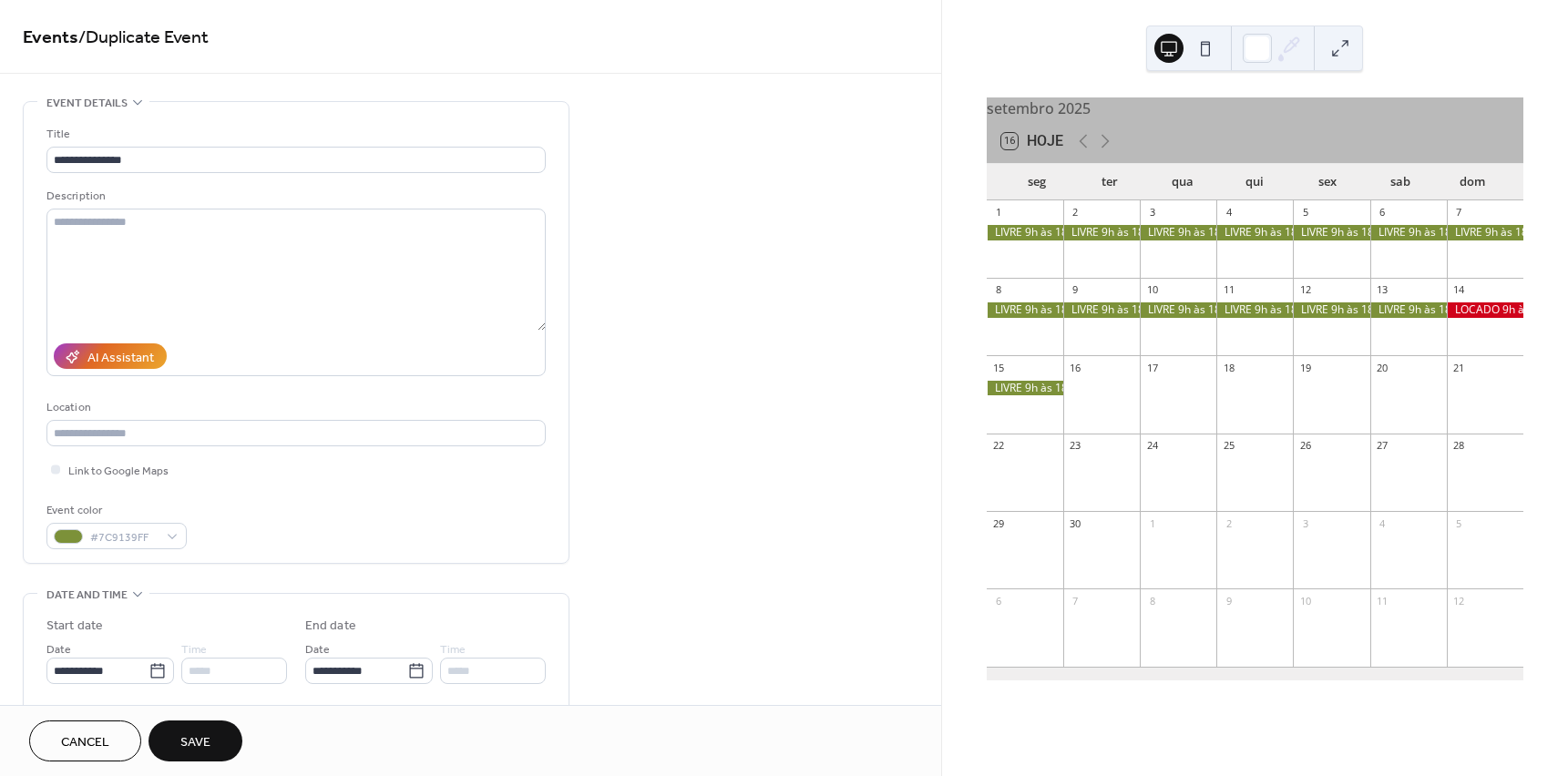 click on "Save" at bounding box center [195, 742] 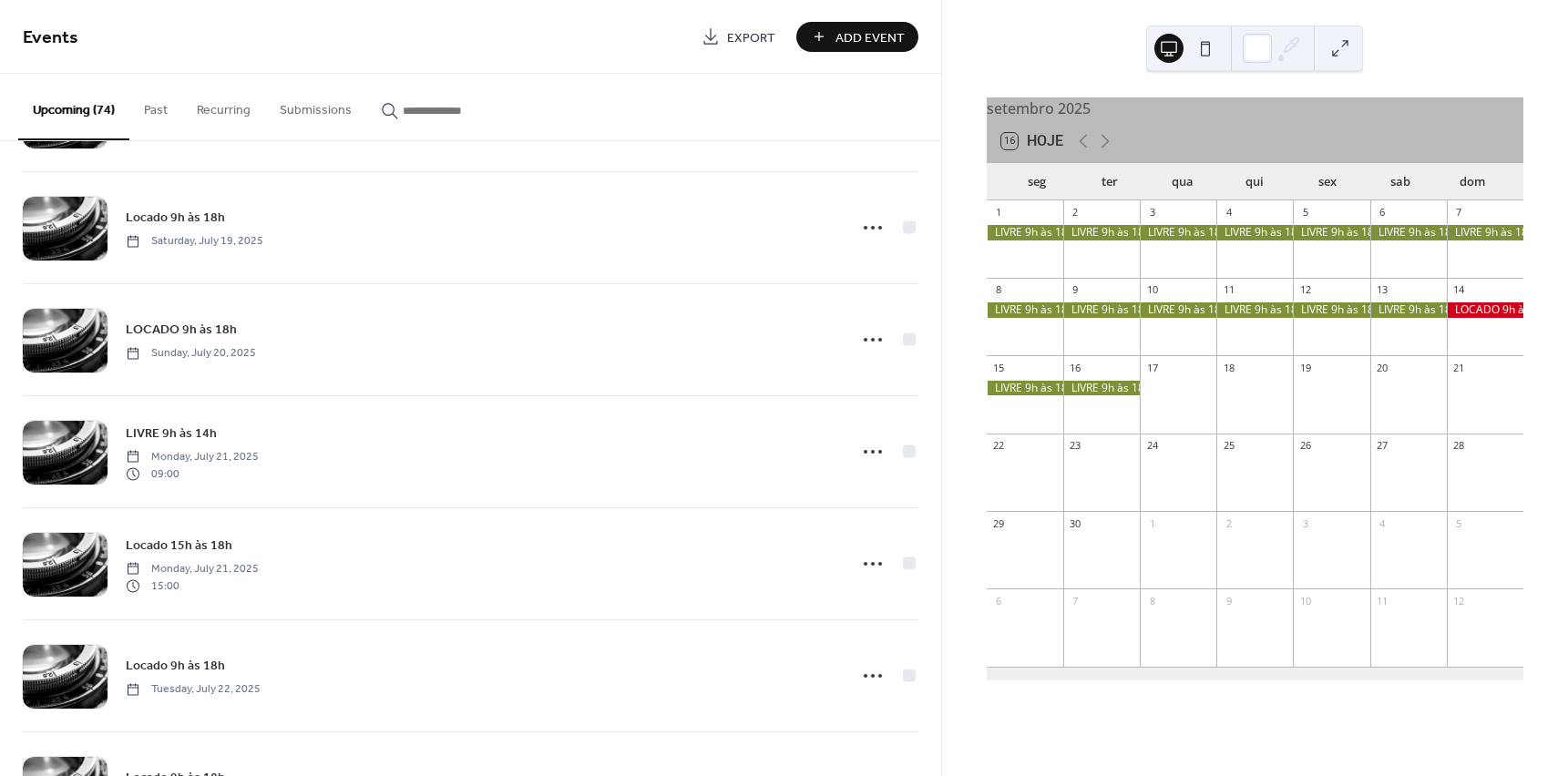 scroll, scrollTop: 546, scrollLeft: 0, axis: vertical 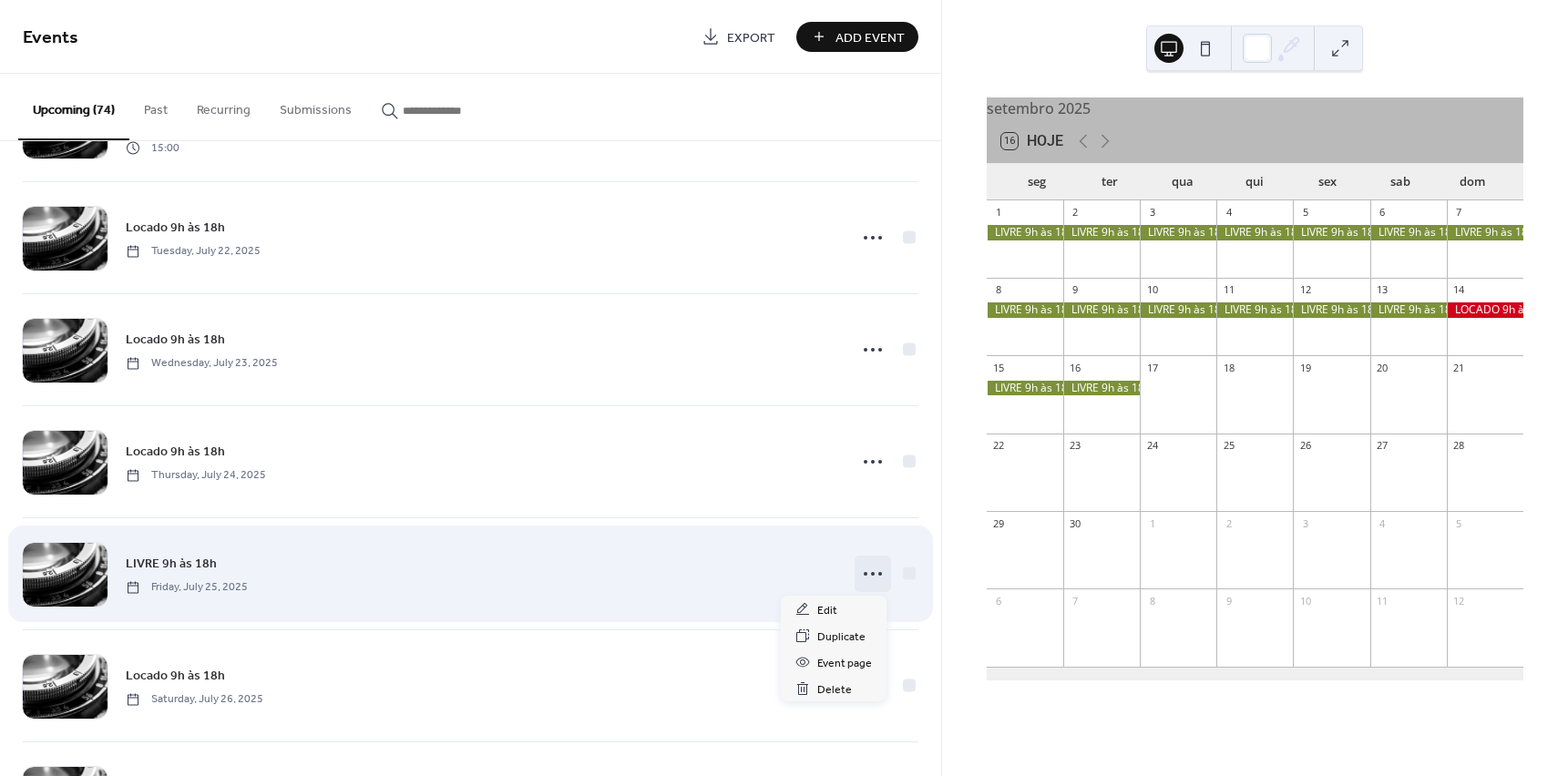 click 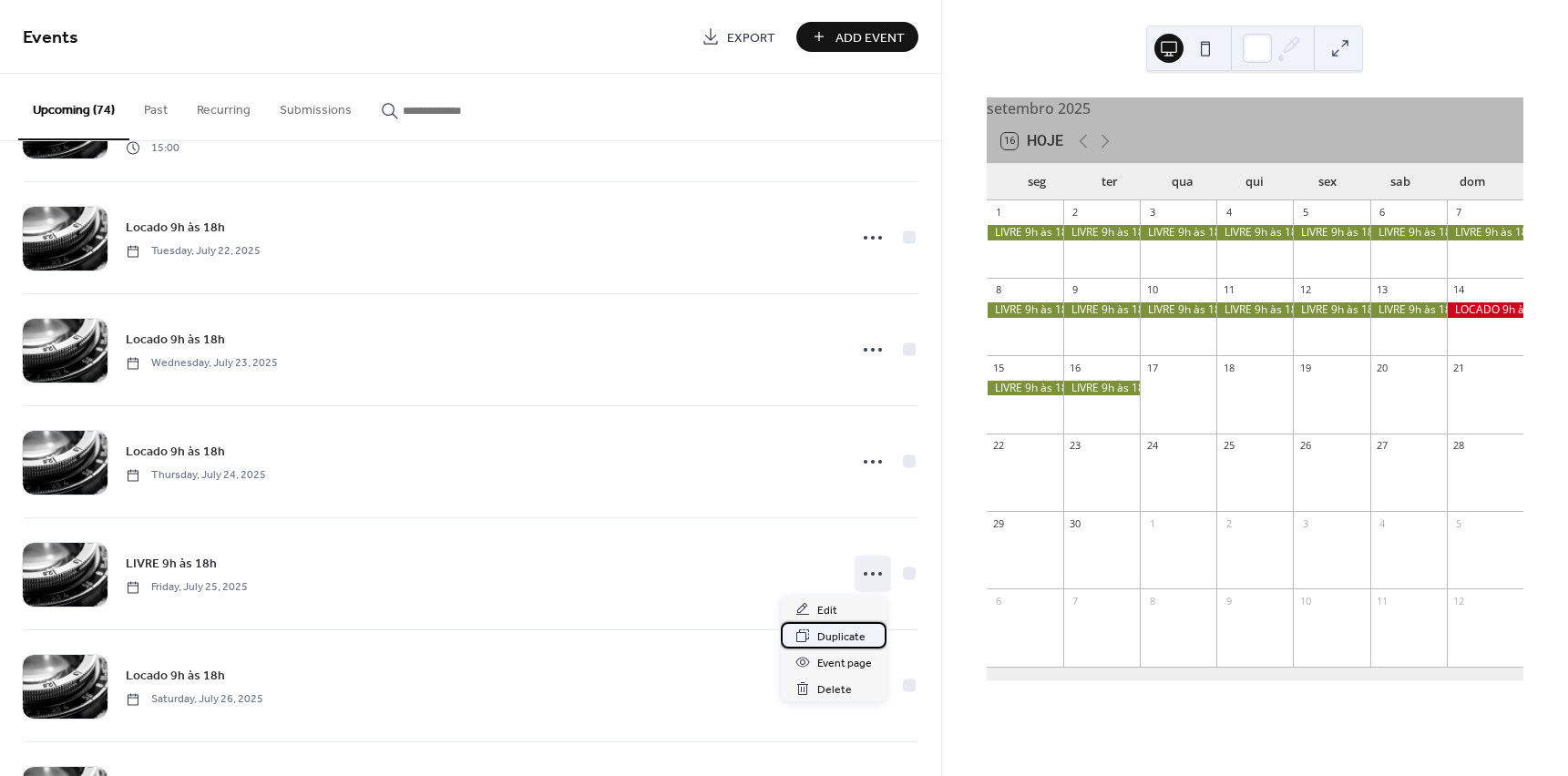 click on "Duplicate" at bounding box center [841, 637] 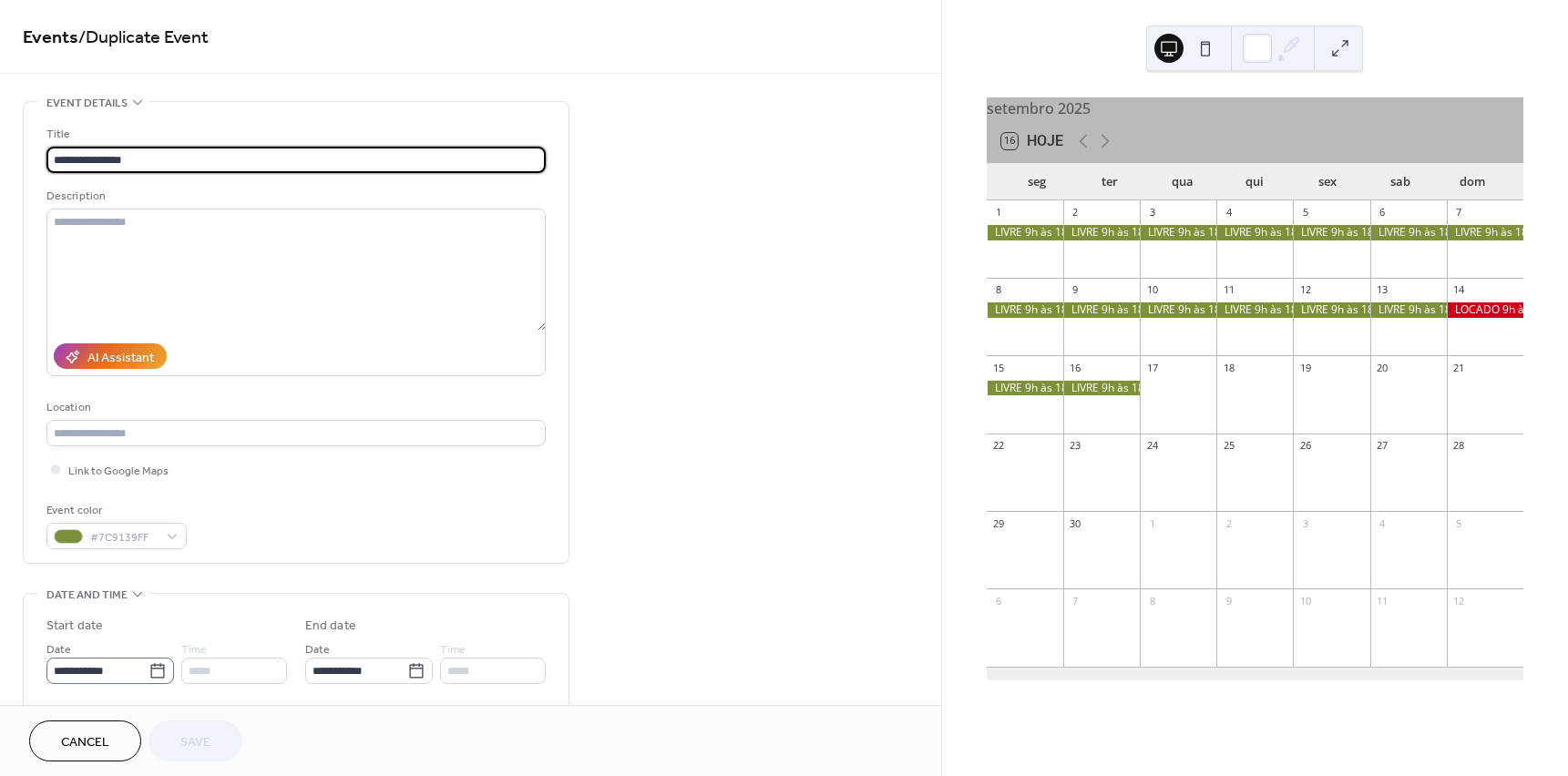 click 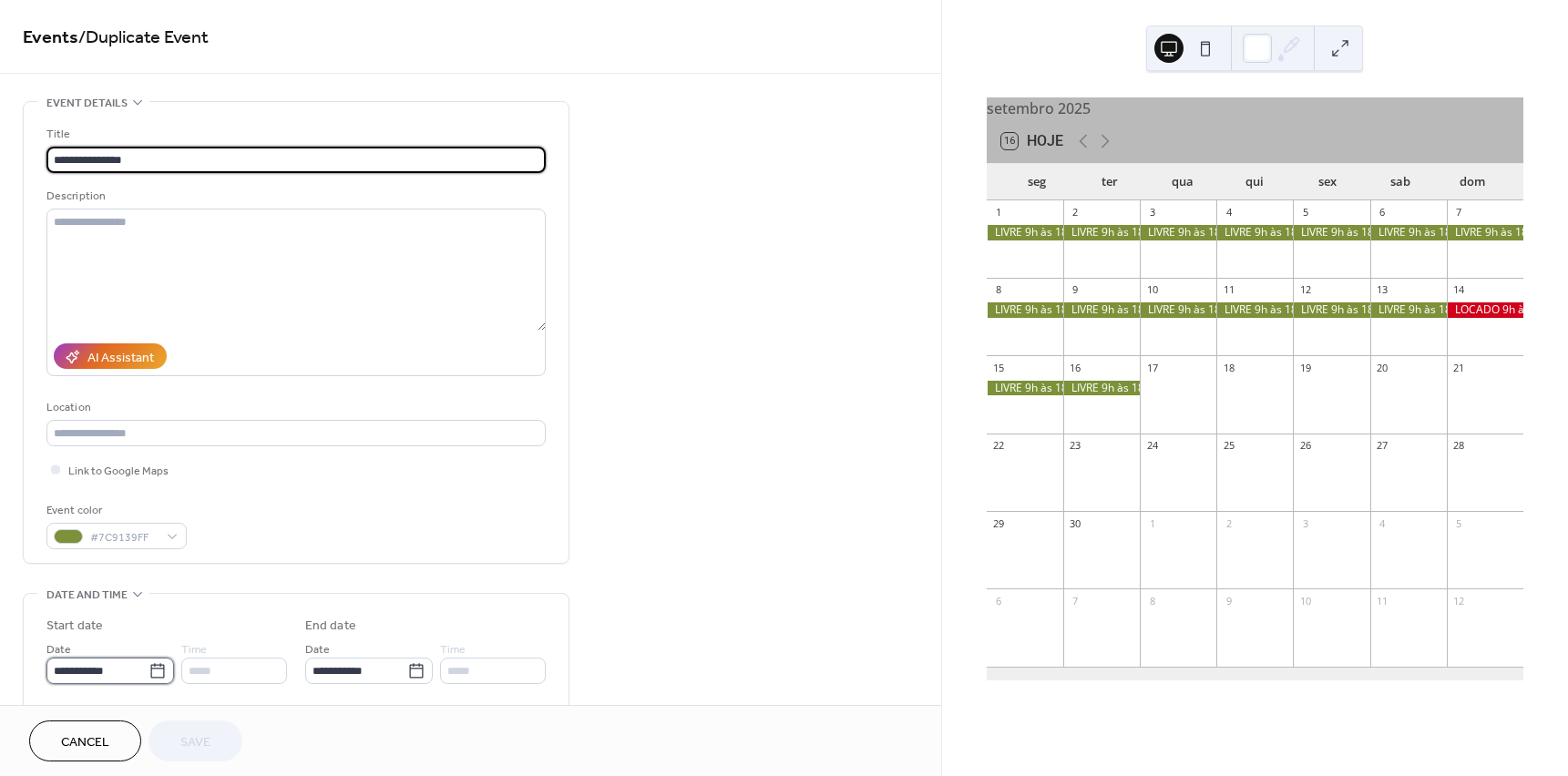 click on "**********" at bounding box center (97, 670) 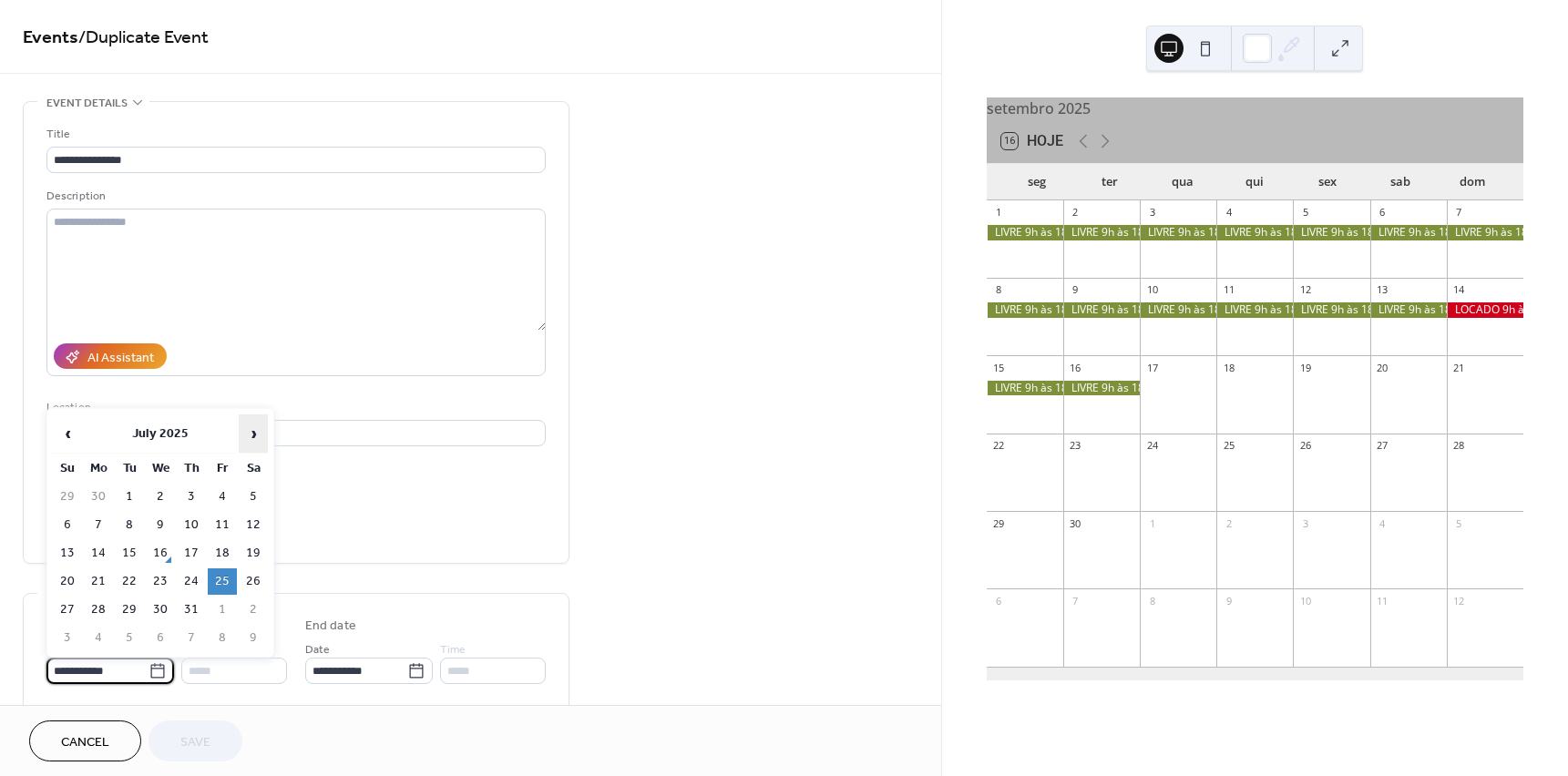 click on "›" at bounding box center (253, 434) 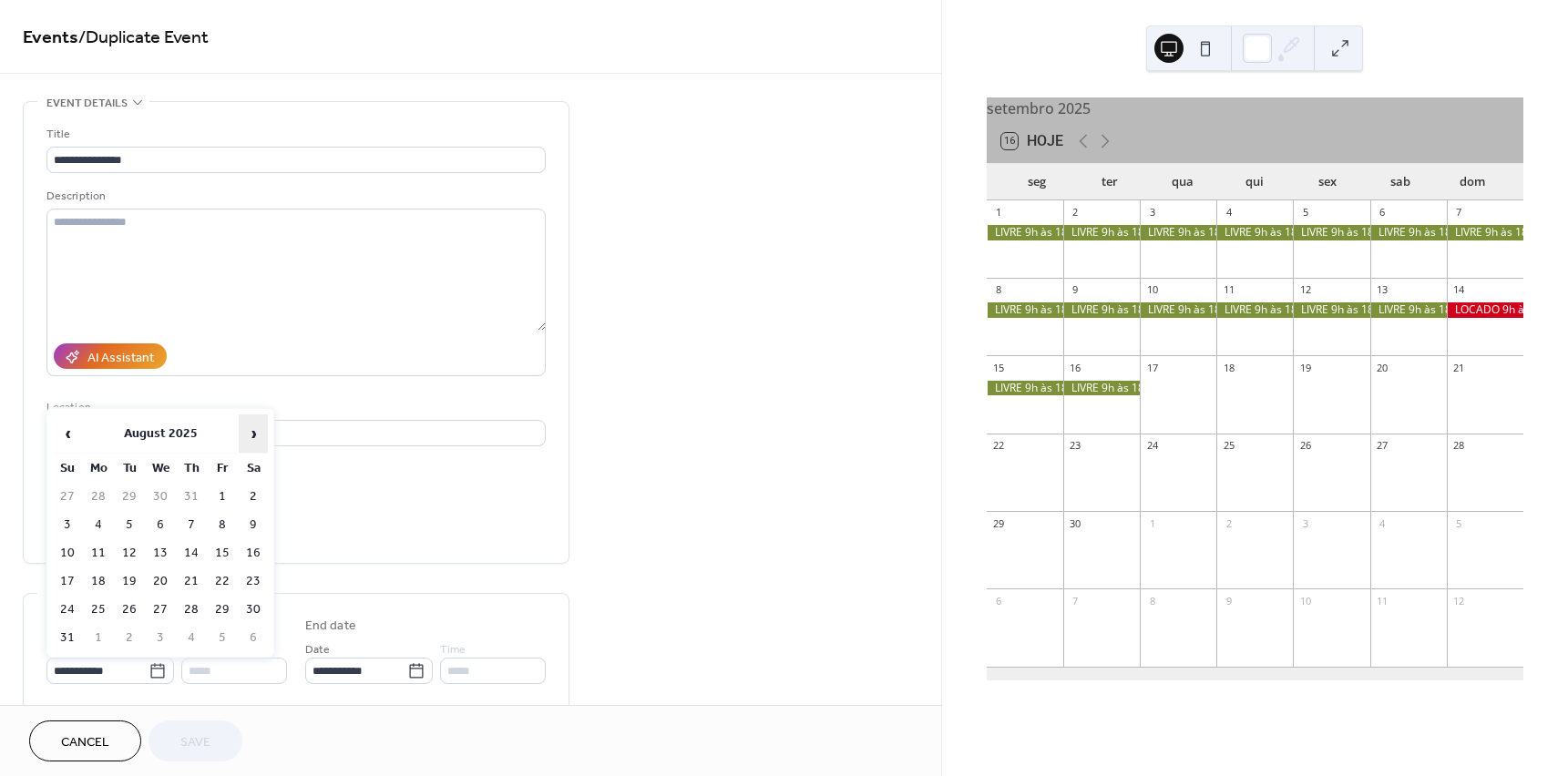 click on "›" at bounding box center (253, 434) 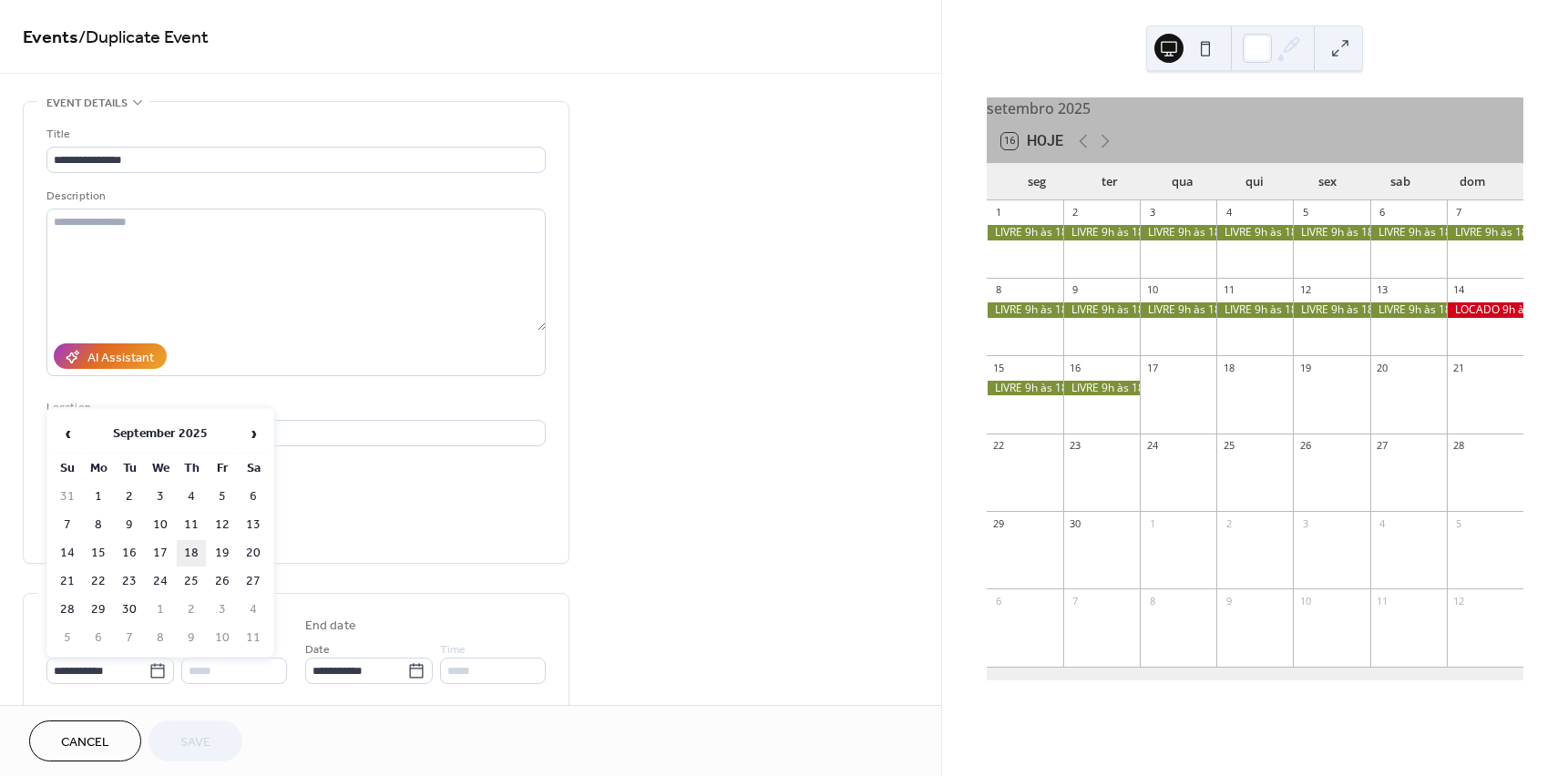 click on "18" at bounding box center [191, 553] 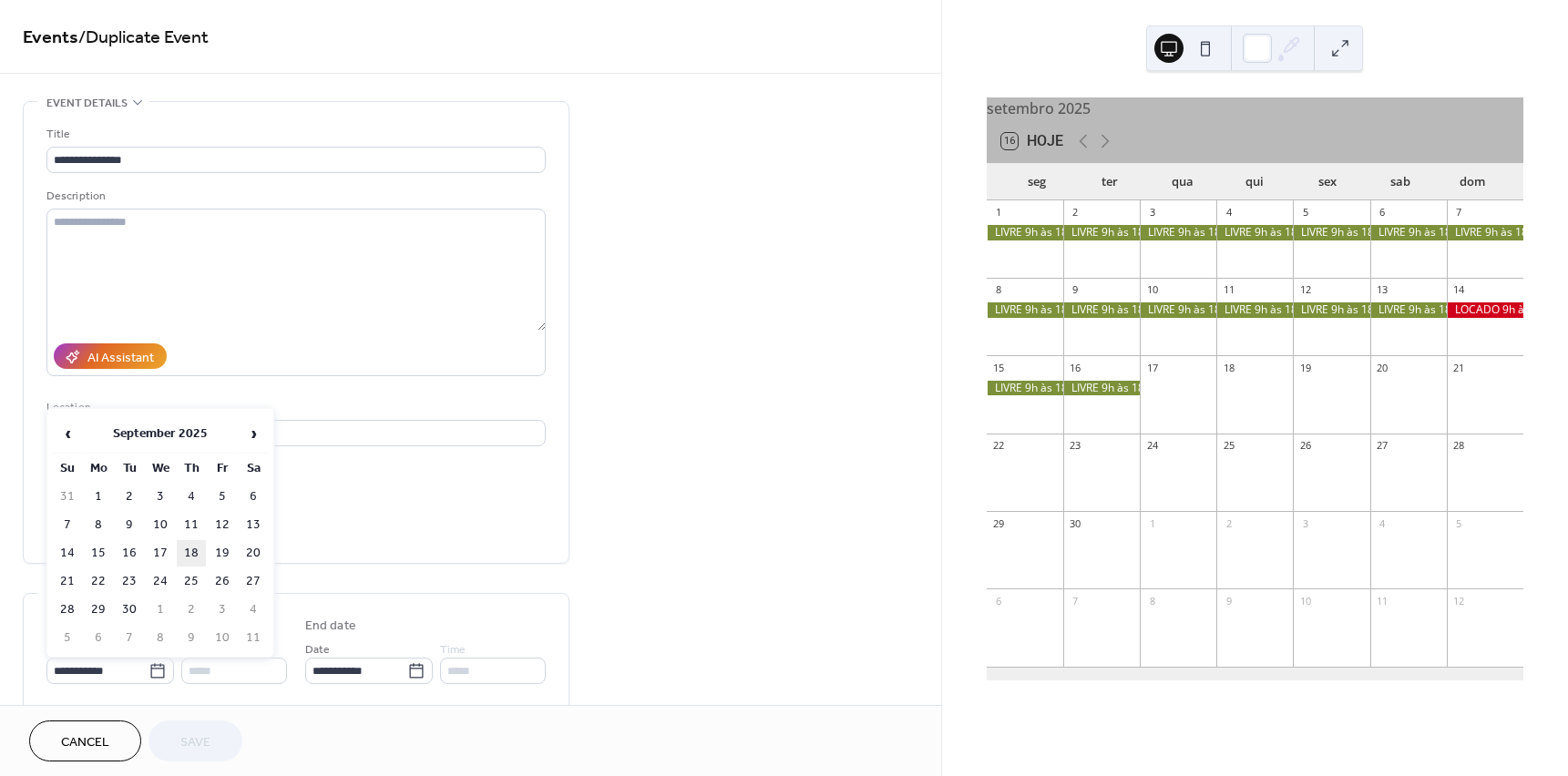 type on "**********" 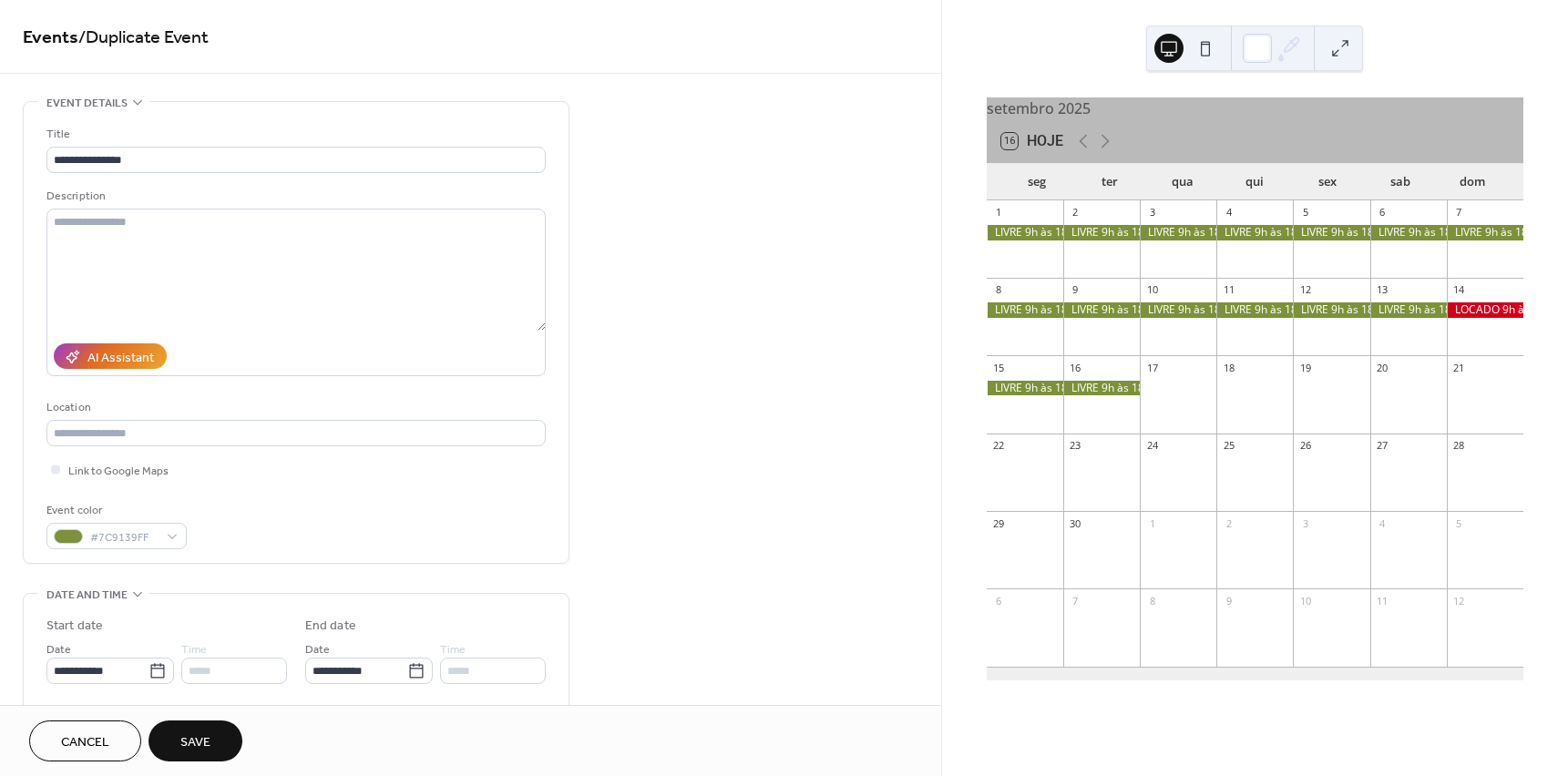 click on "Save" at bounding box center (195, 742) 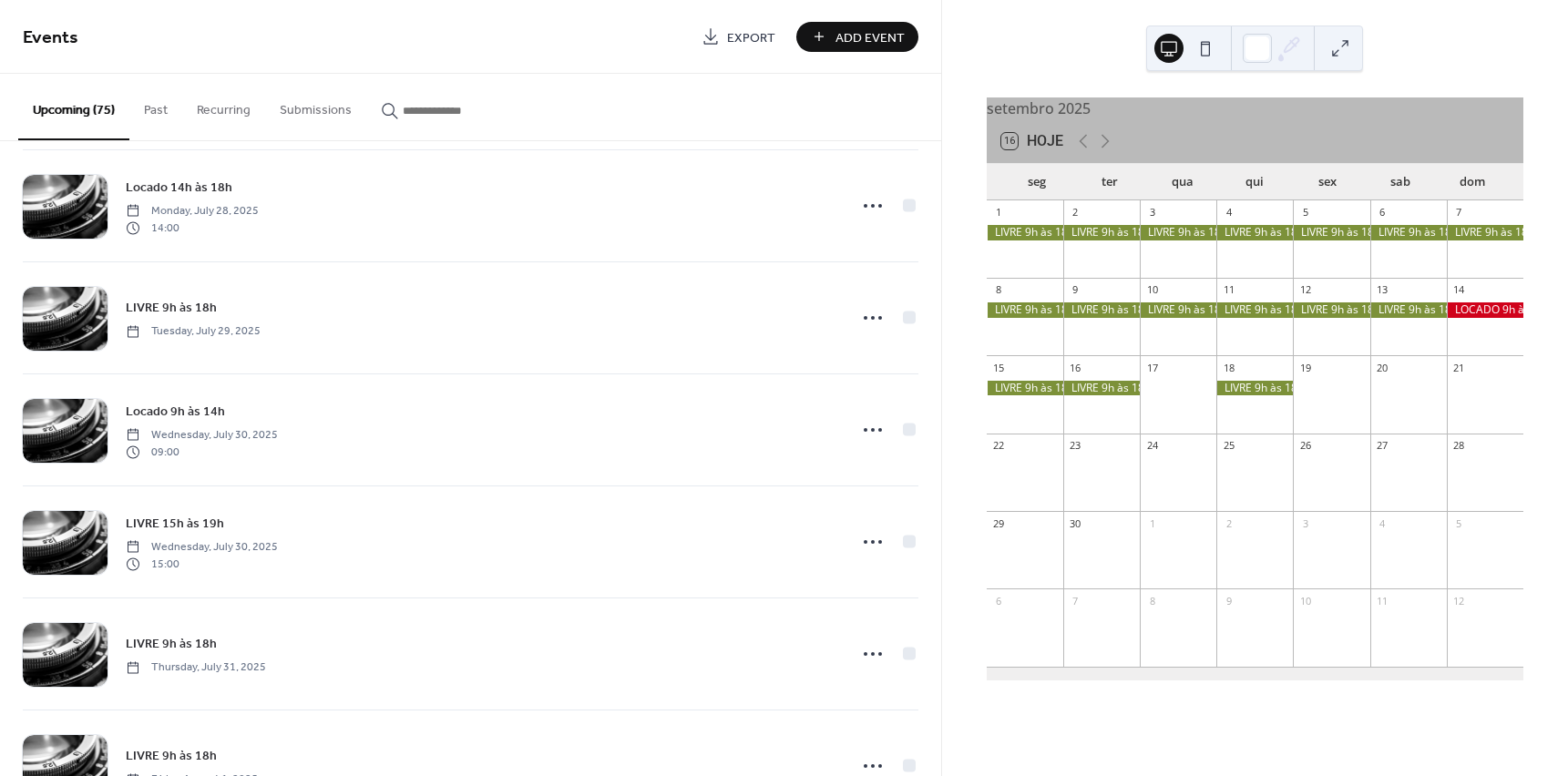scroll, scrollTop: 1366, scrollLeft: 0, axis: vertical 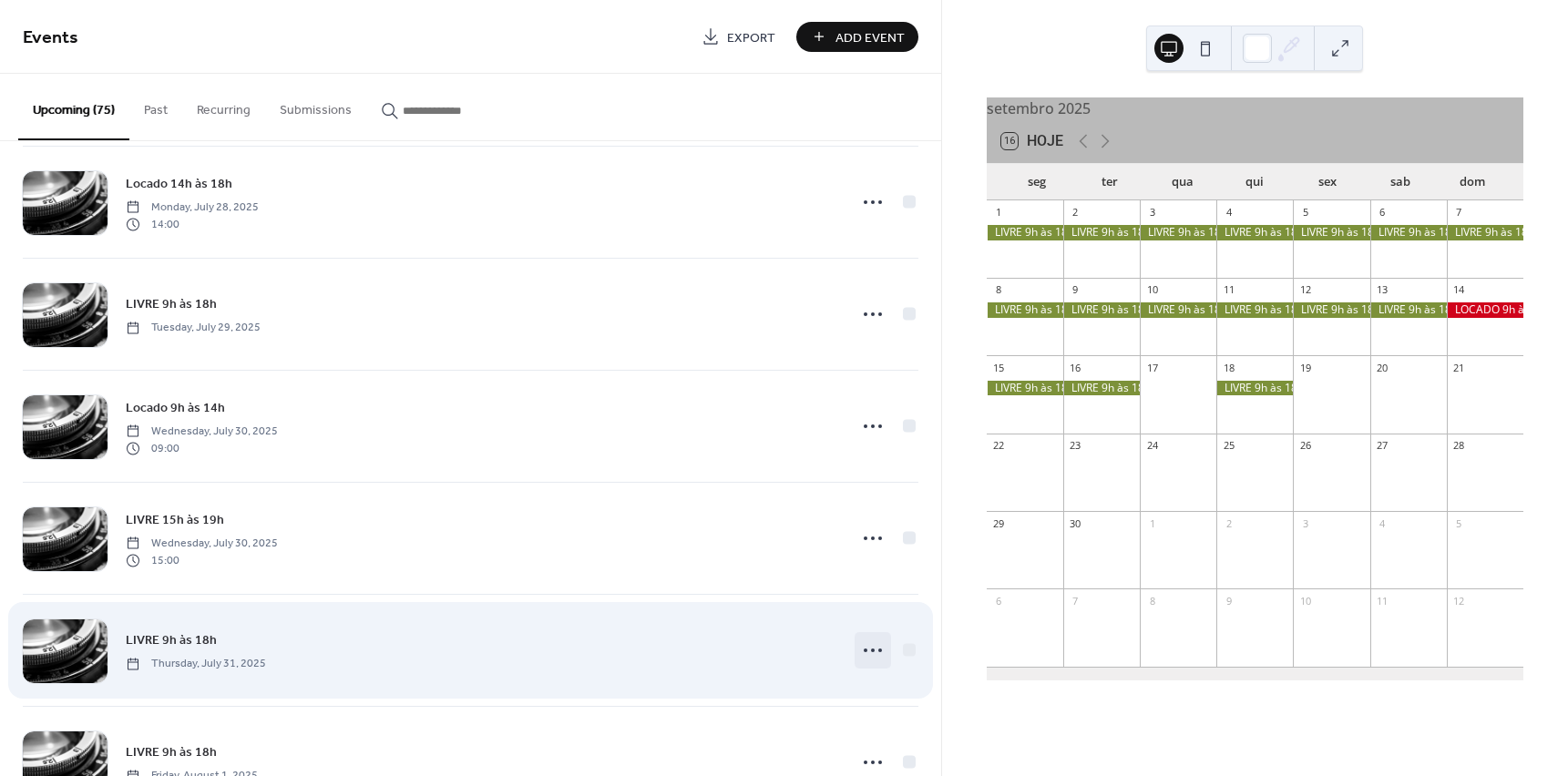 click 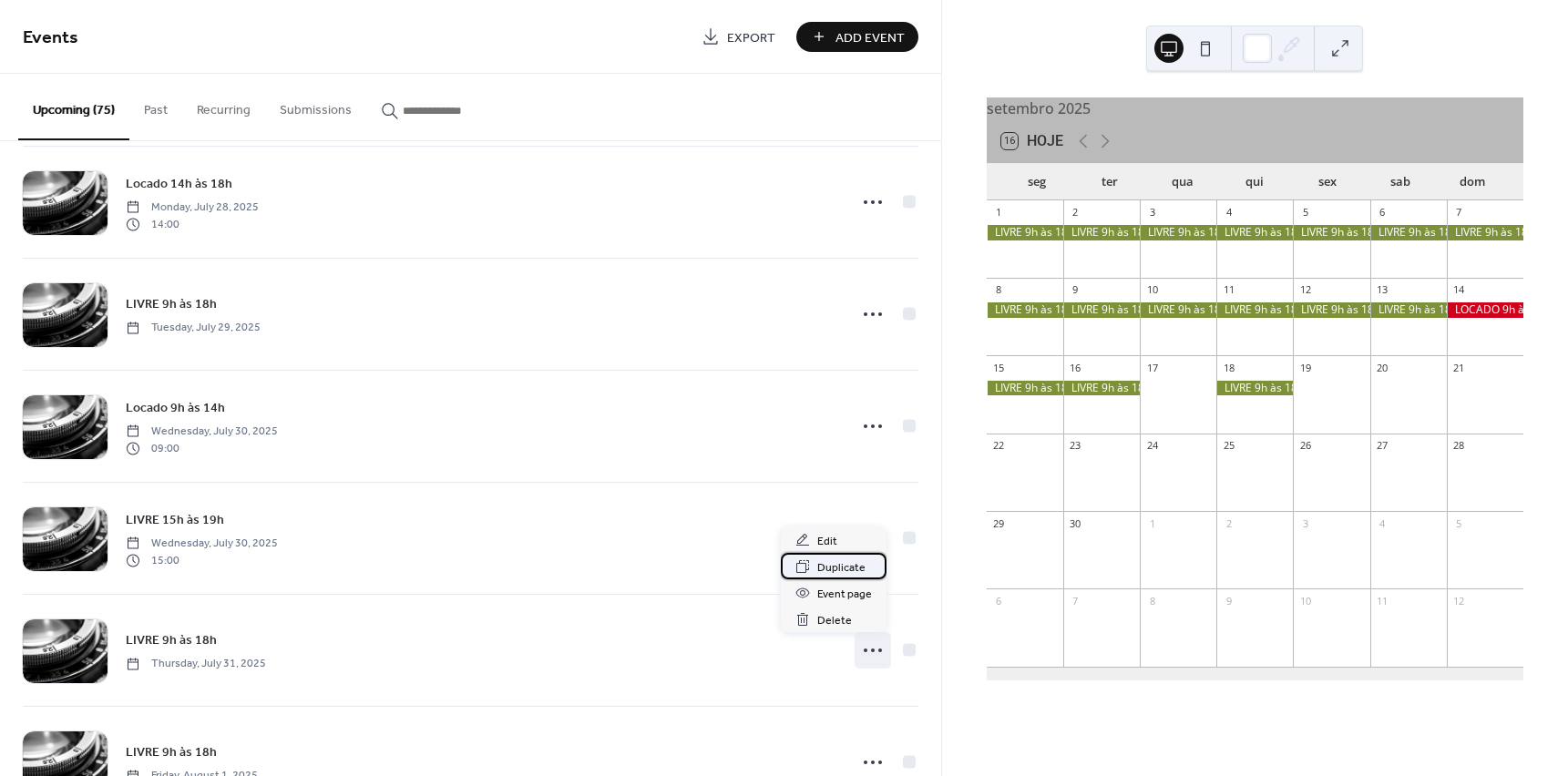 click on "Duplicate" at bounding box center (841, 567) 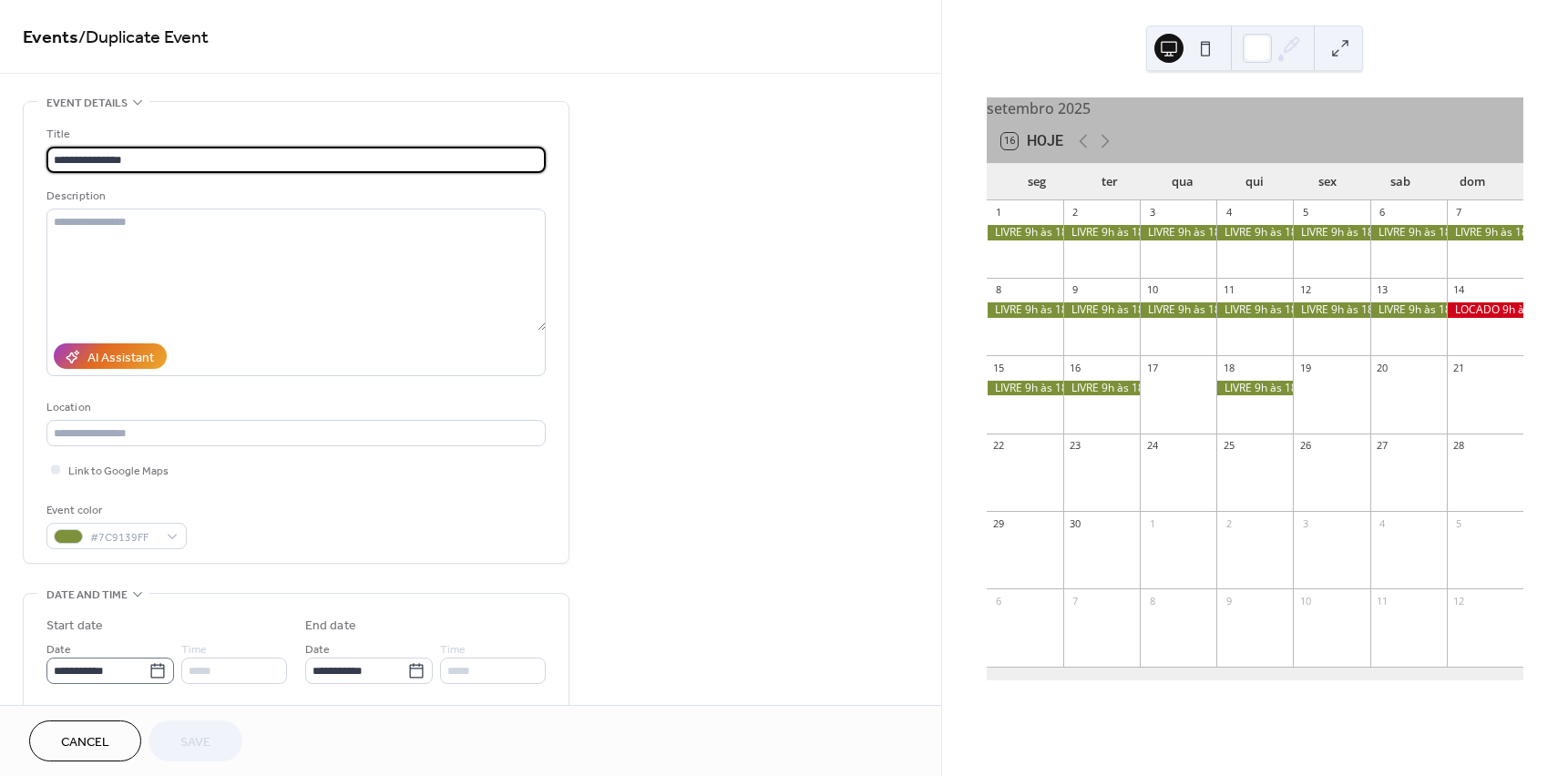 click 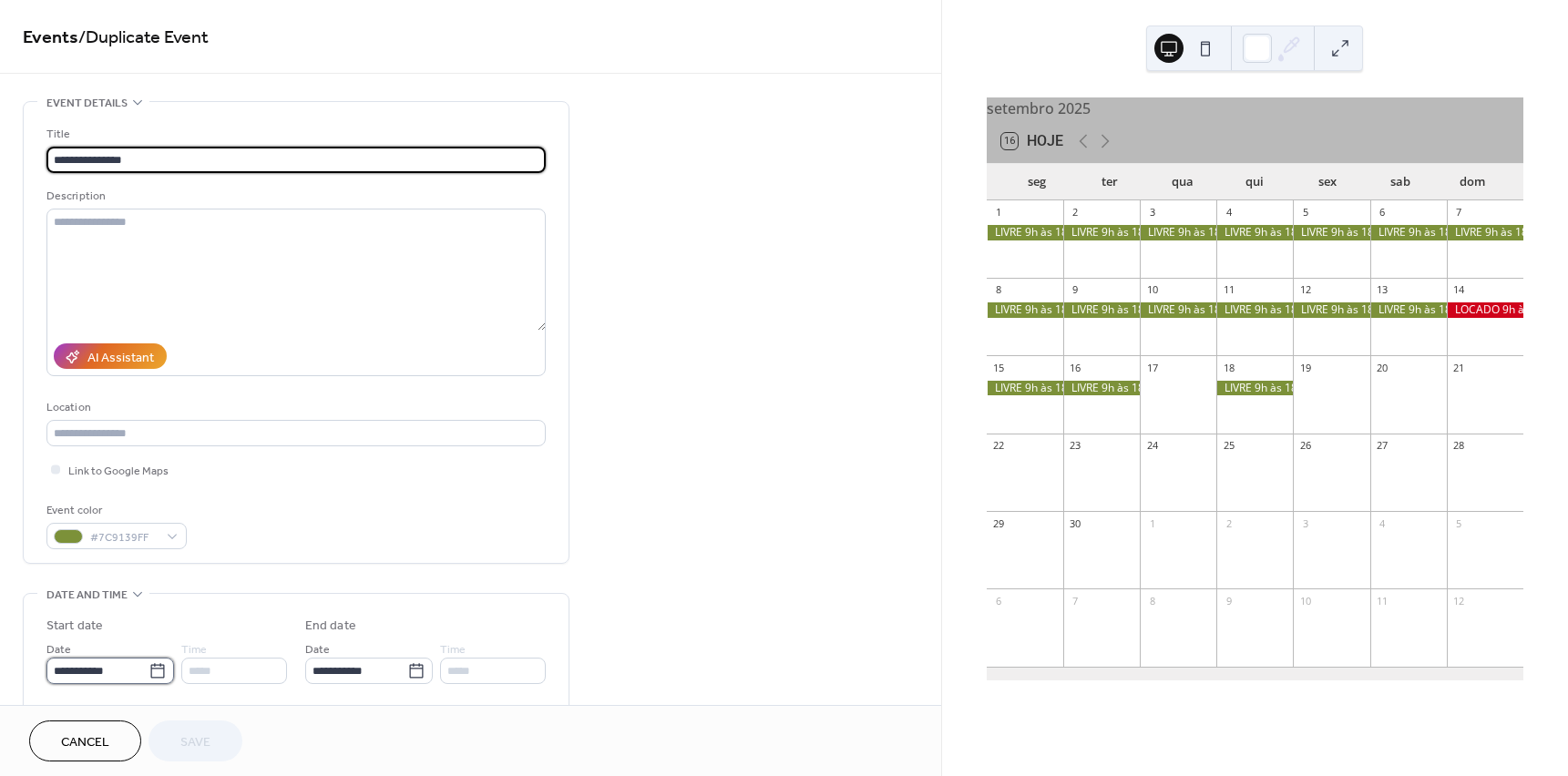 click on "**********" at bounding box center (97, 670) 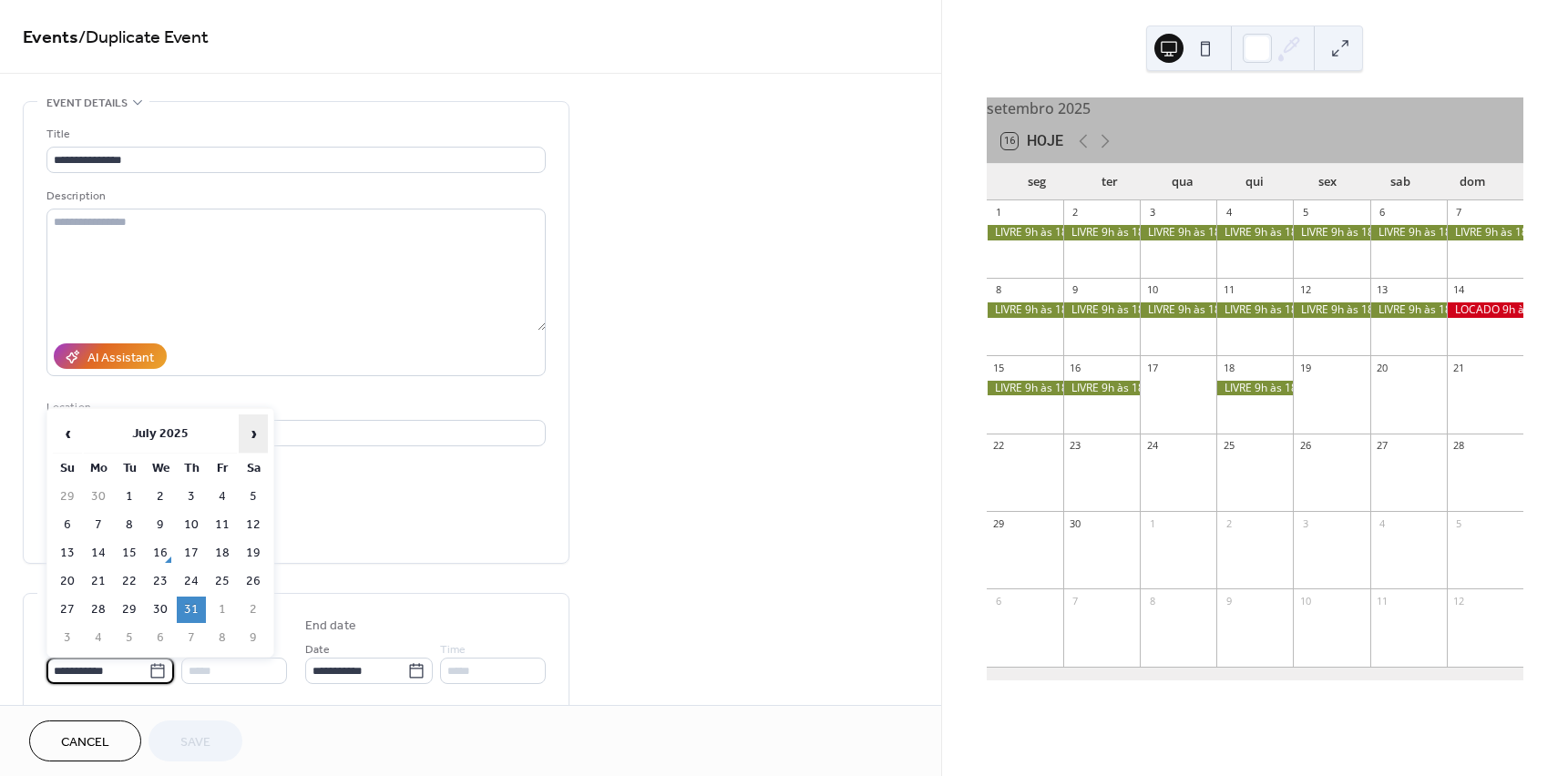 click on "›" at bounding box center (253, 434) 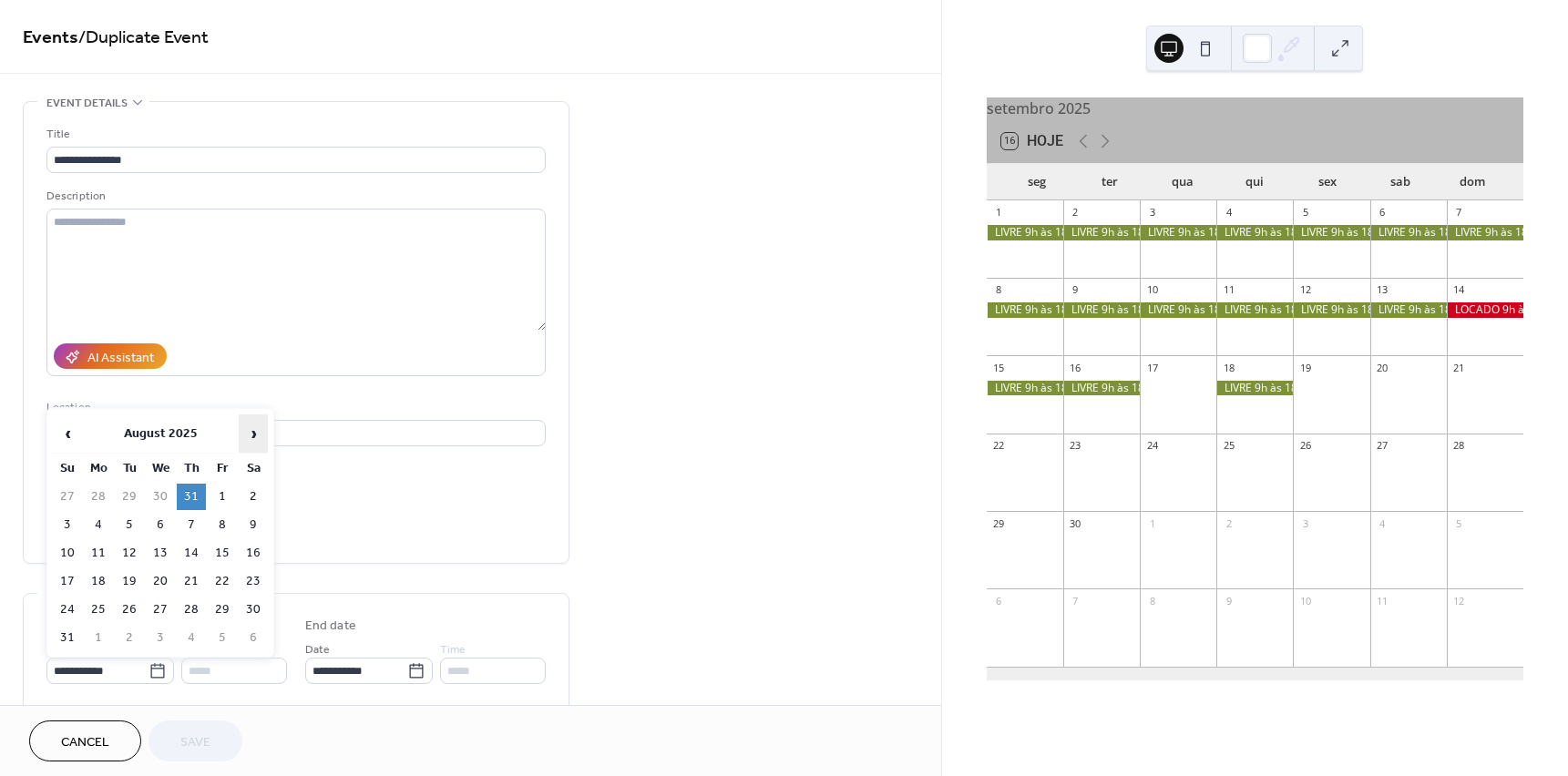click on "›" at bounding box center [253, 434] 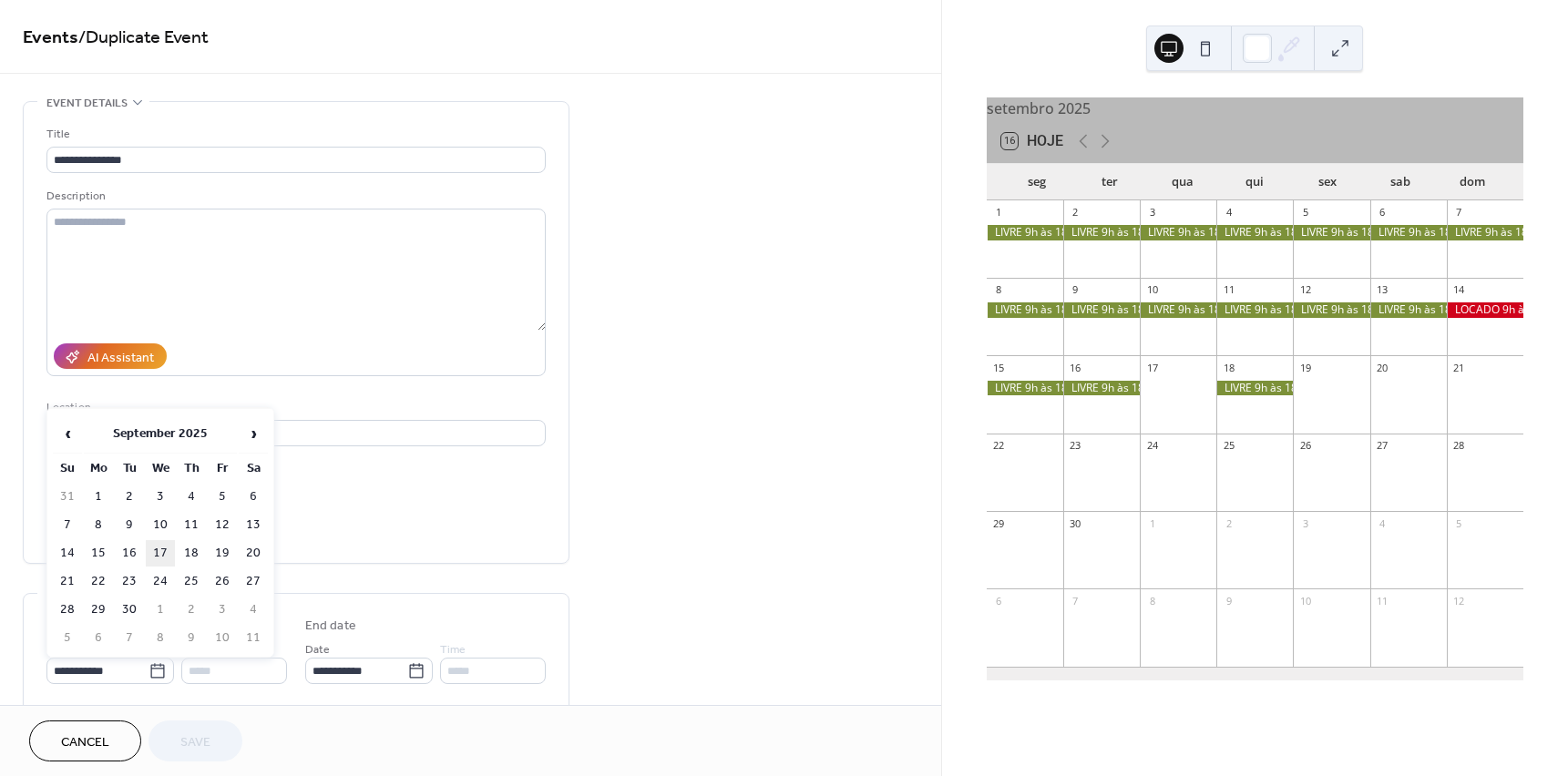 click on "17" at bounding box center [160, 553] 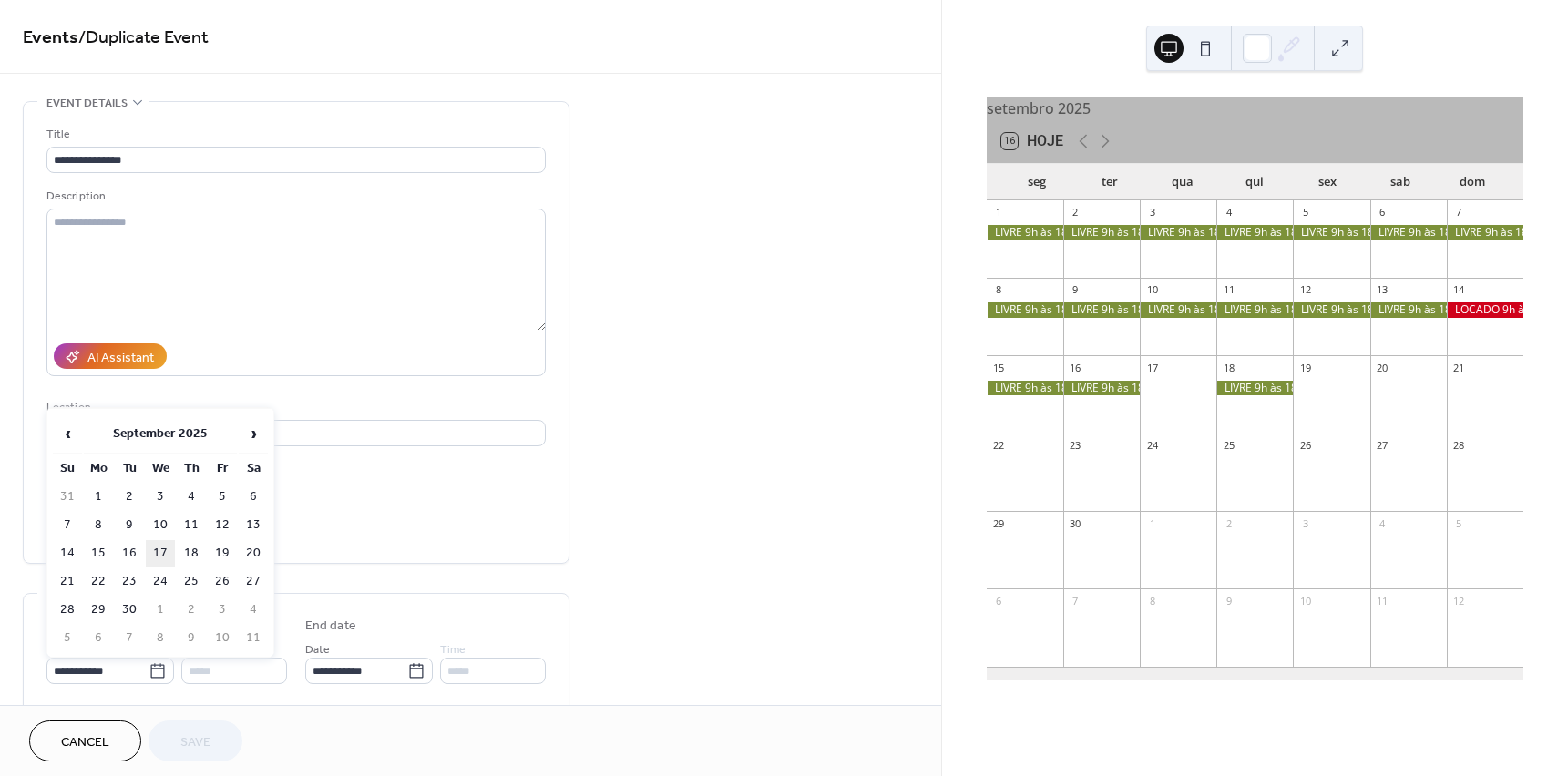 type on "**********" 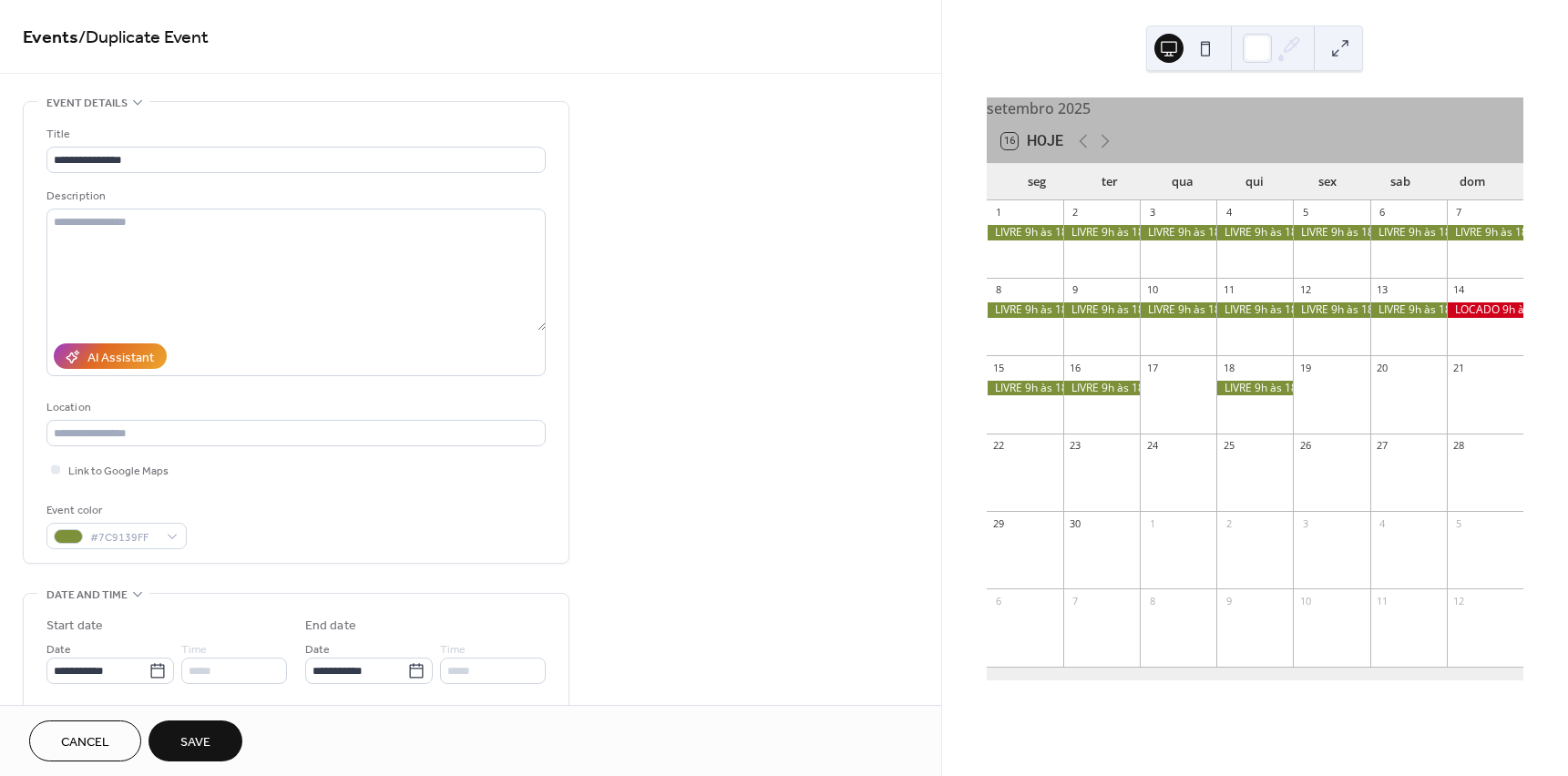 click on "Save" at bounding box center (195, 742) 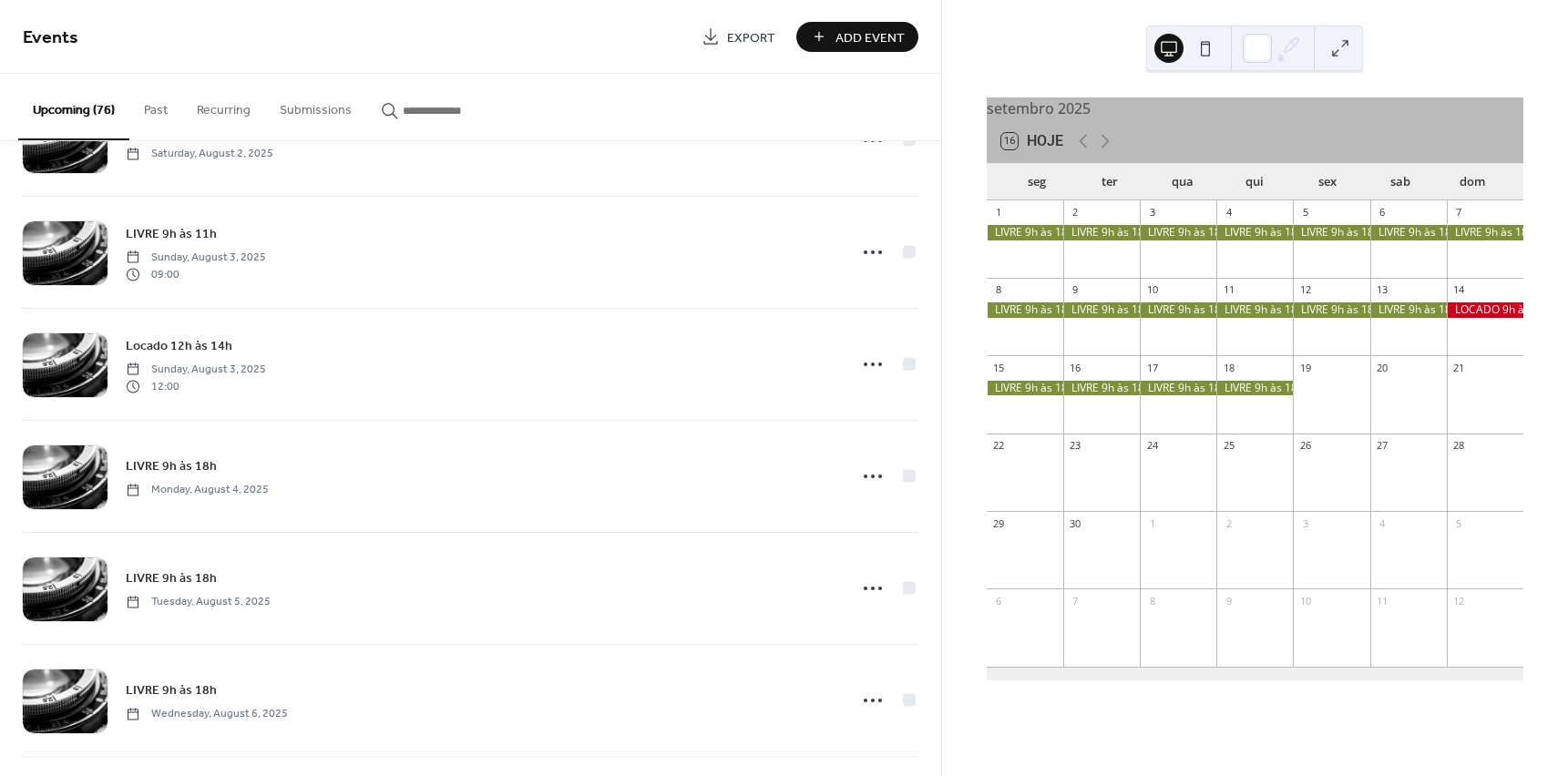 scroll, scrollTop: 2368, scrollLeft: 0, axis: vertical 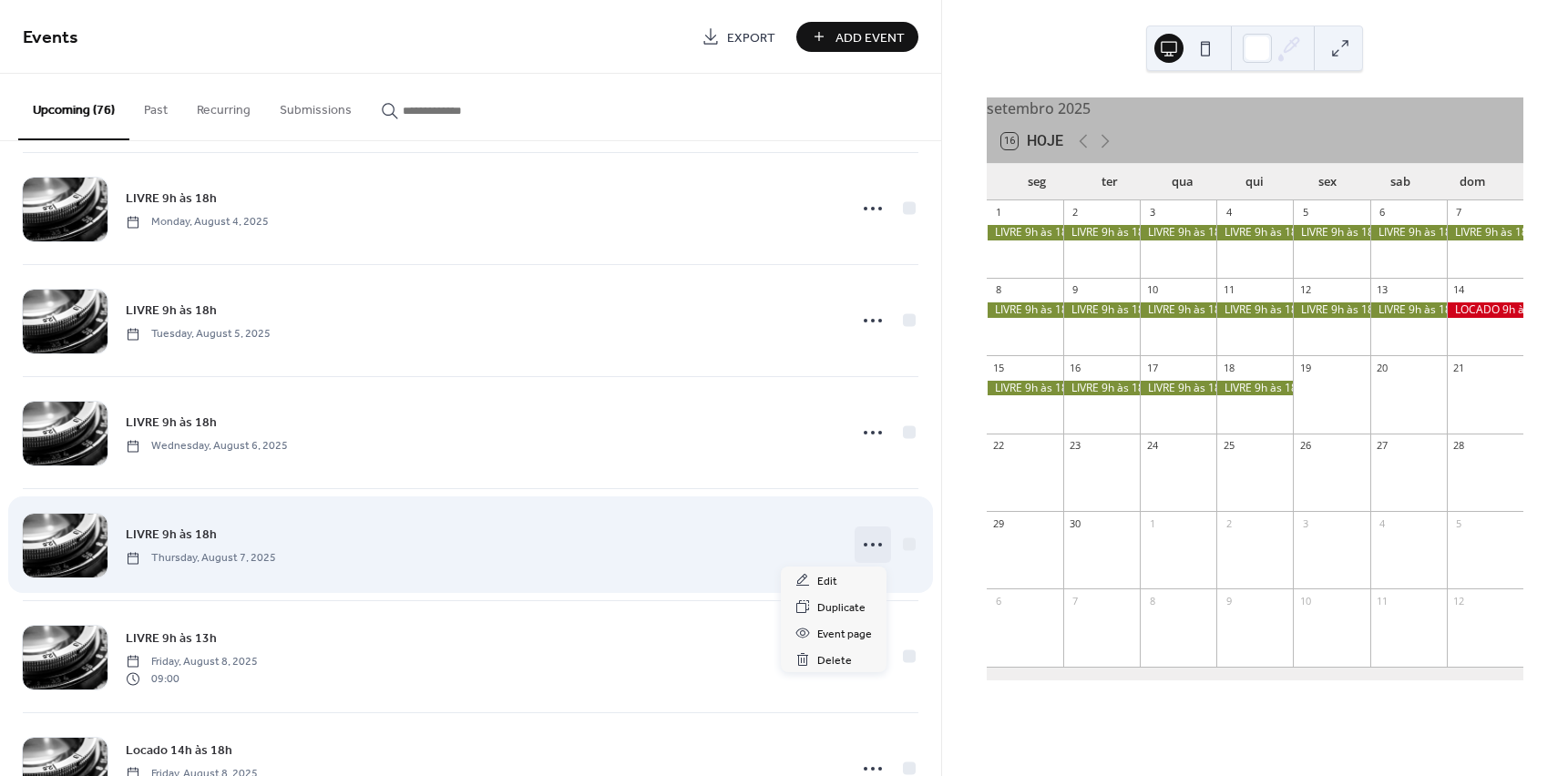 click 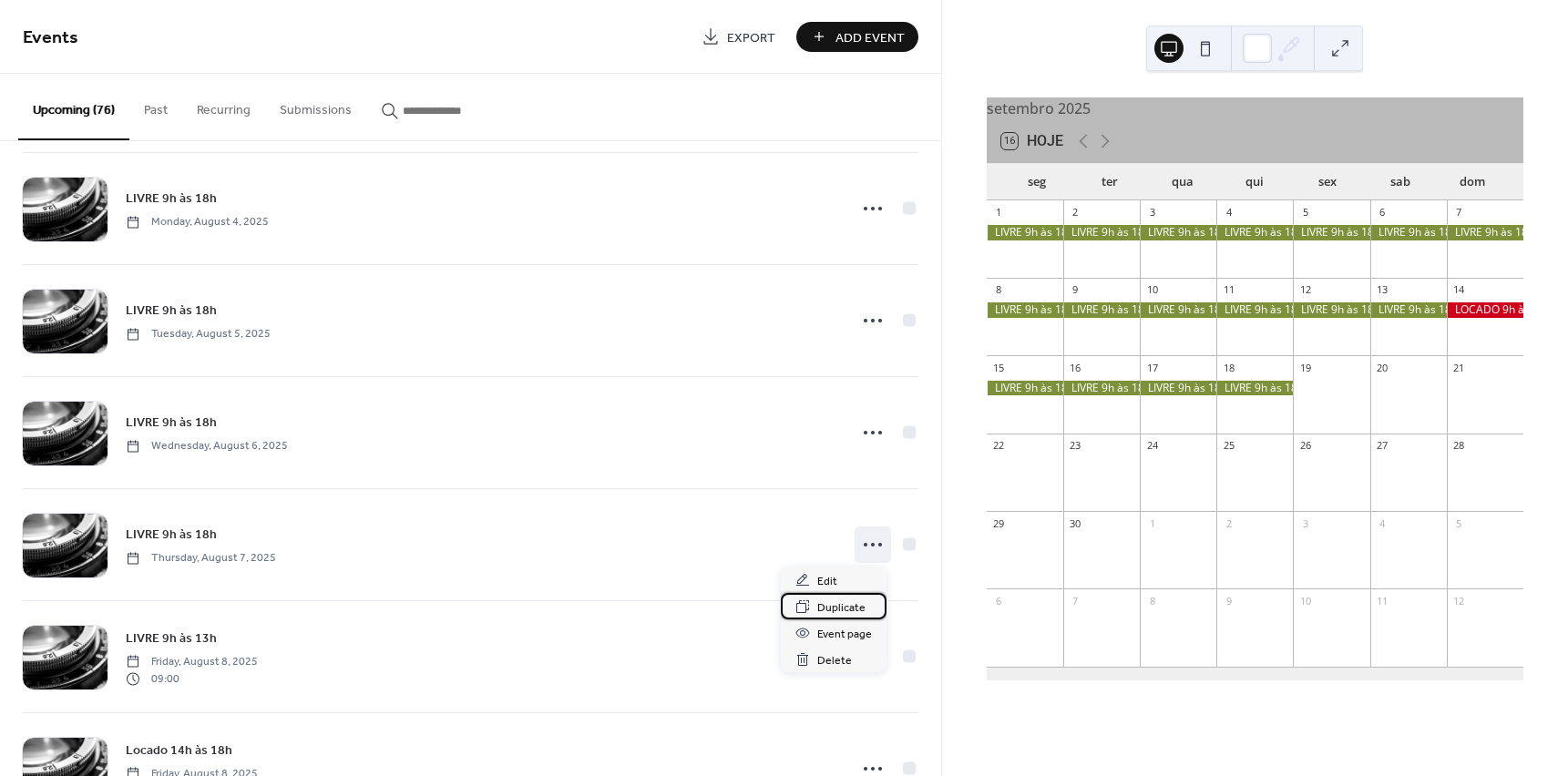 click on "Duplicate" at bounding box center (841, 608) 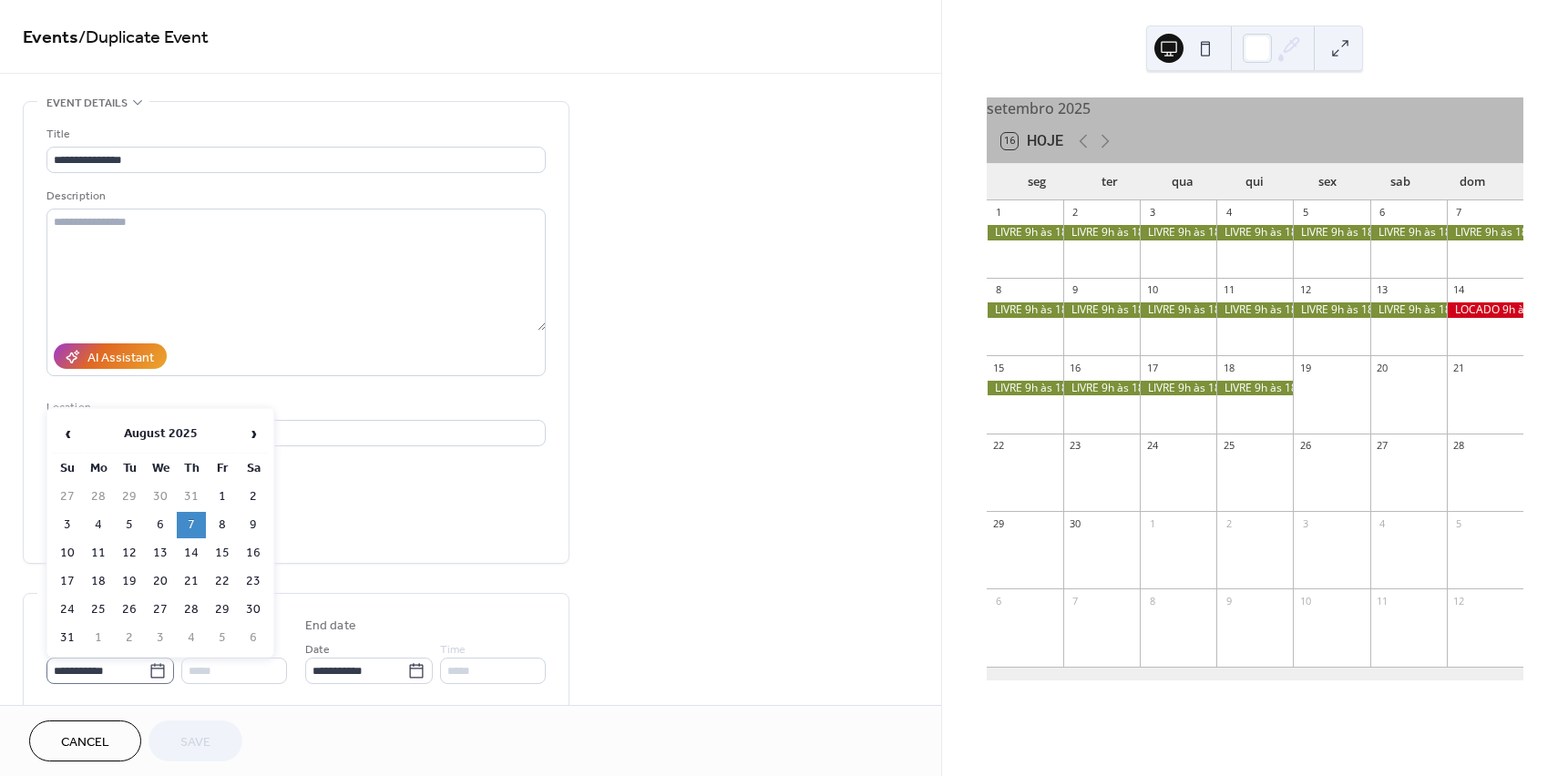 click 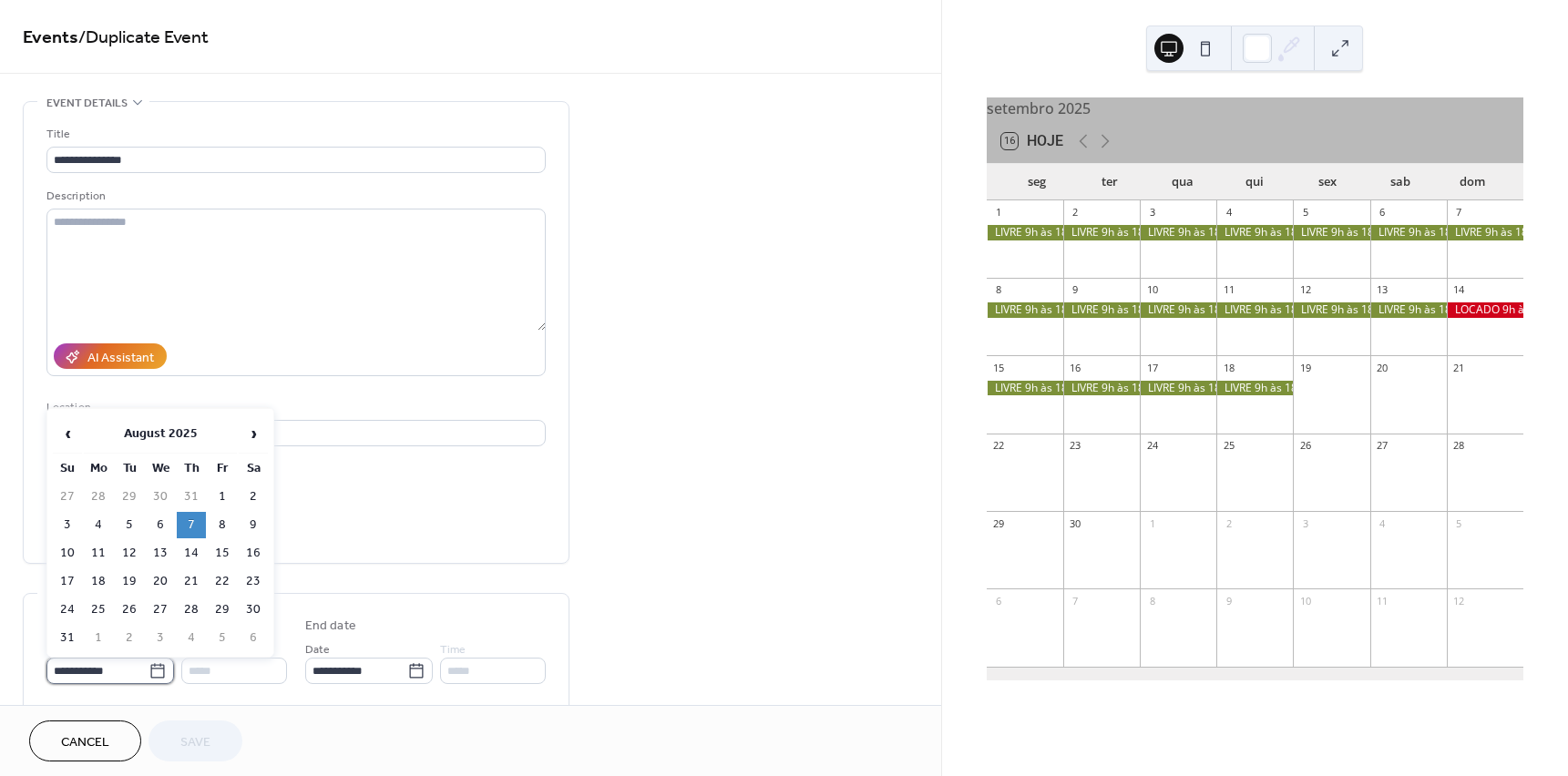 click on "**********" at bounding box center (97, 670) 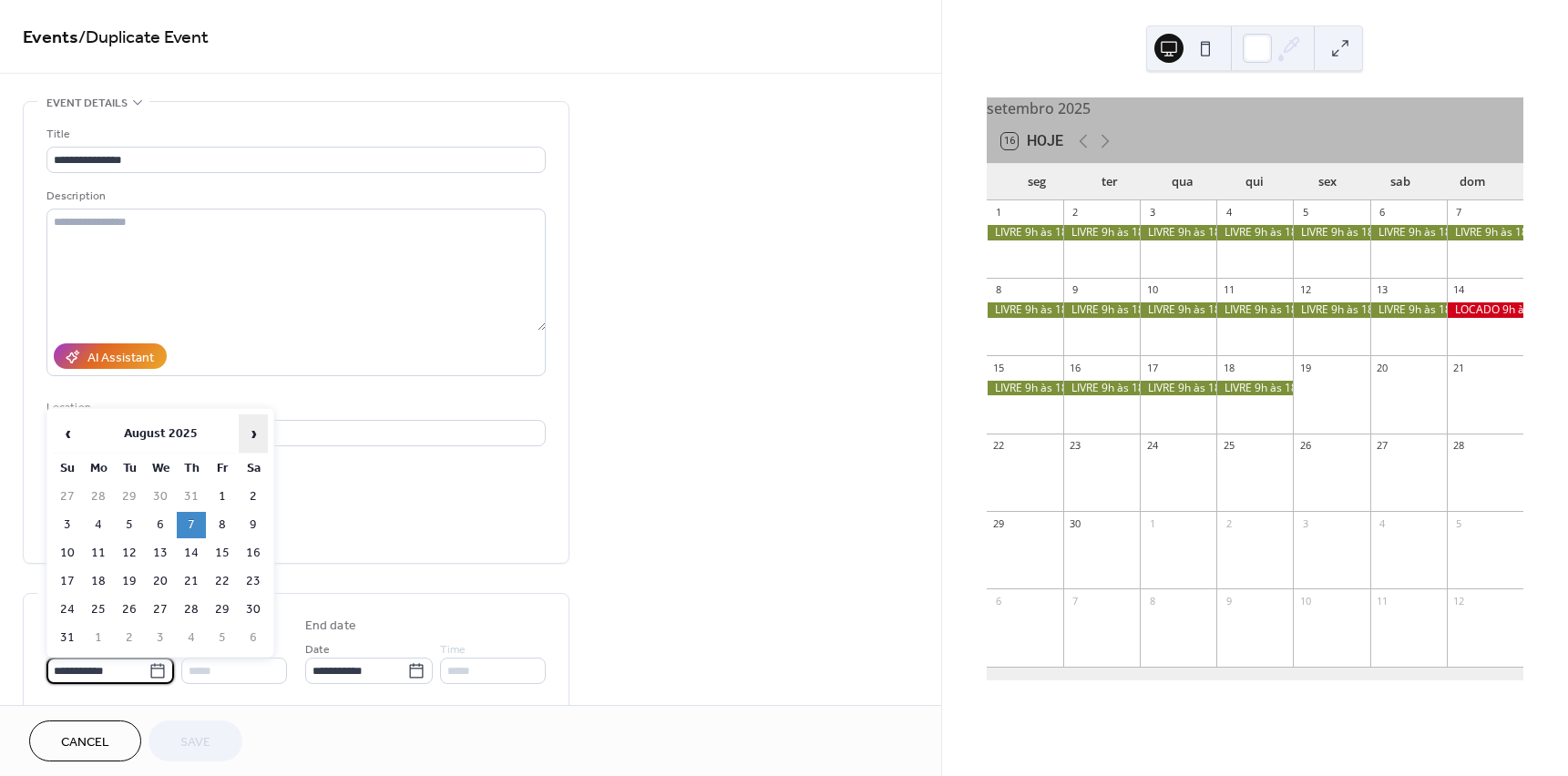 click on "›" at bounding box center [253, 434] 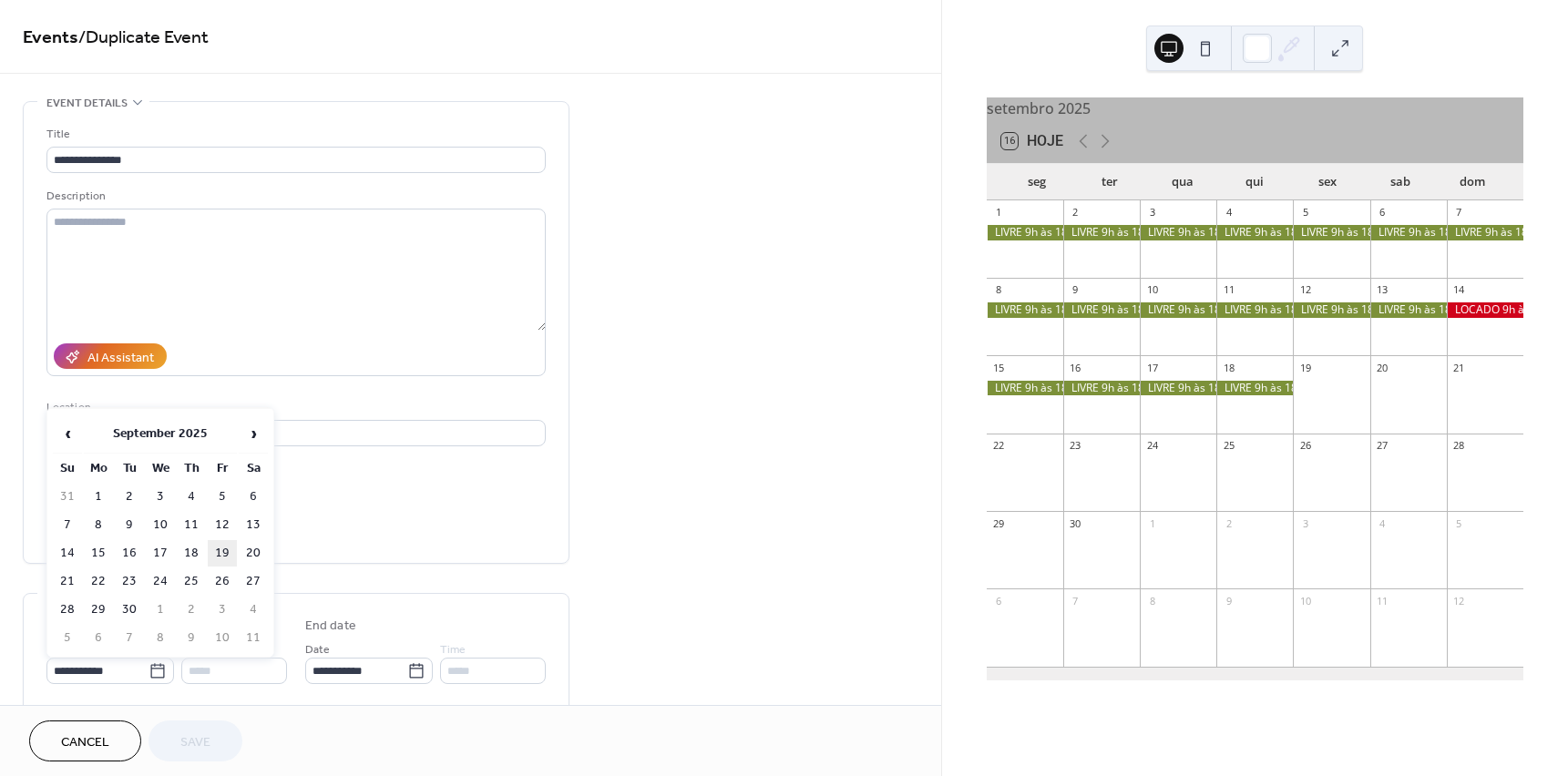 click on "19" at bounding box center [222, 553] 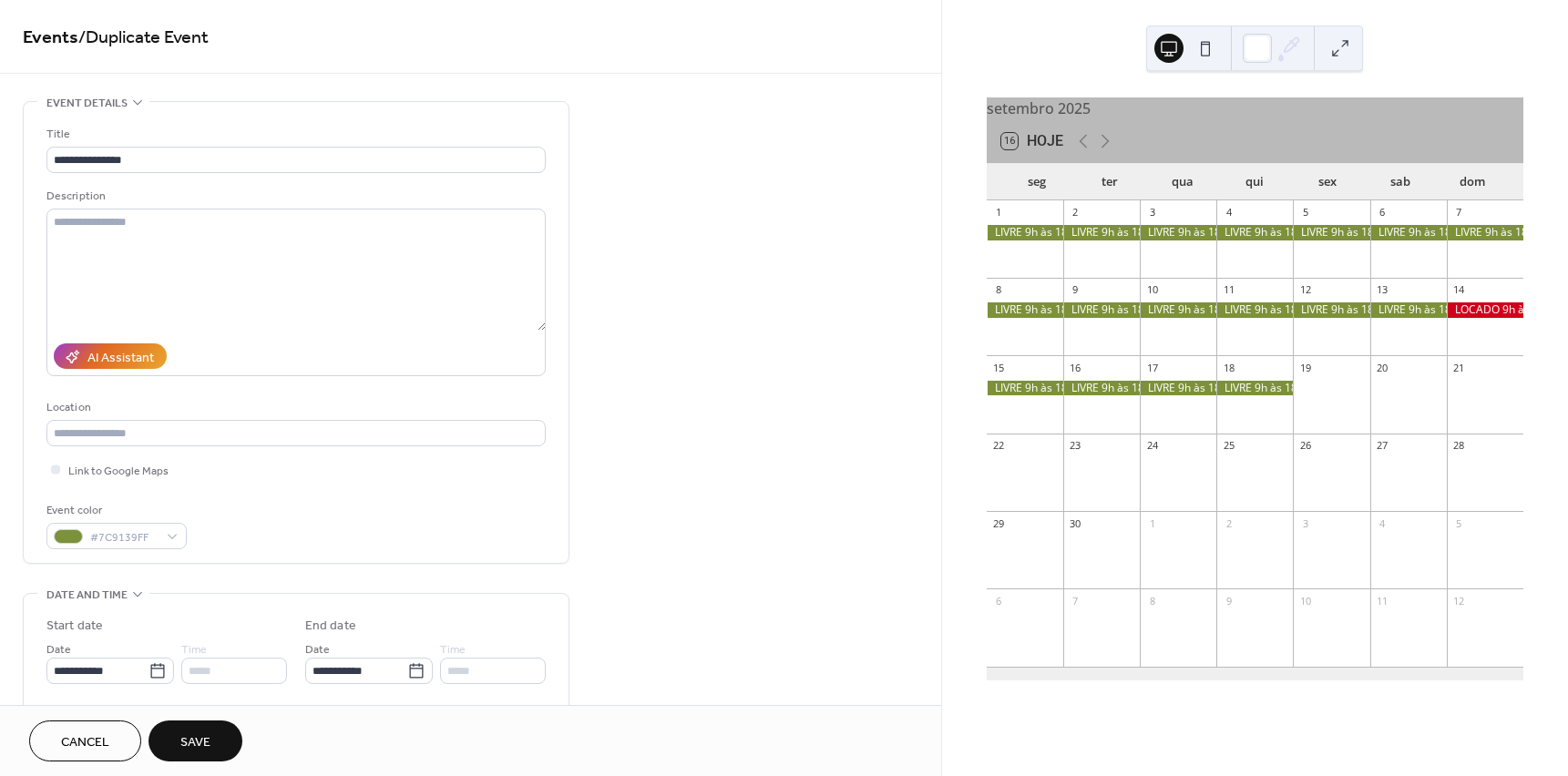 click on "Save" at bounding box center (195, 742) 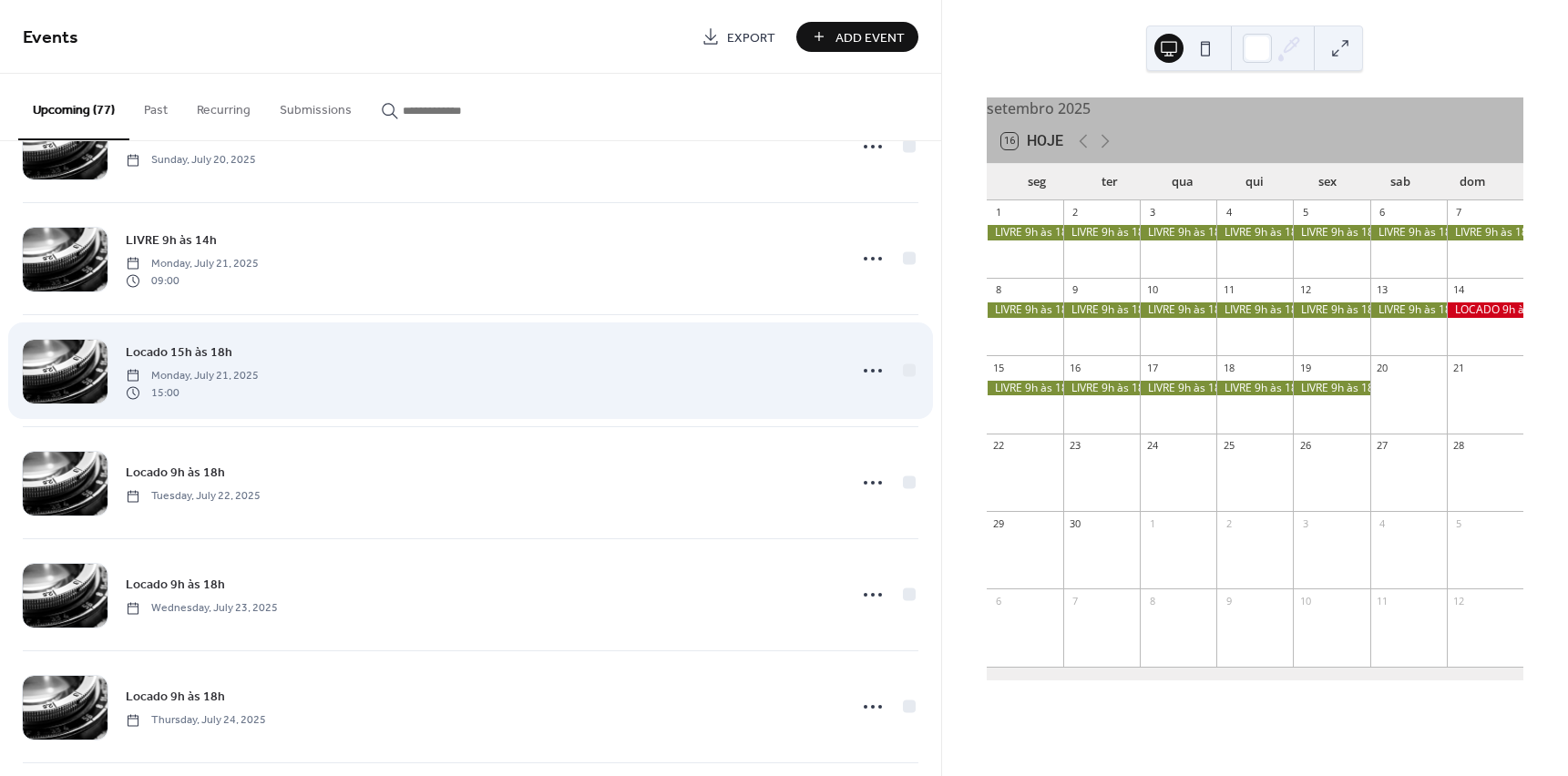 scroll, scrollTop: 455, scrollLeft: 0, axis: vertical 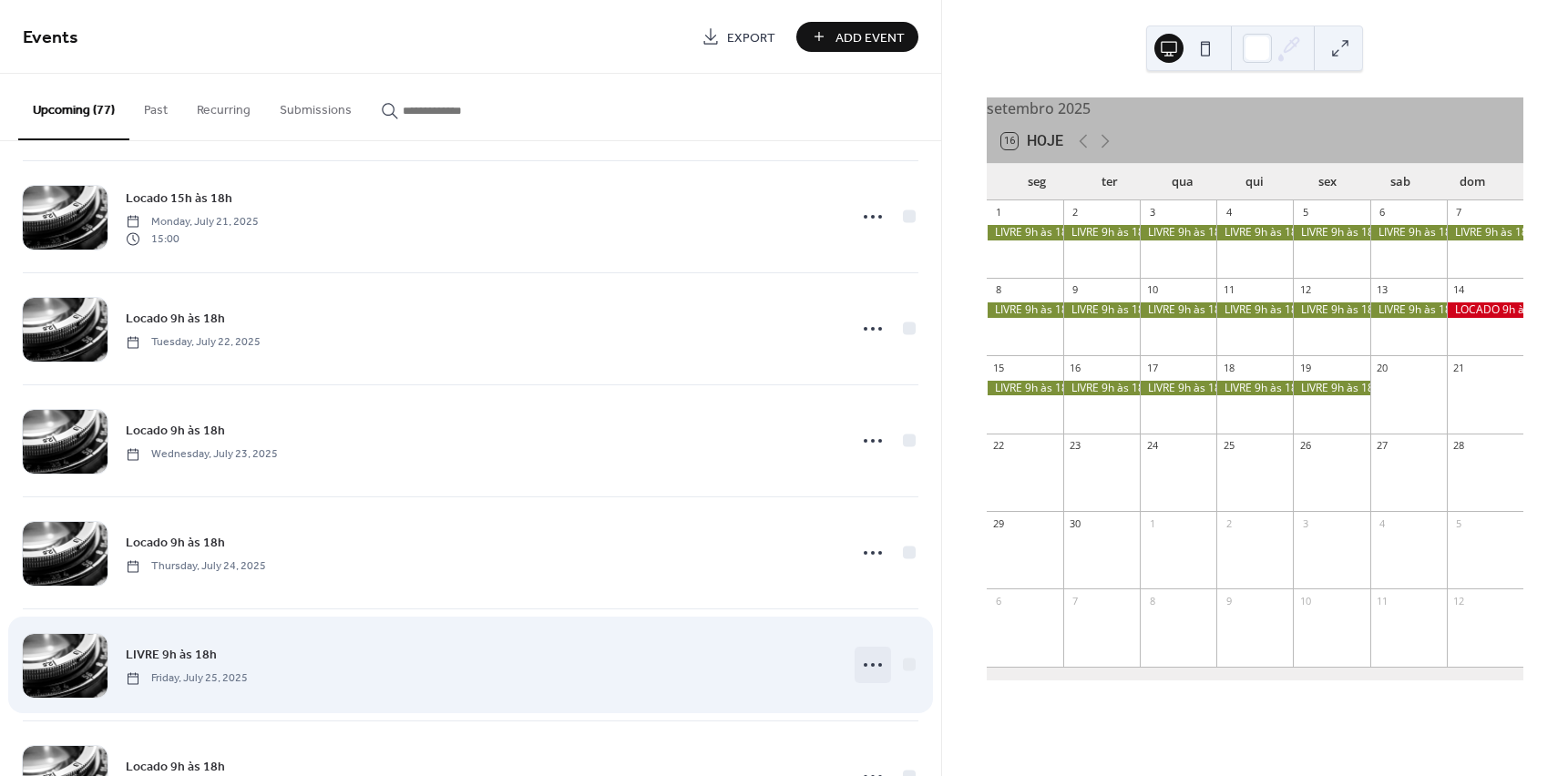 click 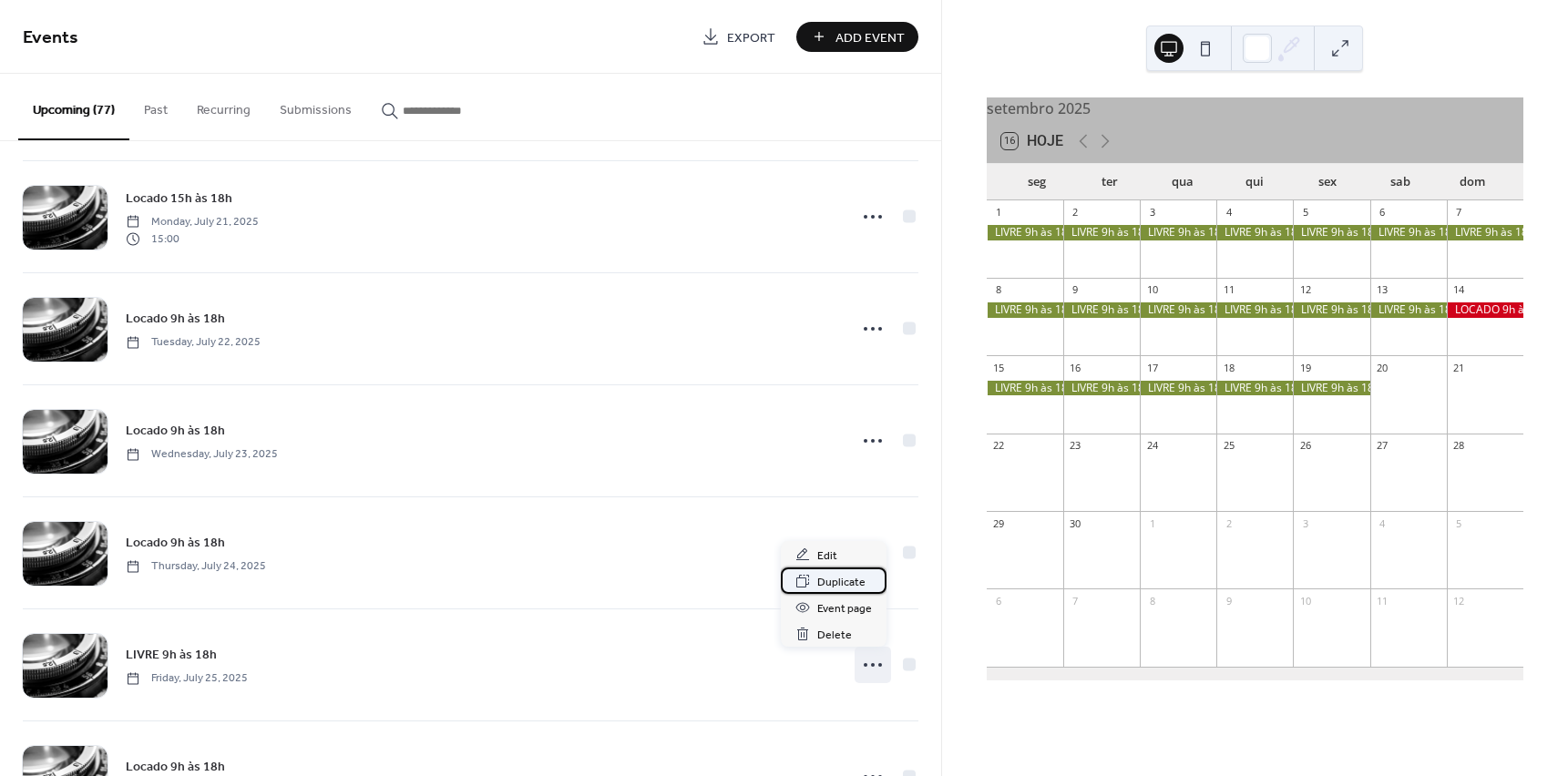 click on "Duplicate" at bounding box center (841, 582) 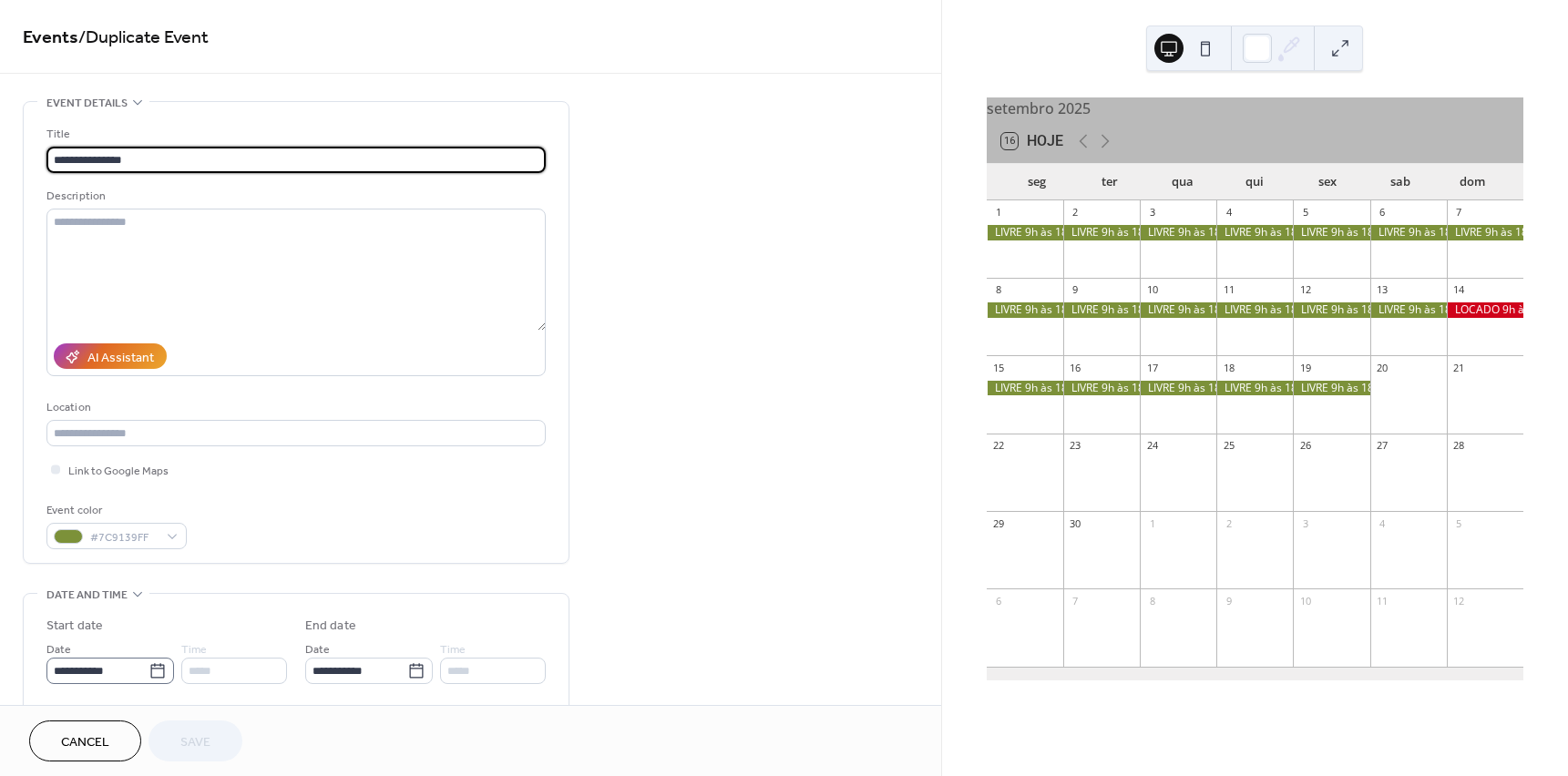 click 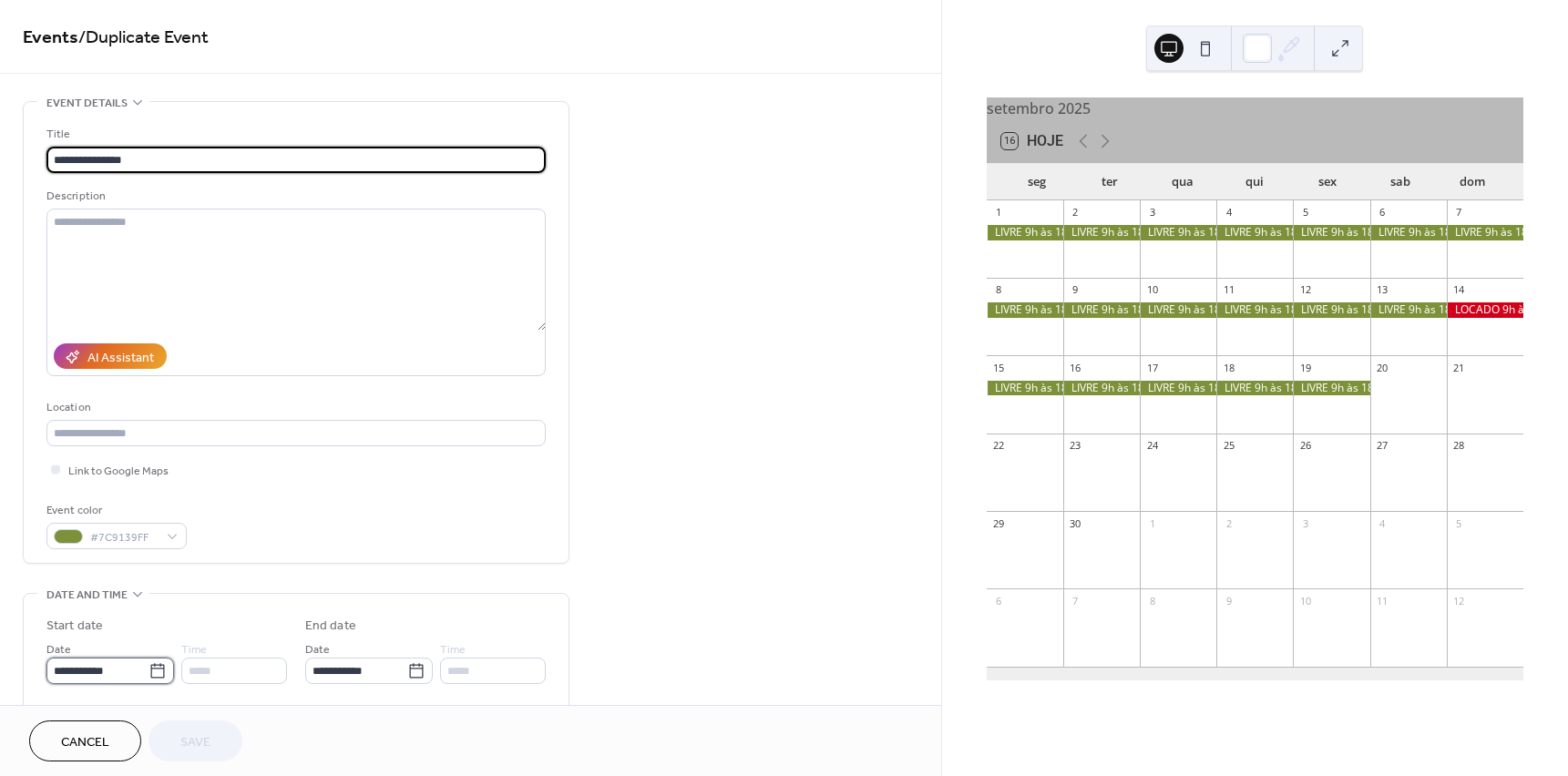click on "**********" at bounding box center (97, 670) 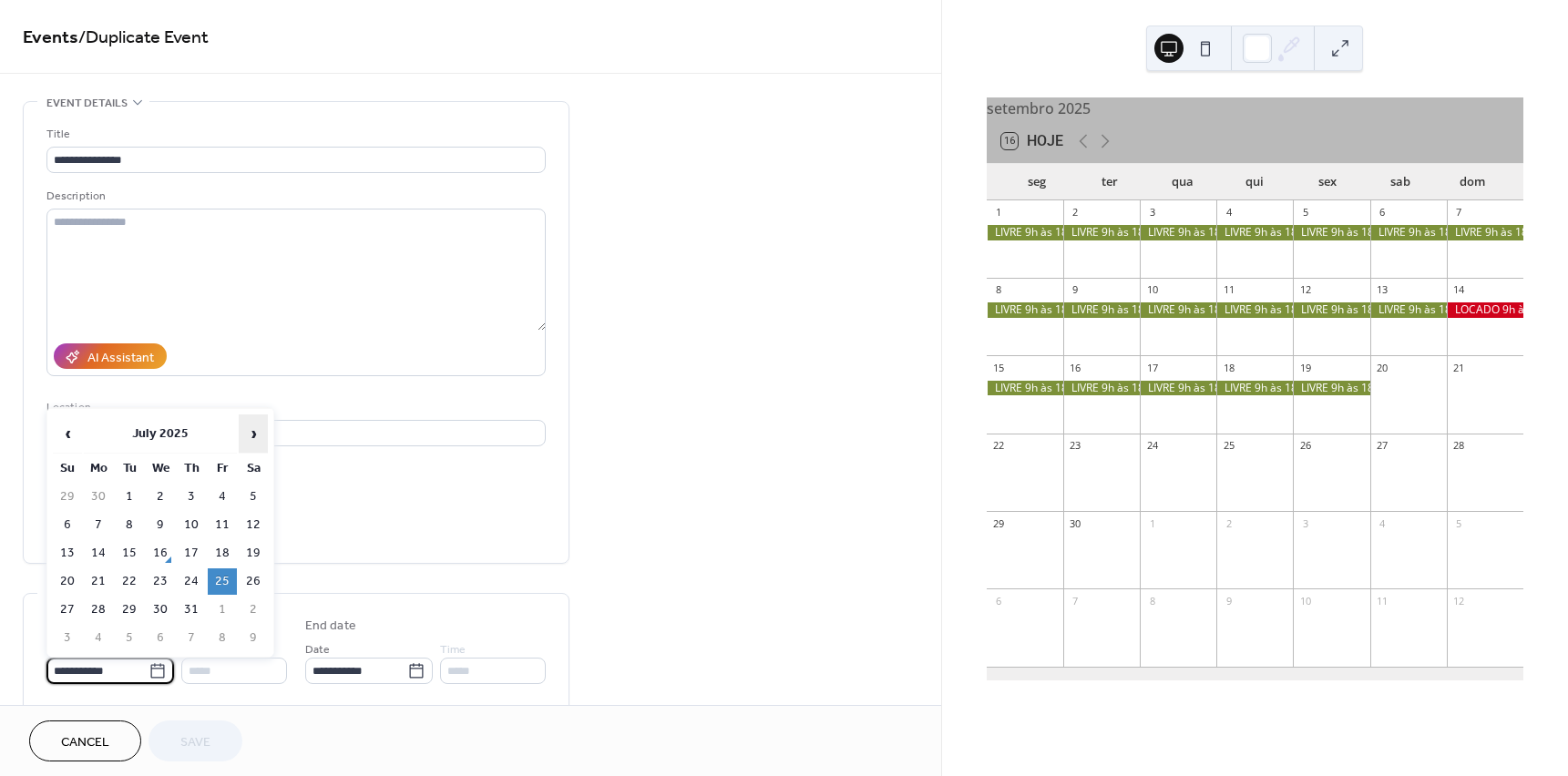 click on "›" at bounding box center (253, 434) 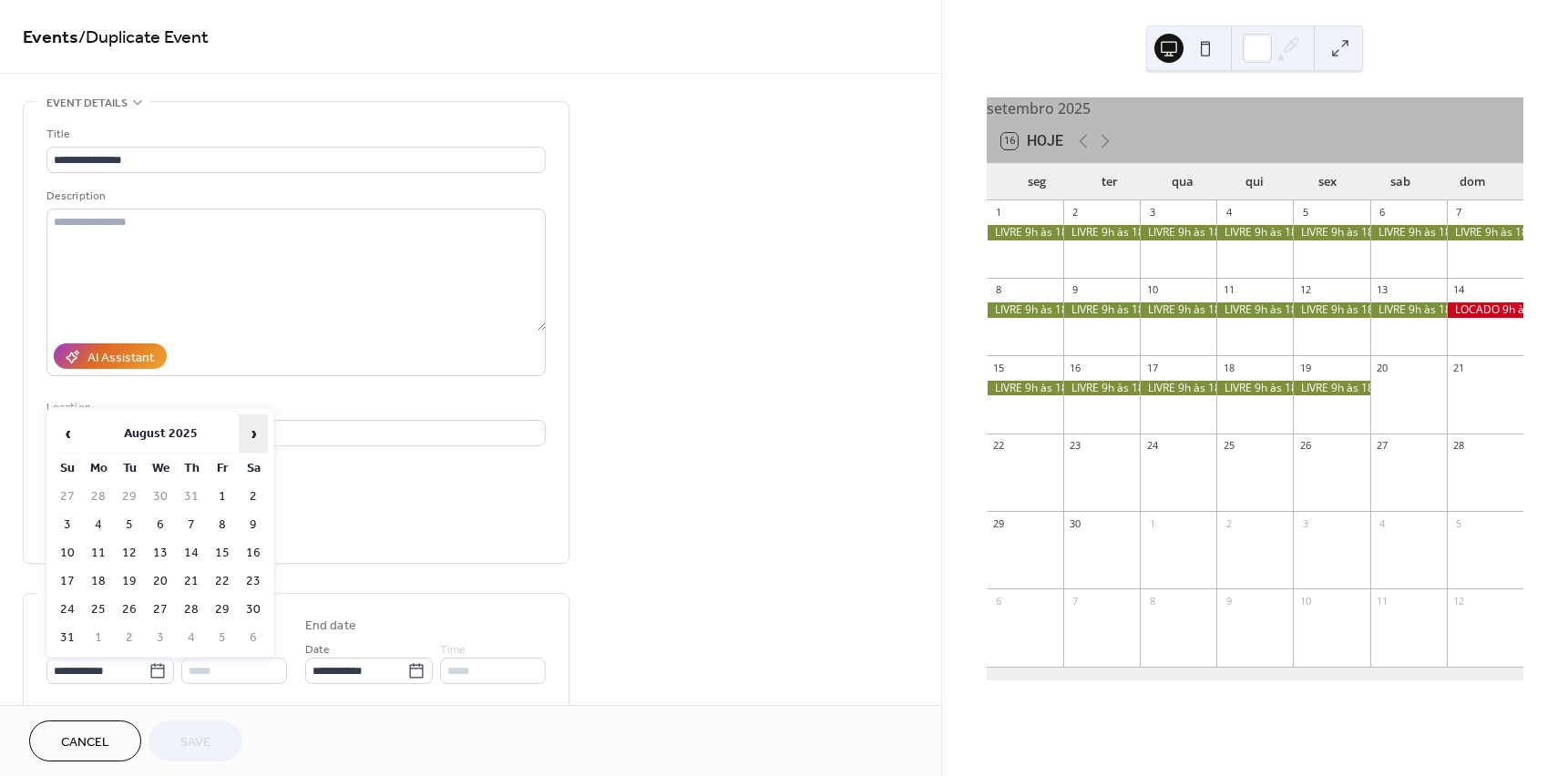 click on "›" at bounding box center (253, 434) 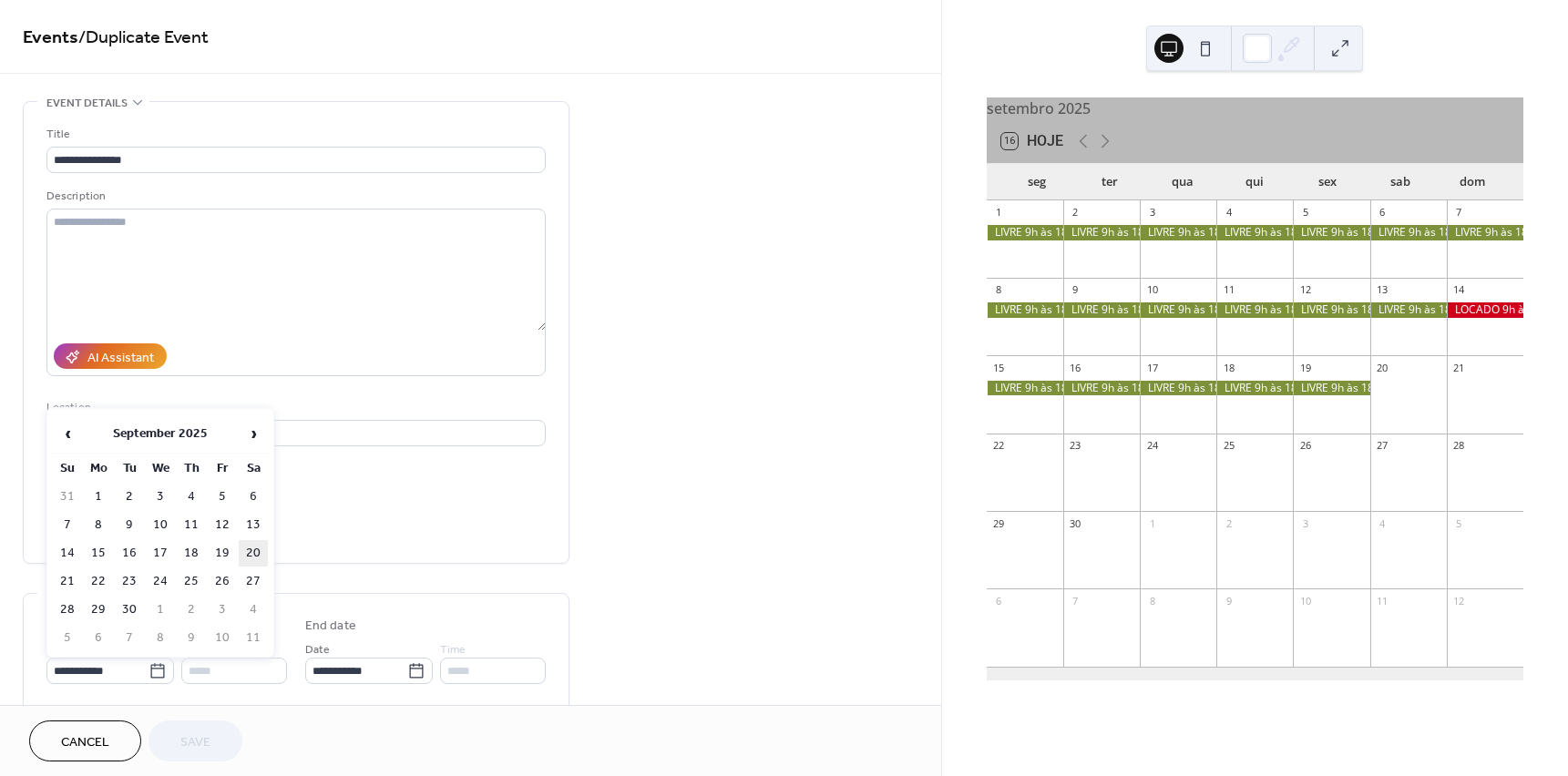 click on "20" at bounding box center [253, 553] 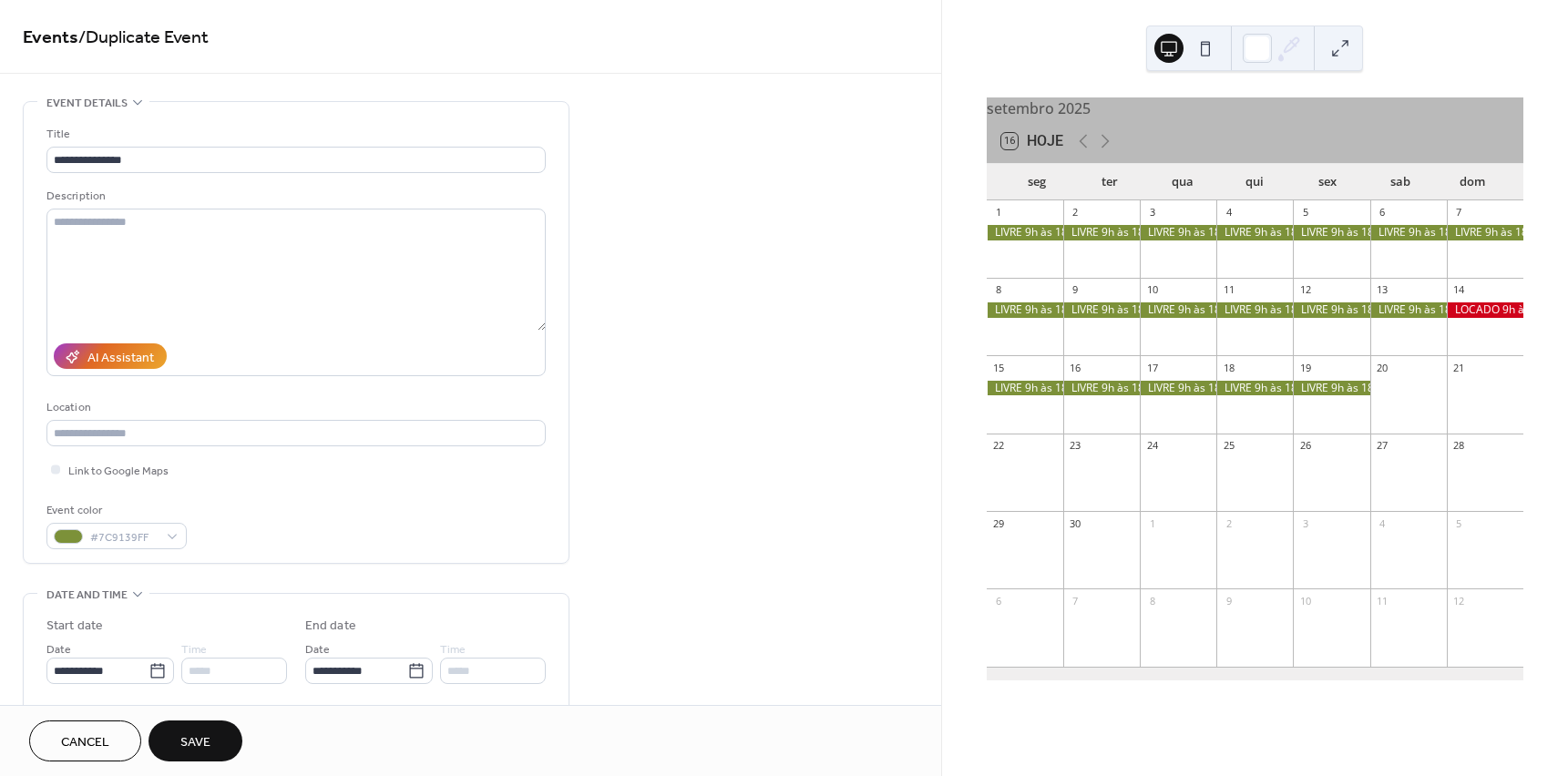 click on "Save" at bounding box center [195, 742] 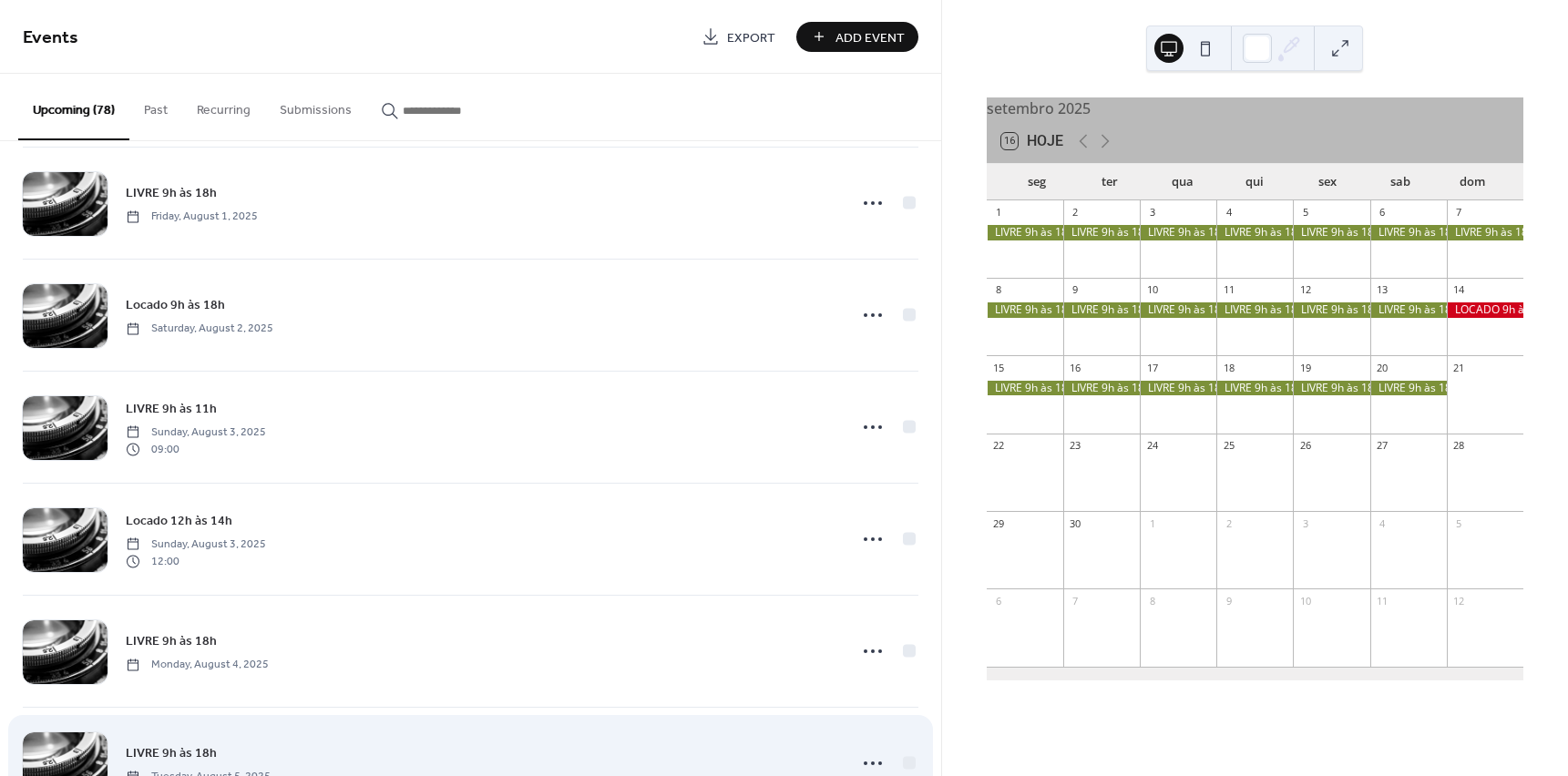scroll, scrollTop: 2004, scrollLeft: 0, axis: vertical 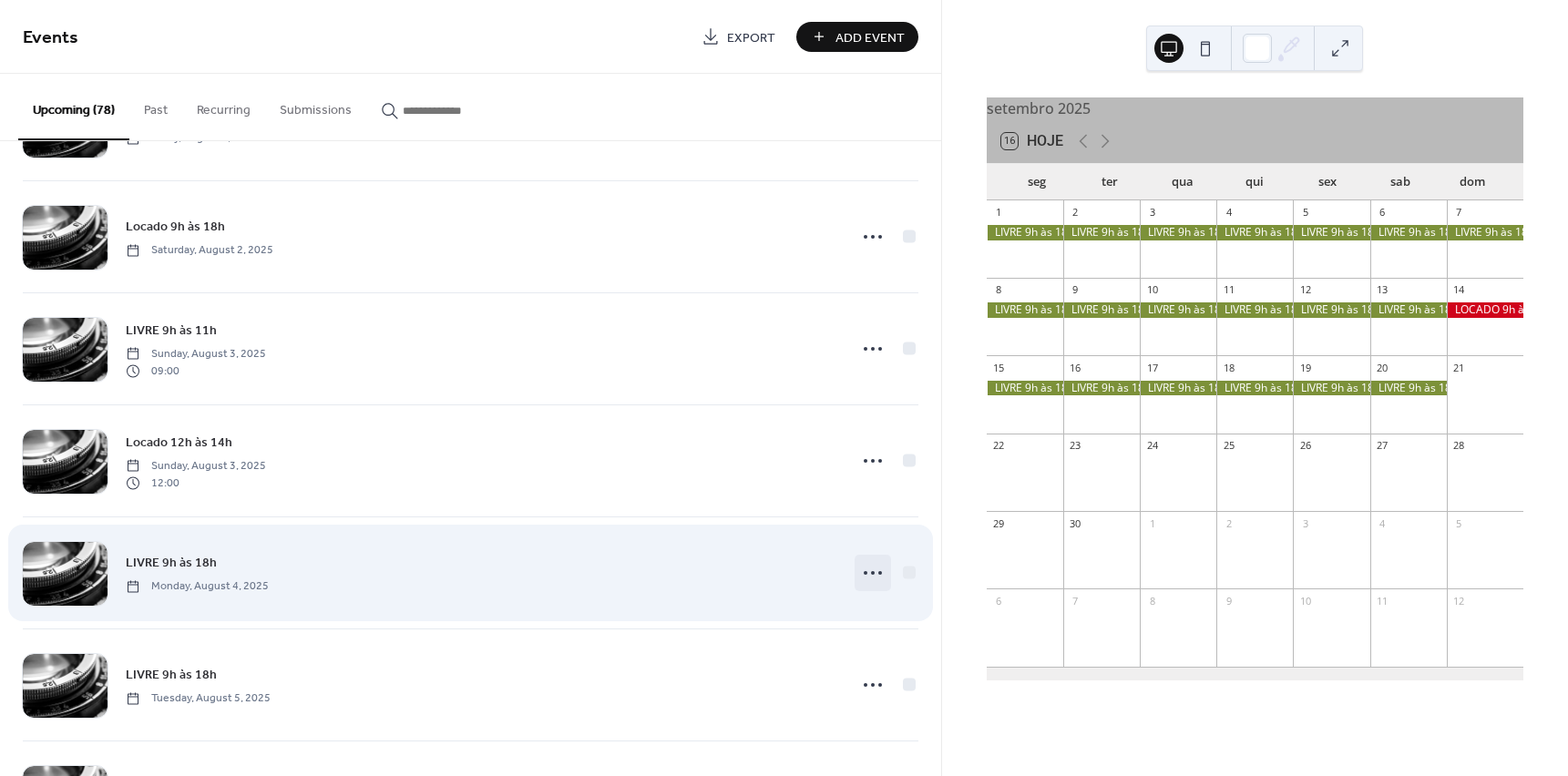 click 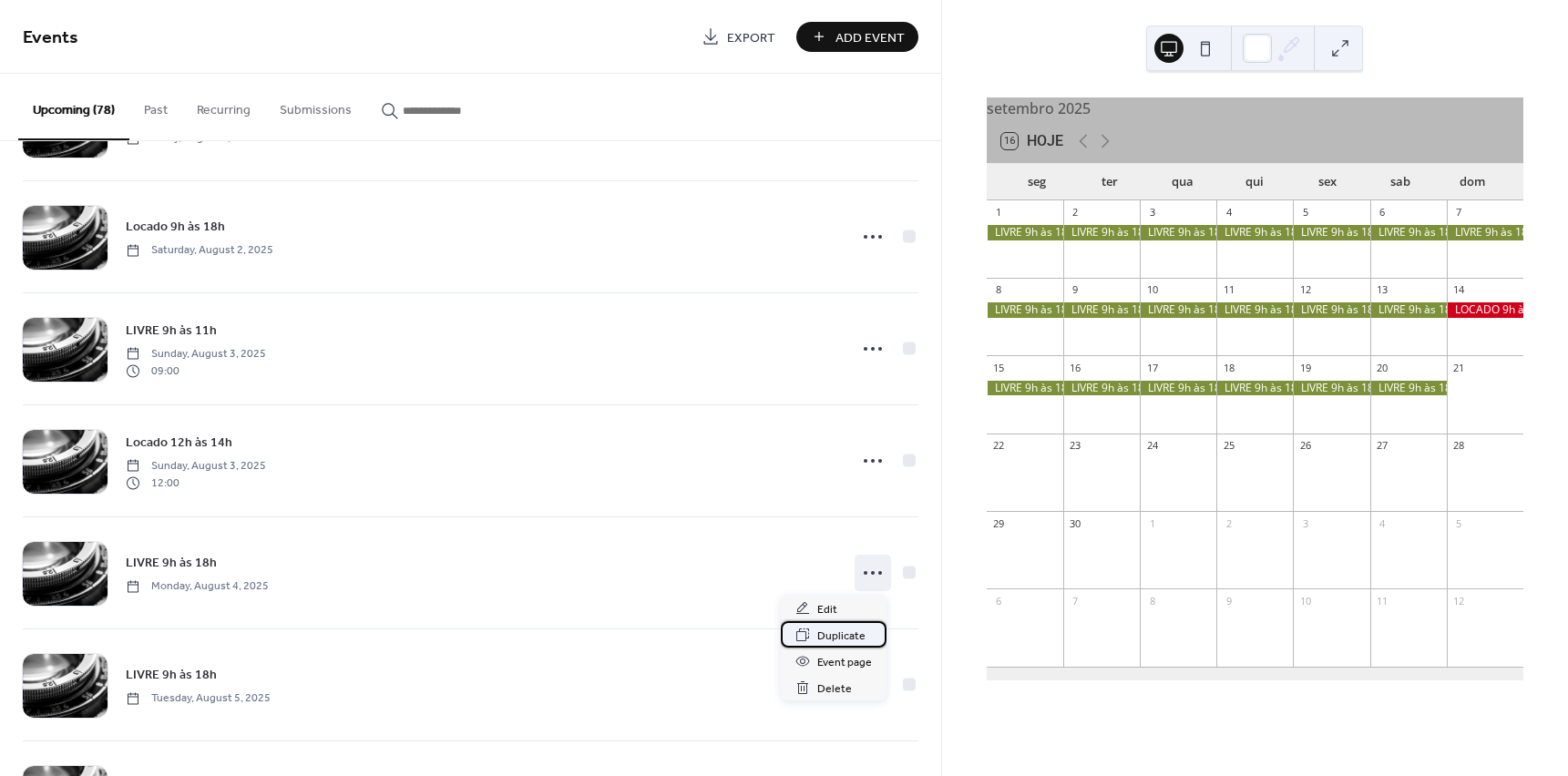 click on "Duplicate" at bounding box center (841, 636) 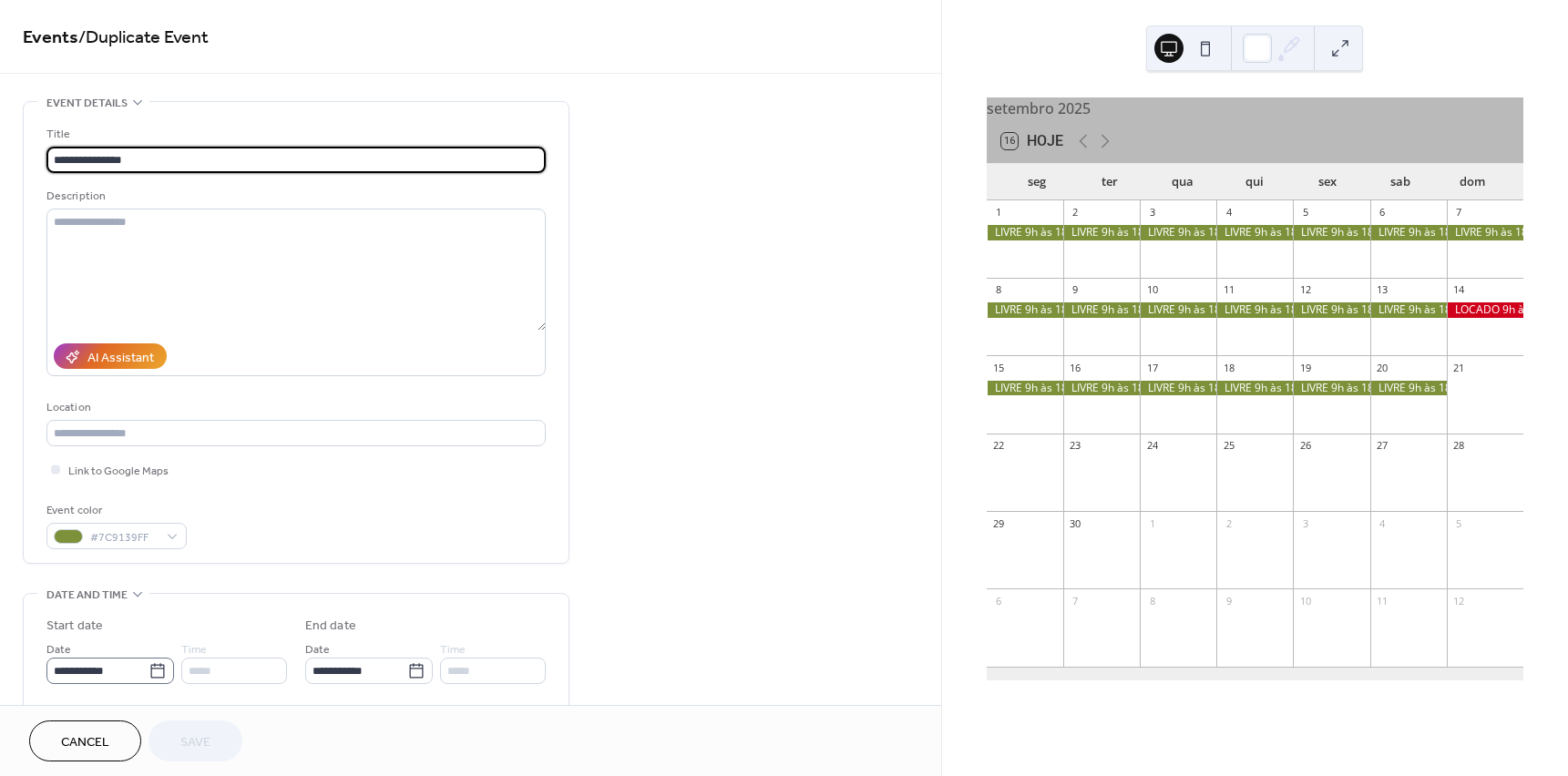 click 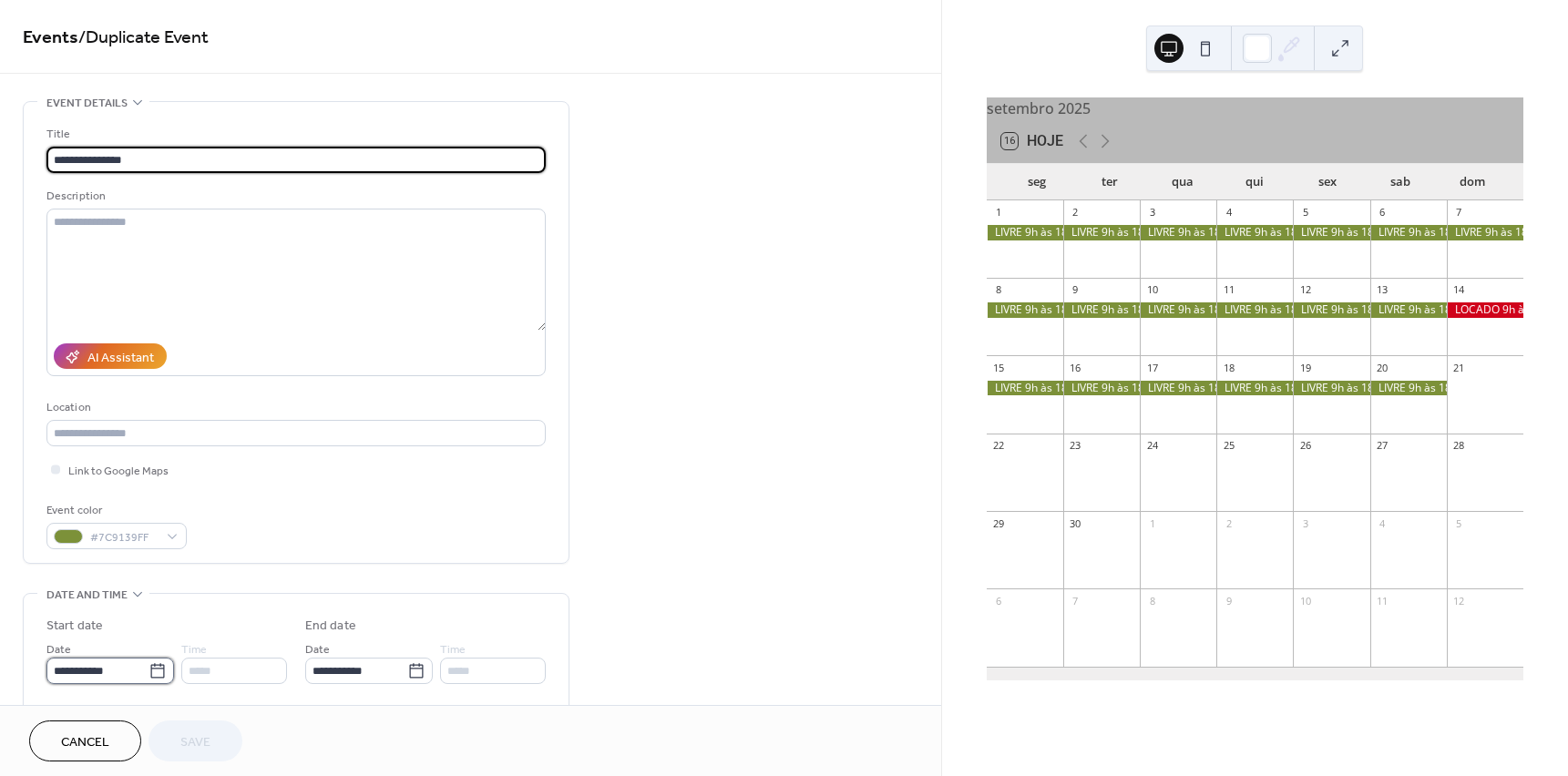 click on "**********" at bounding box center (97, 670) 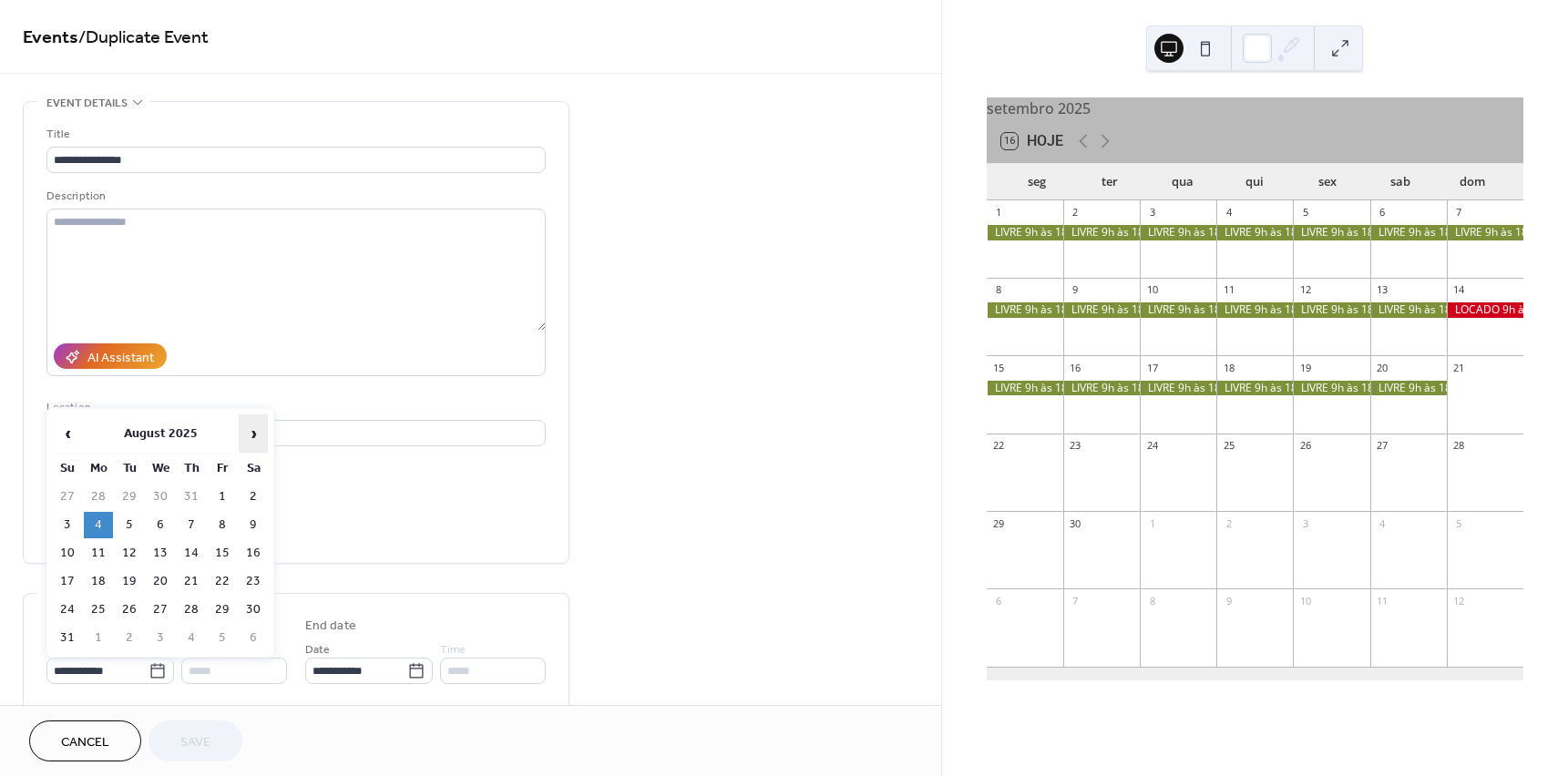 click on "›" at bounding box center [253, 434] 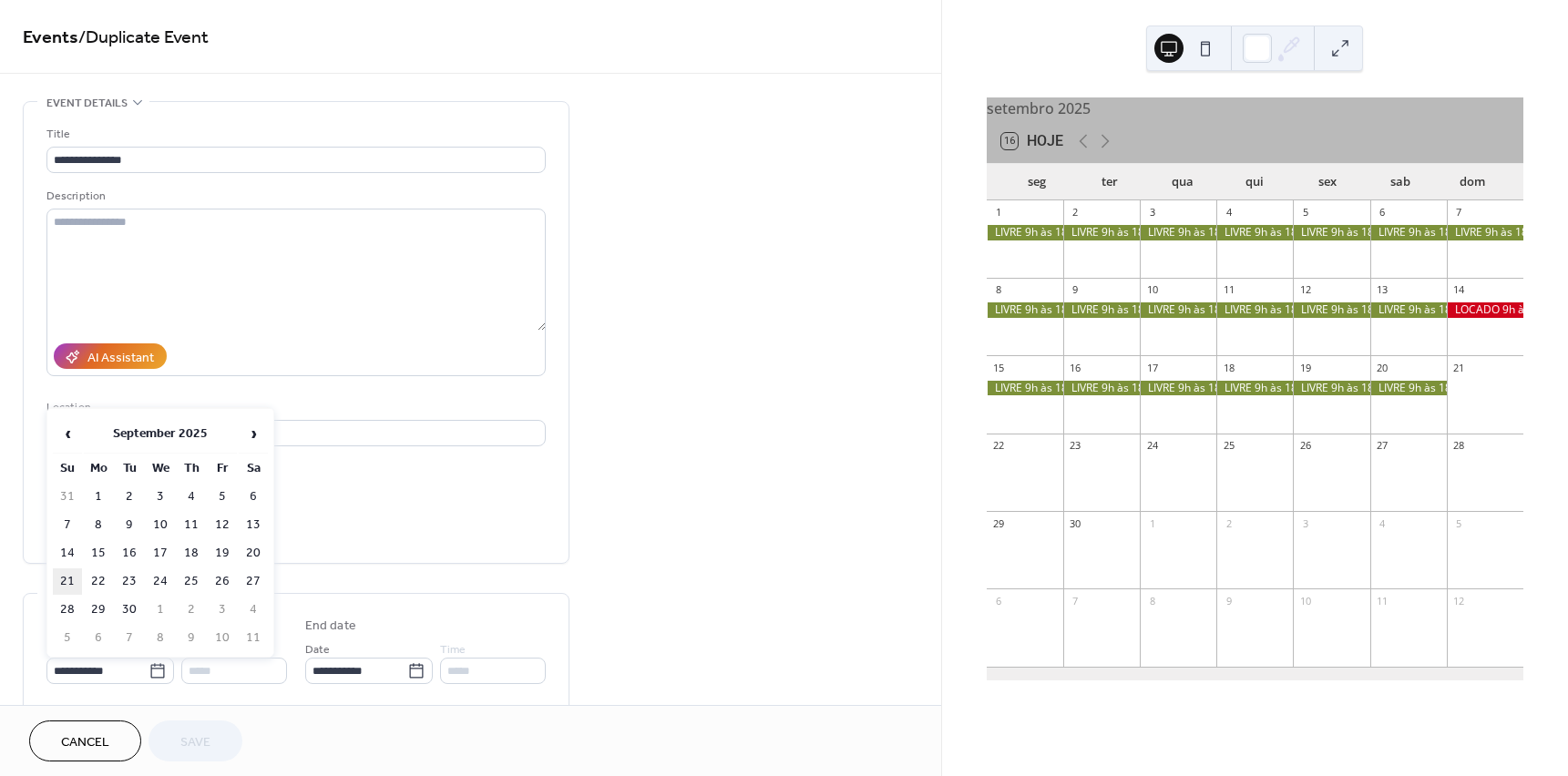 click on "21" at bounding box center [67, 581] 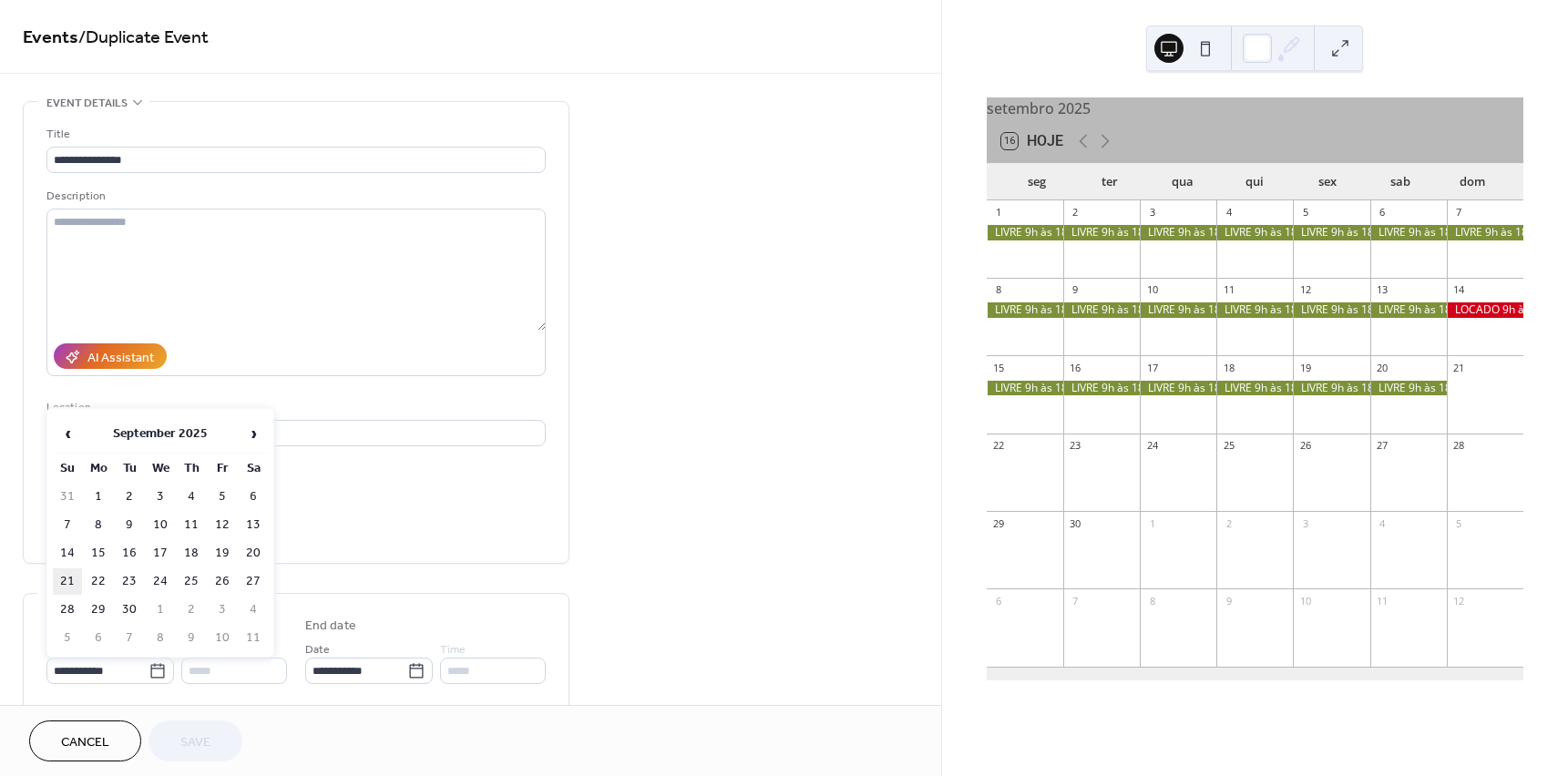 type on "**********" 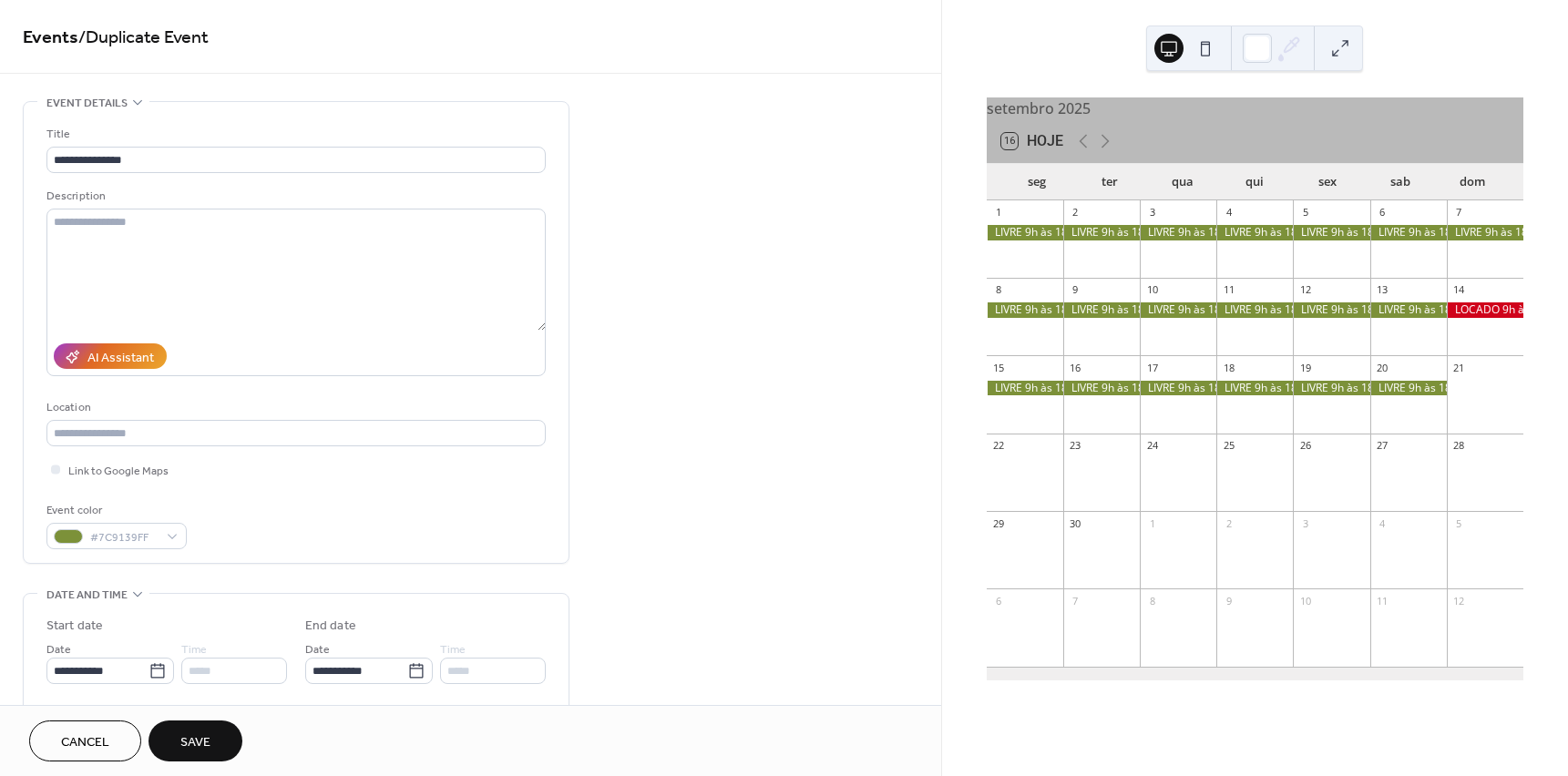 click on "Save" at bounding box center [195, 740] 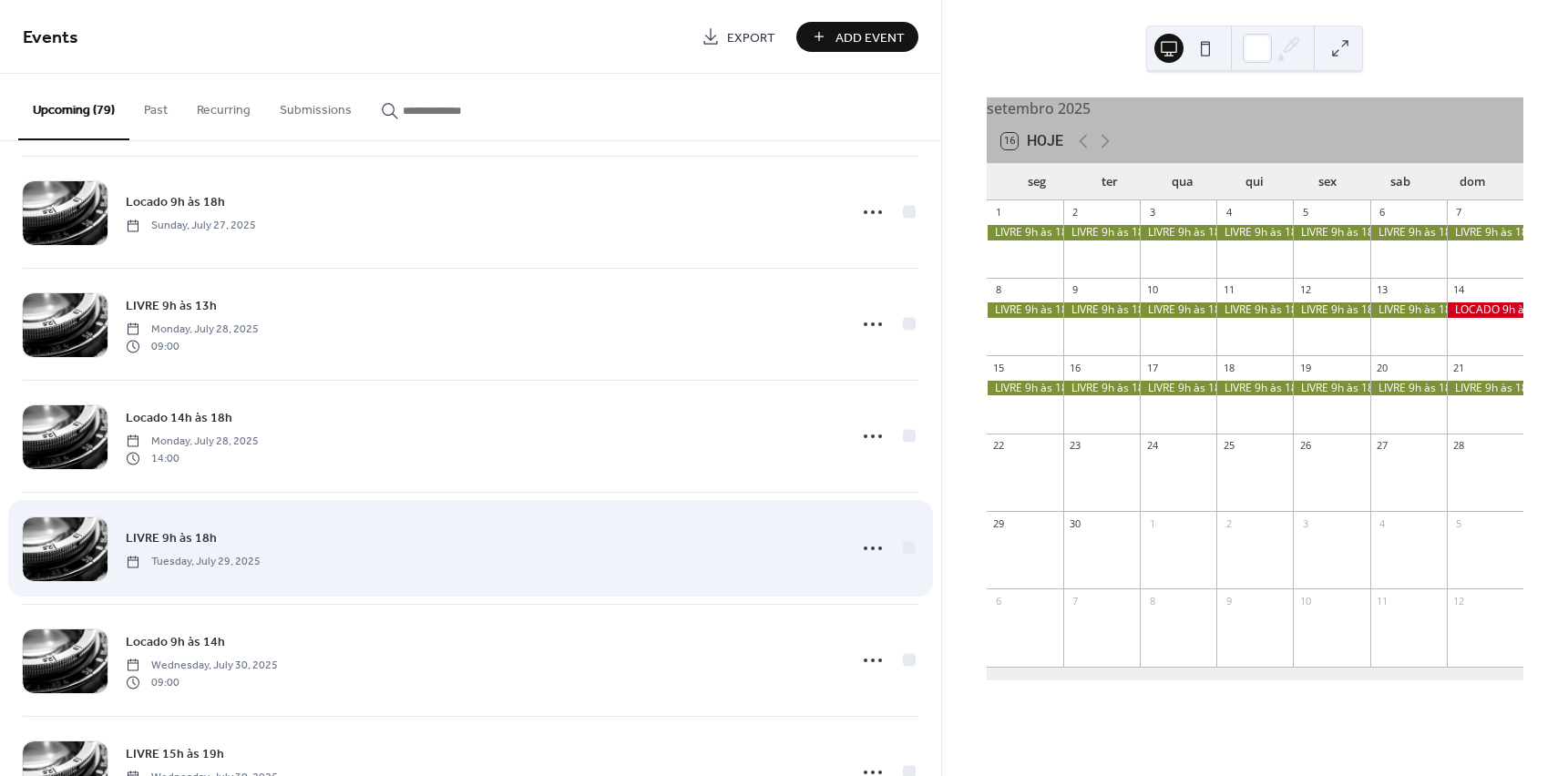 scroll, scrollTop: 1184, scrollLeft: 0, axis: vertical 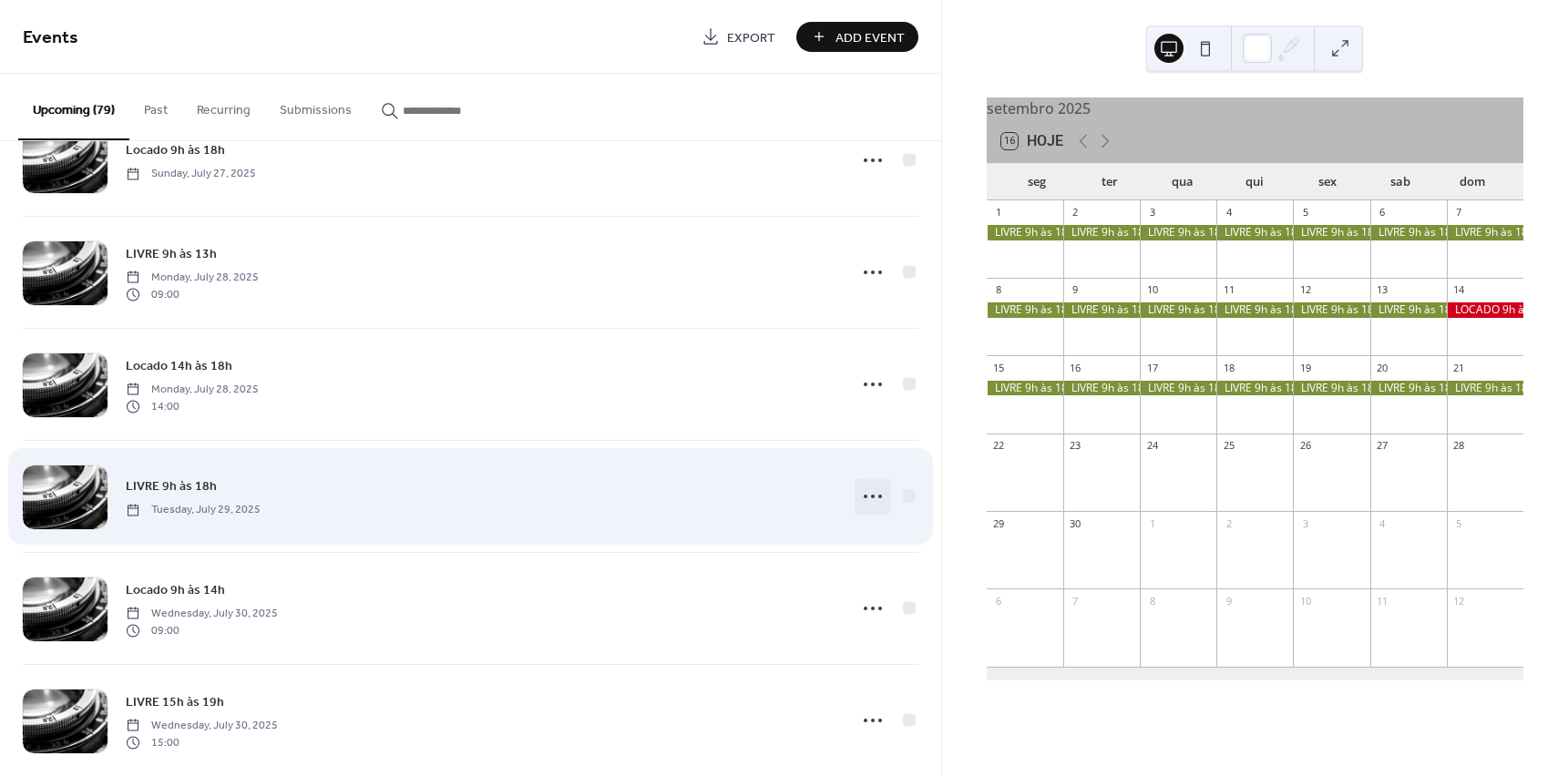 click 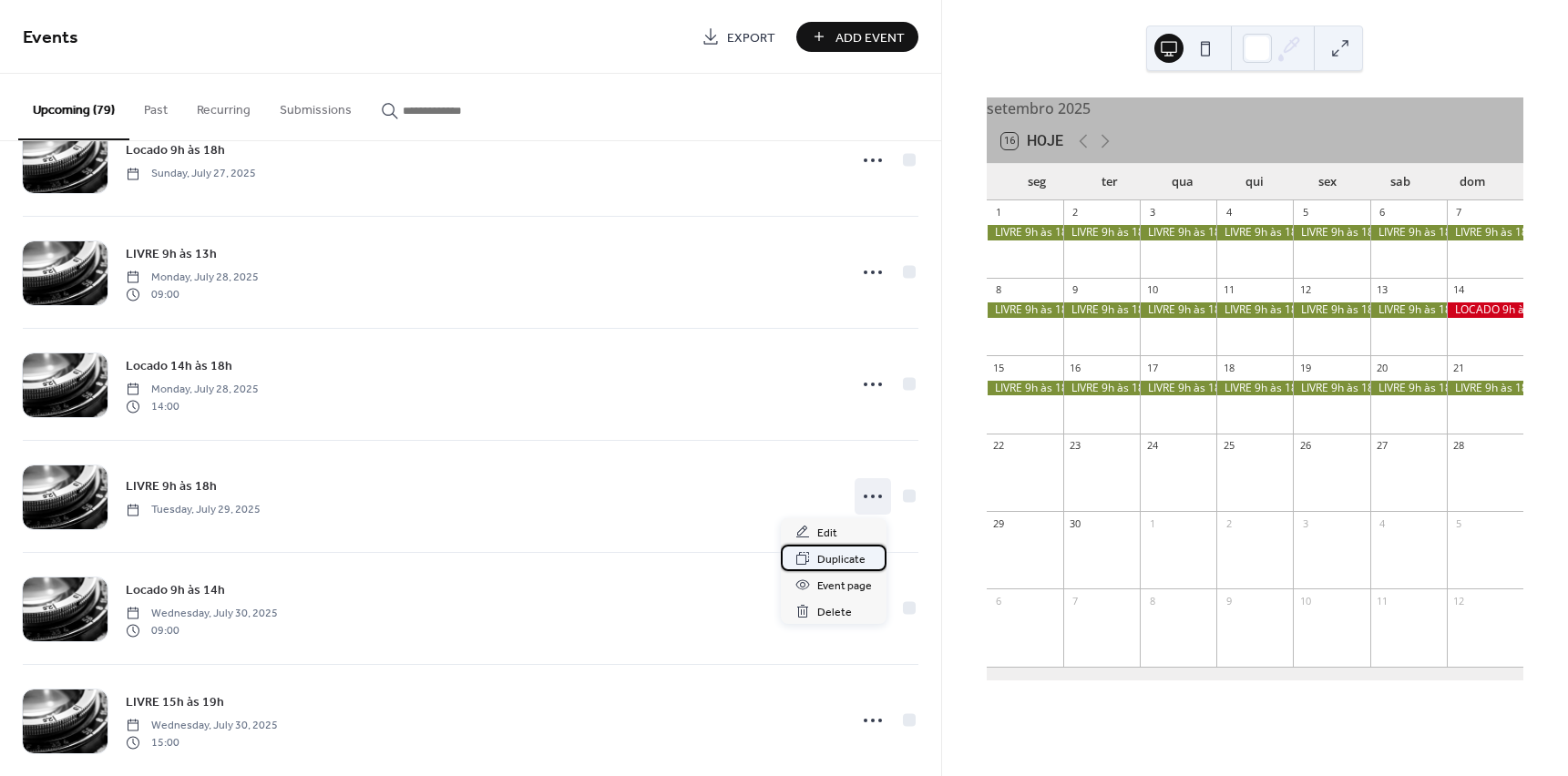 click on "Duplicate" at bounding box center (841, 559) 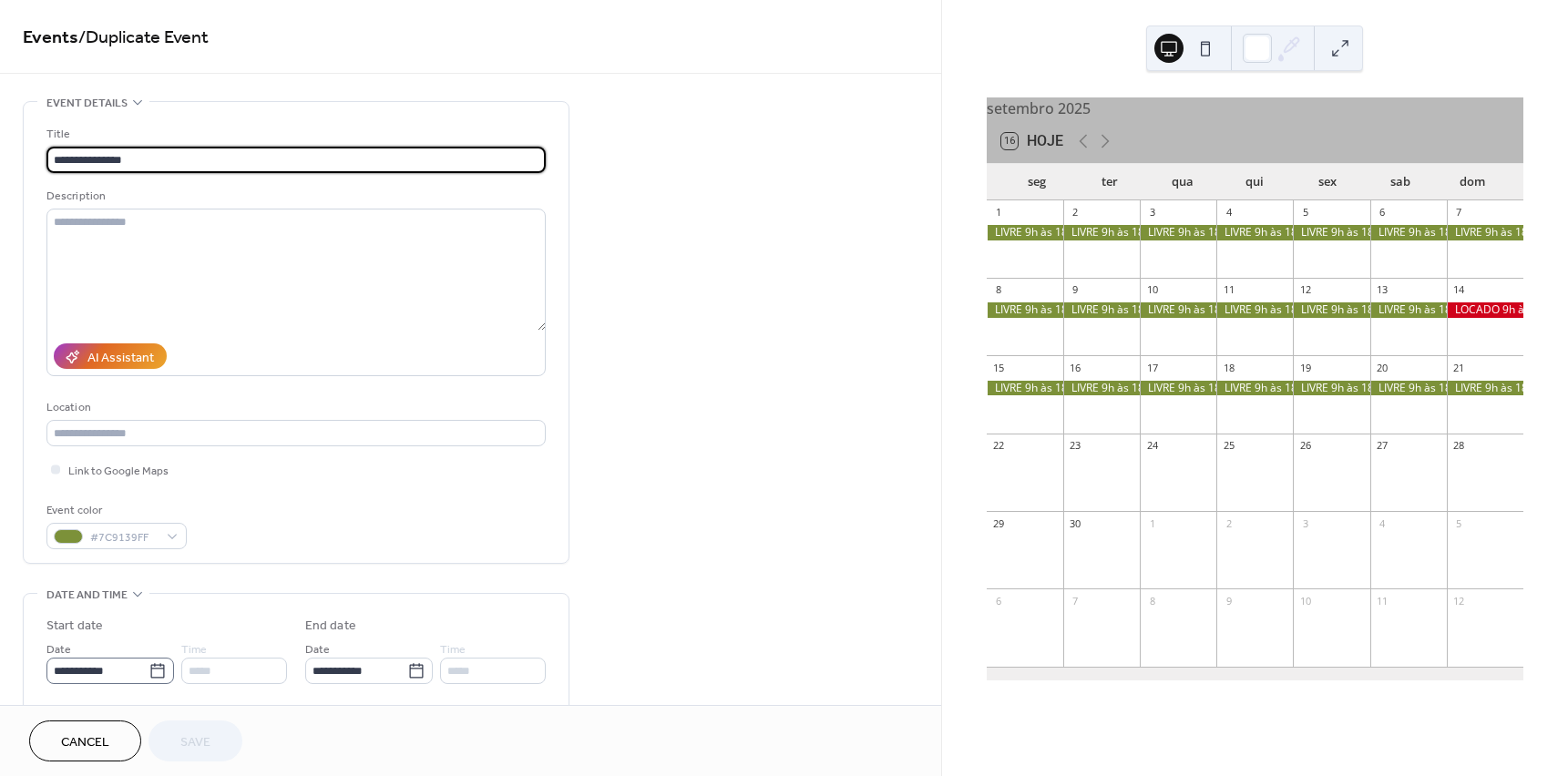 click 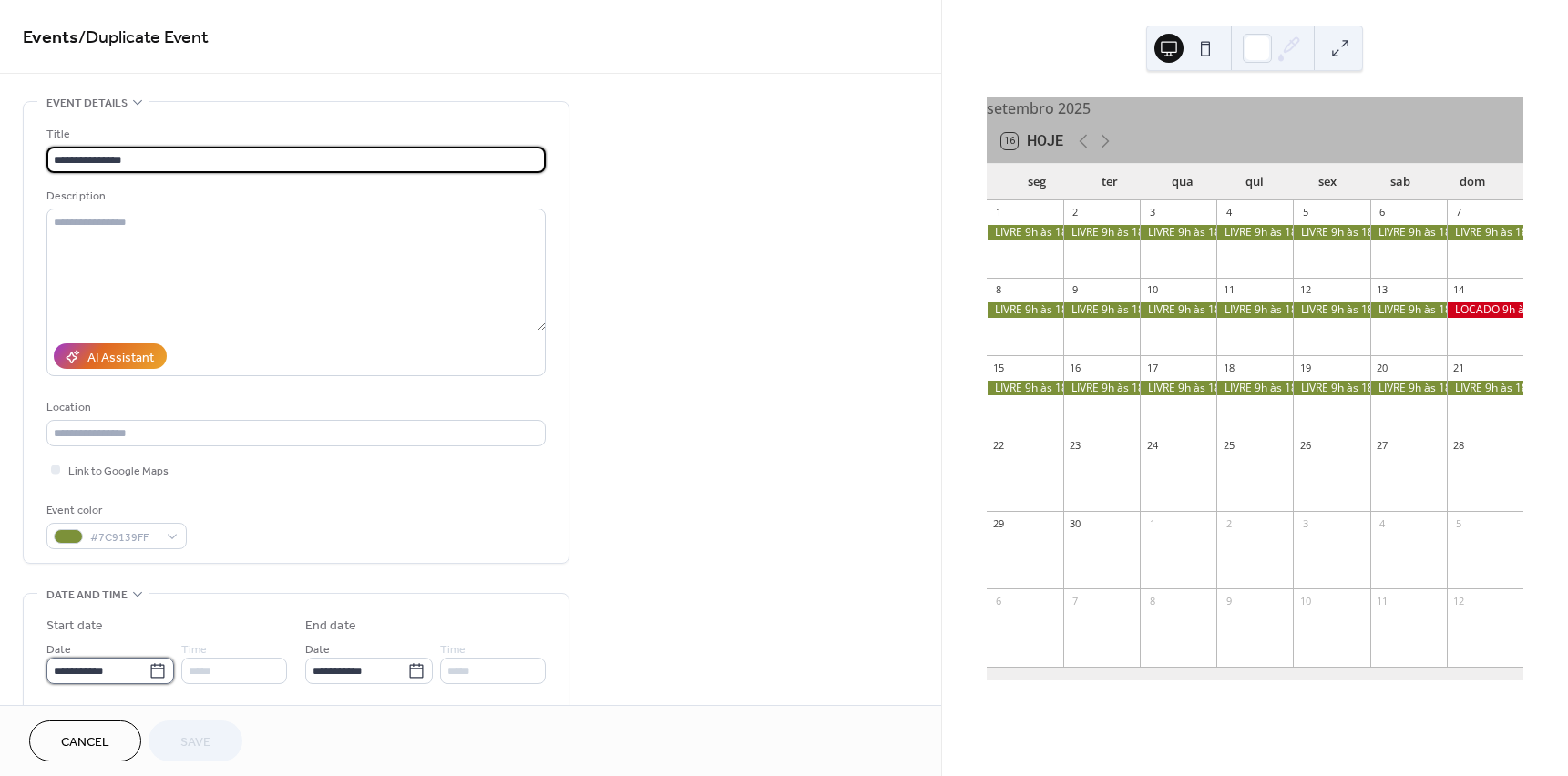 click on "**********" at bounding box center [97, 670] 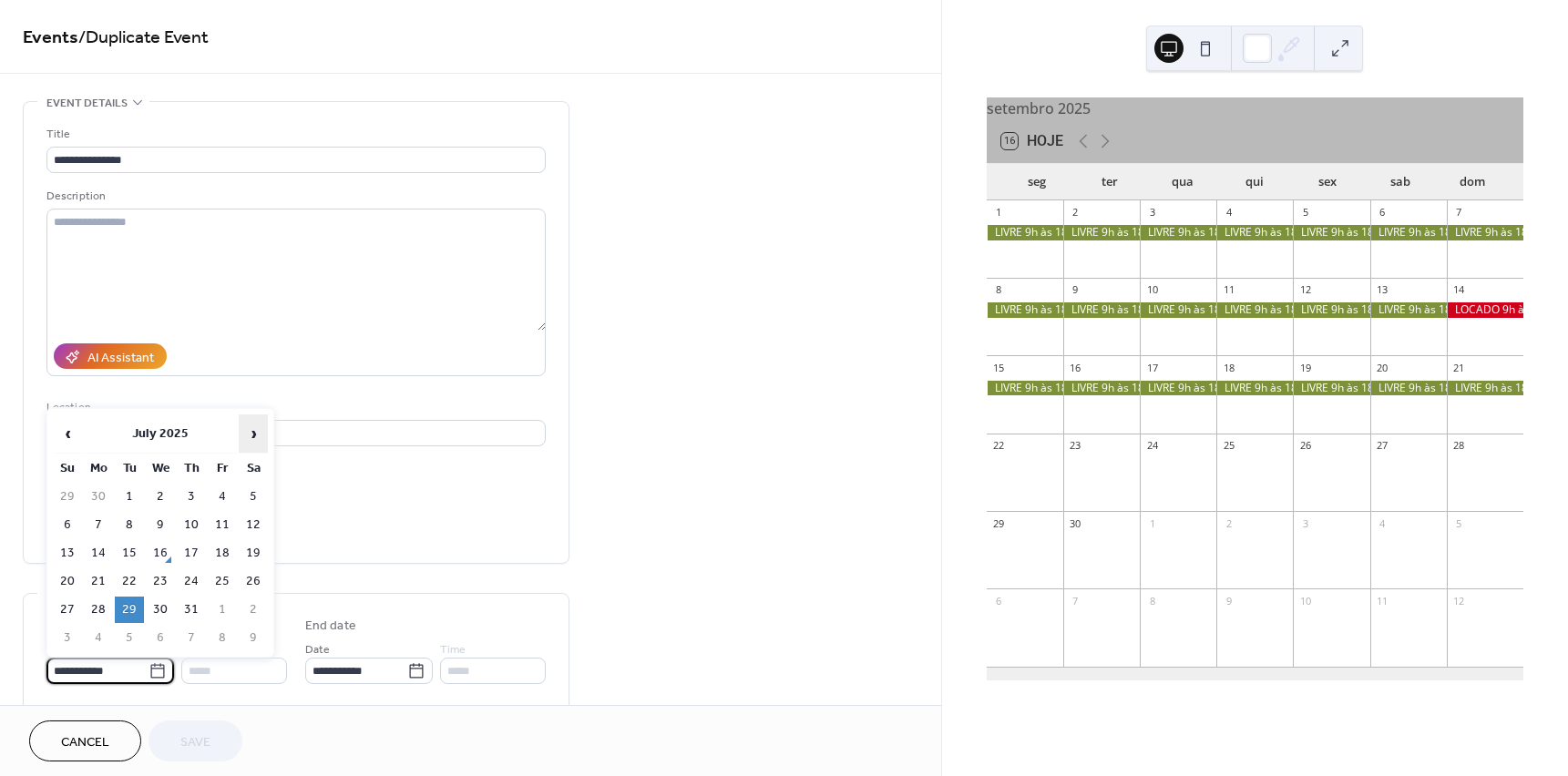 click on "›" at bounding box center [253, 434] 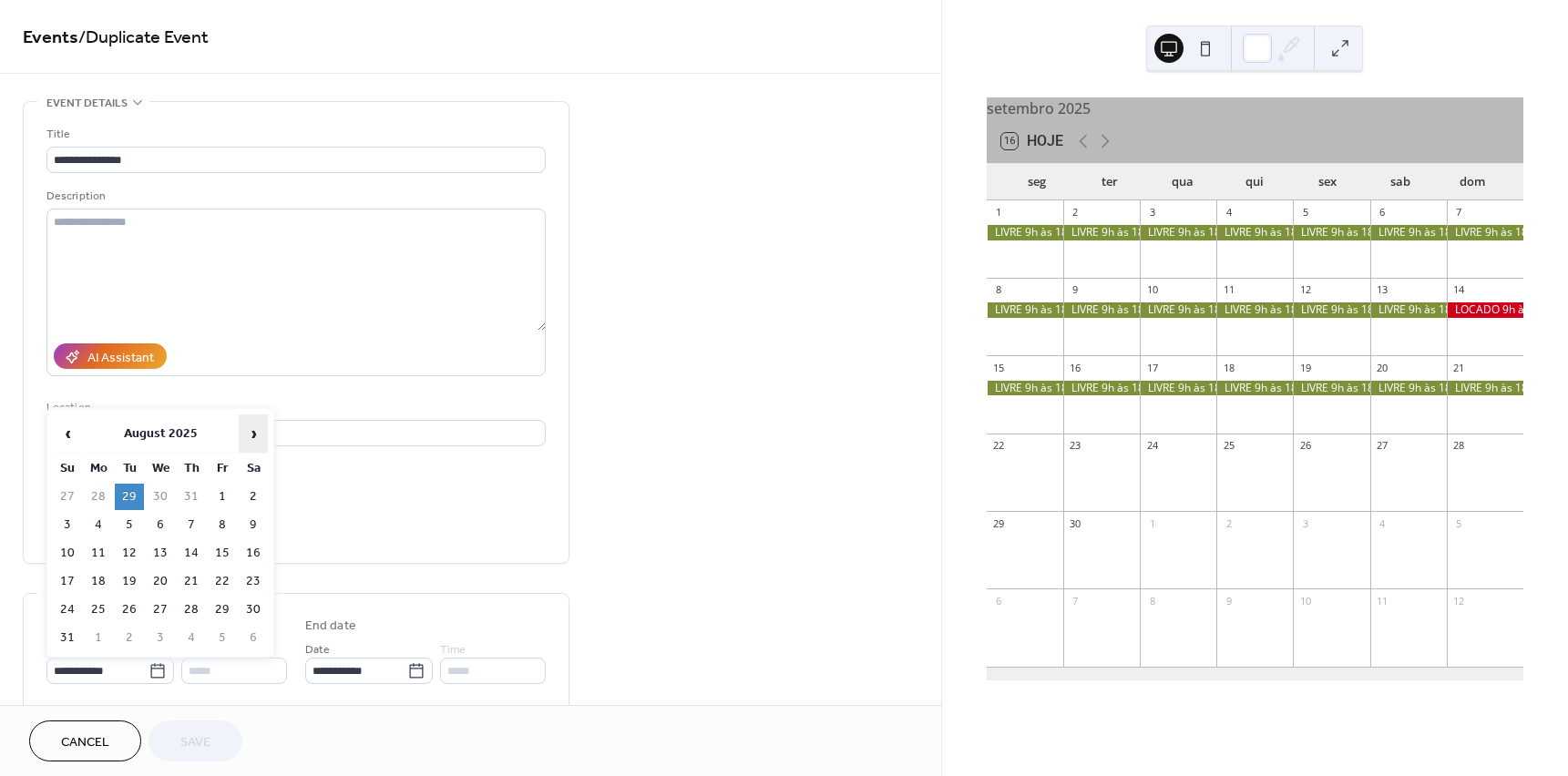 click on "›" at bounding box center [253, 434] 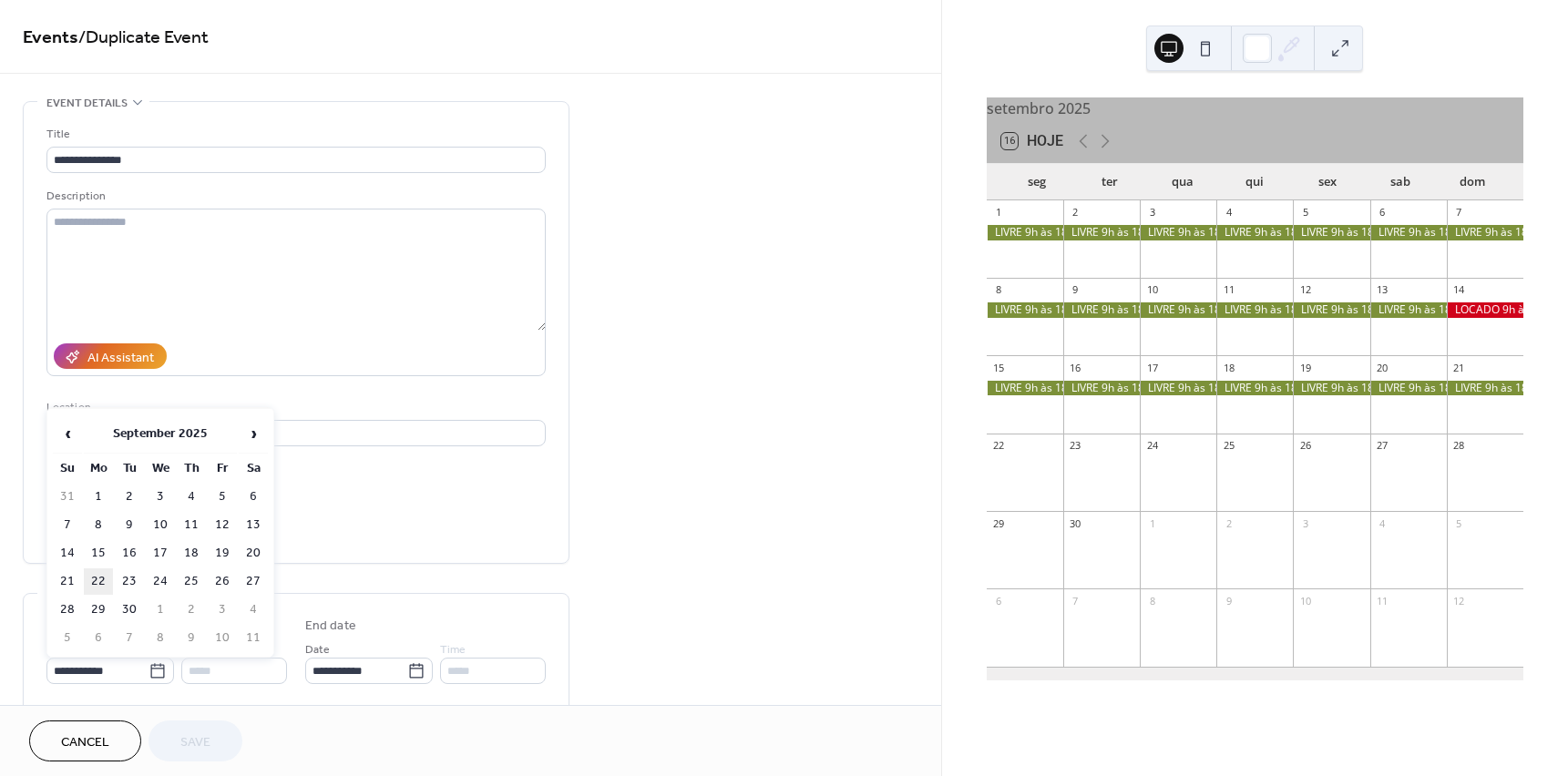 click on "22" at bounding box center (98, 581) 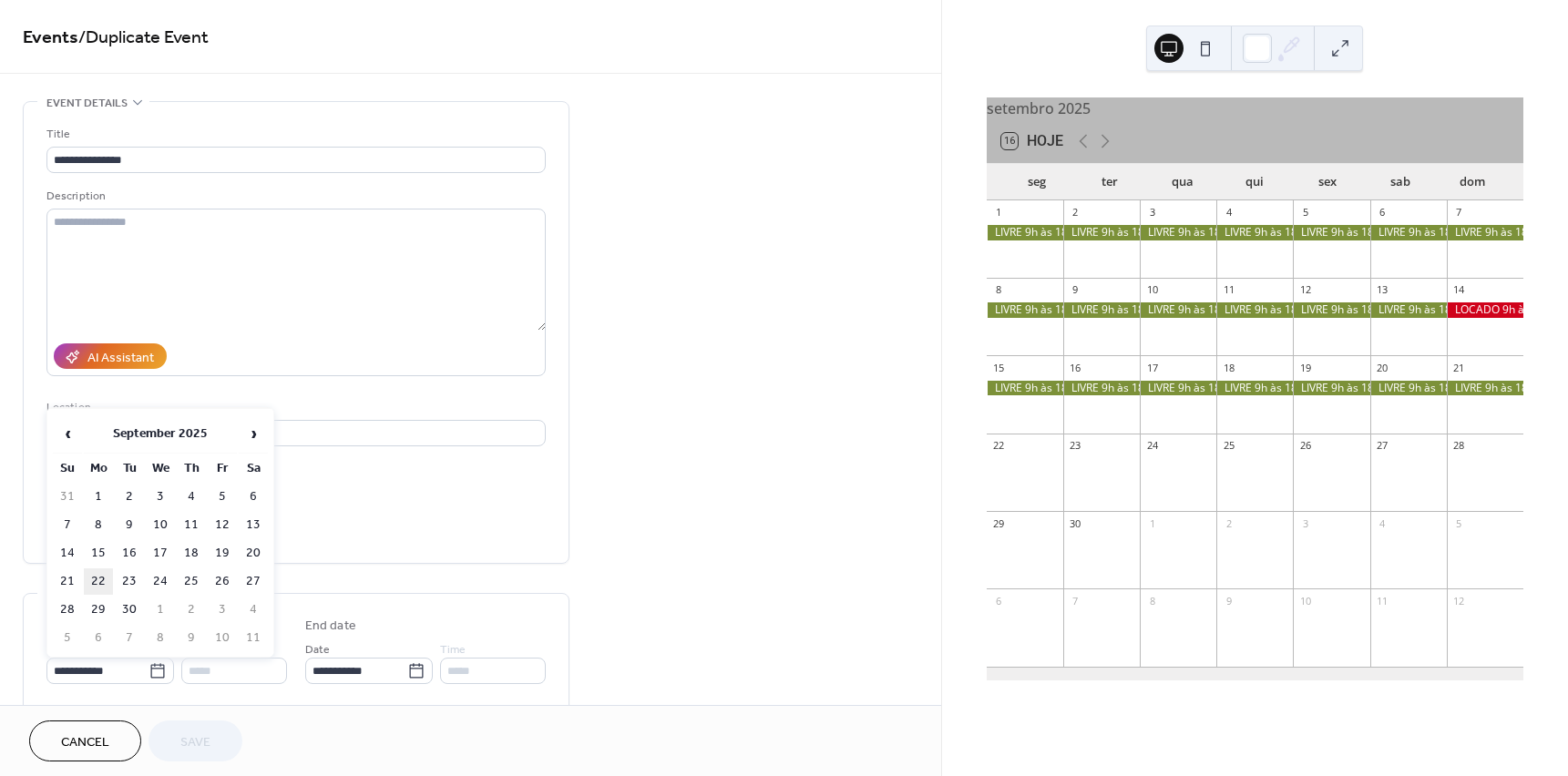 type on "**********" 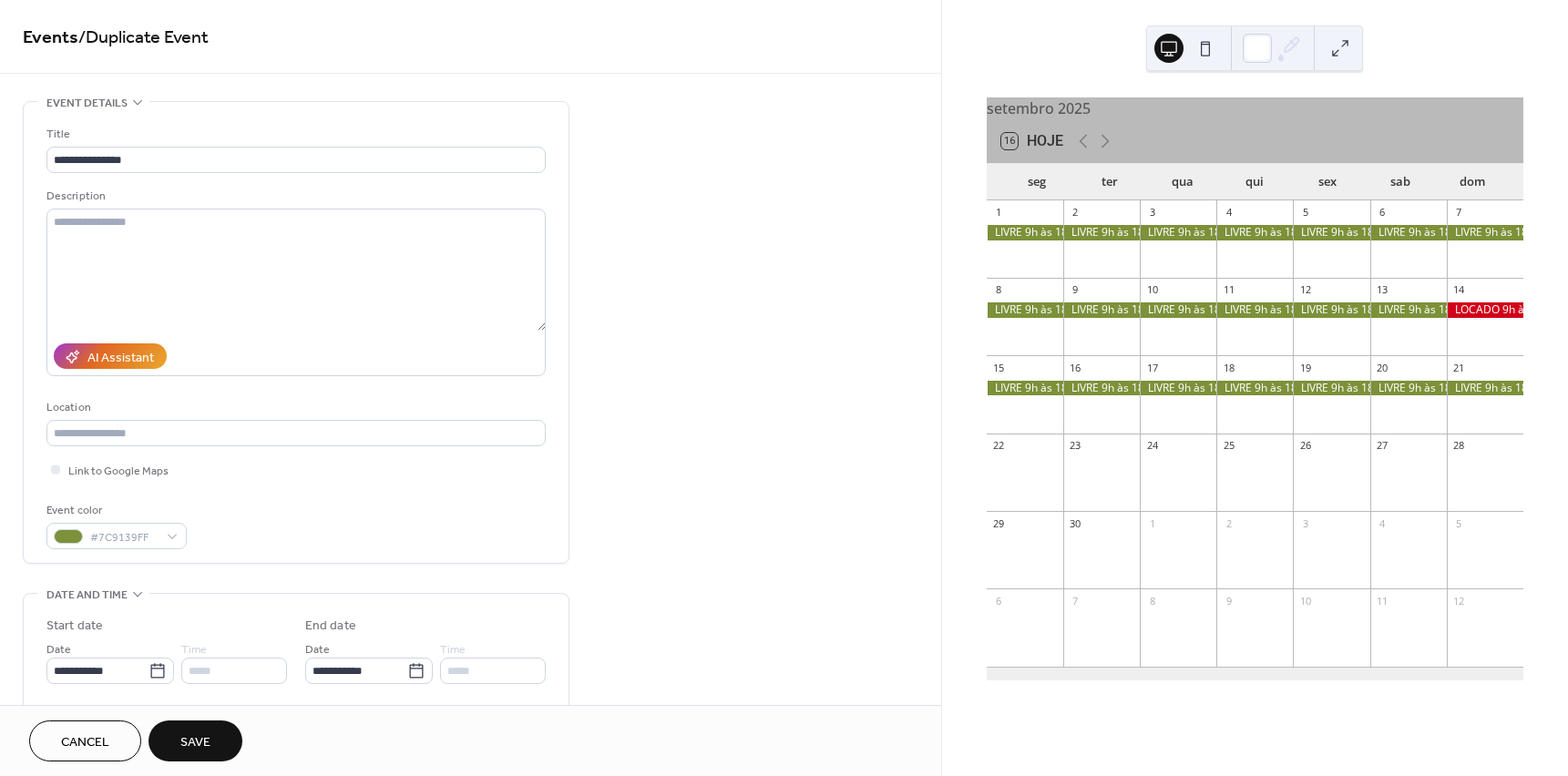 click on "Save" at bounding box center (195, 742) 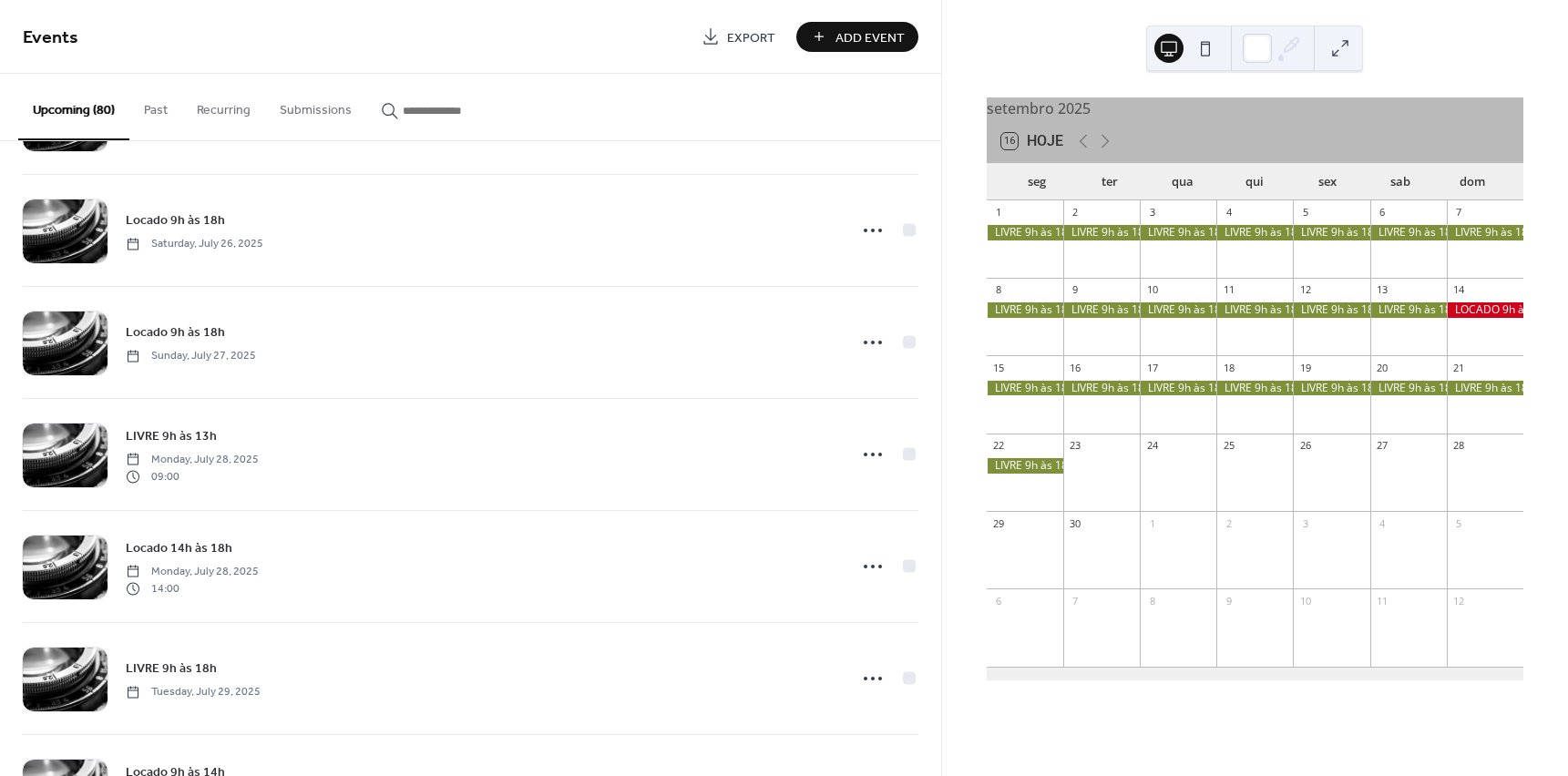 scroll, scrollTop: 1457, scrollLeft: 0, axis: vertical 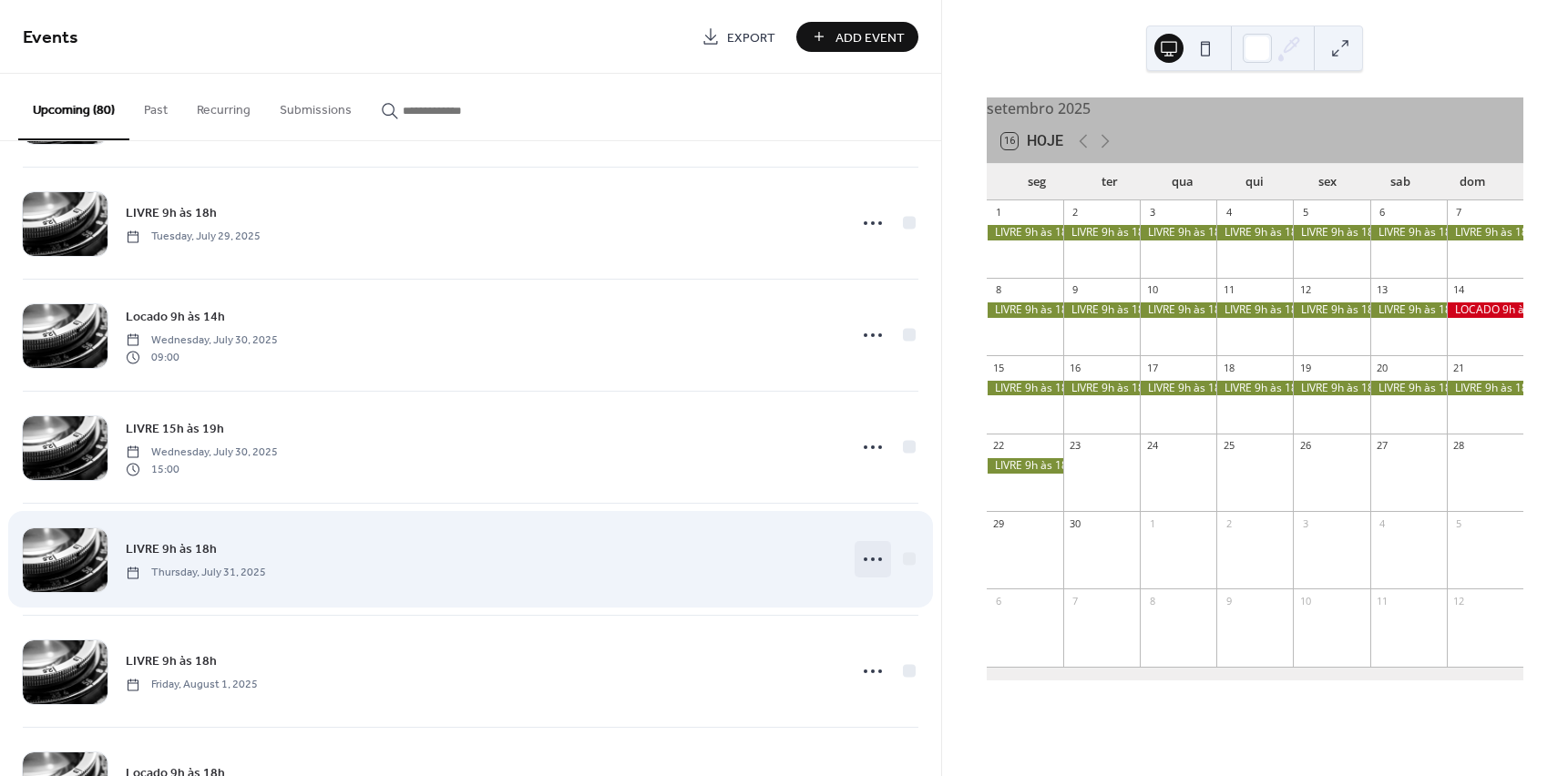 click 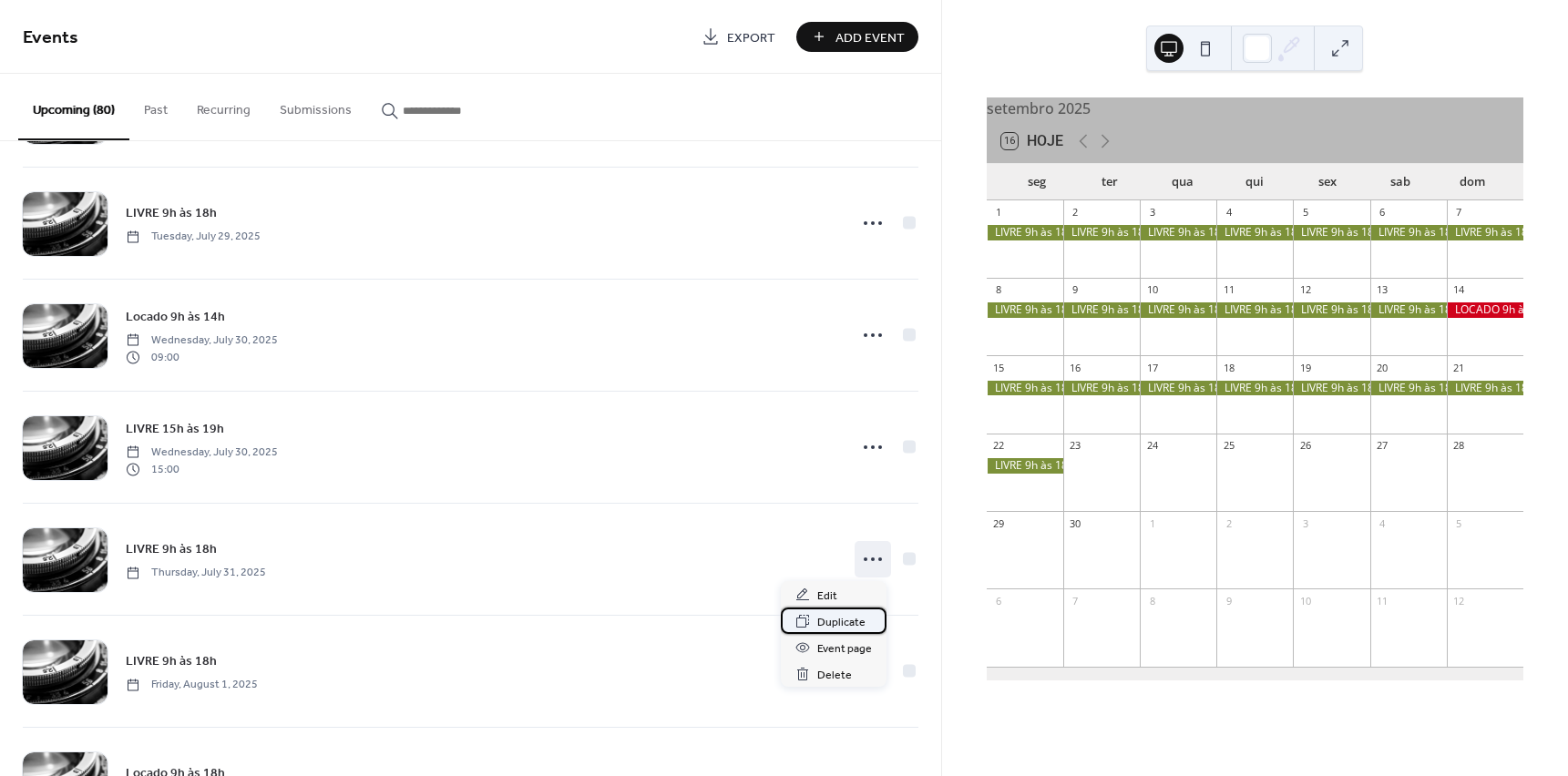 click on "Duplicate" at bounding box center [841, 622] 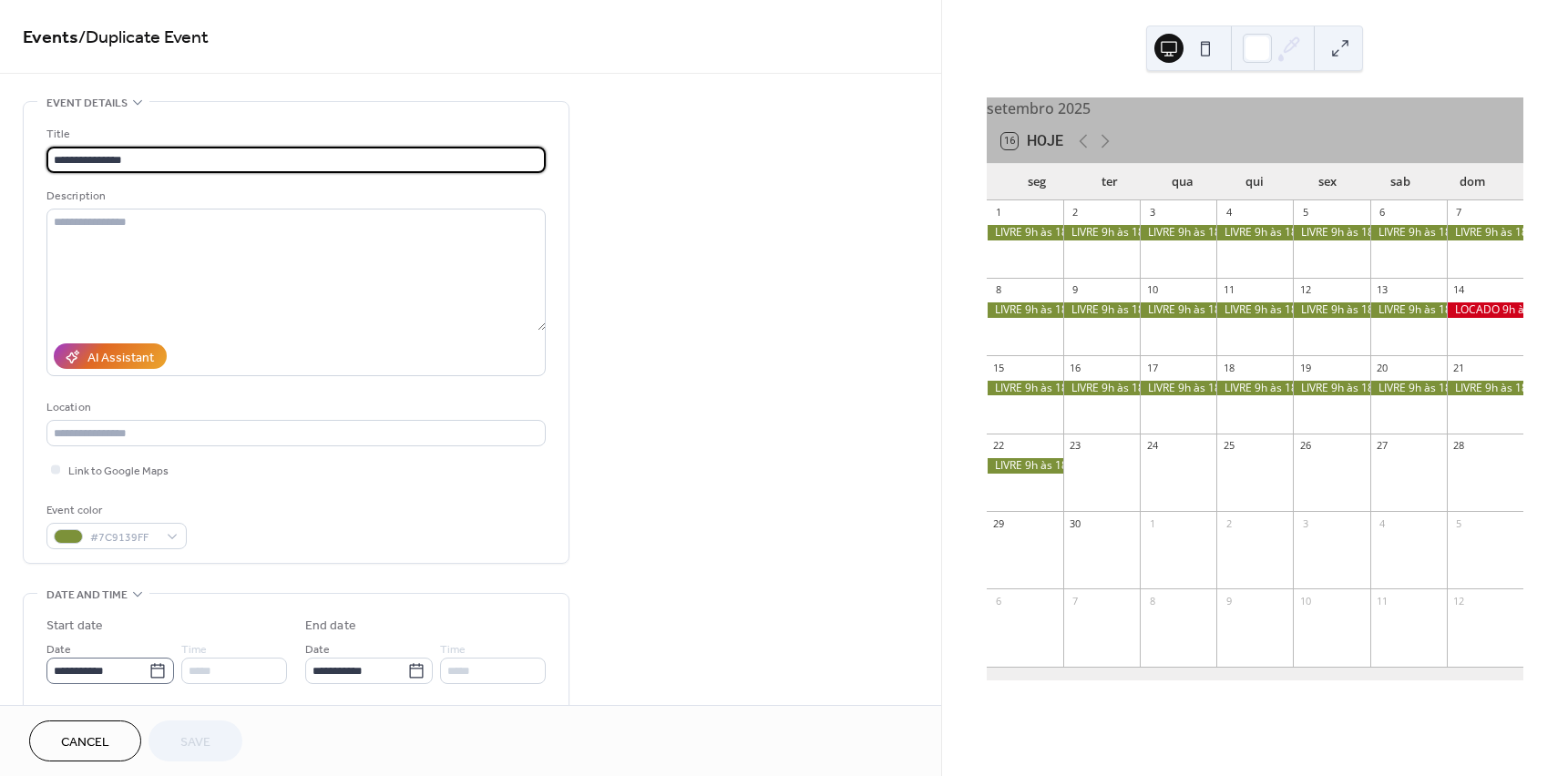 click 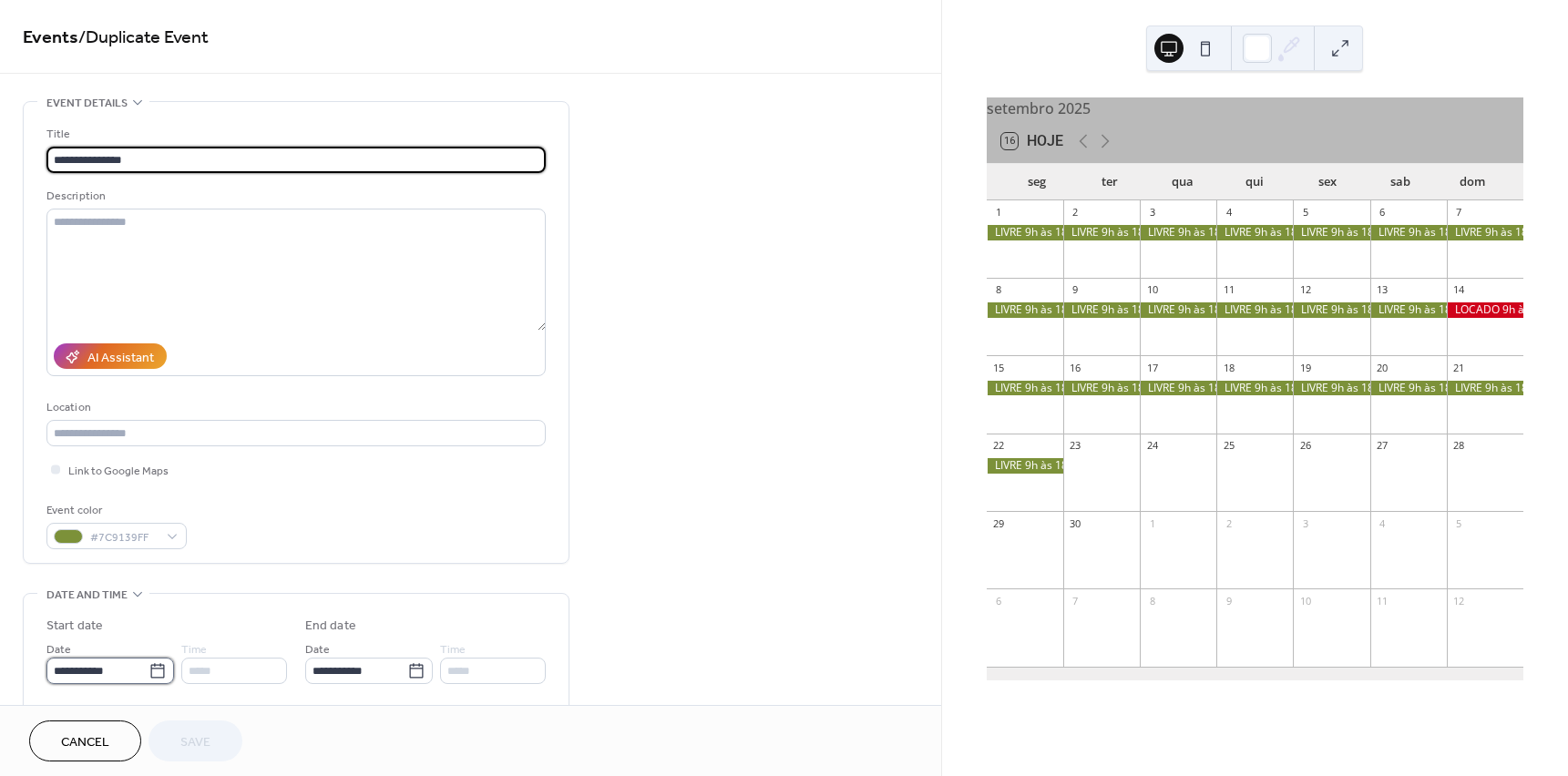 click on "**********" at bounding box center [97, 670] 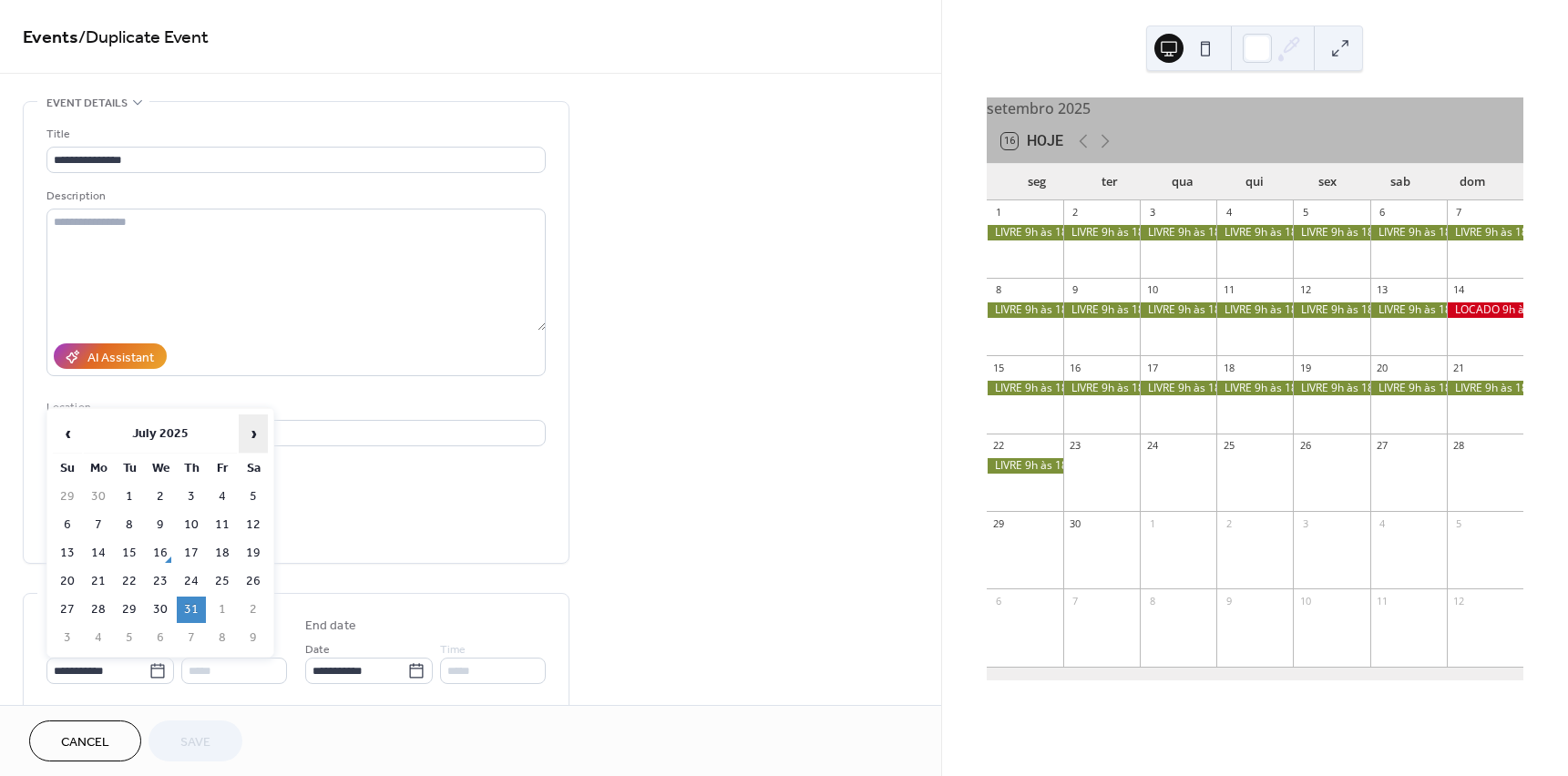 click on "›" at bounding box center [253, 434] 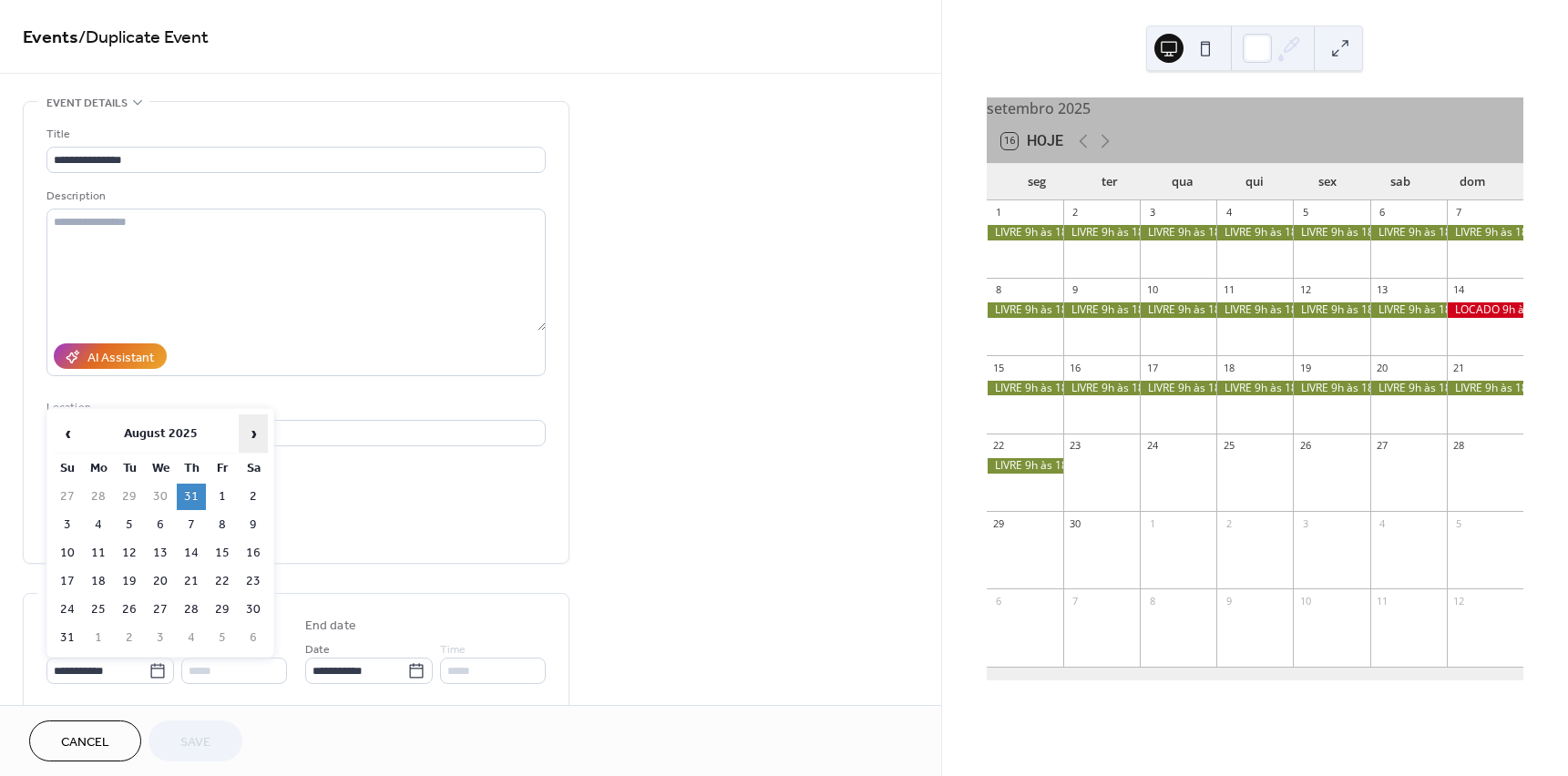 click on "›" at bounding box center [253, 434] 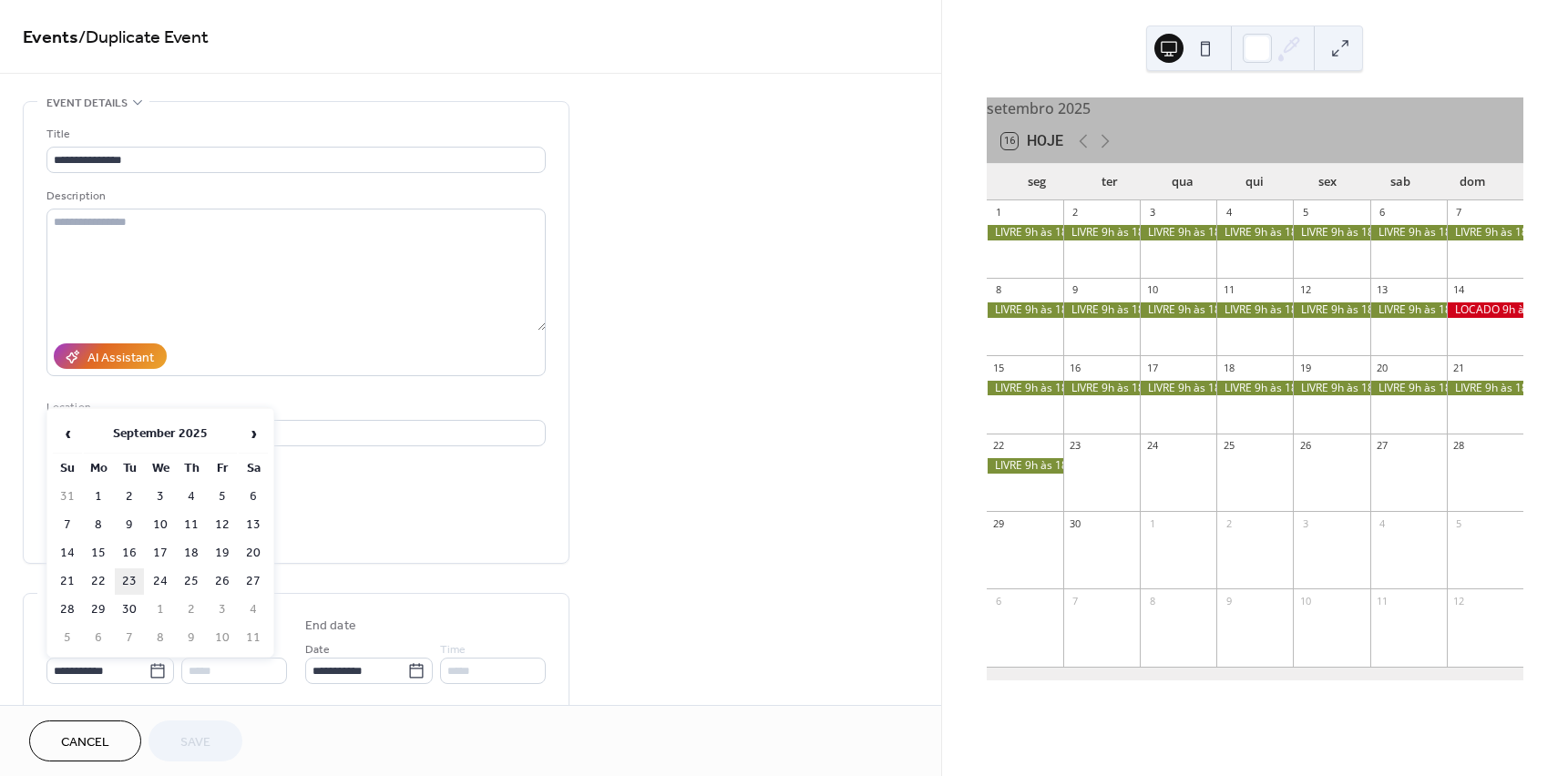 click on "23" at bounding box center [129, 581] 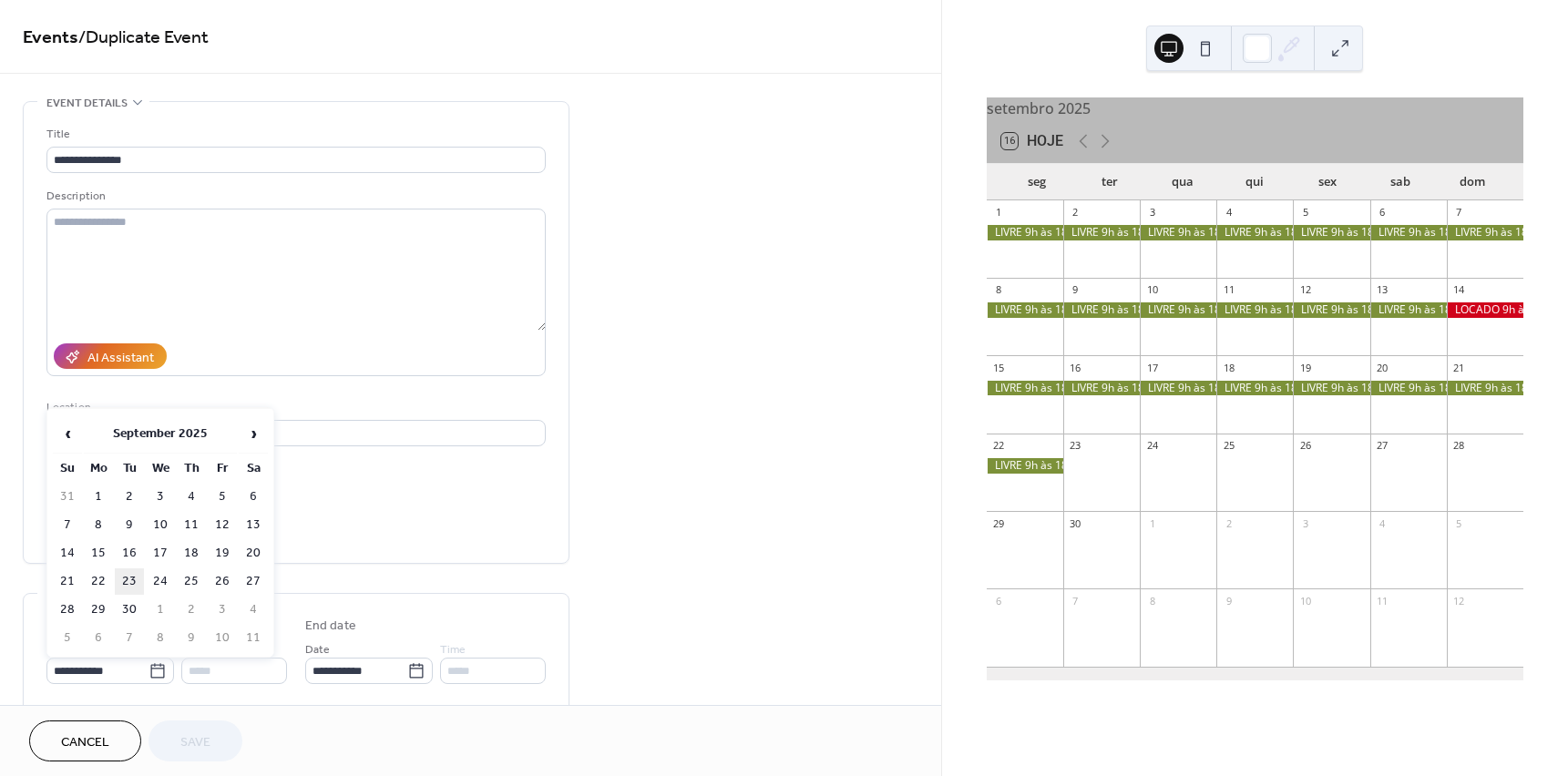 type on "**********" 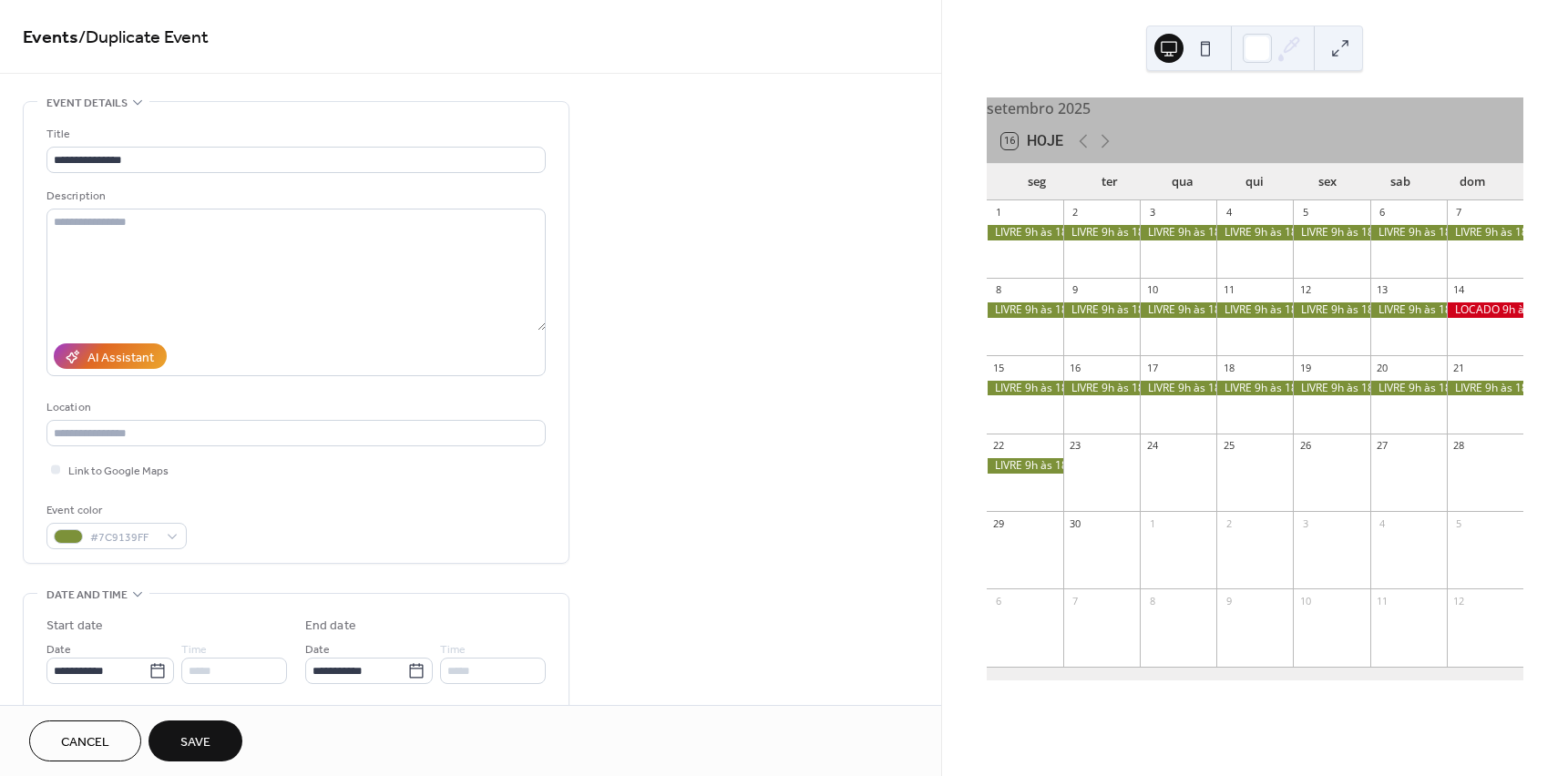 click on "Save" at bounding box center (195, 742) 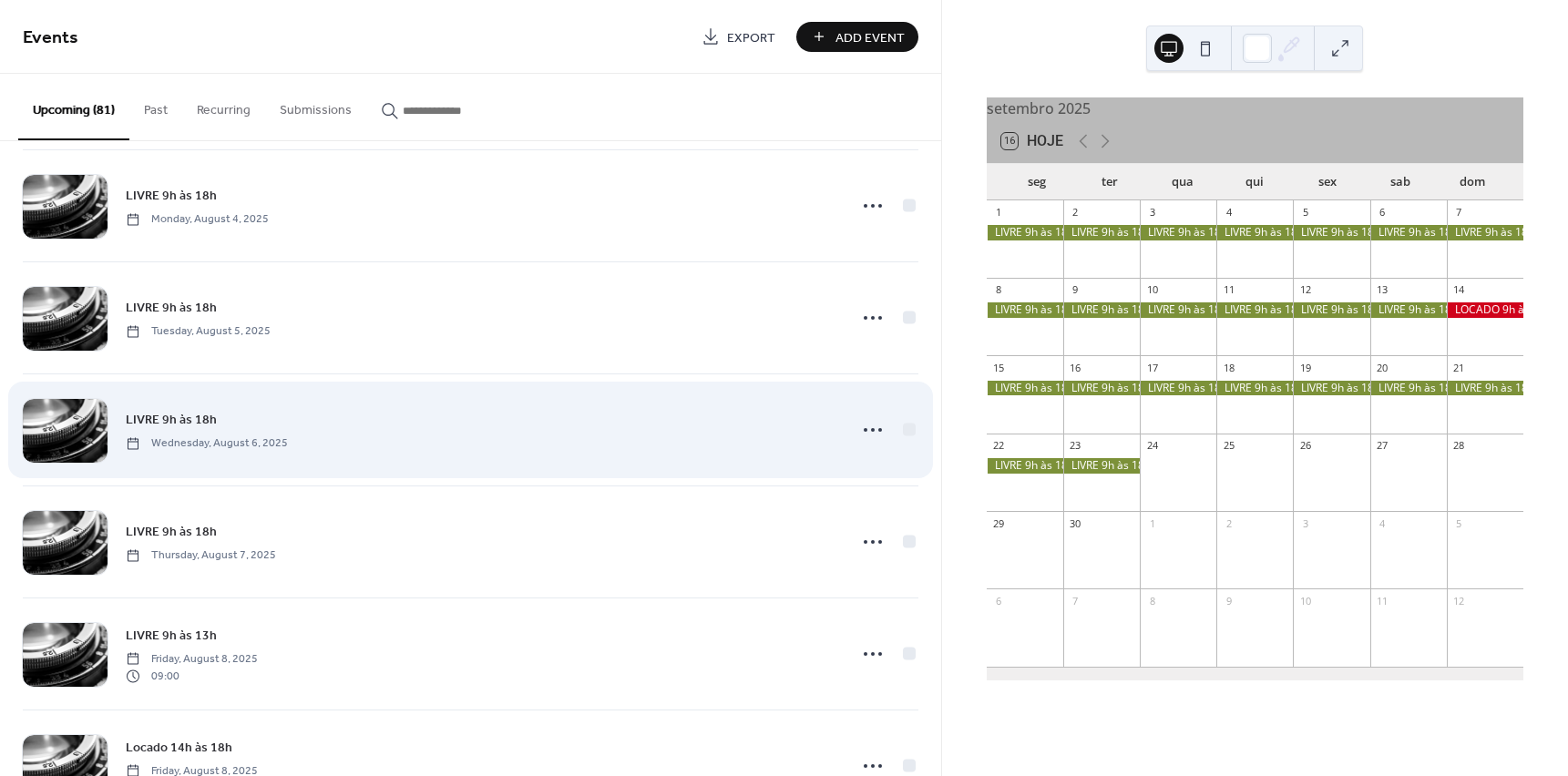 scroll, scrollTop: 2324, scrollLeft: 0, axis: vertical 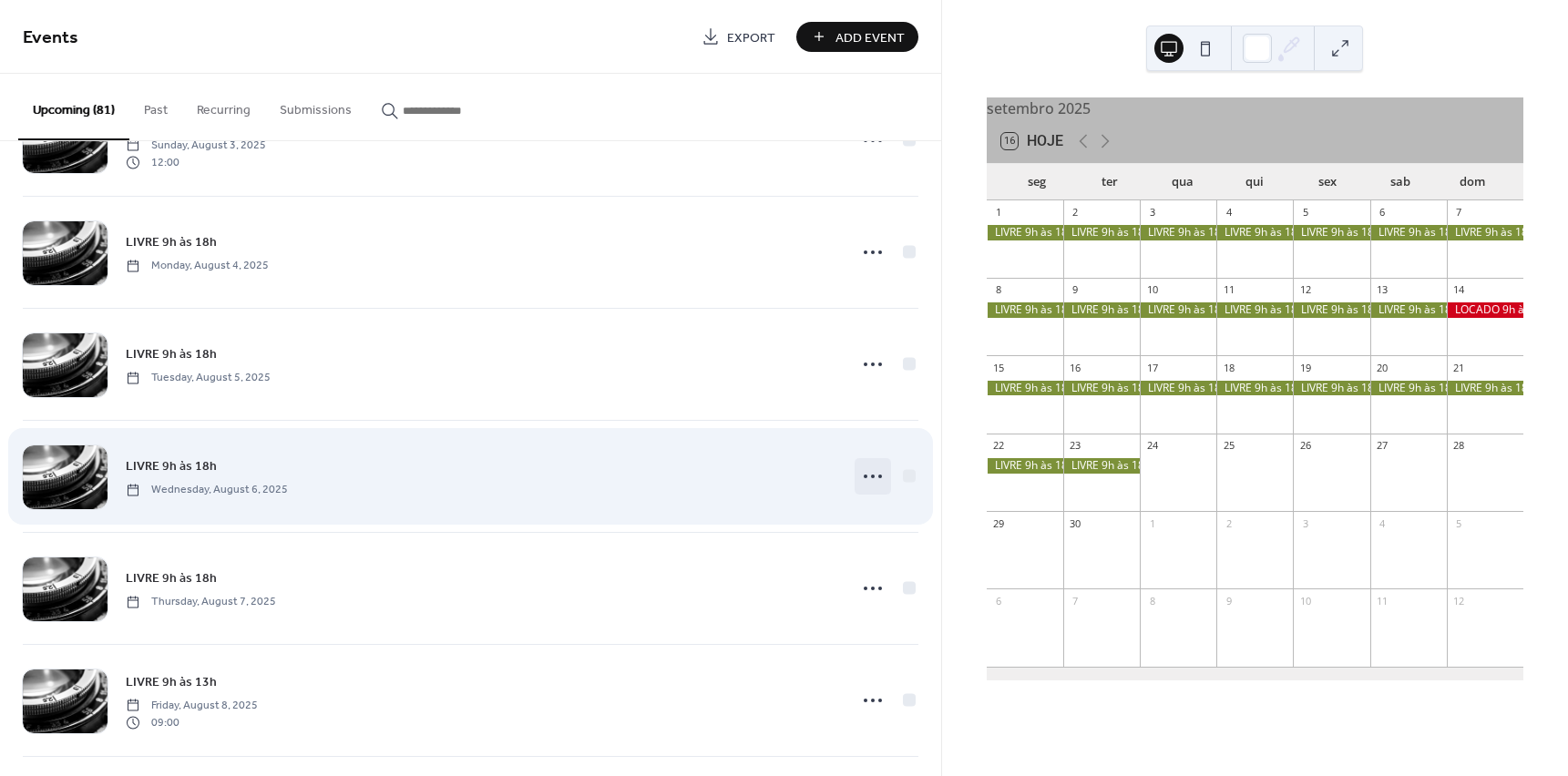 click 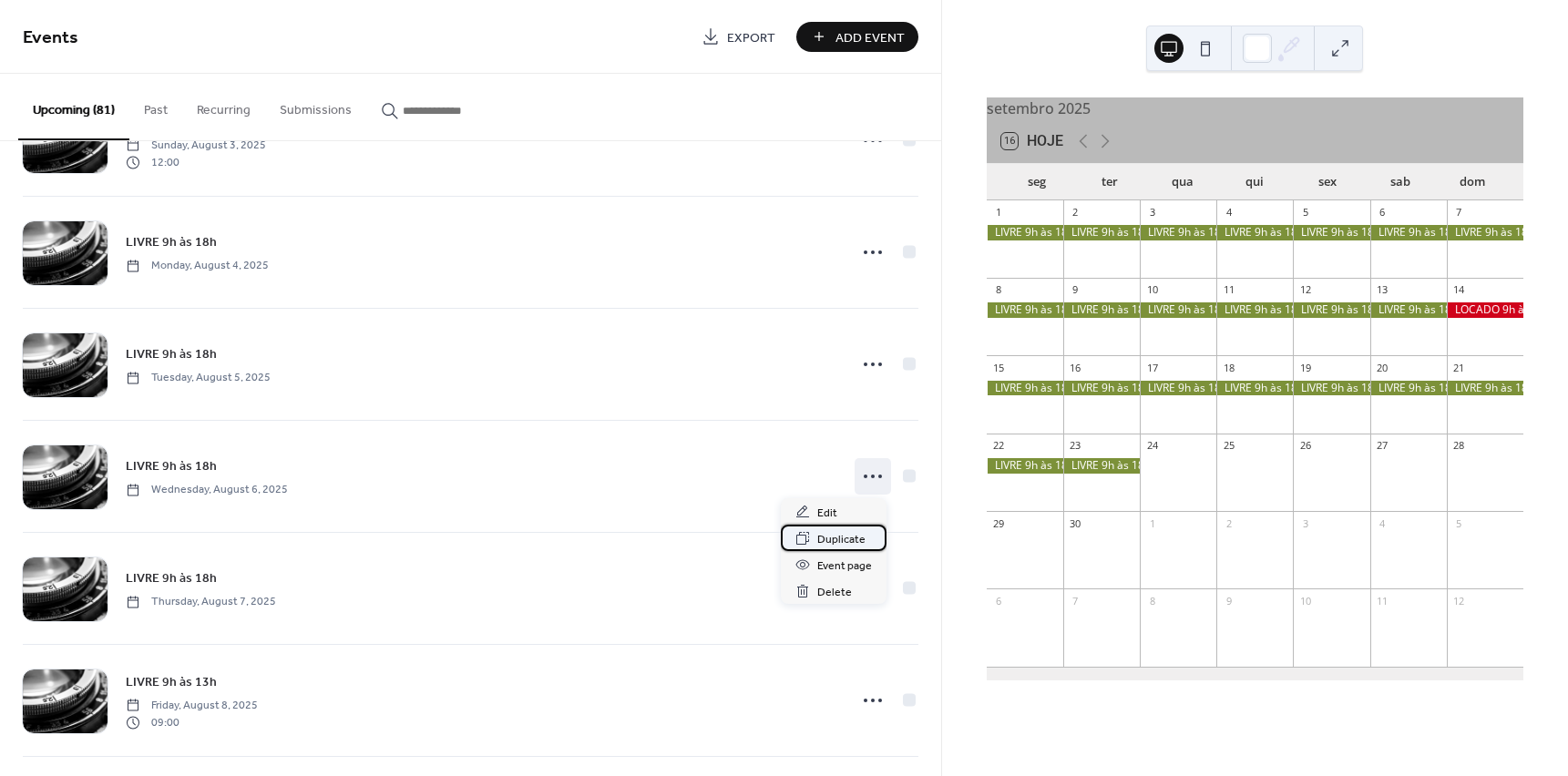 click on "Duplicate" at bounding box center [841, 539] 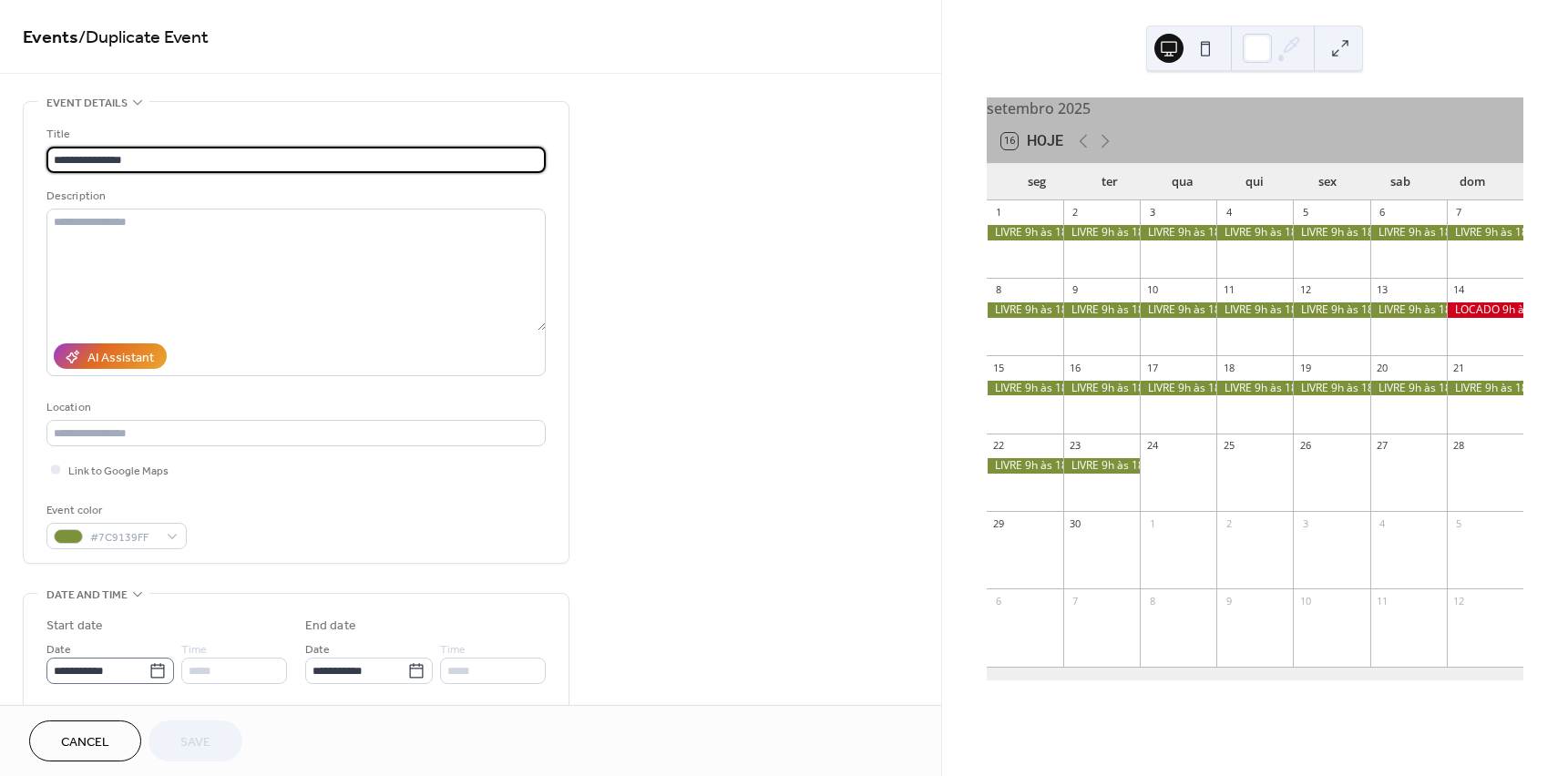 click 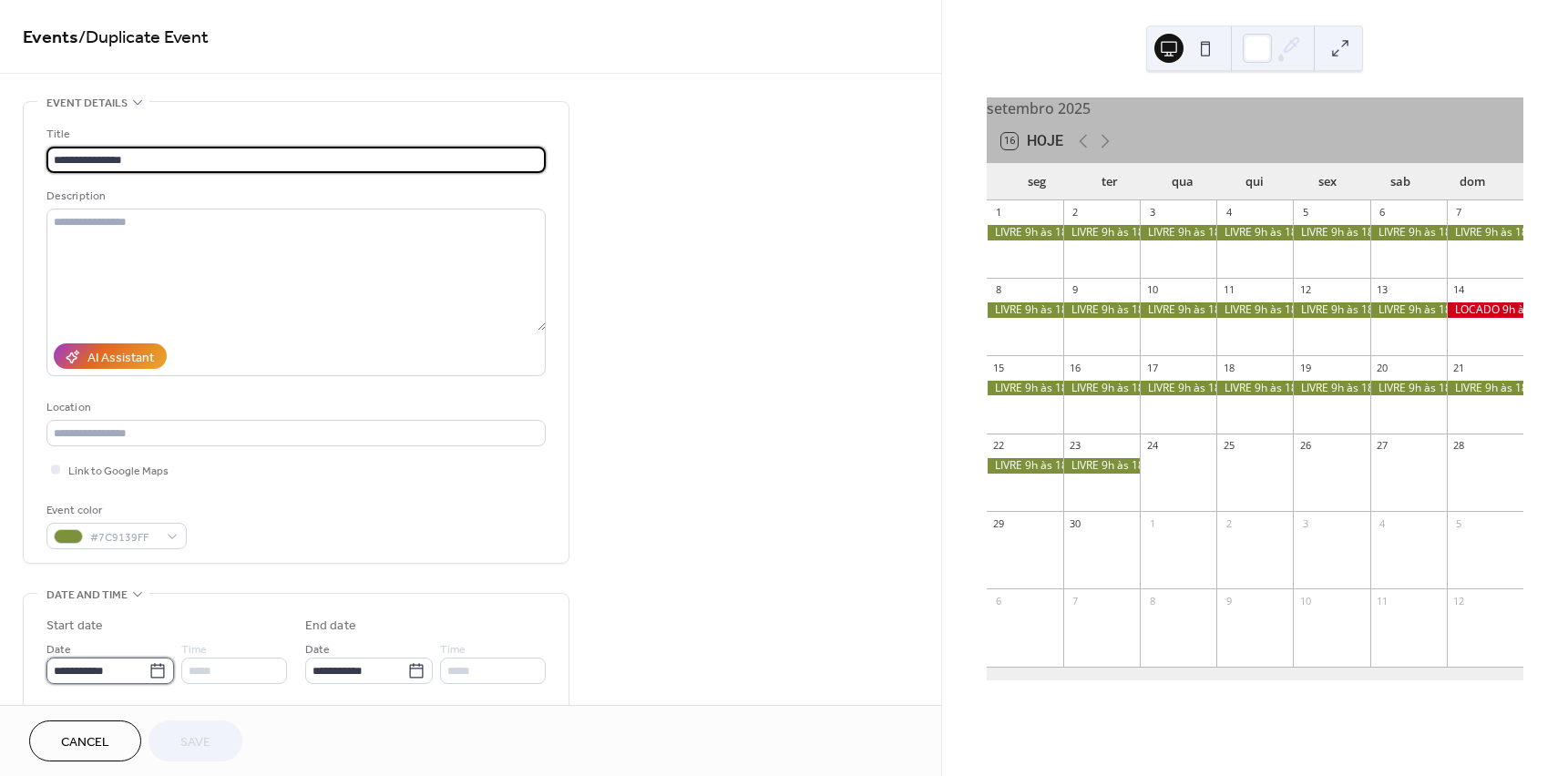 click on "**********" at bounding box center [97, 670] 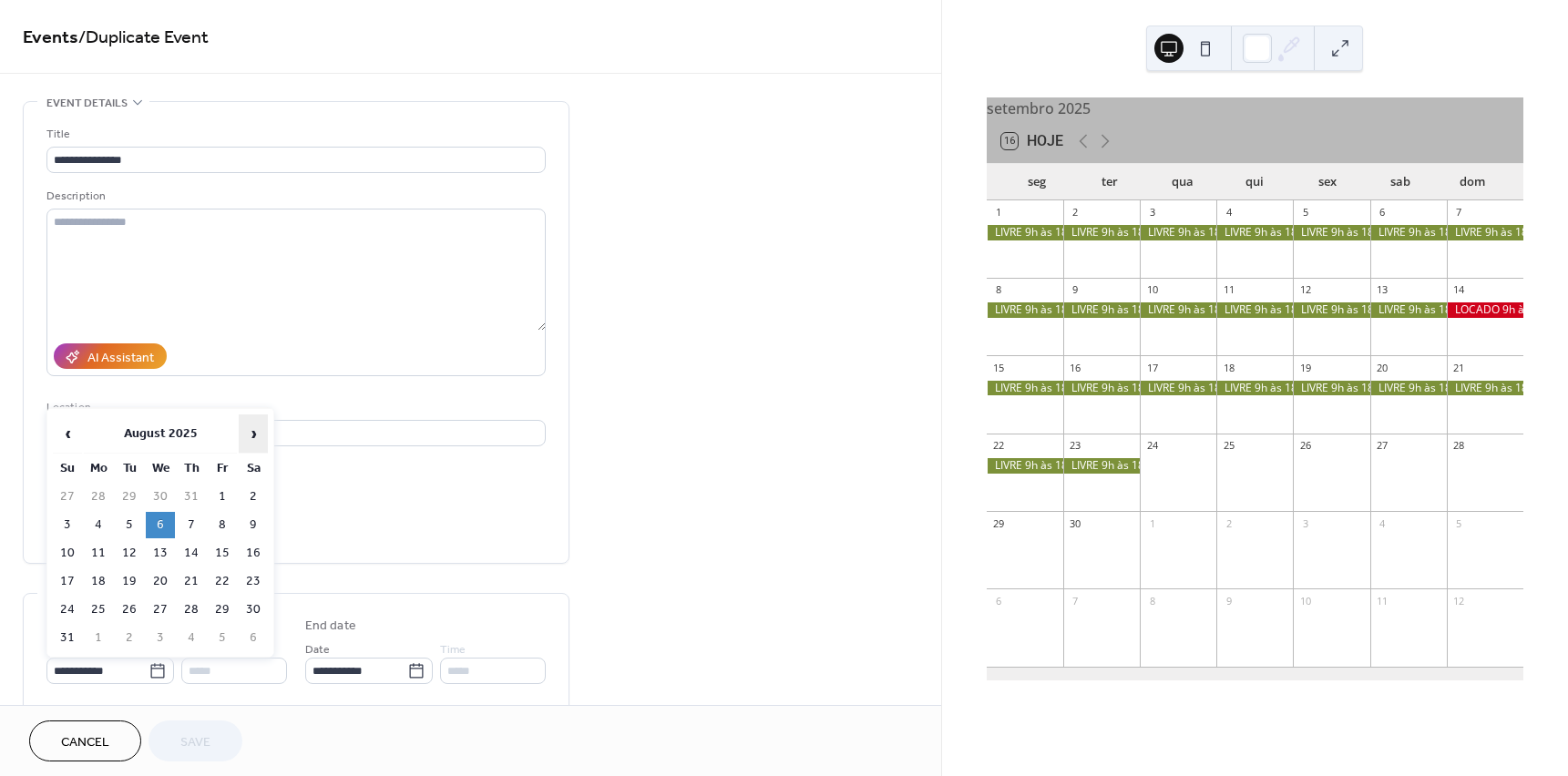 click on "›" at bounding box center (253, 434) 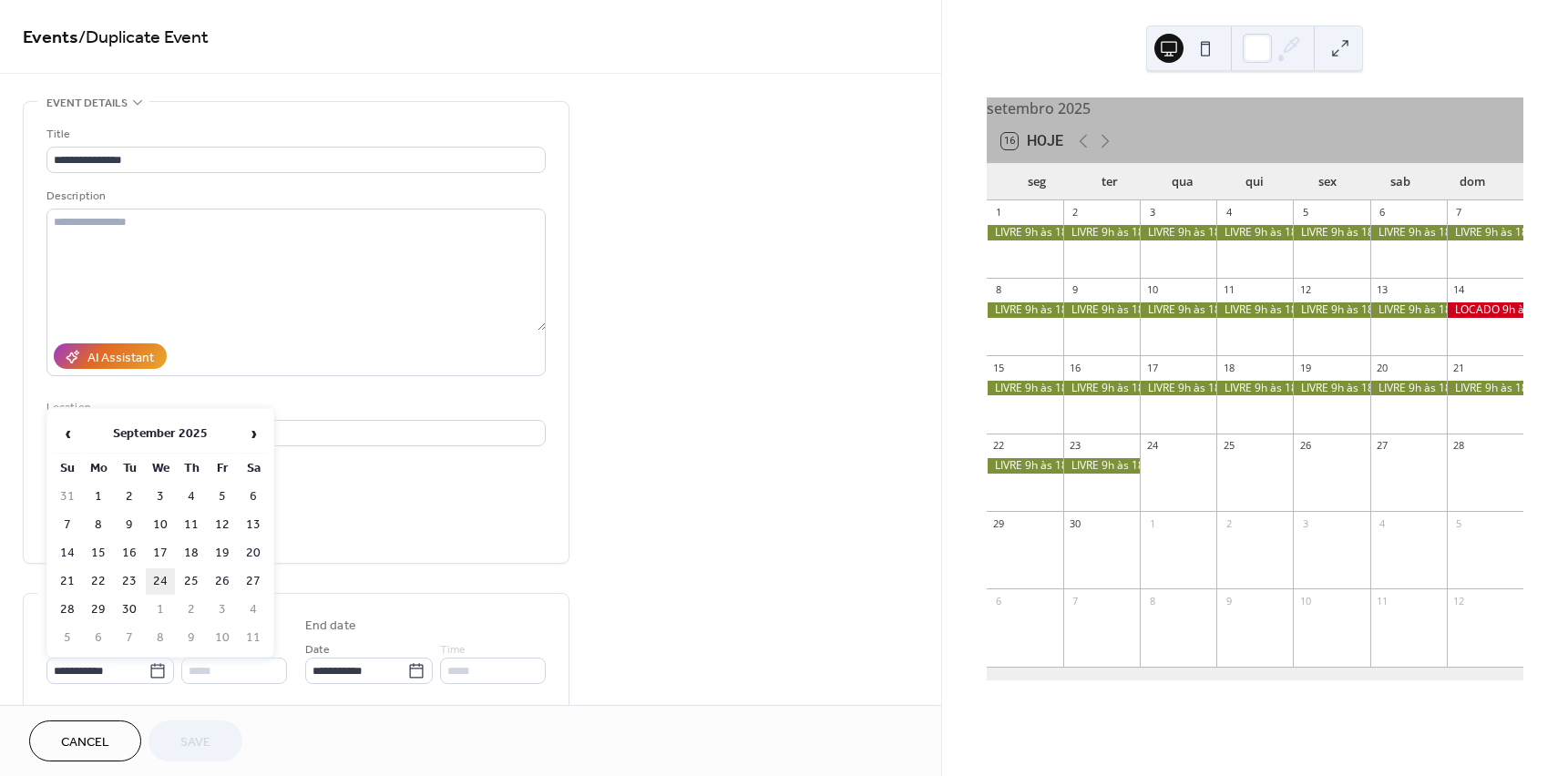 click on "24" at bounding box center (160, 581) 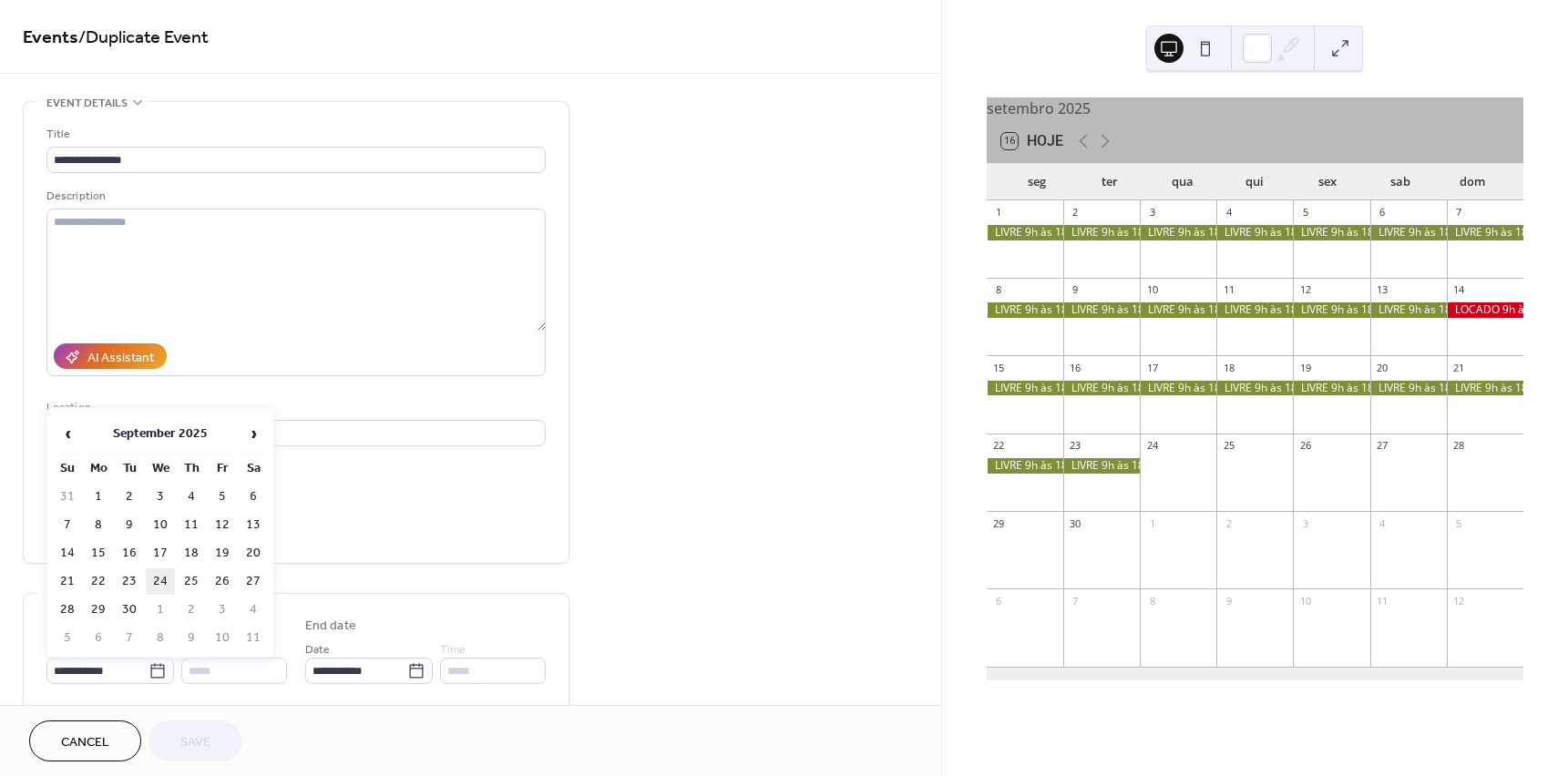 type on "**********" 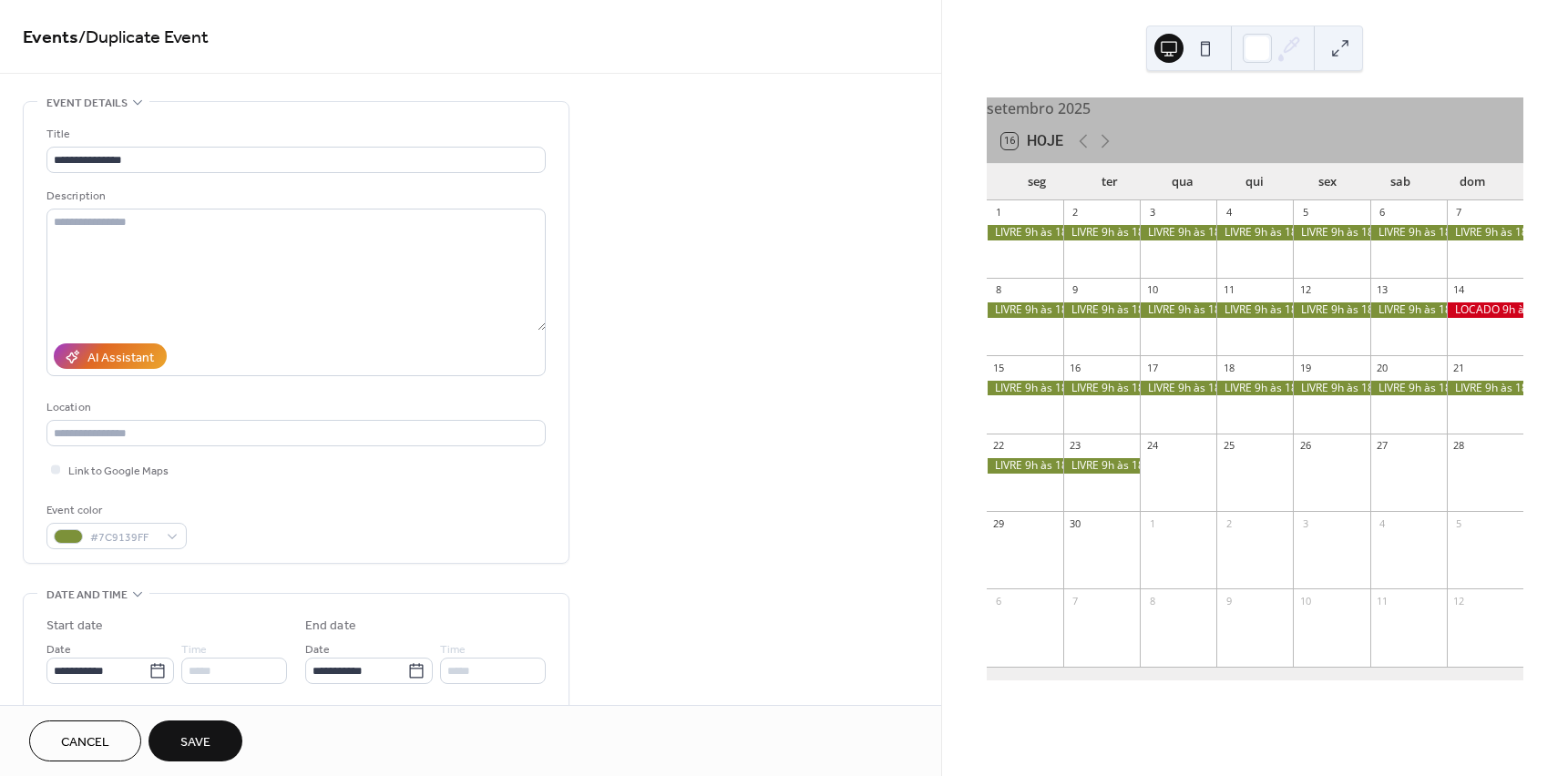 click on "Save" at bounding box center (195, 742) 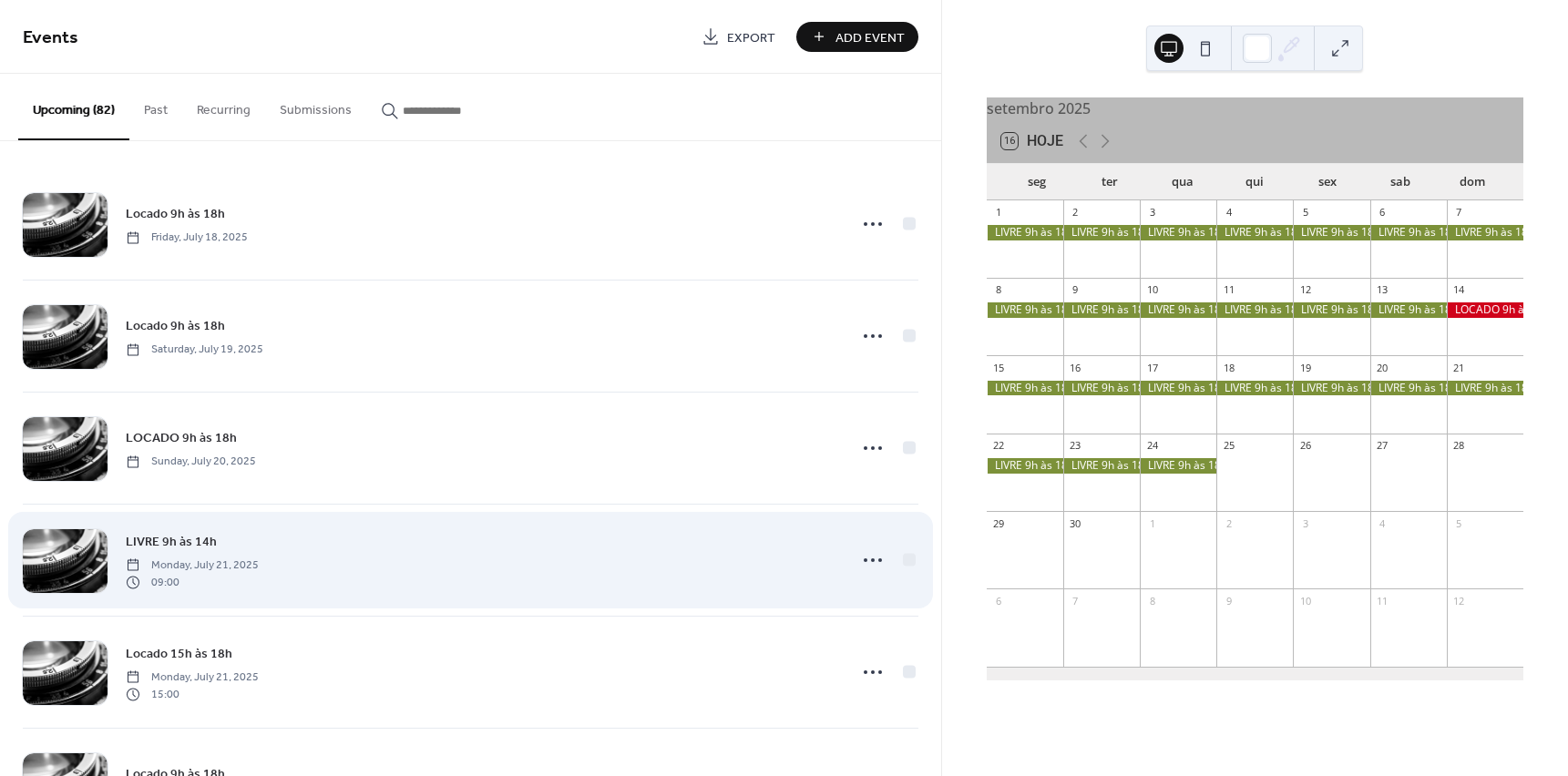 scroll, scrollTop: 546, scrollLeft: 0, axis: vertical 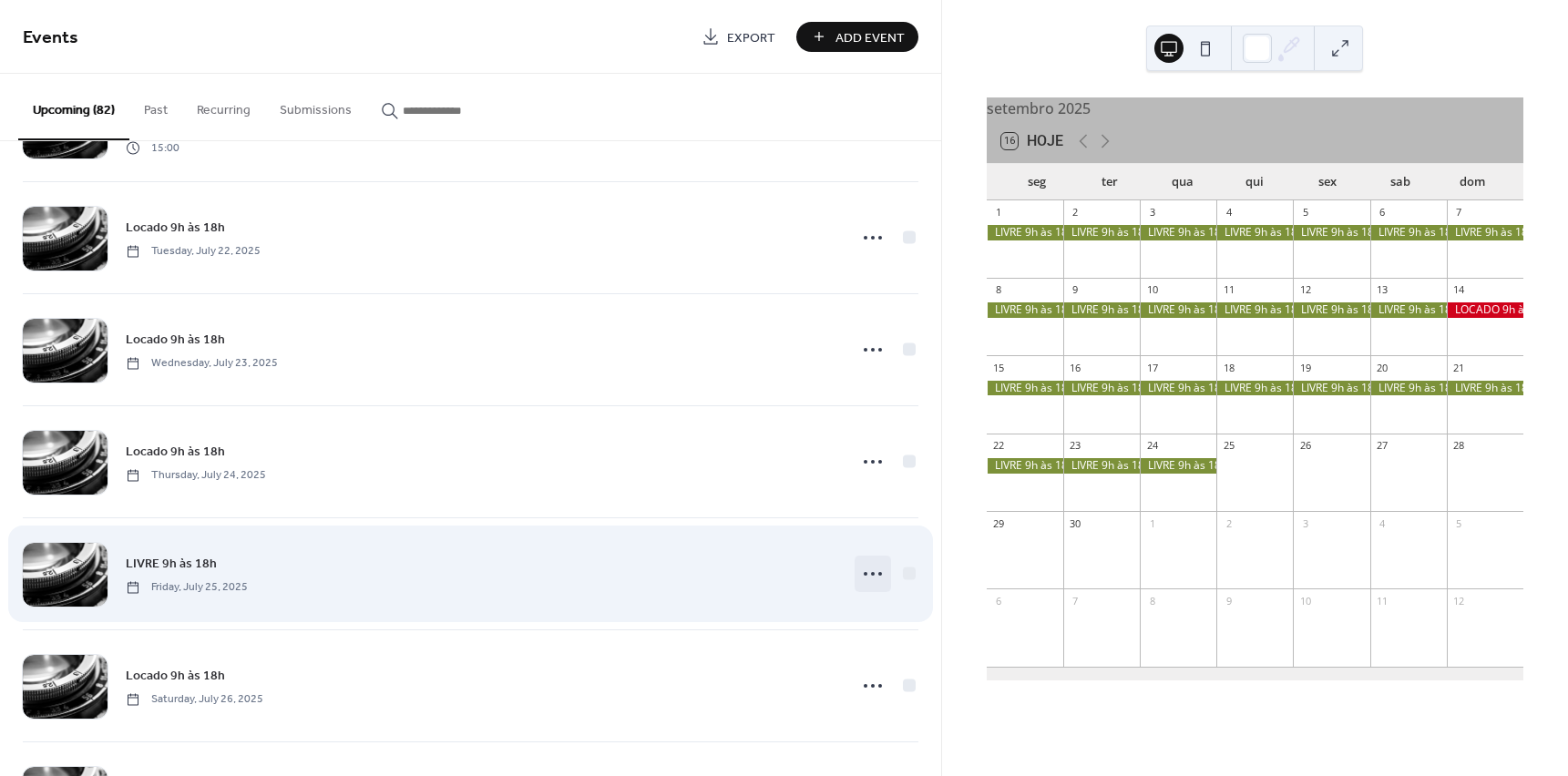 click 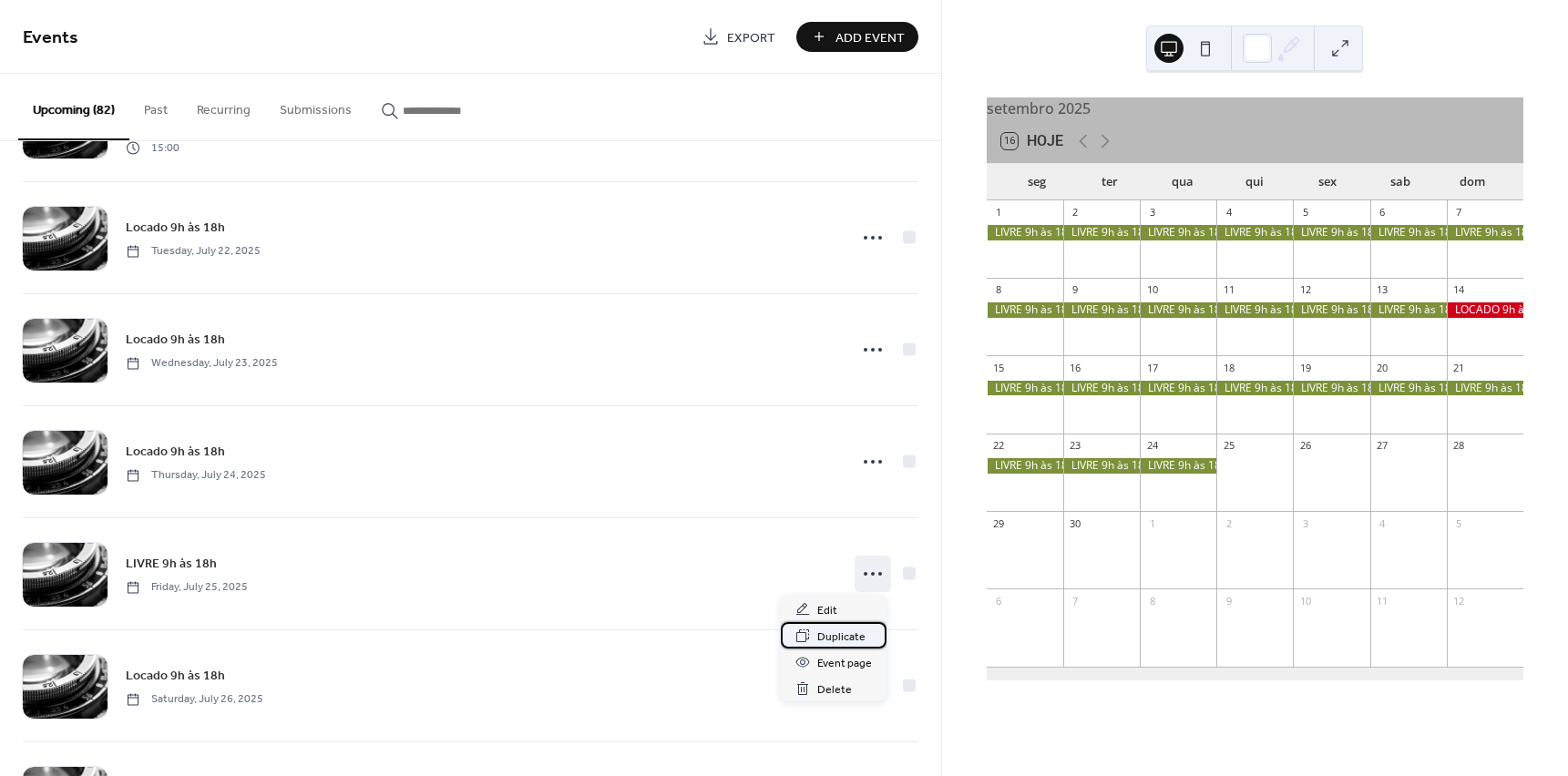 click on "Duplicate" at bounding box center [841, 637] 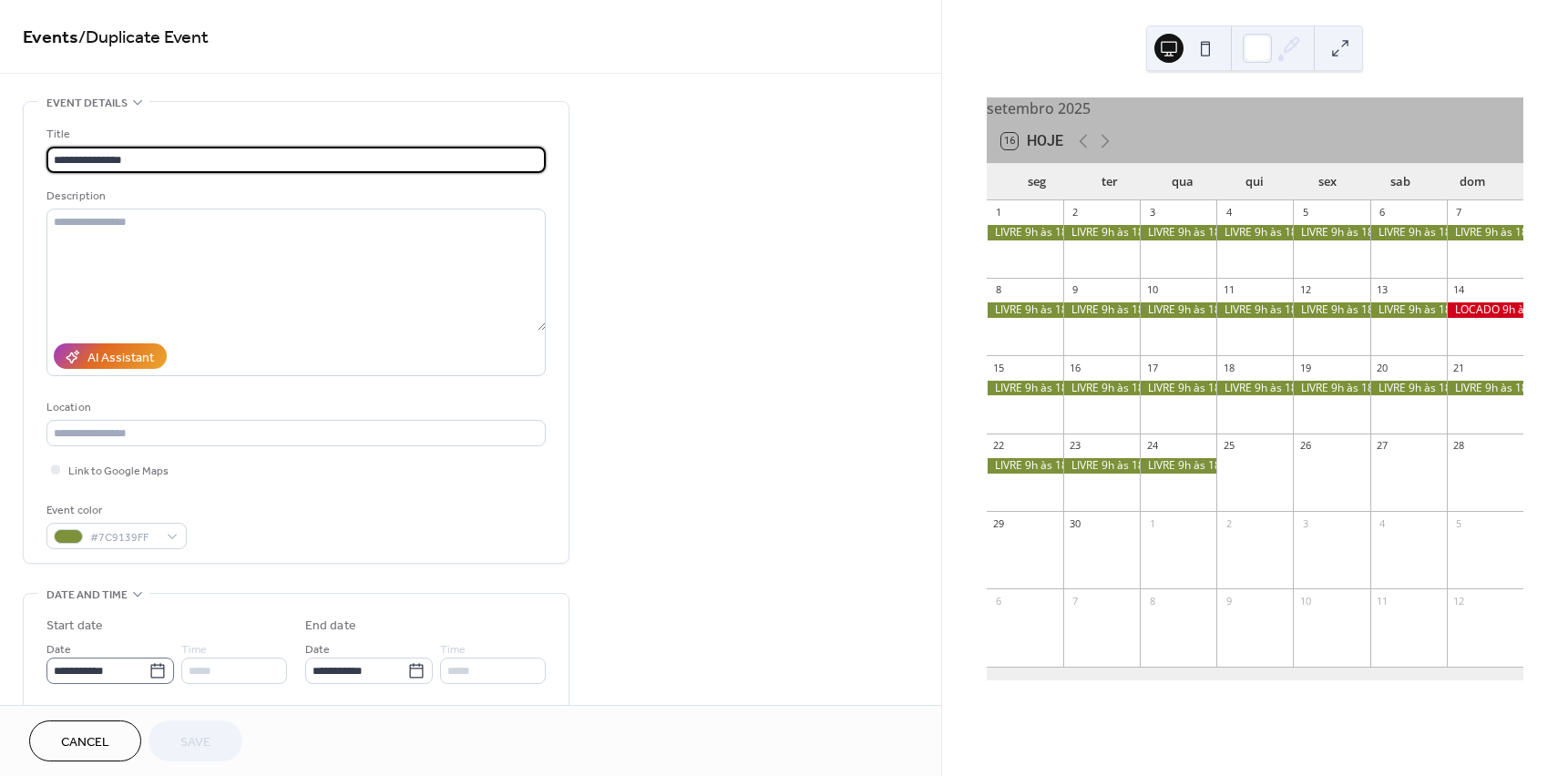 click 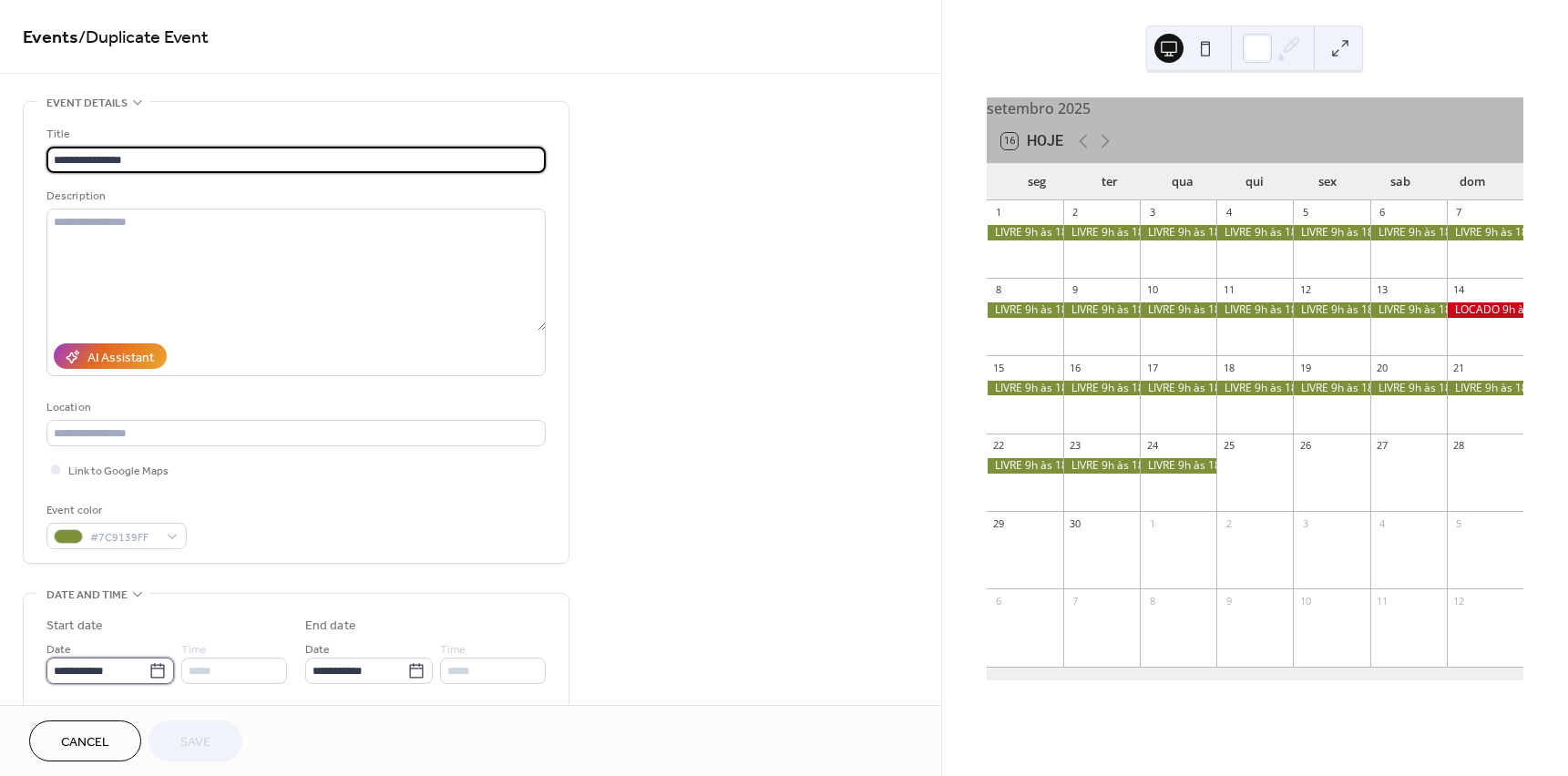 click on "**********" at bounding box center (97, 670) 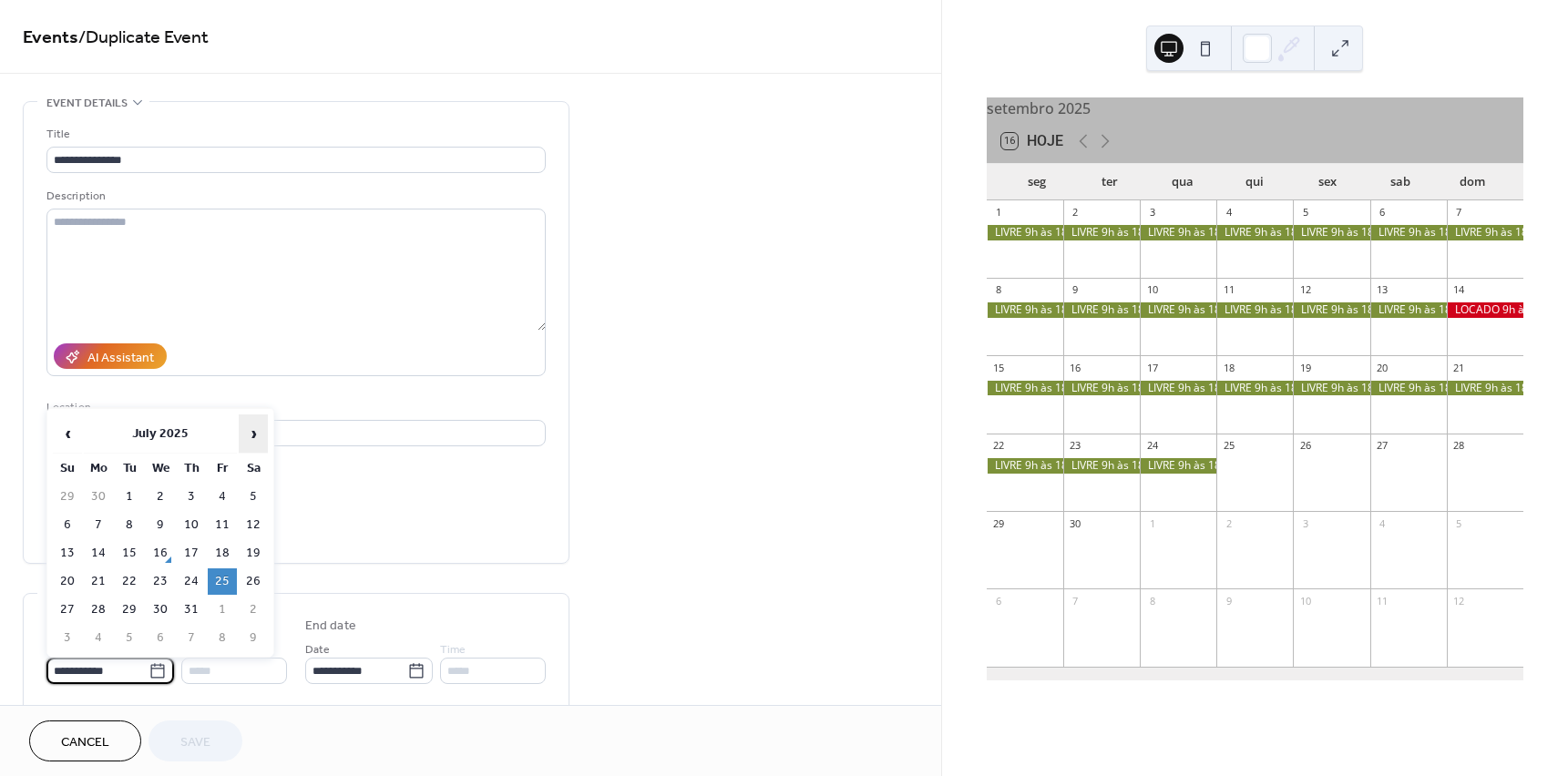 click on "›" at bounding box center [253, 434] 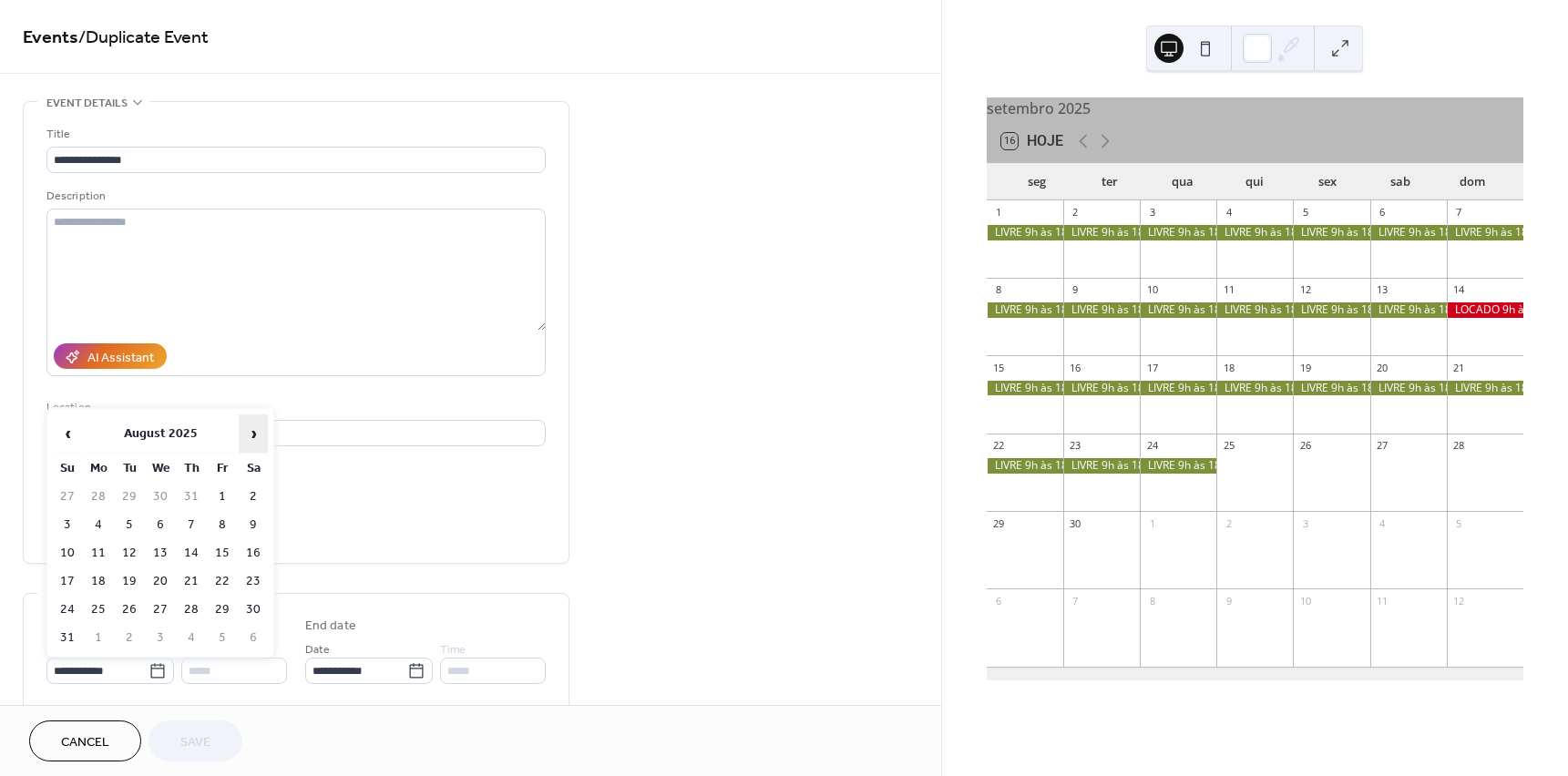 click on "›" at bounding box center (253, 434) 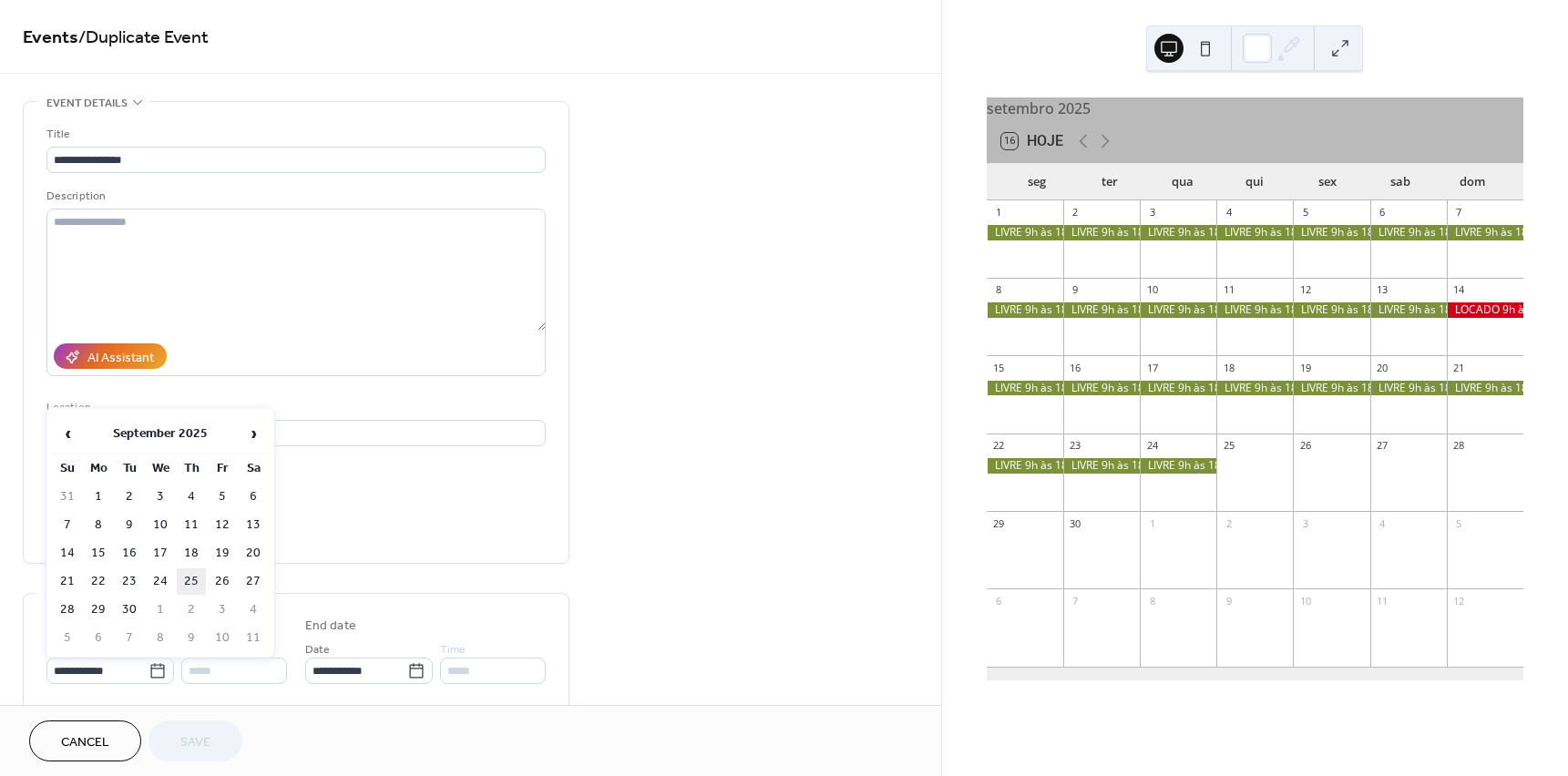 click on "25" at bounding box center (191, 581) 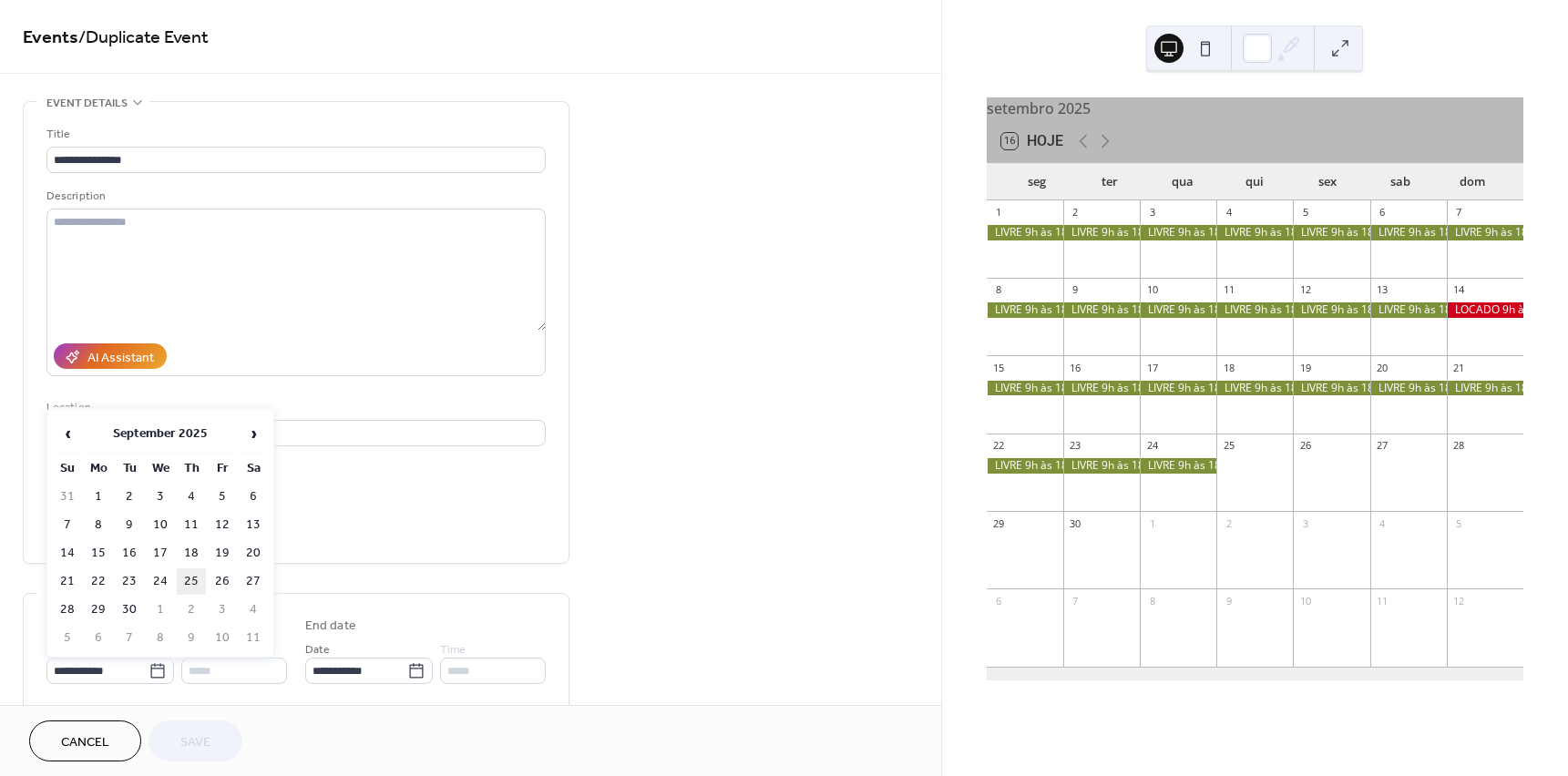 type on "**********" 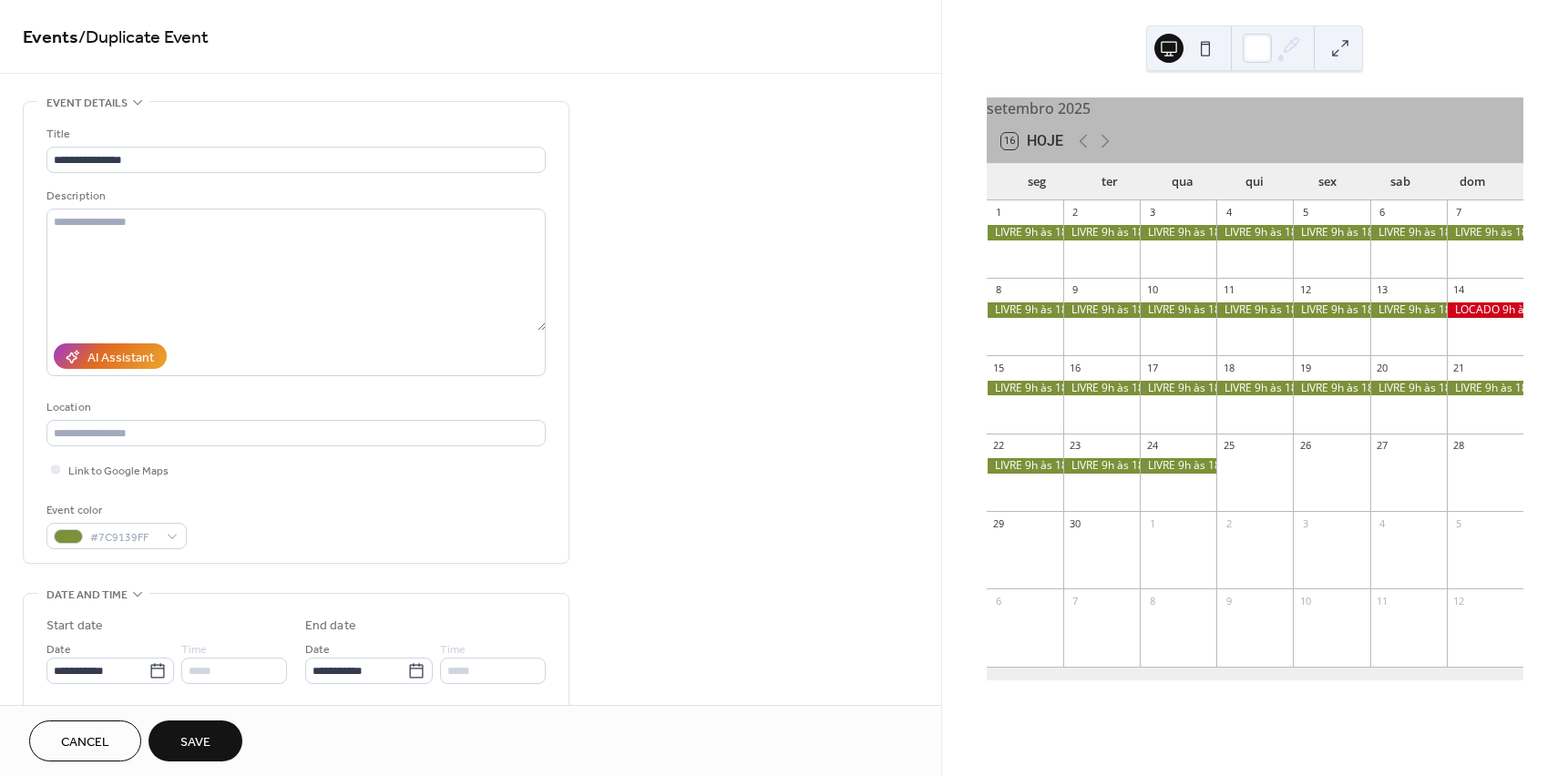 click on "Save" at bounding box center (195, 742) 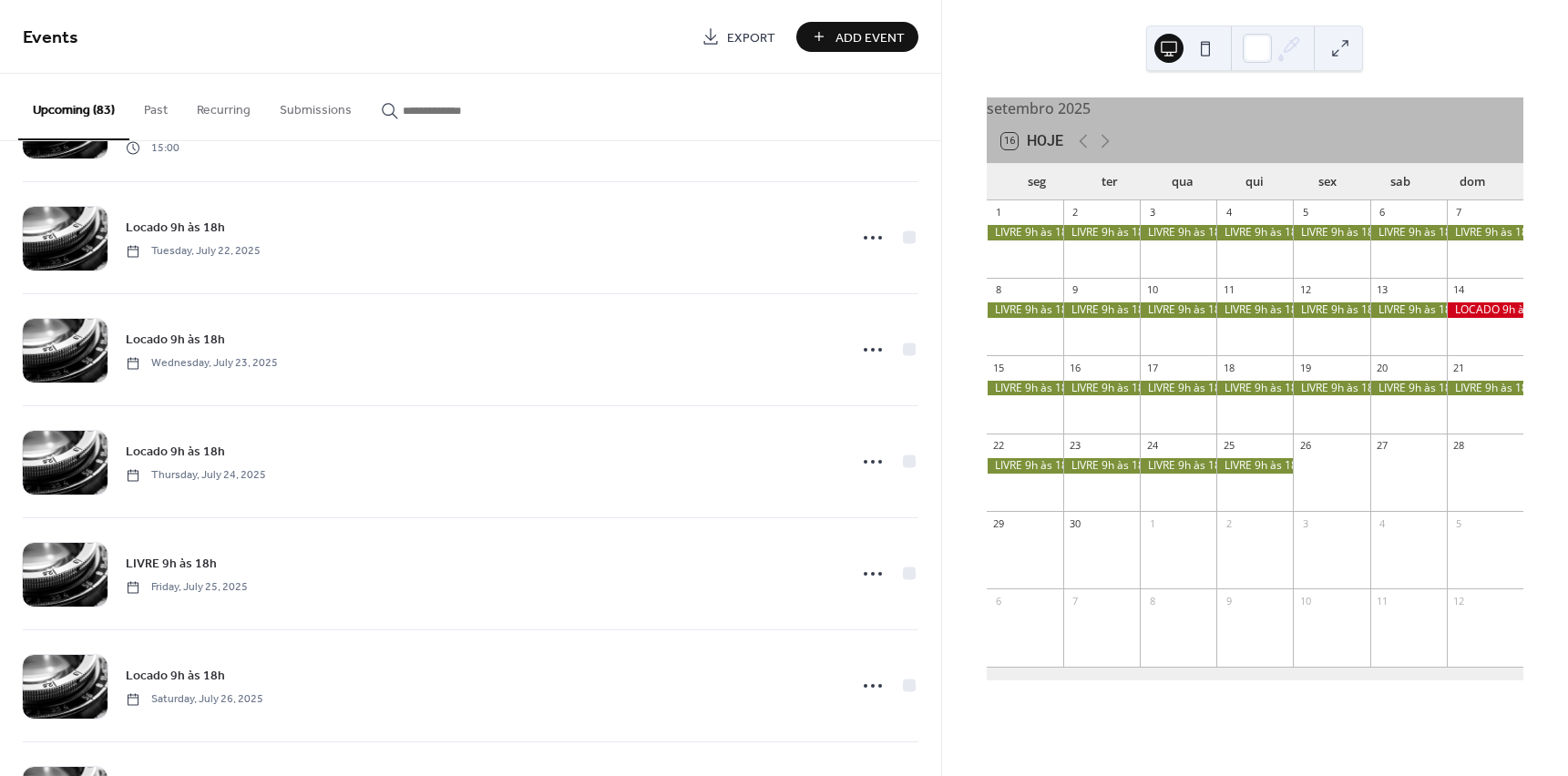 scroll, scrollTop: 1093, scrollLeft: 0, axis: vertical 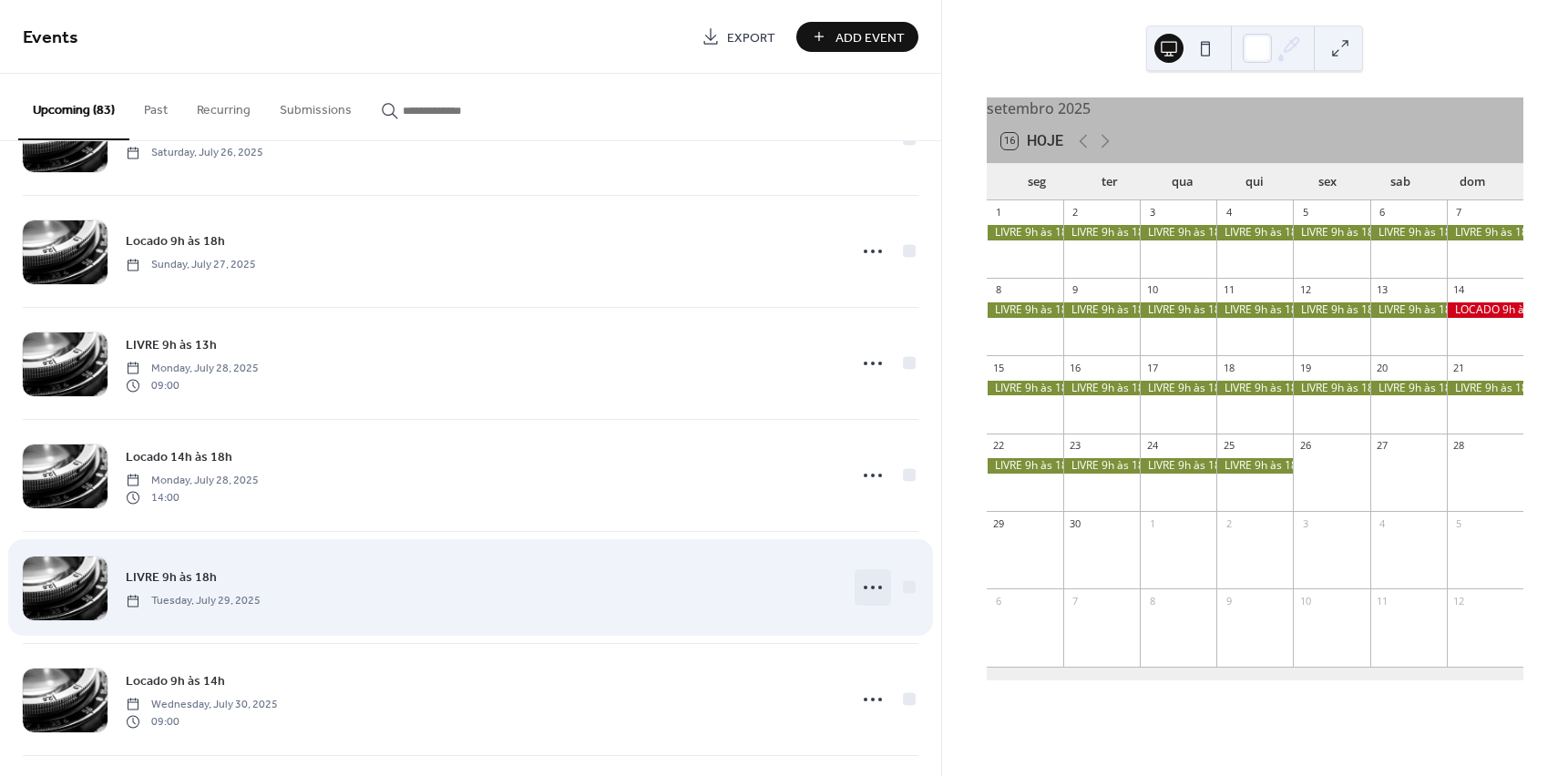 click 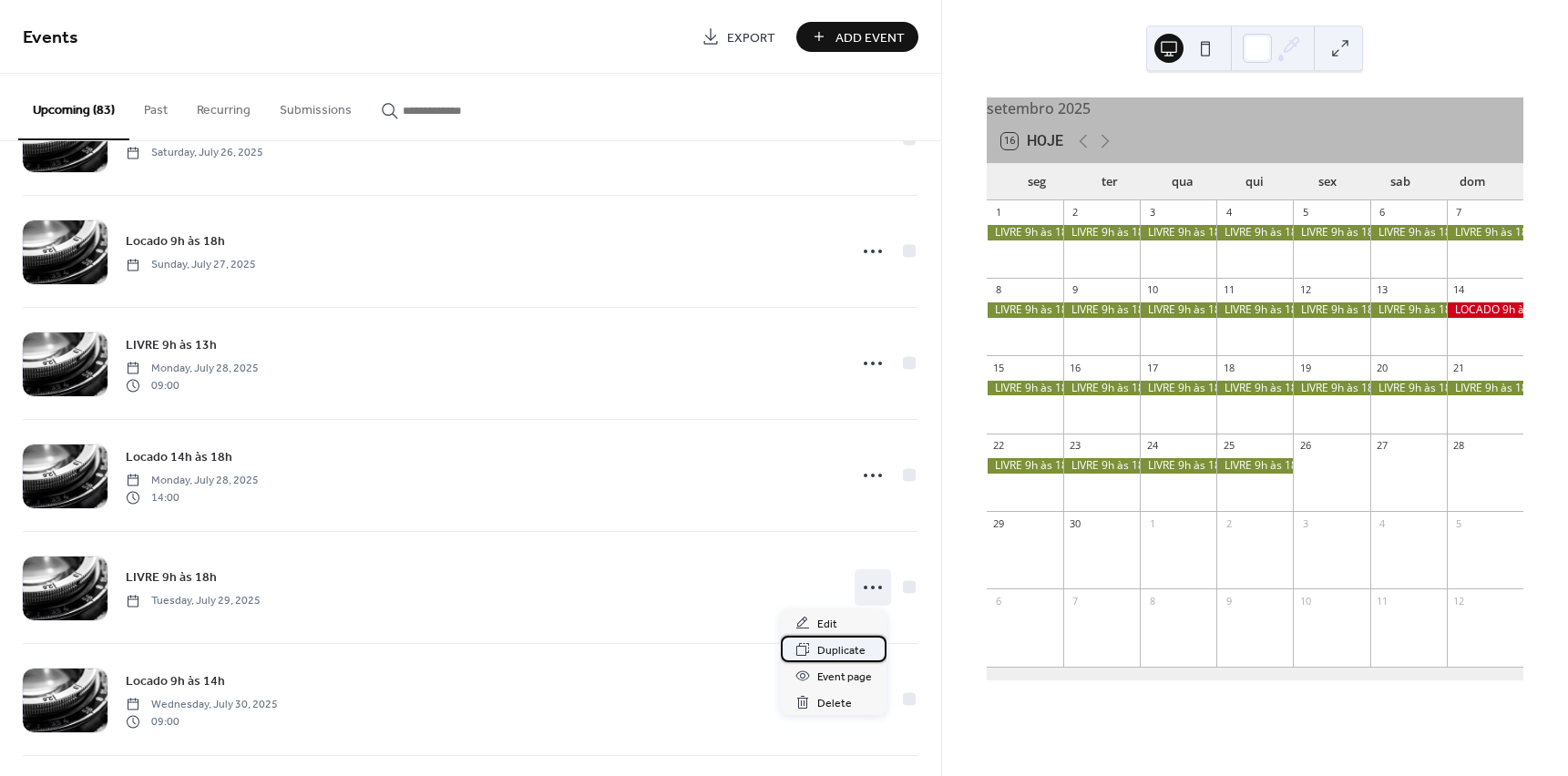 click on "Duplicate" at bounding box center [841, 650] 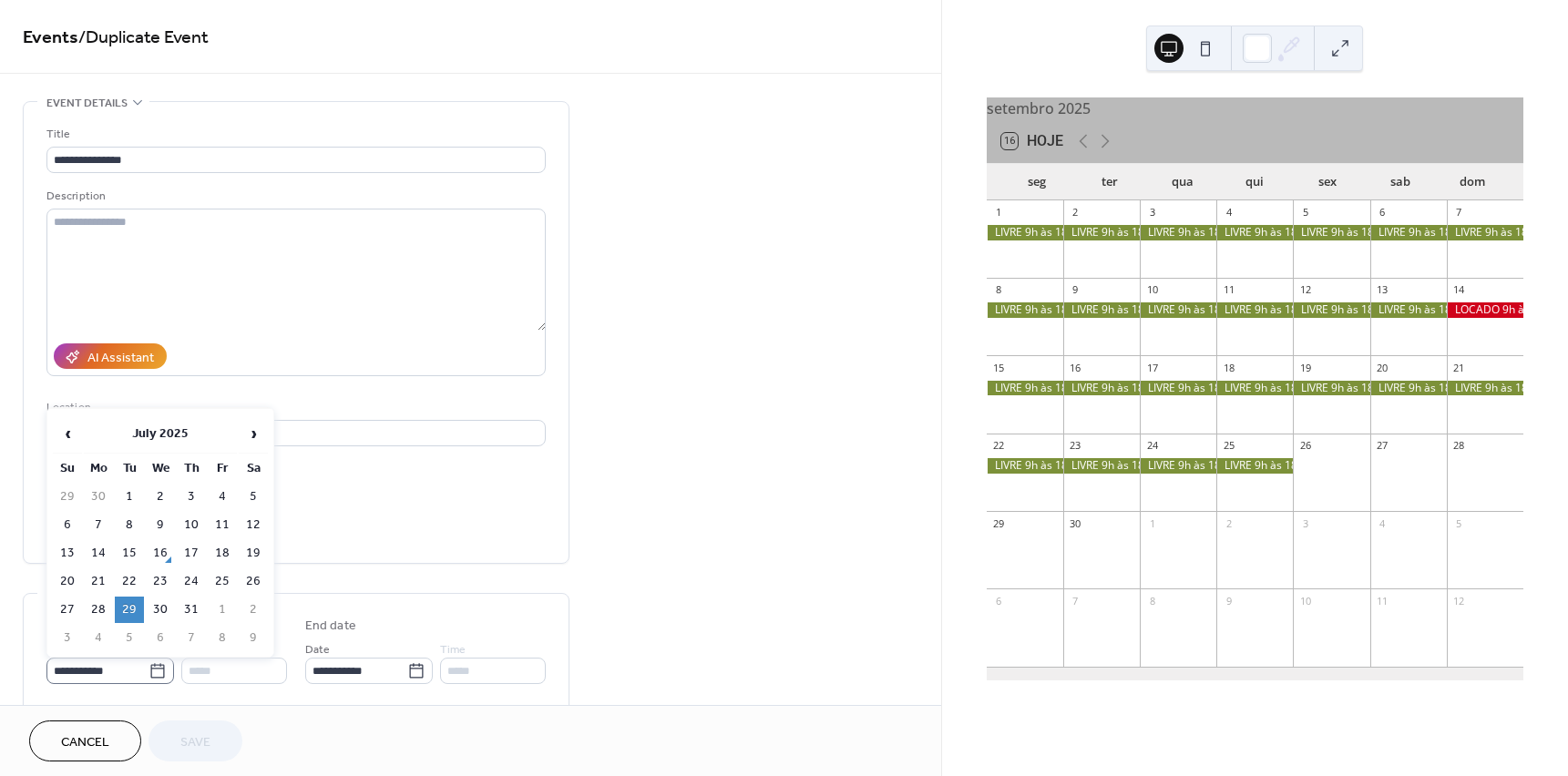 click 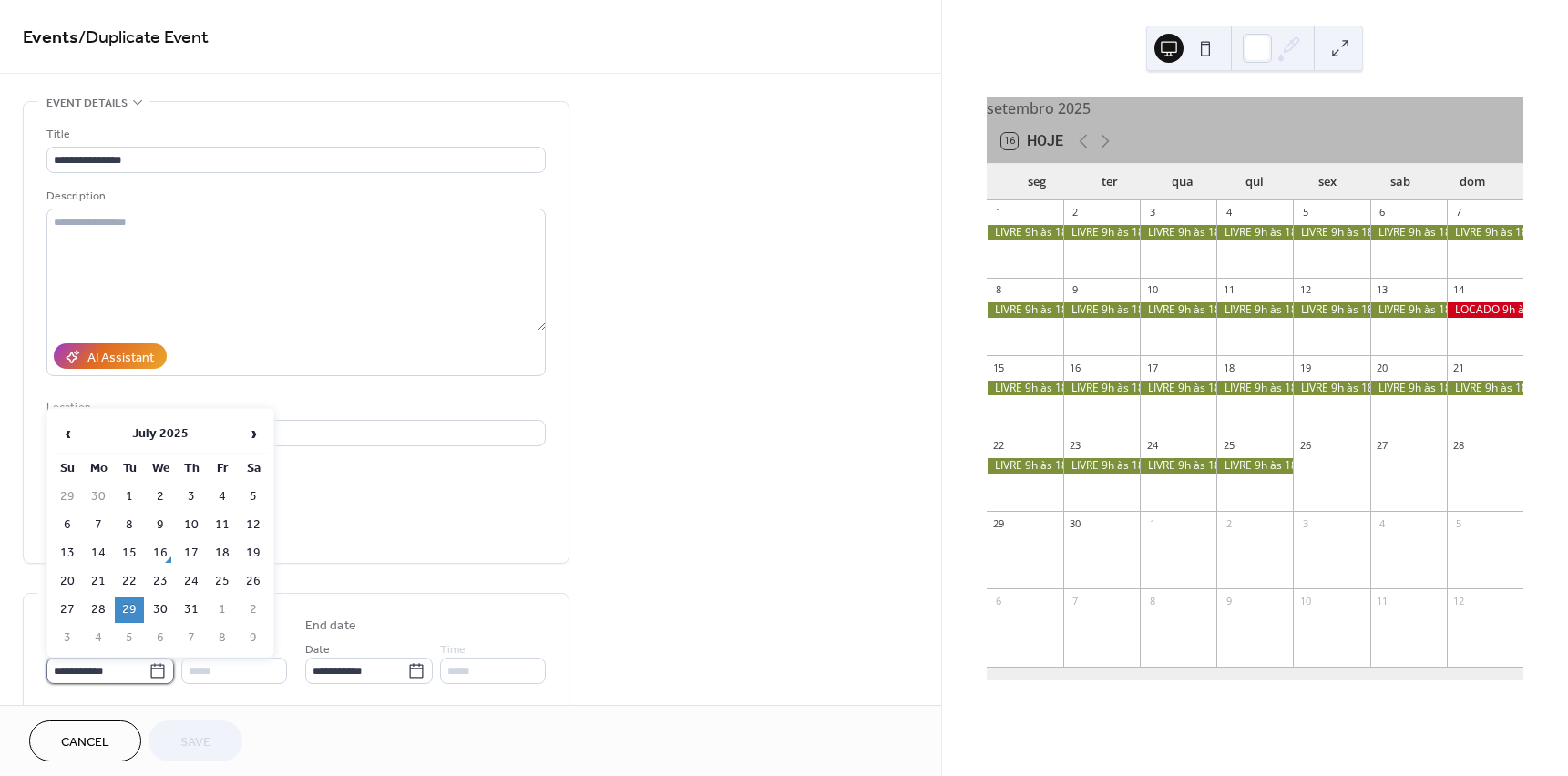 click on "**********" at bounding box center (97, 670) 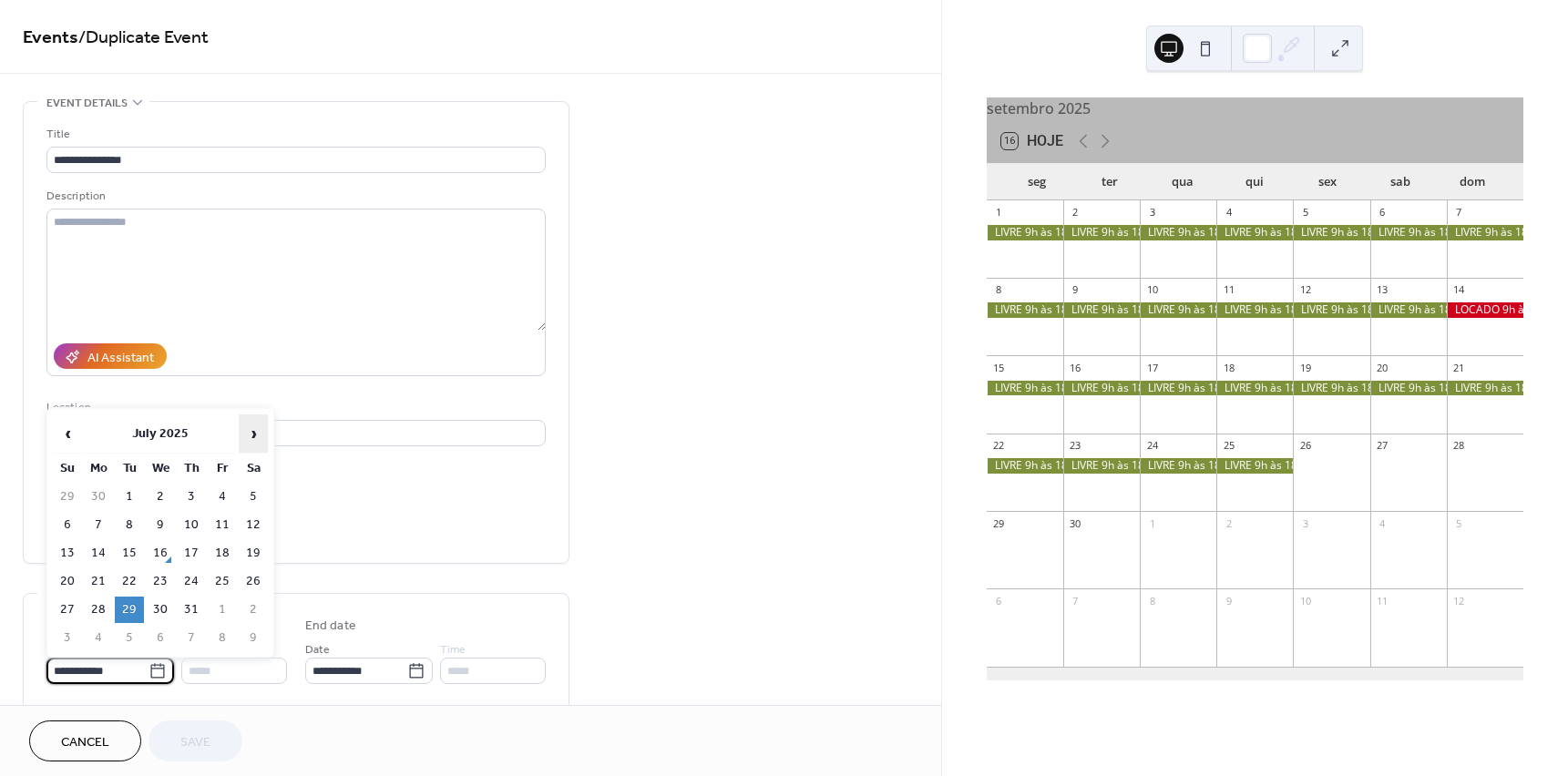 click on "›" at bounding box center [253, 434] 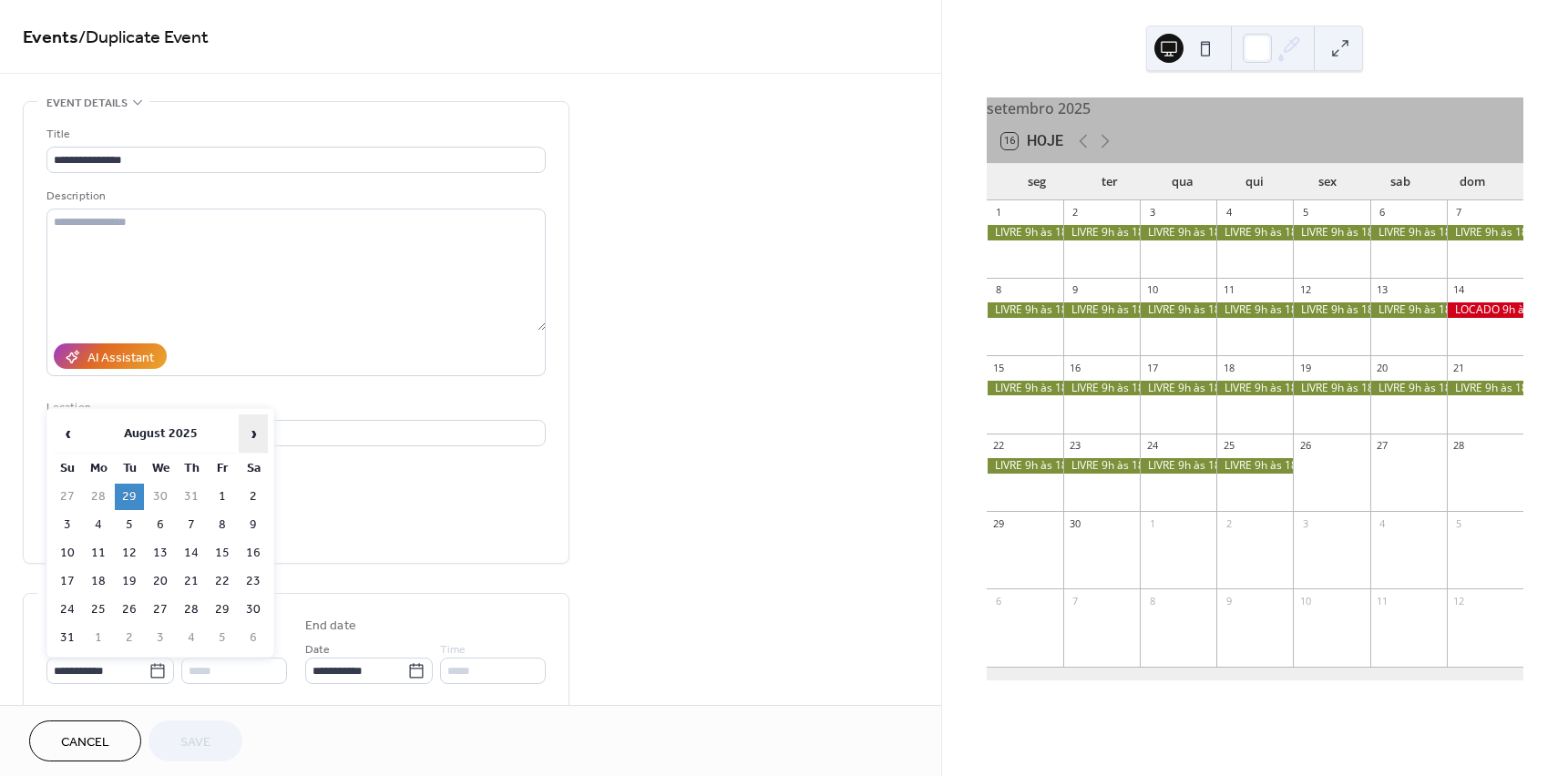click on "›" at bounding box center (253, 434) 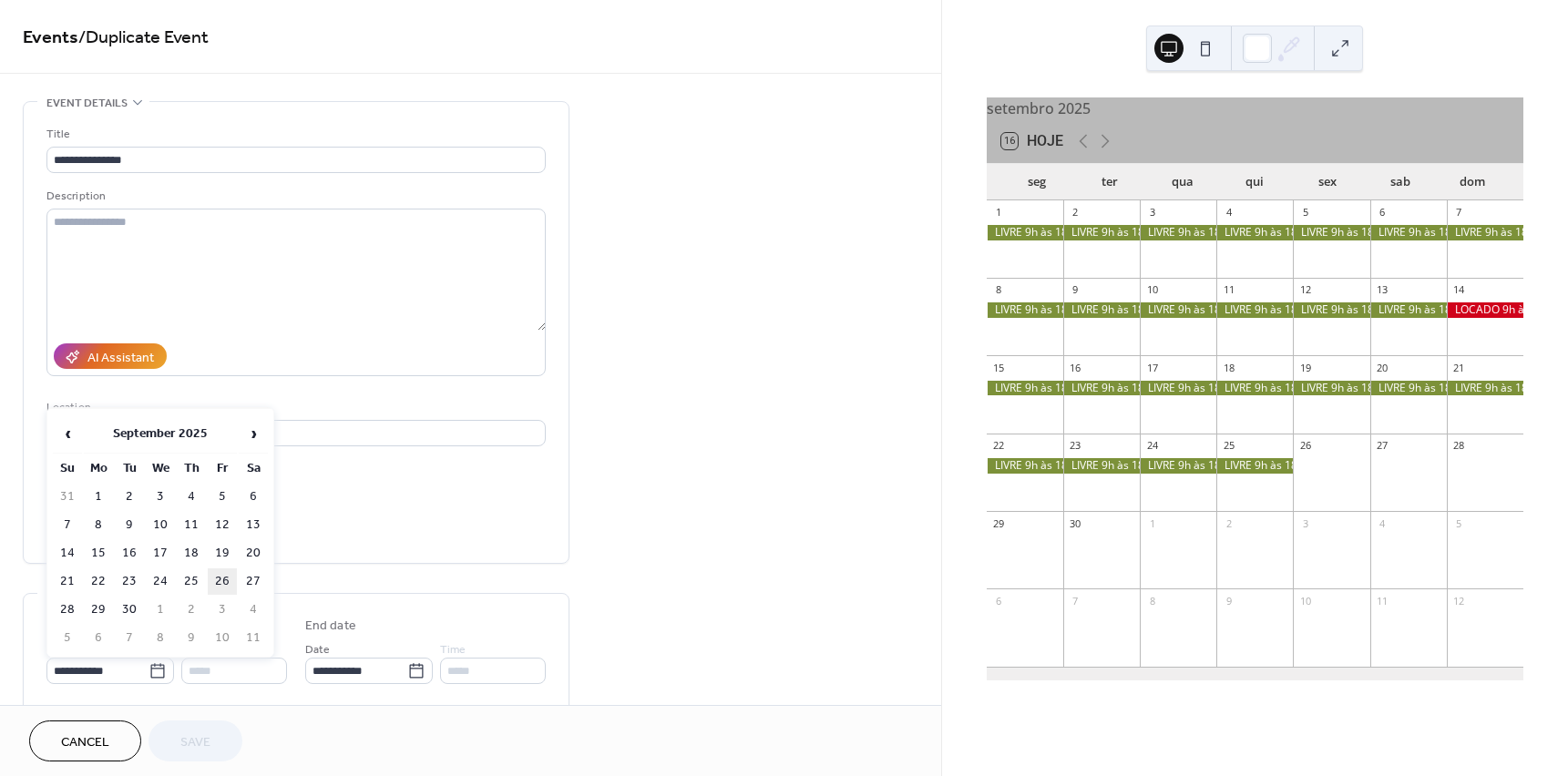 click on "26" at bounding box center [222, 581] 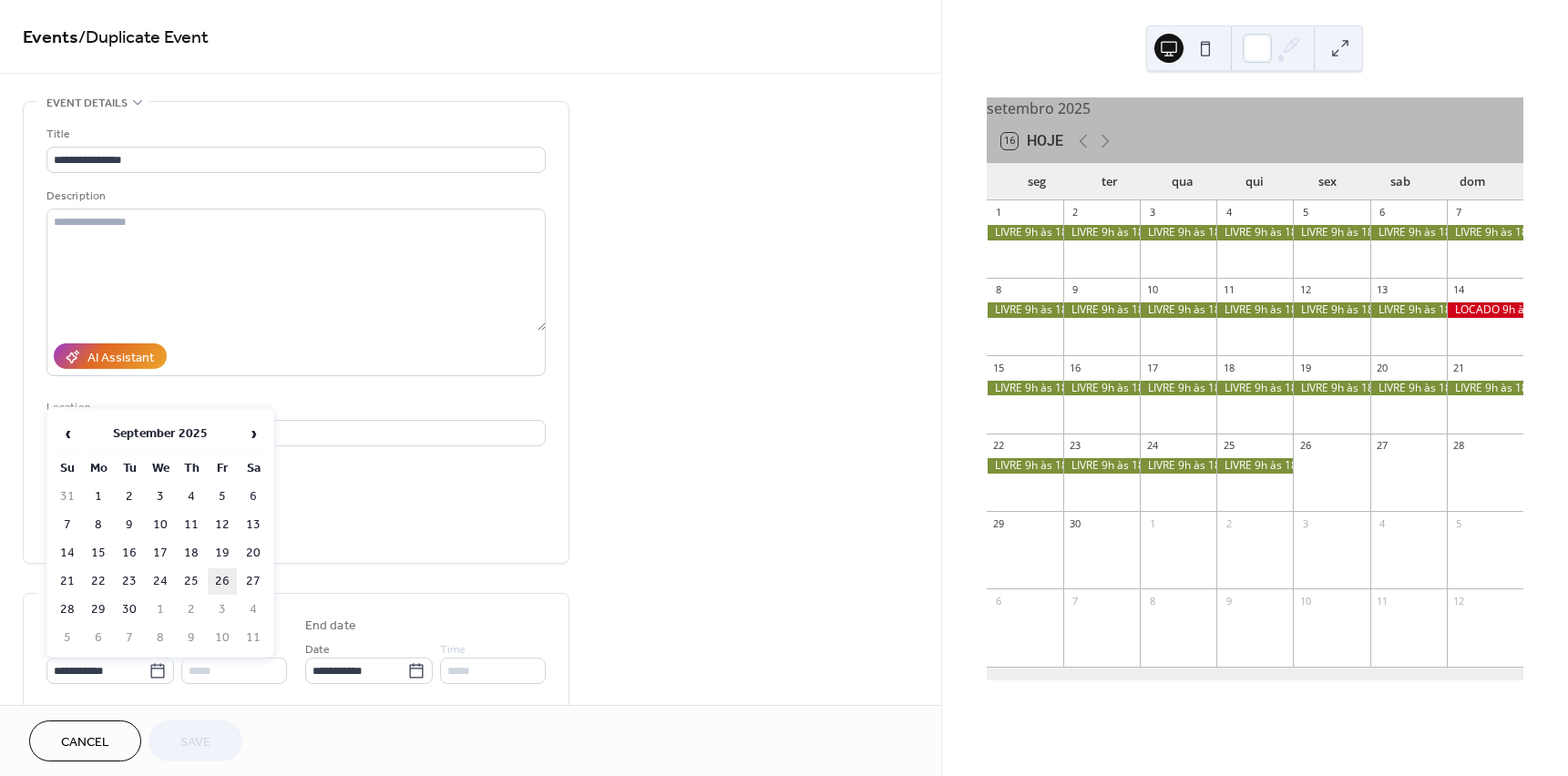 type on "**********" 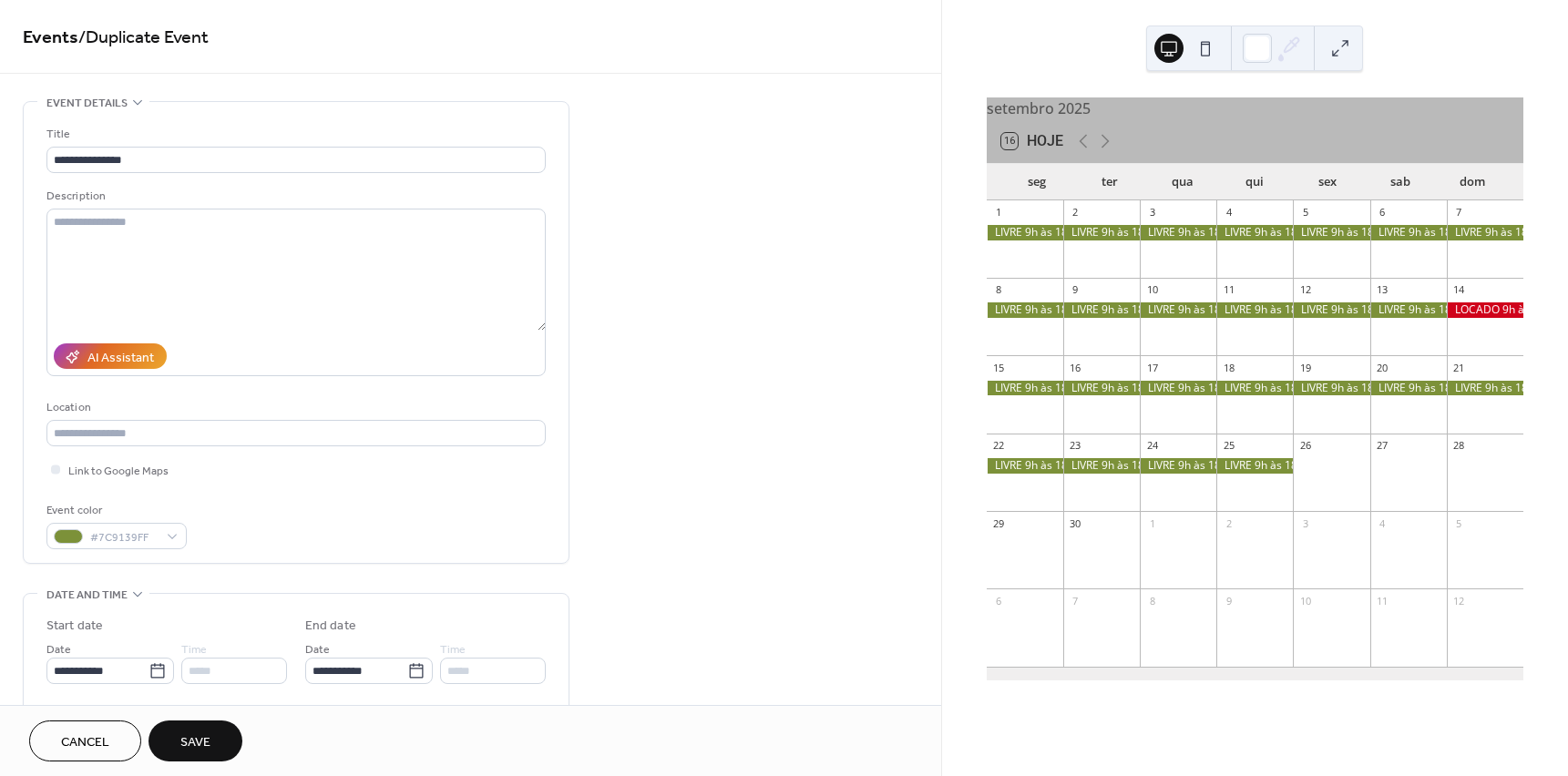 click on "Save" at bounding box center [195, 742] 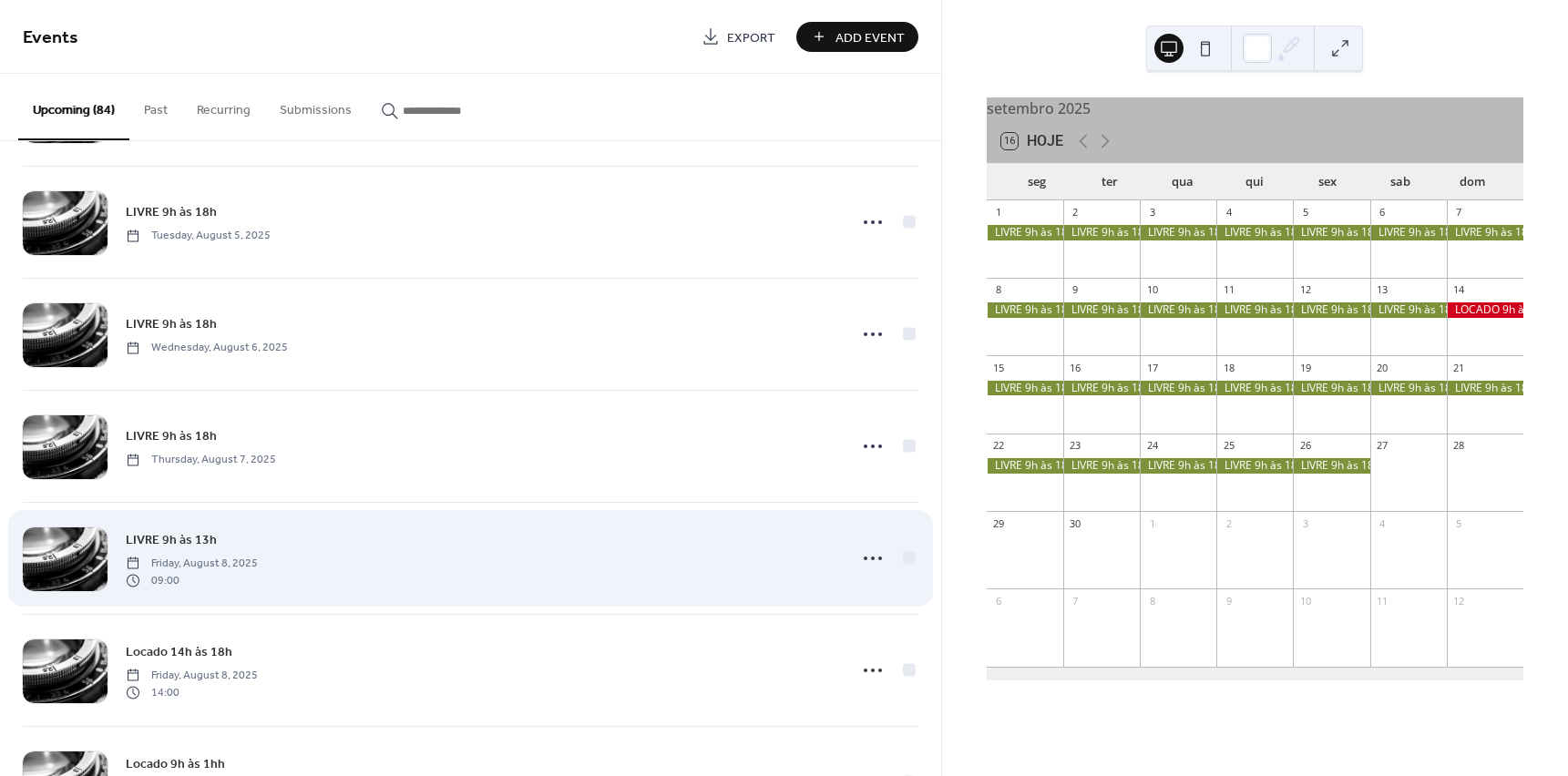 scroll, scrollTop: 2324, scrollLeft: 0, axis: vertical 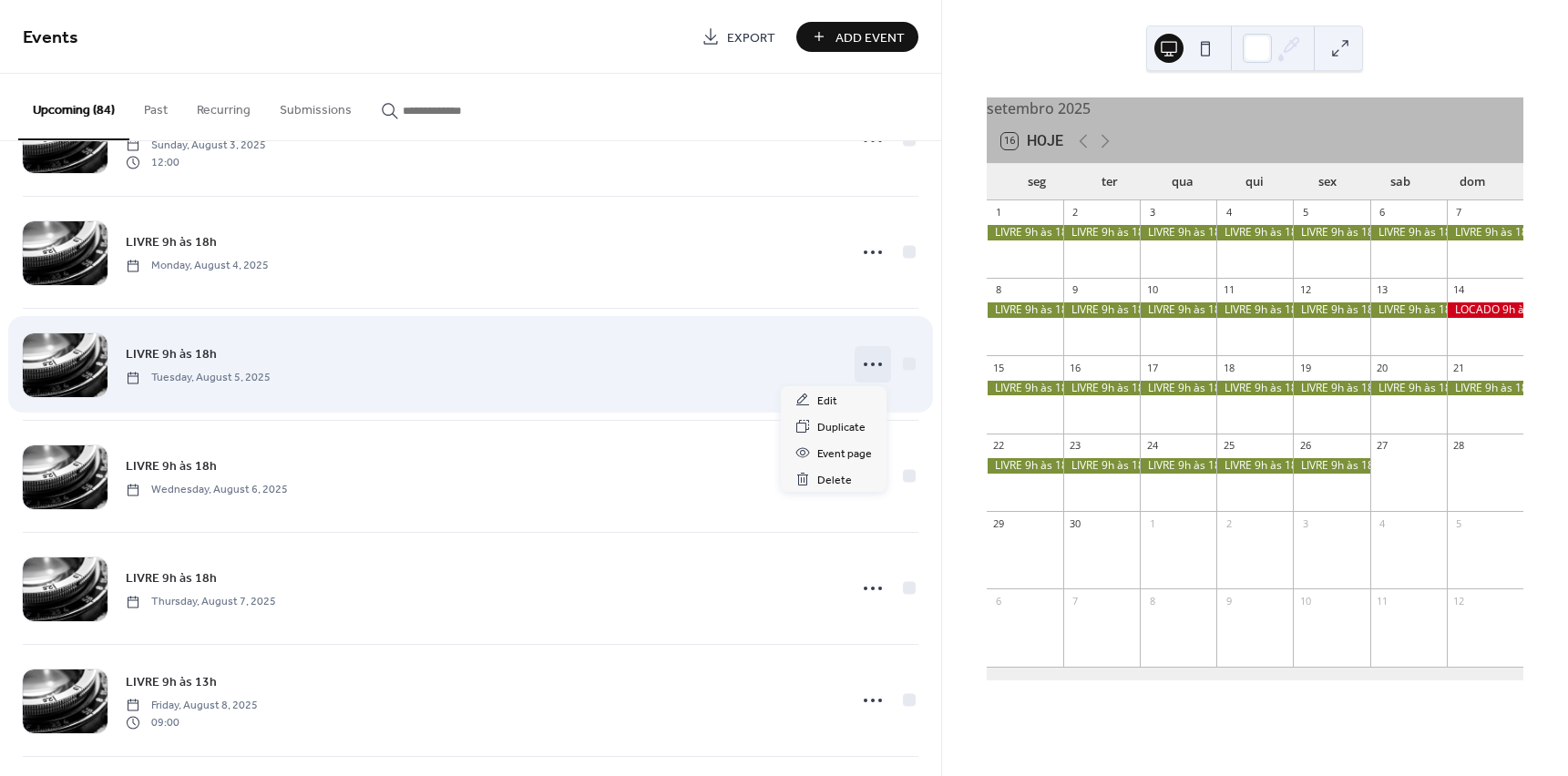 click 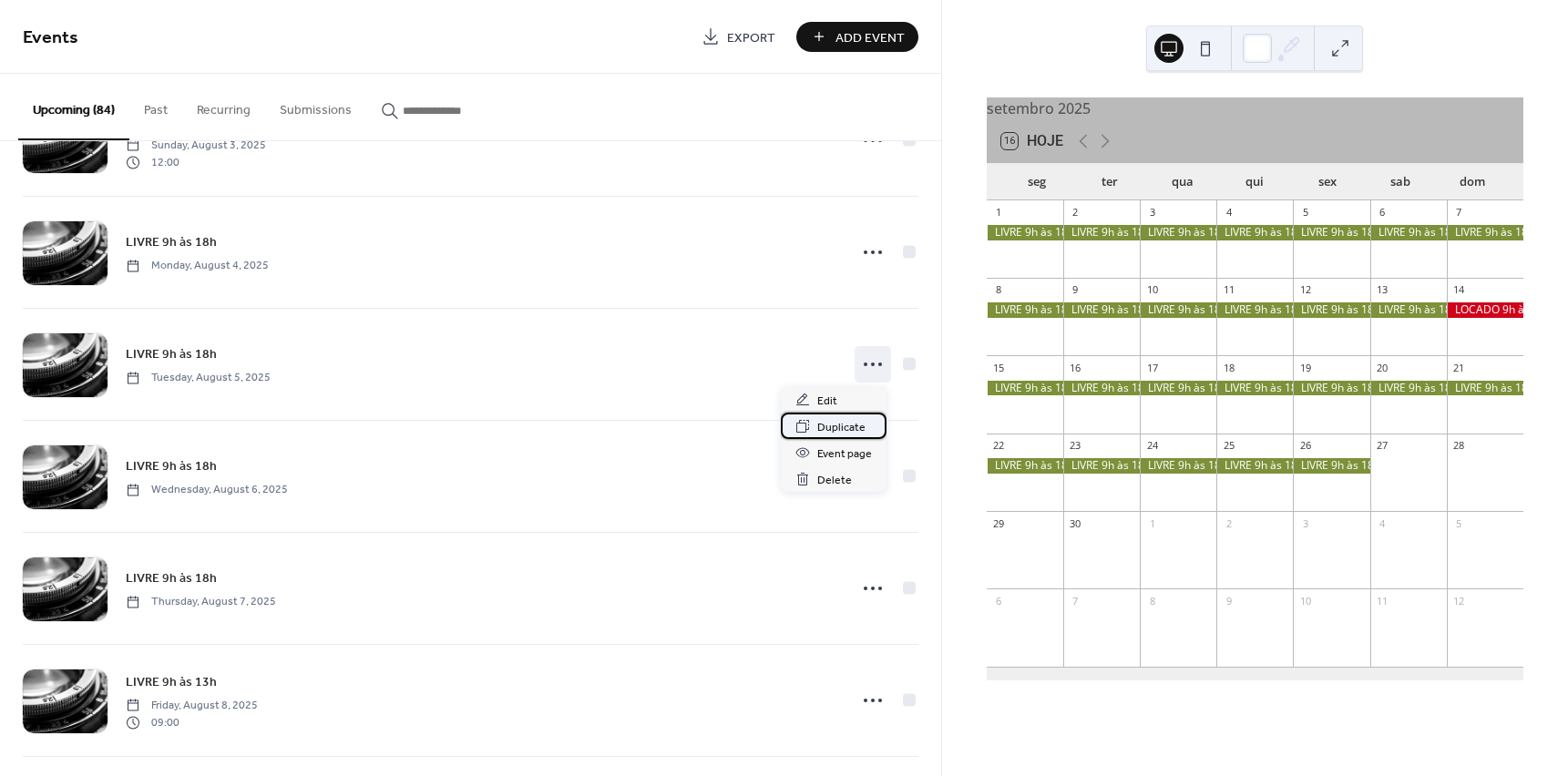 click on "Duplicate" at bounding box center [841, 427] 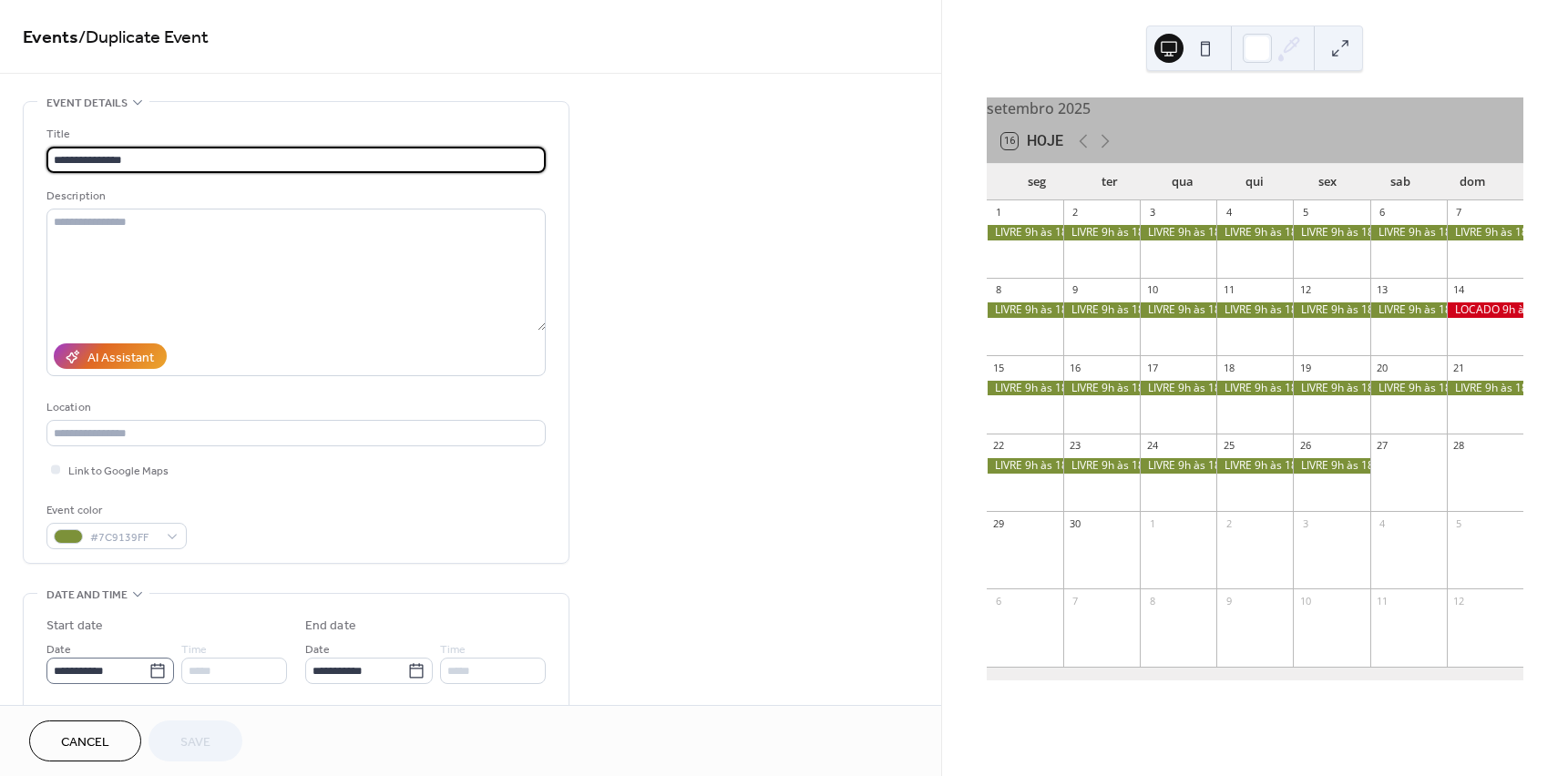 click 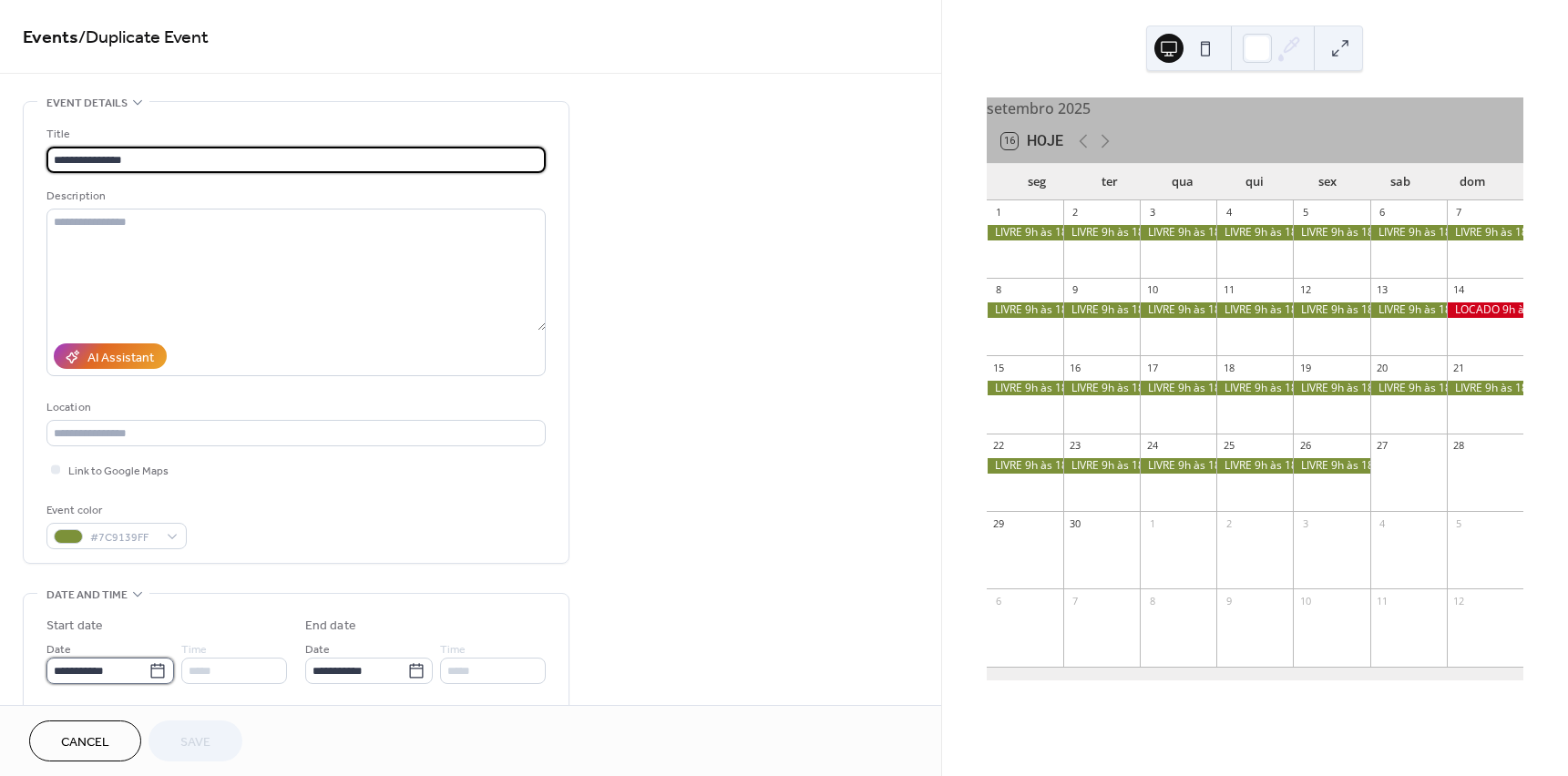 click on "**********" at bounding box center (97, 670) 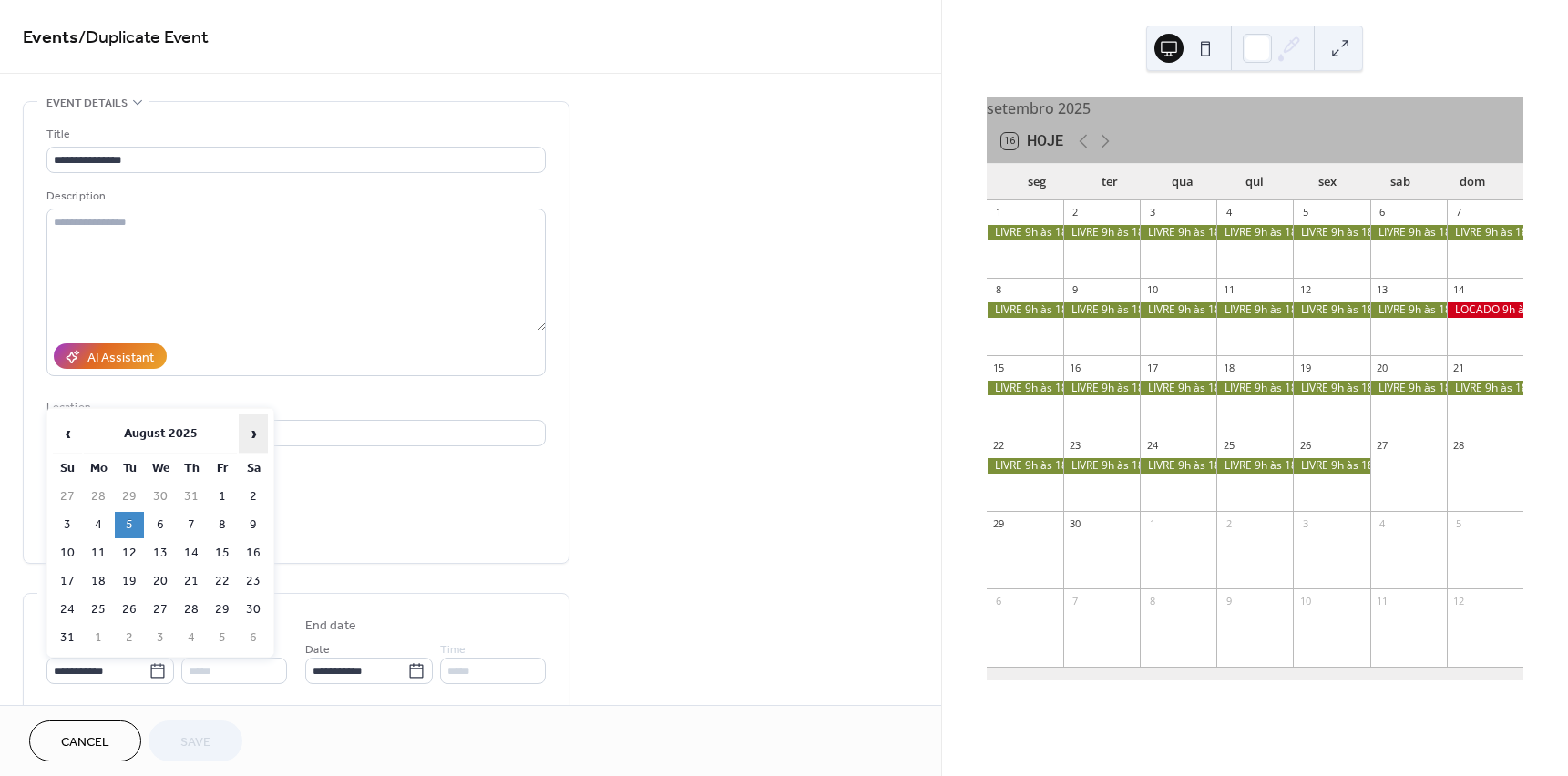 click on "›" at bounding box center (253, 434) 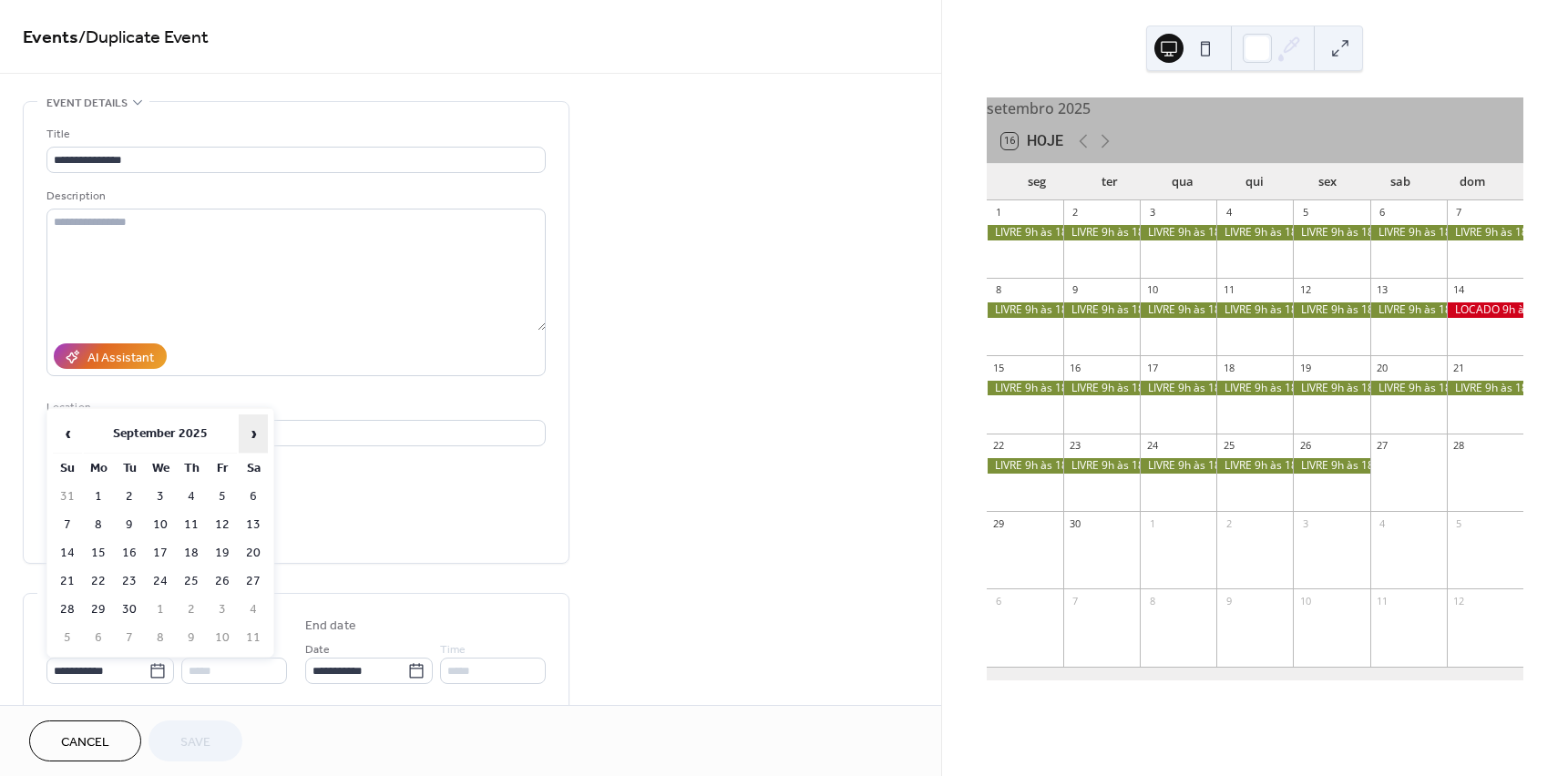 click on "›" at bounding box center (253, 434) 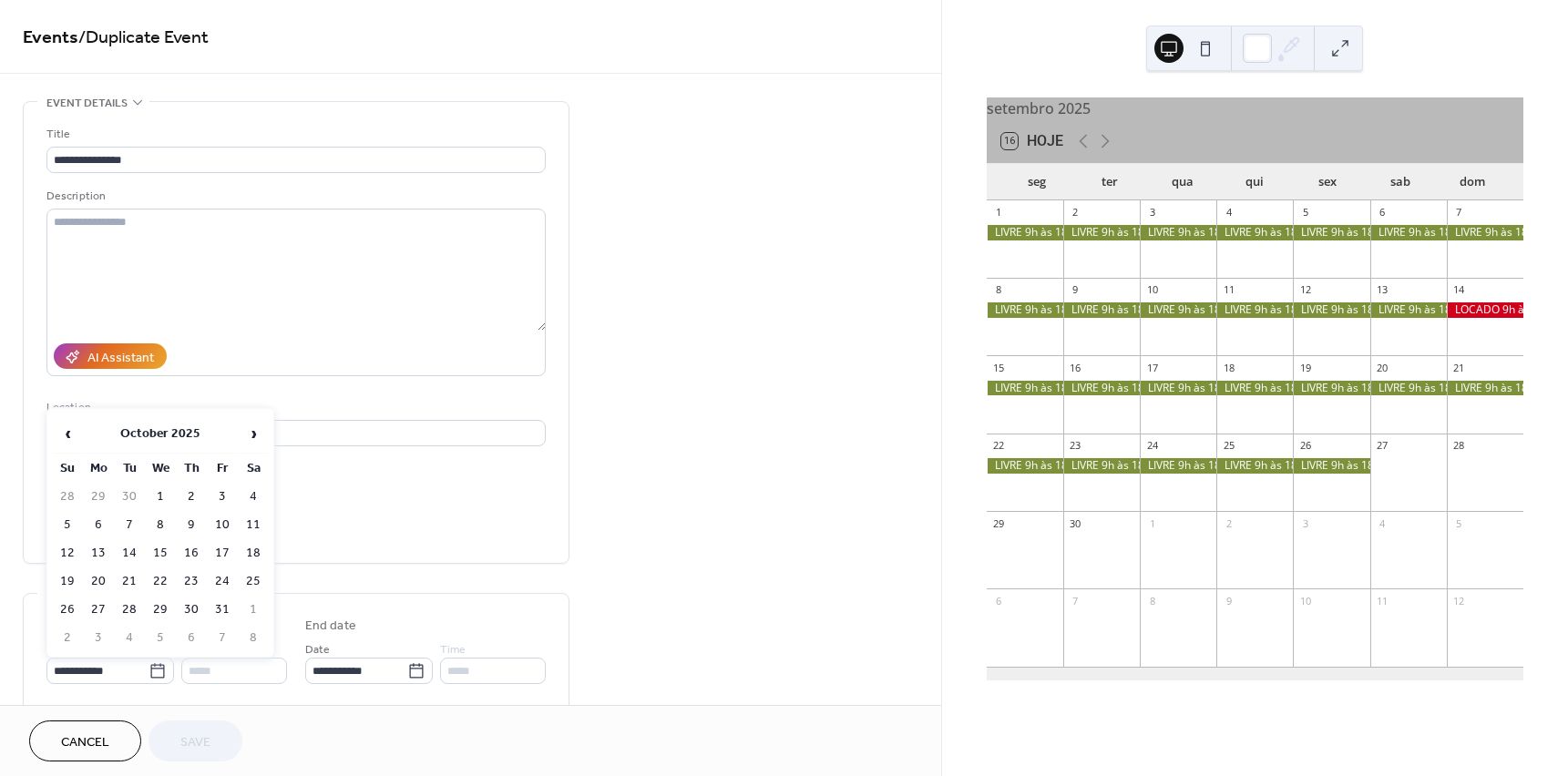 click on "27" at bounding box center (98, 609) 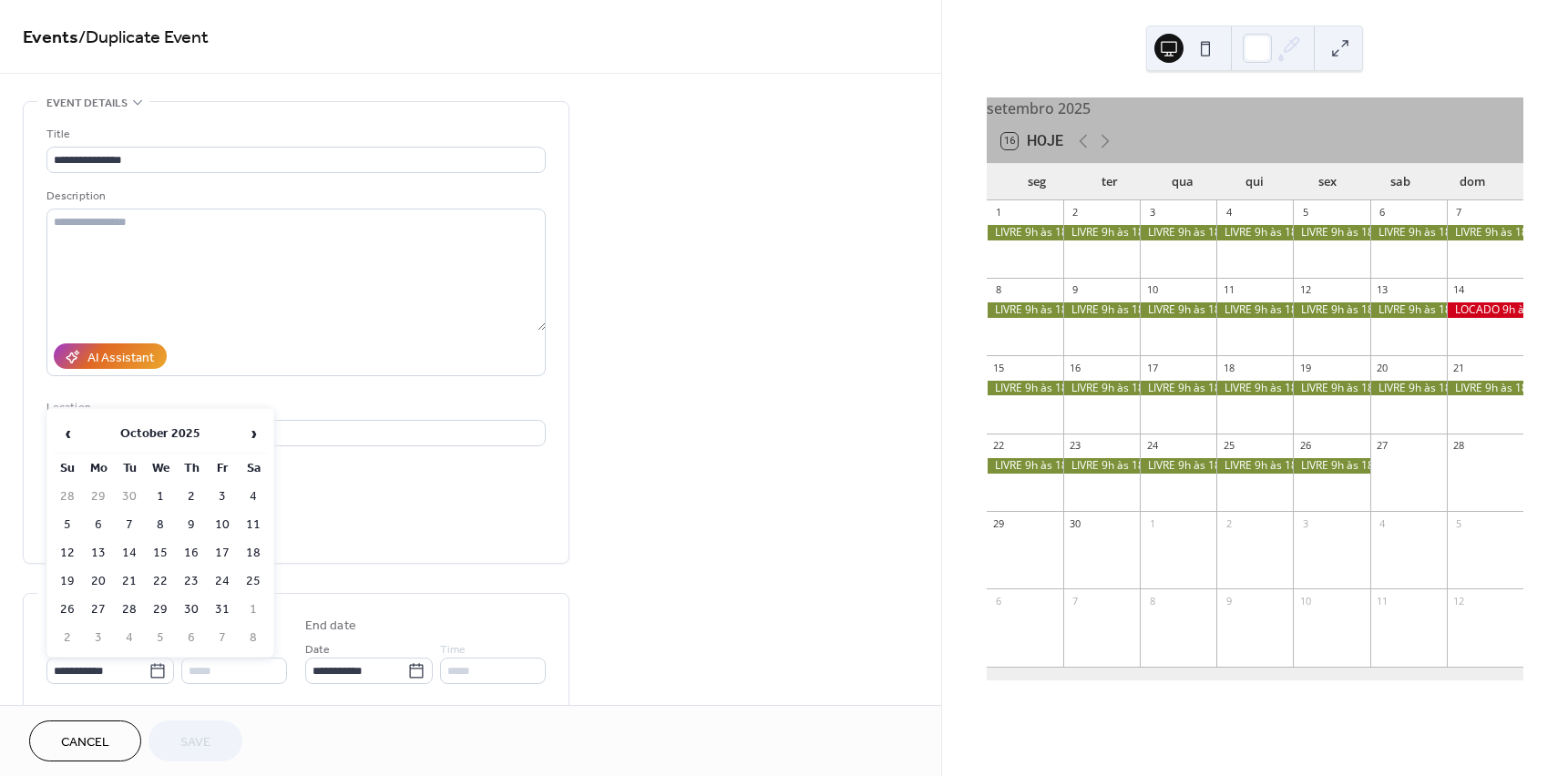 type on "**********" 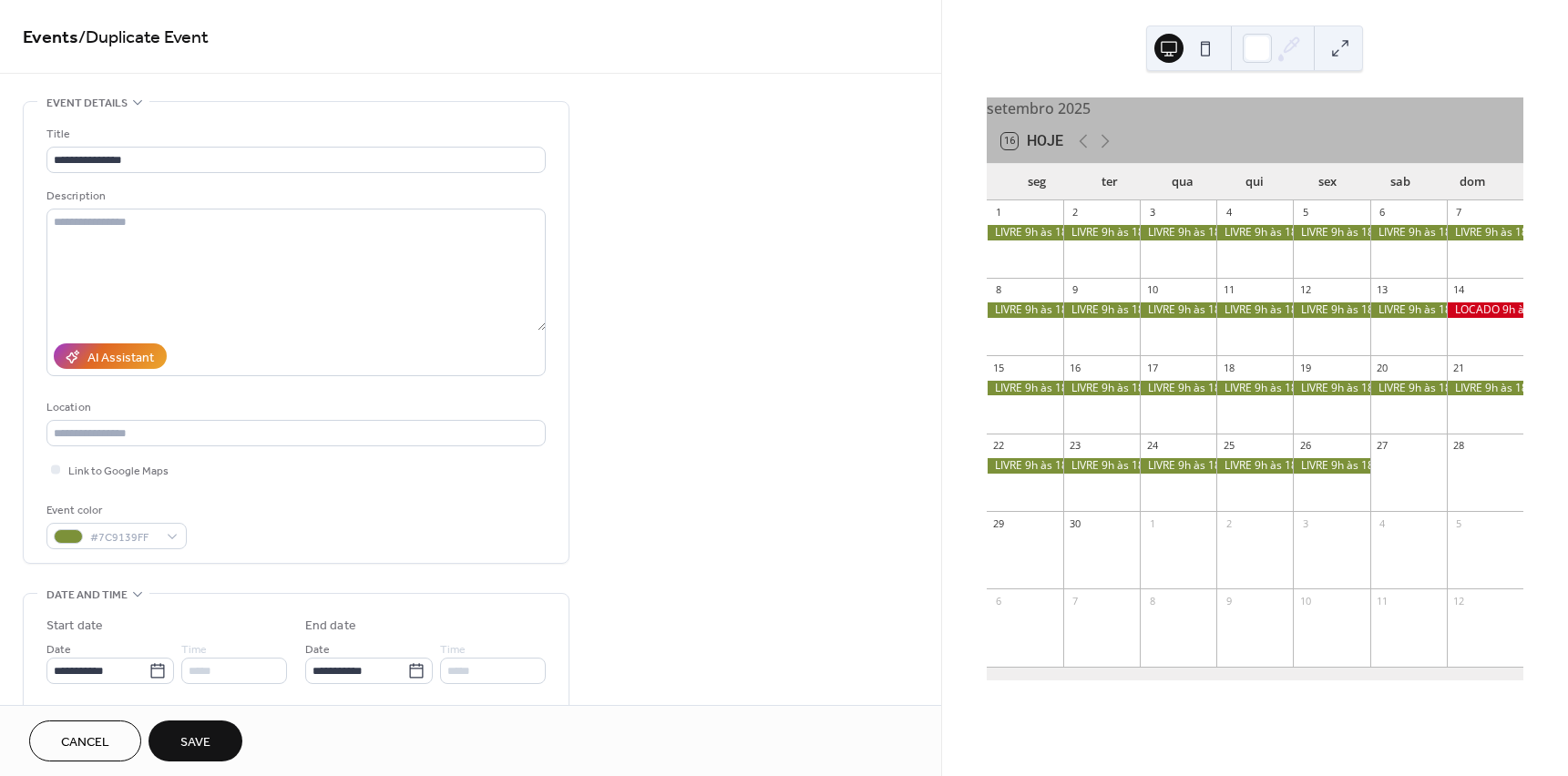 drag, startPoint x: 207, startPoint y: 741, endPoint x: 209, endPoint y: 729, distance: 12.165525 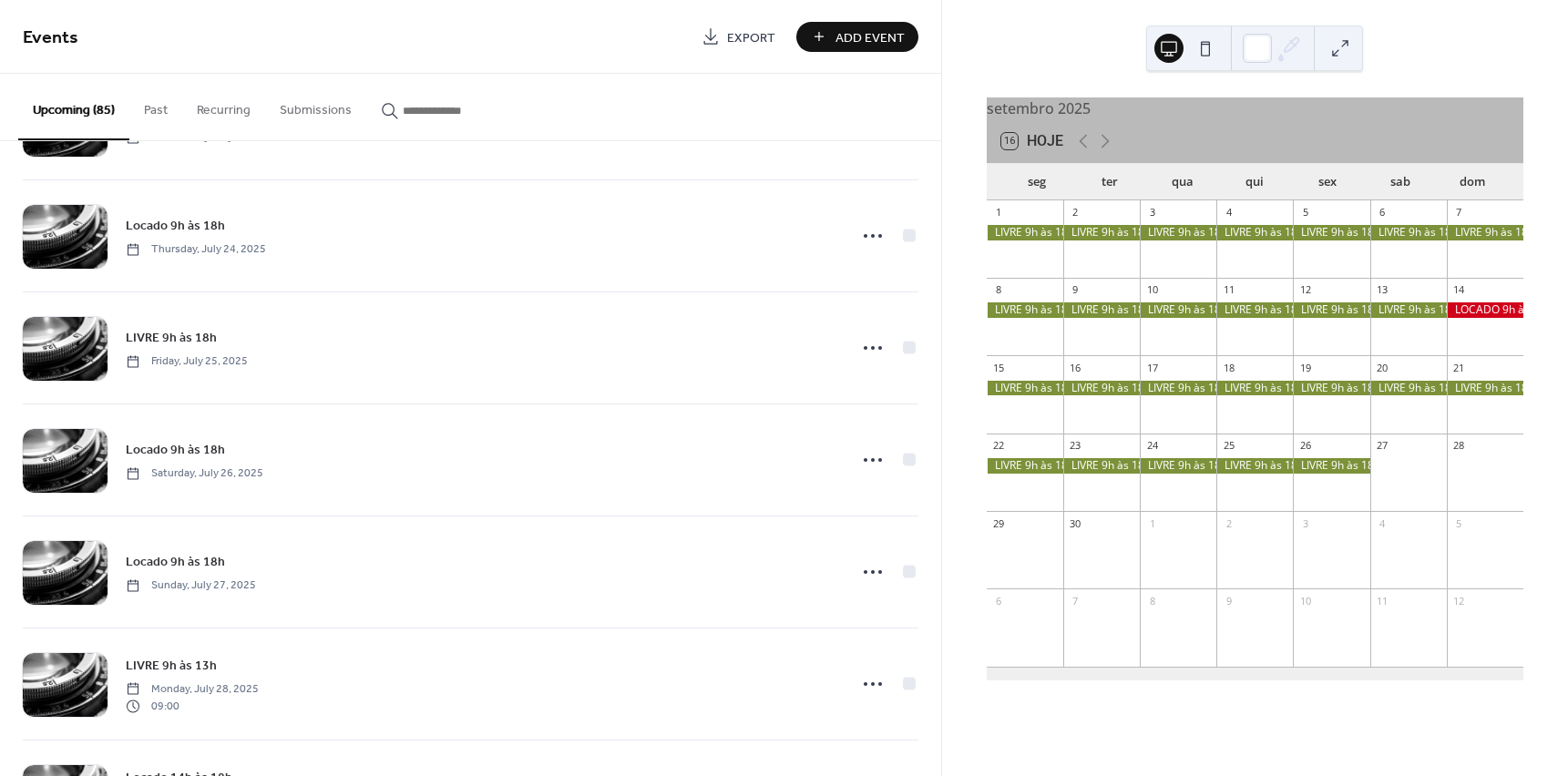 scroll, scrollTop: 911, scrollLeft: 0, axis: vertical 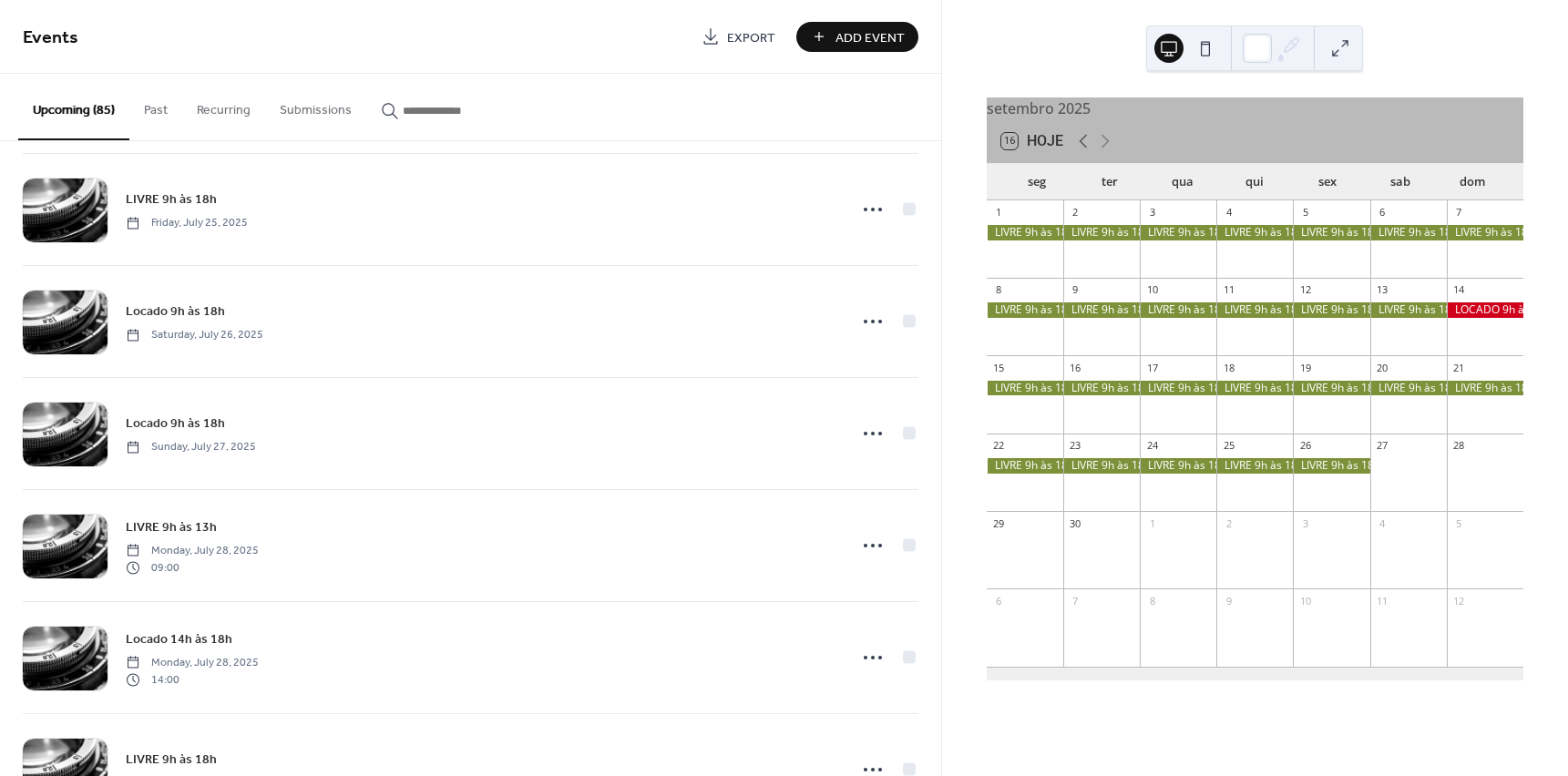click 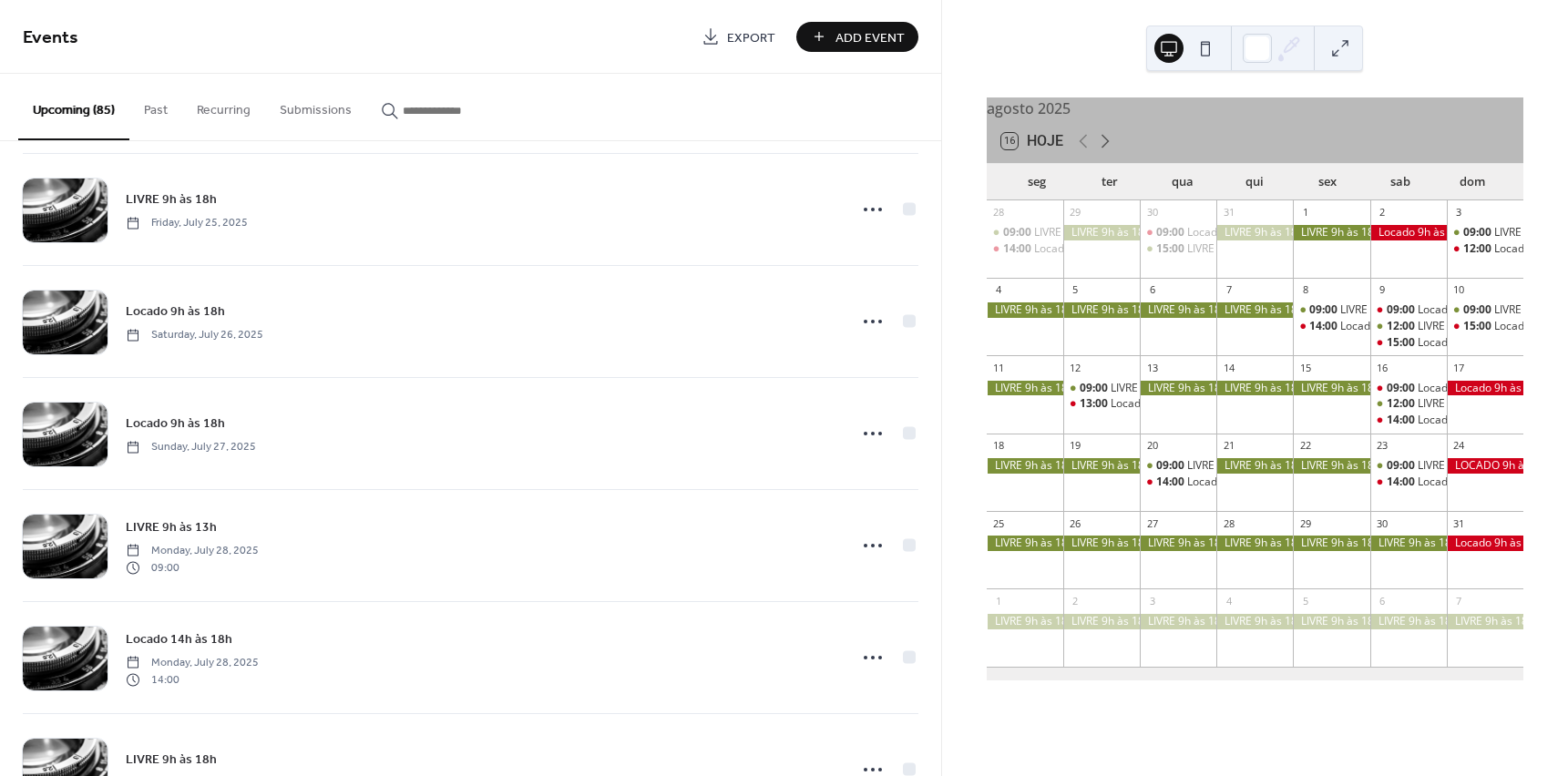 click 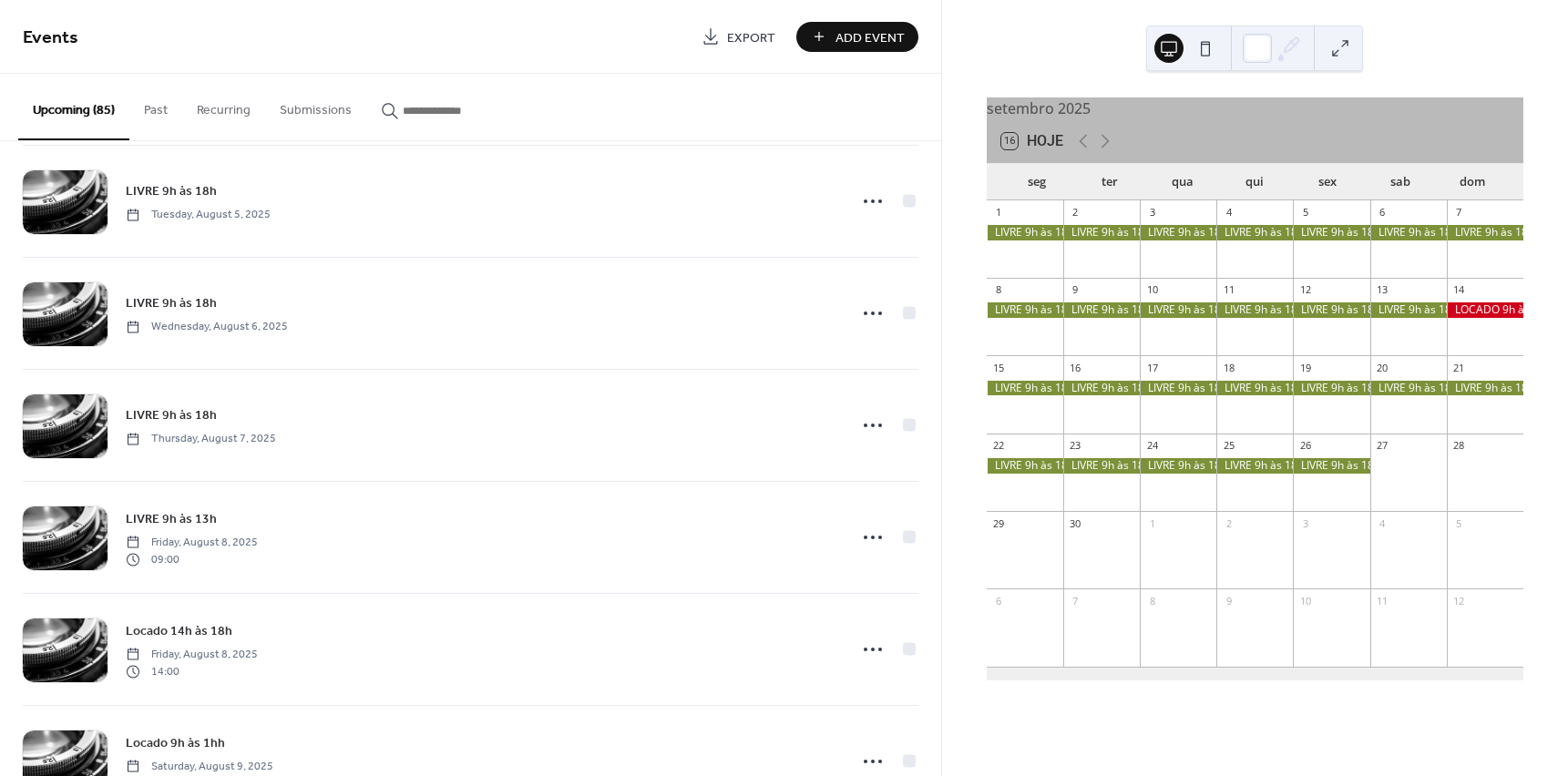 scroll, scrollTop: 2415, scrollLeft: 0, axis: vertical 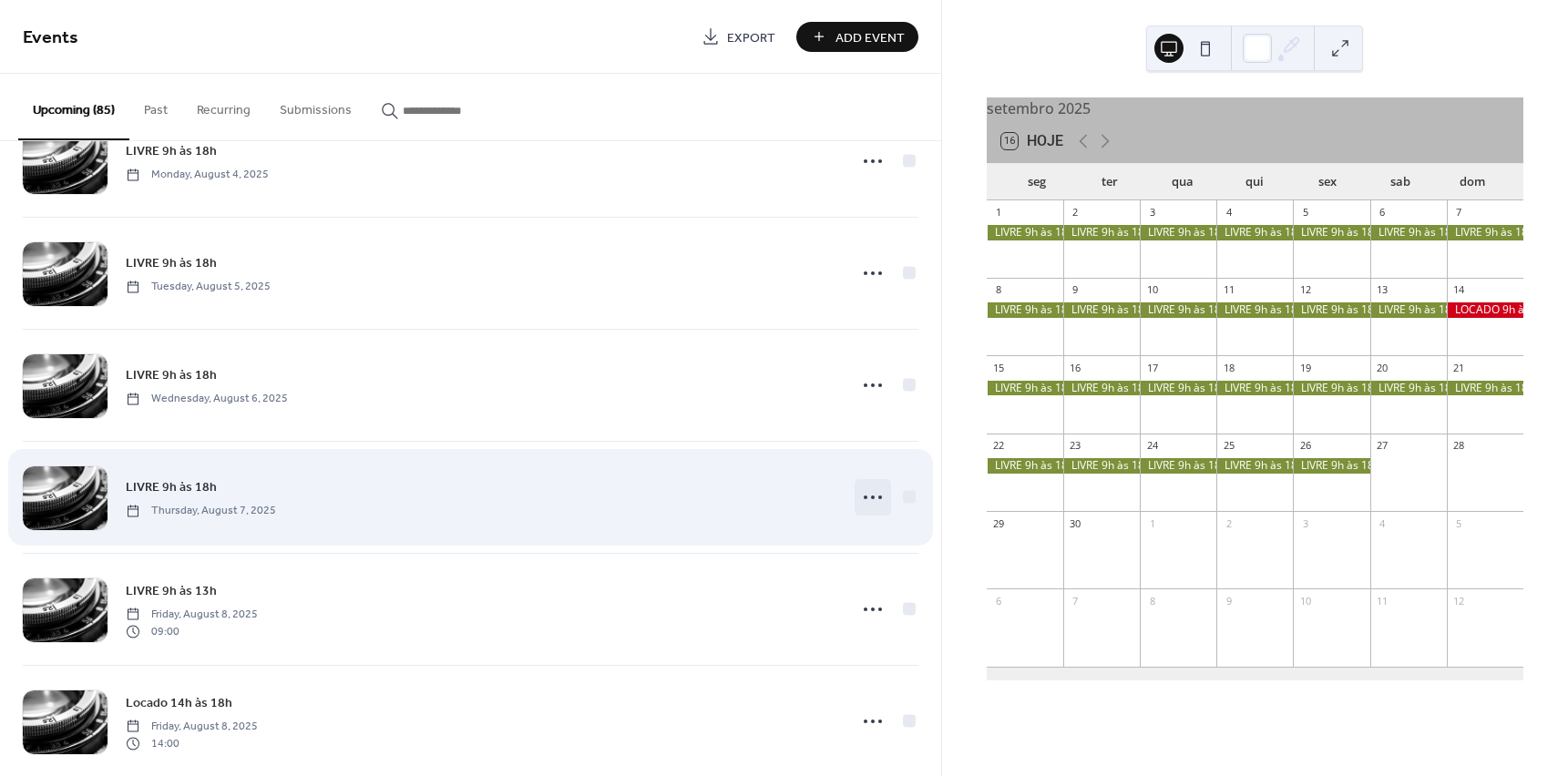 click 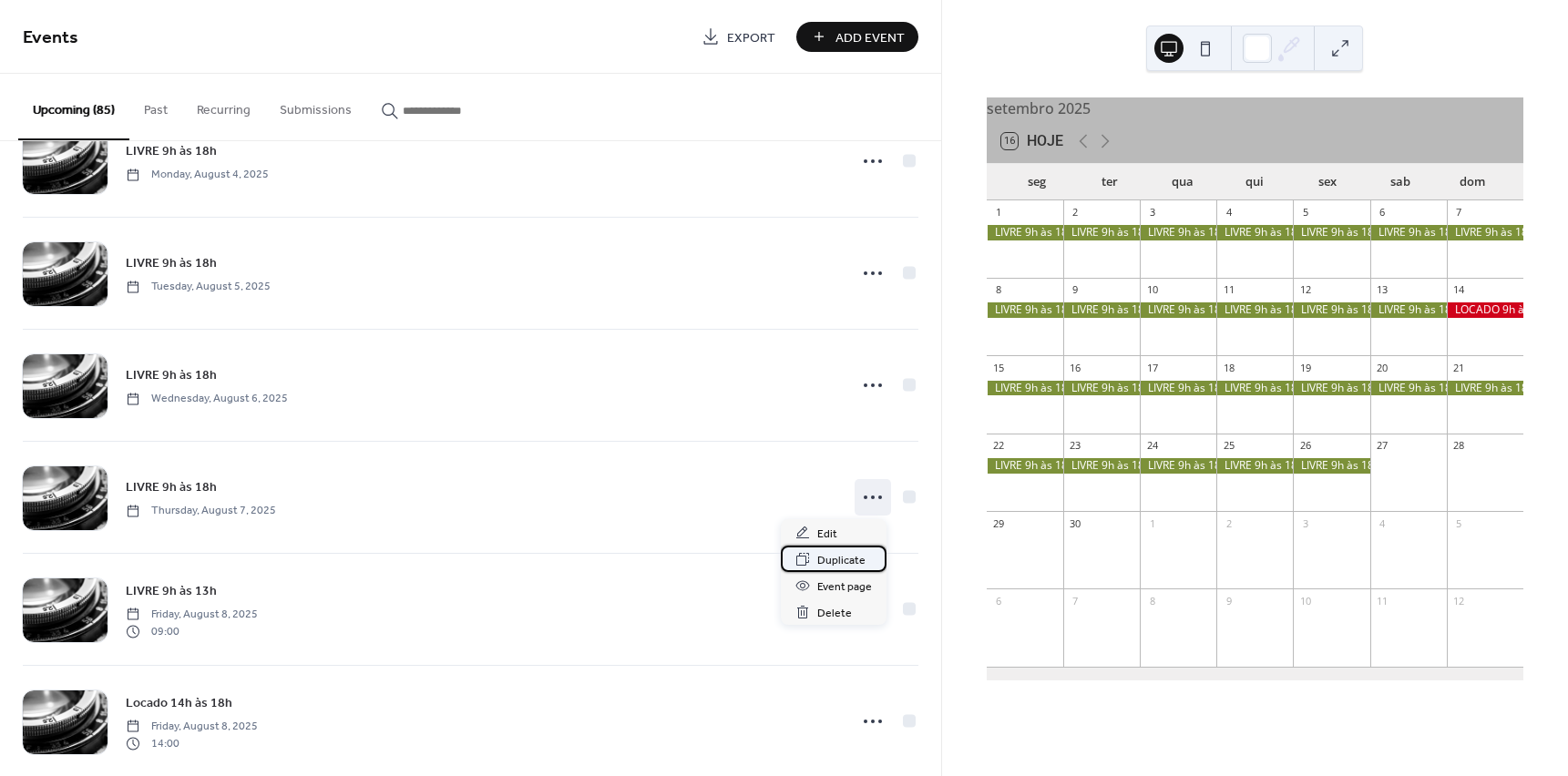 click on "Duplicate" at bounding box center (841, 560) 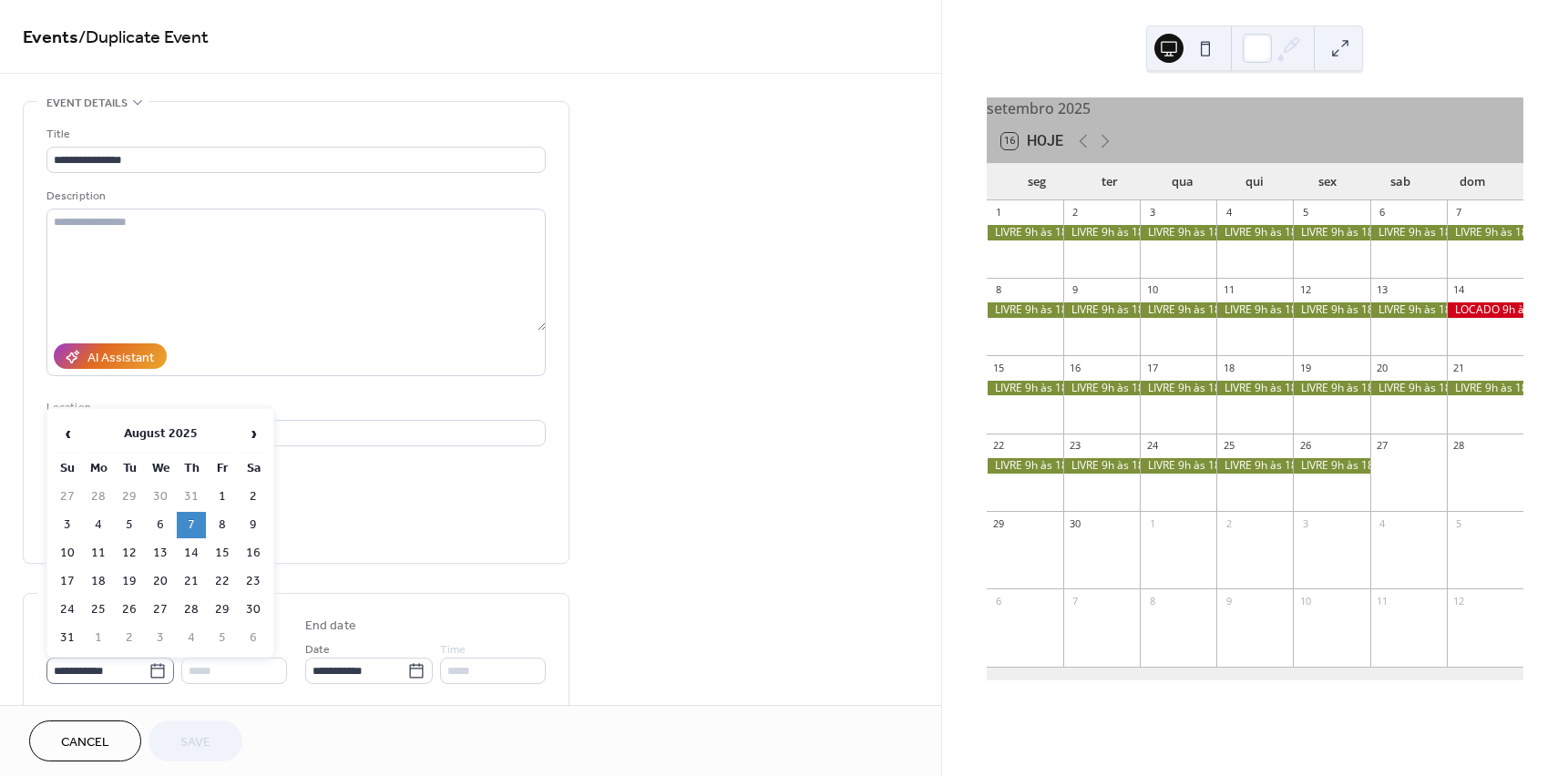 click 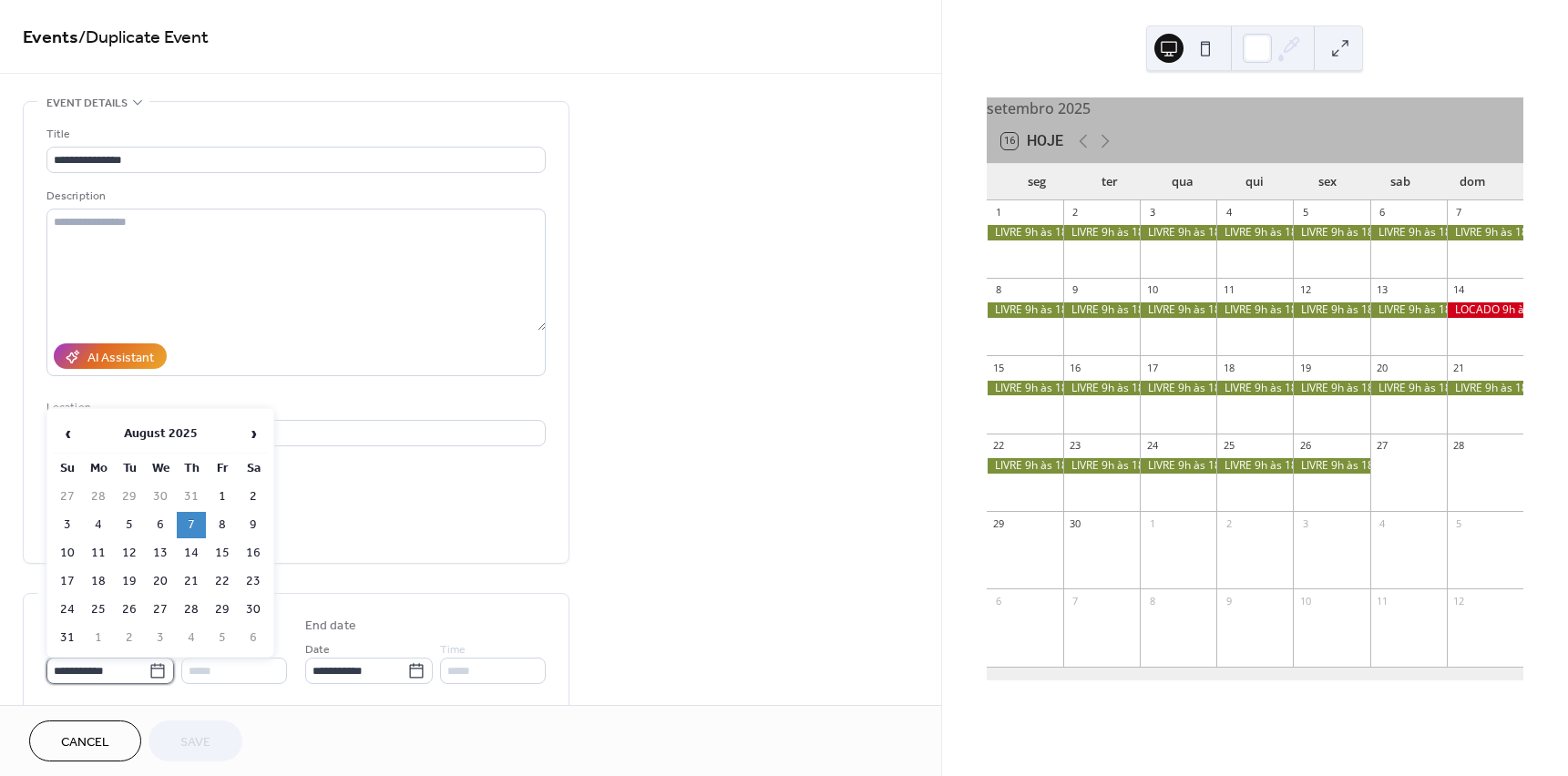 click on "**********" at bounding box center [97, 670] 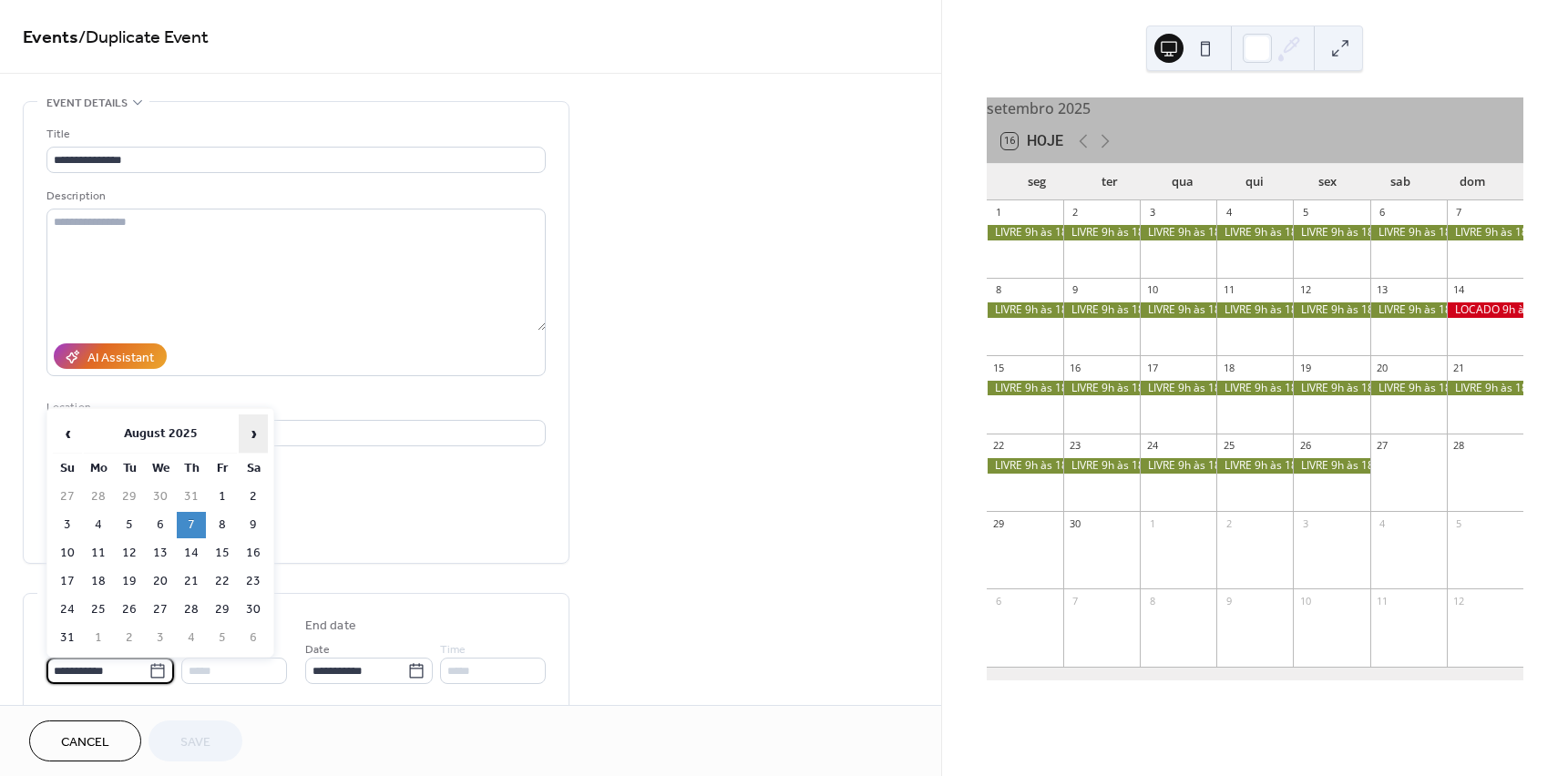 click on "›" at bounding box center [253, 434] 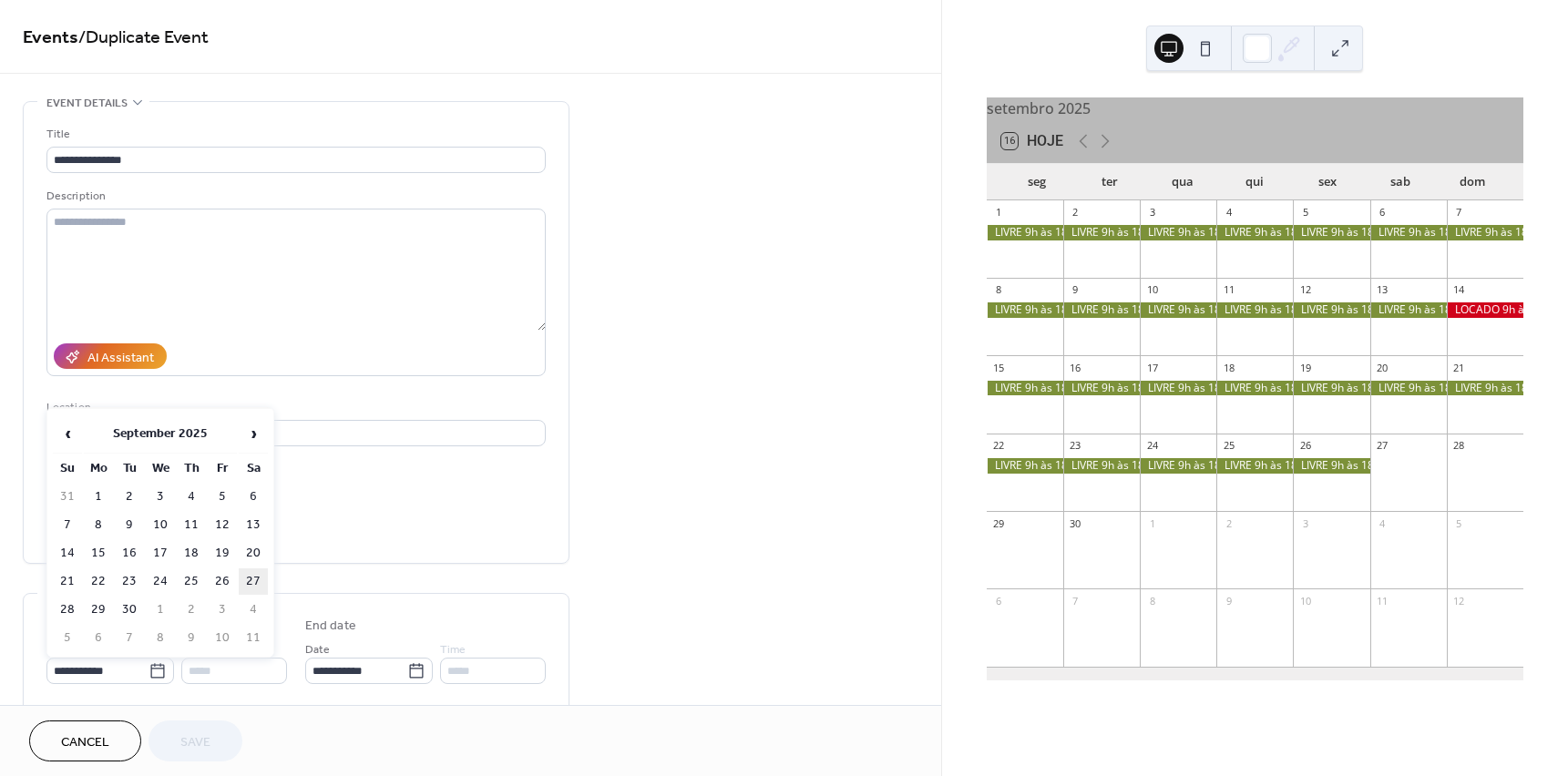 click on "27" at bounding box center [253, 581] 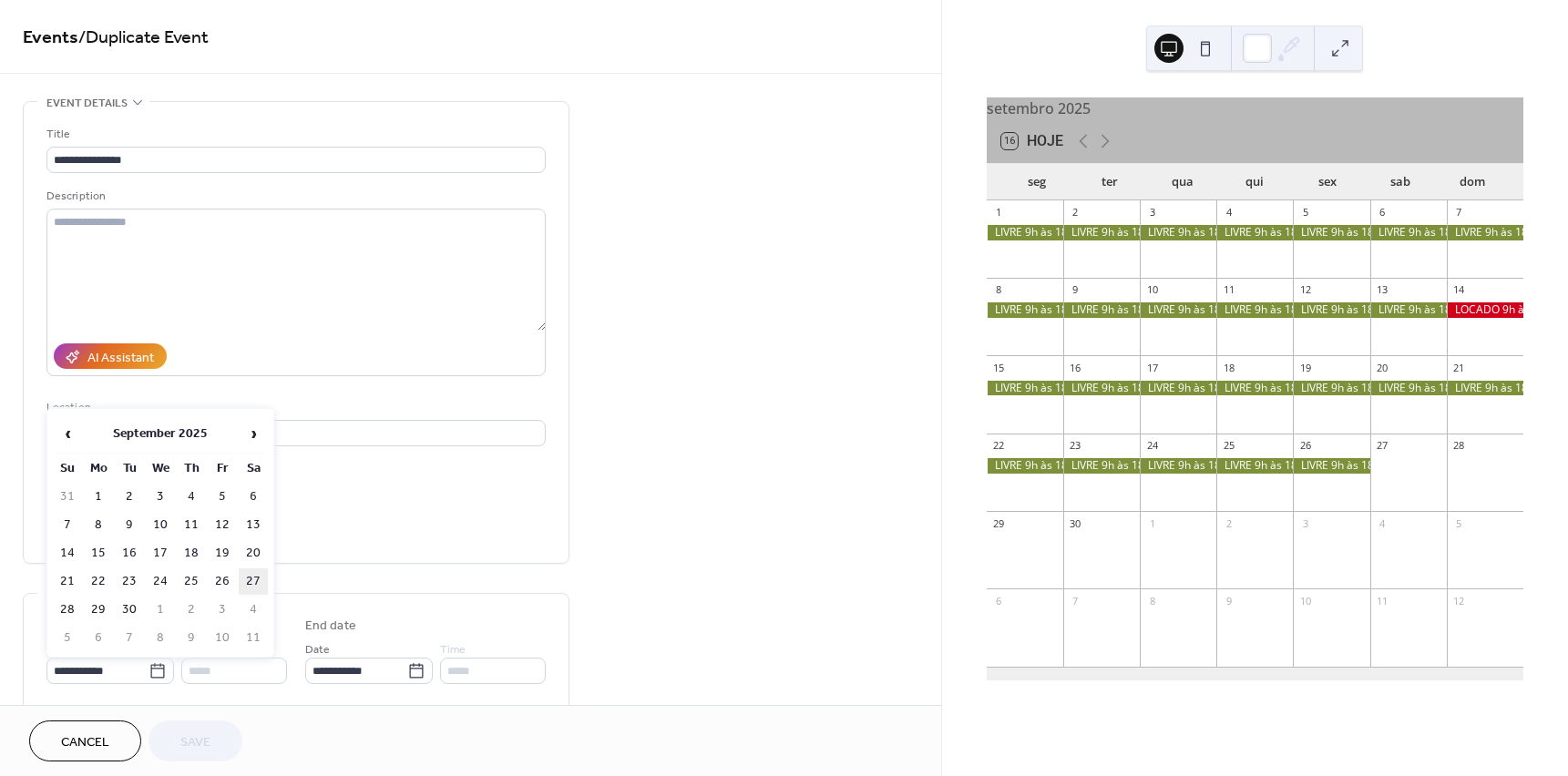 type on "**********" 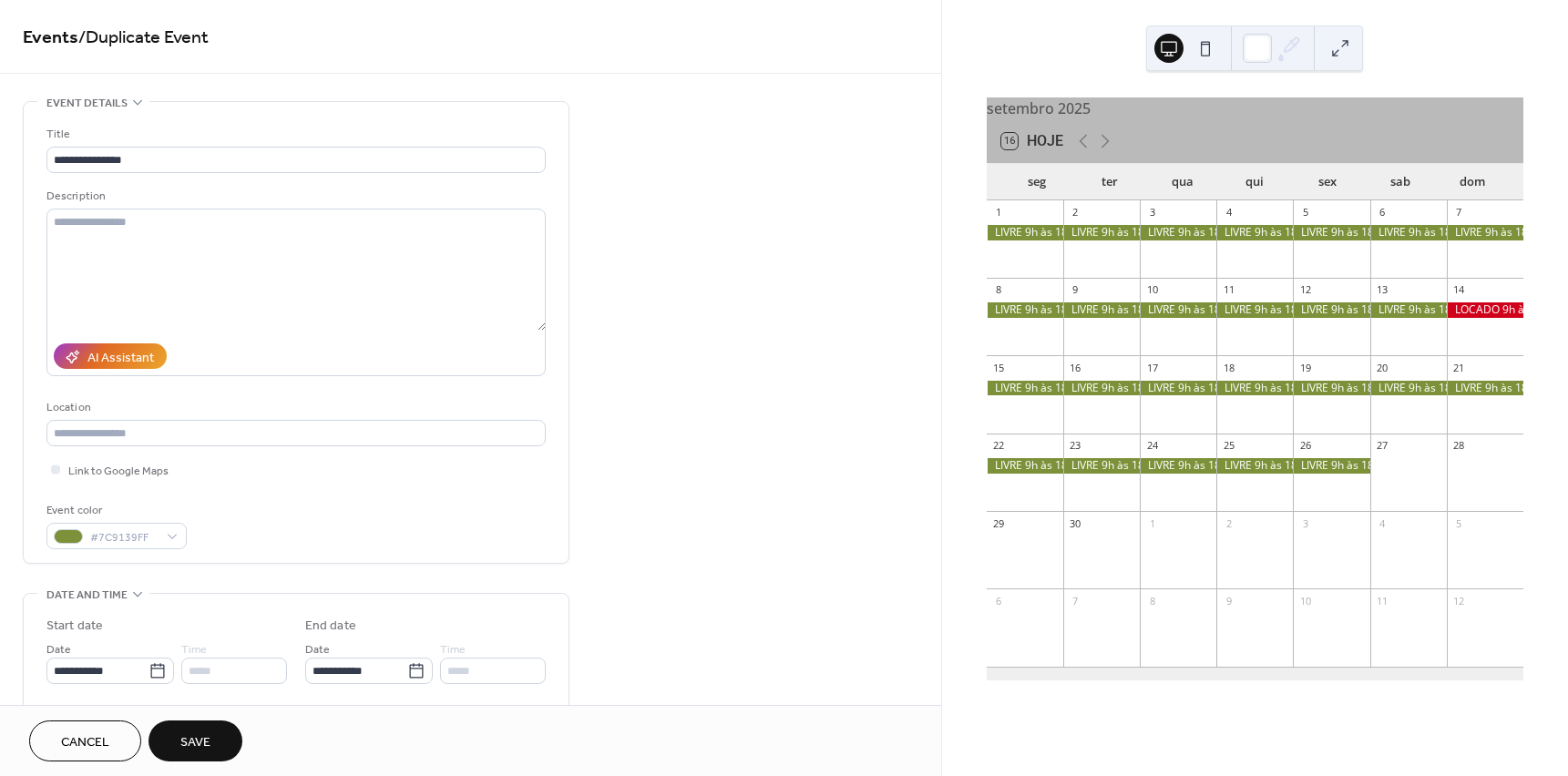 click on "Save" at bounding box center [195, 742] 